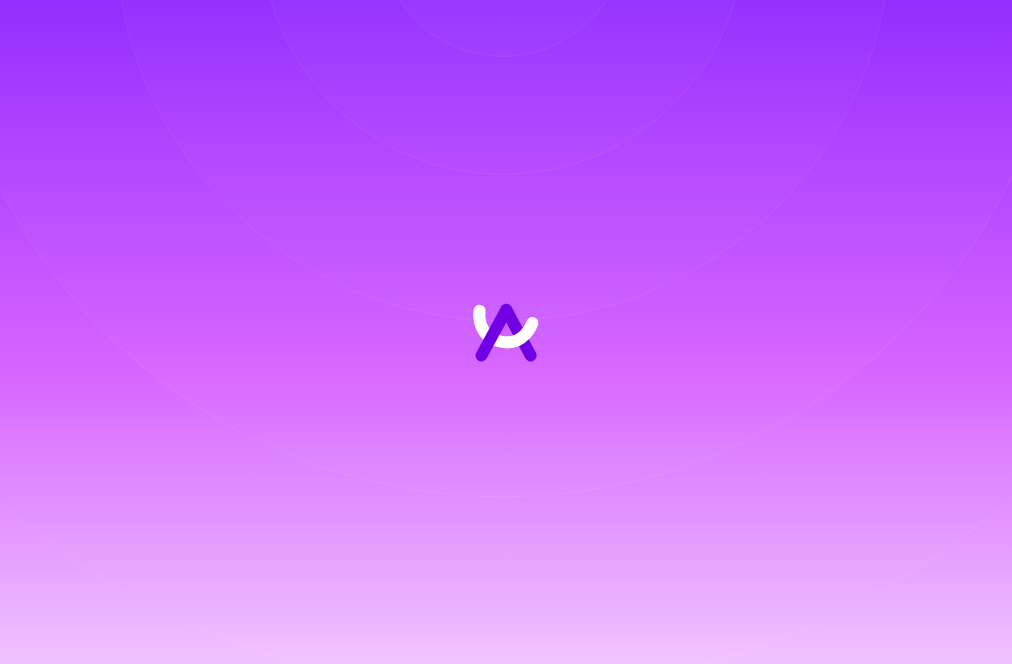 scroll, scrollTop: 0, scrollLeft: 0, axis: both 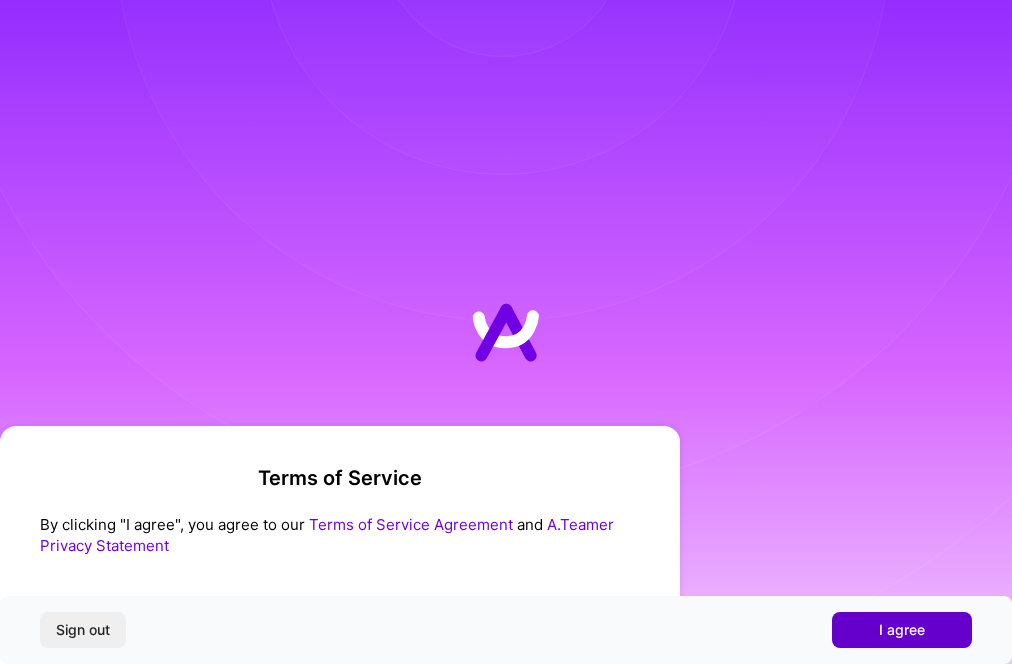 click on "I agree" at bounding box center (902, 630) 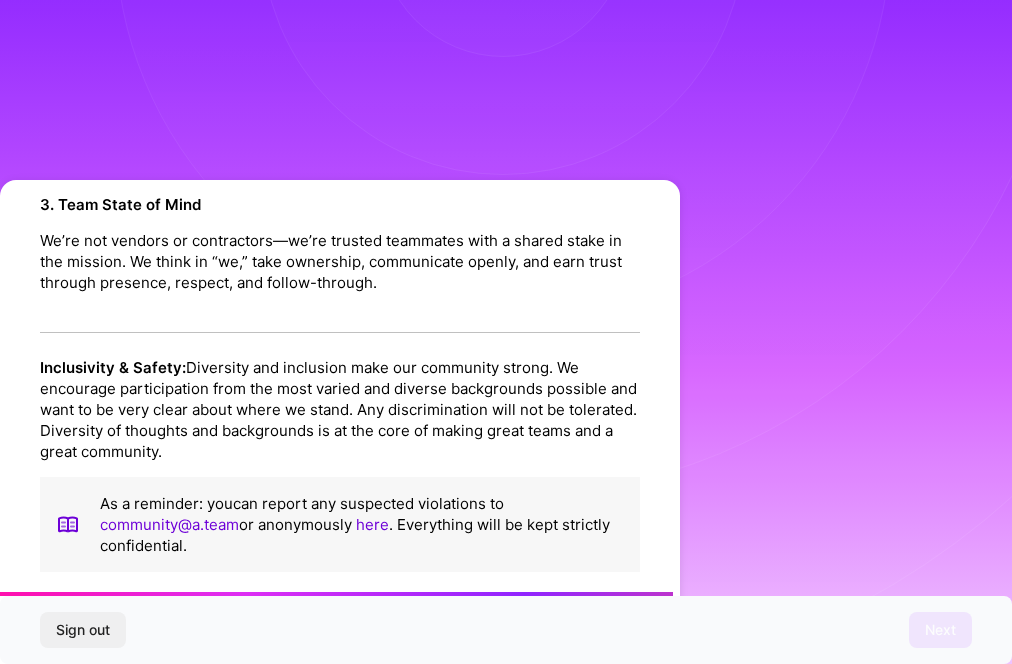 scroll, scrollTop: 2351, scrollLeft: 0, axis: vertical 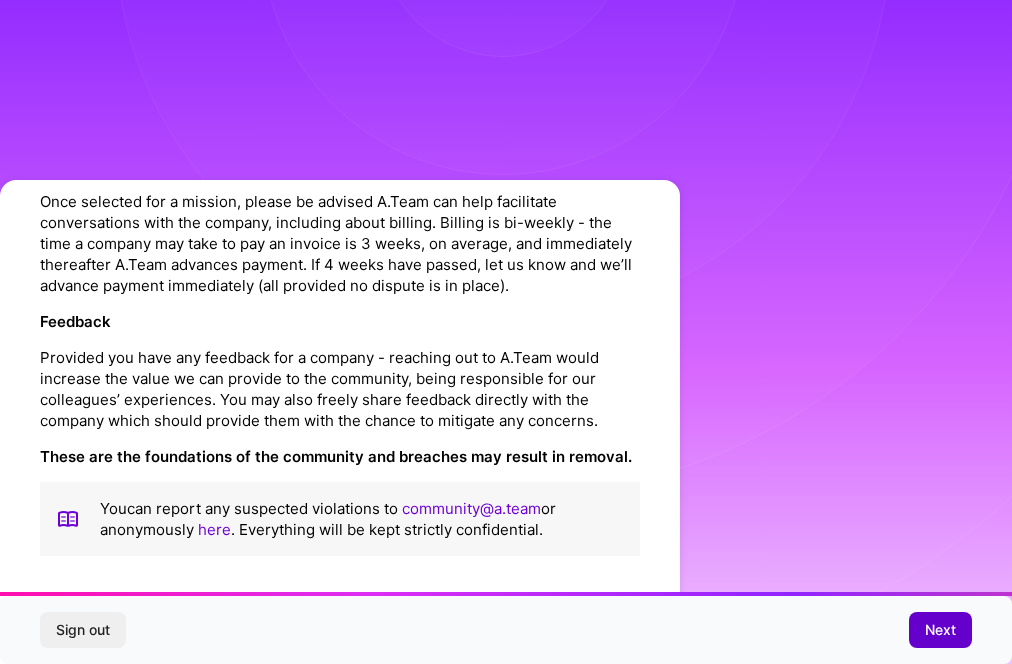 click on "Next" at bounding box center [940, 630] 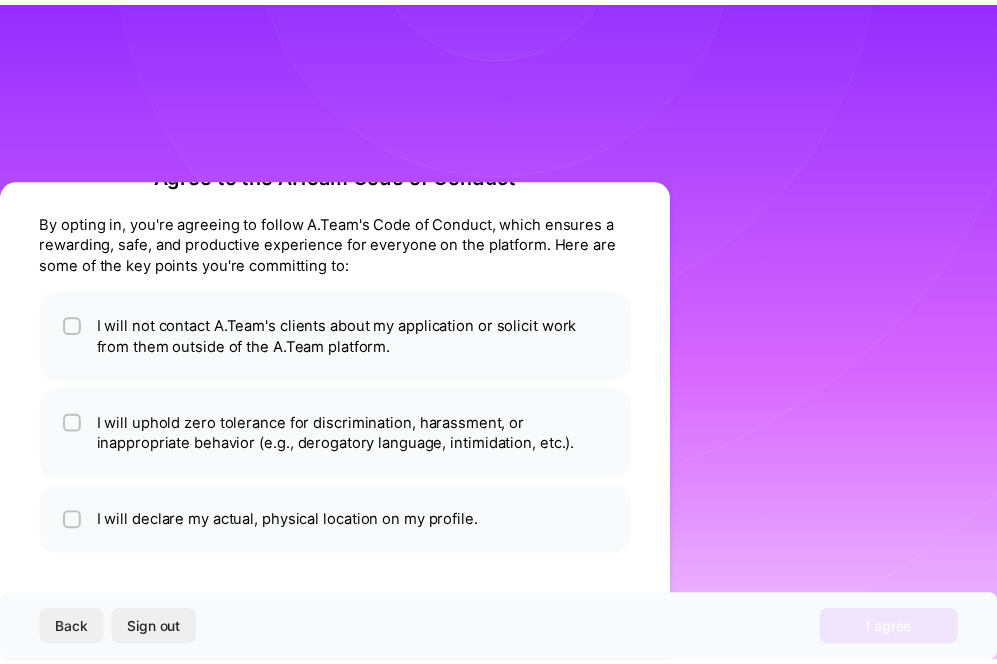scroll, scrollTop: 56, scrollLeft: 0, axis: vertical 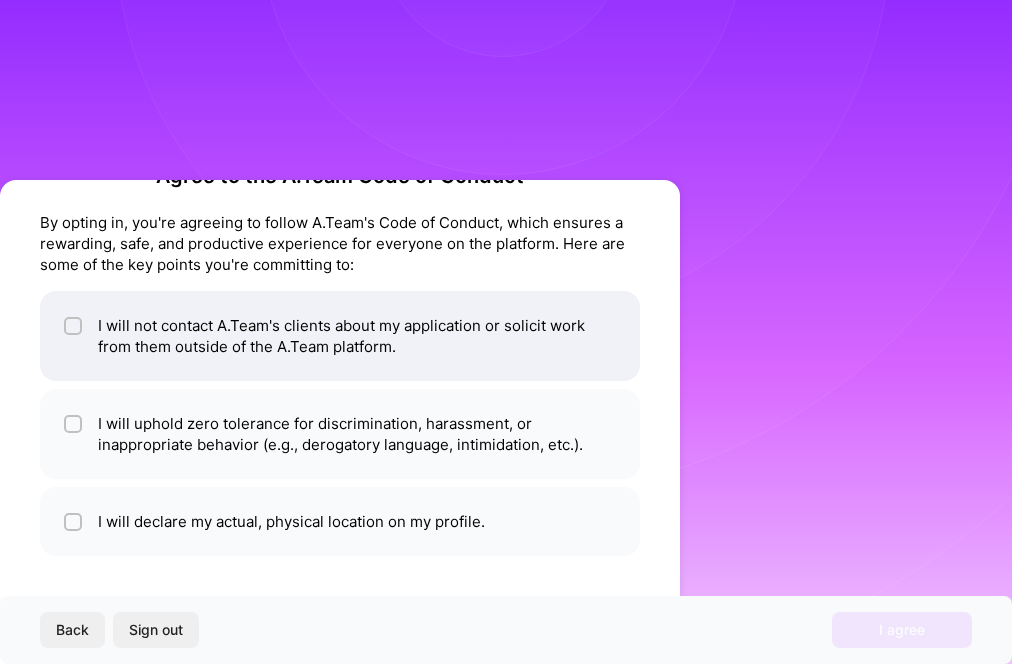 click at bounding box center [73, 336] 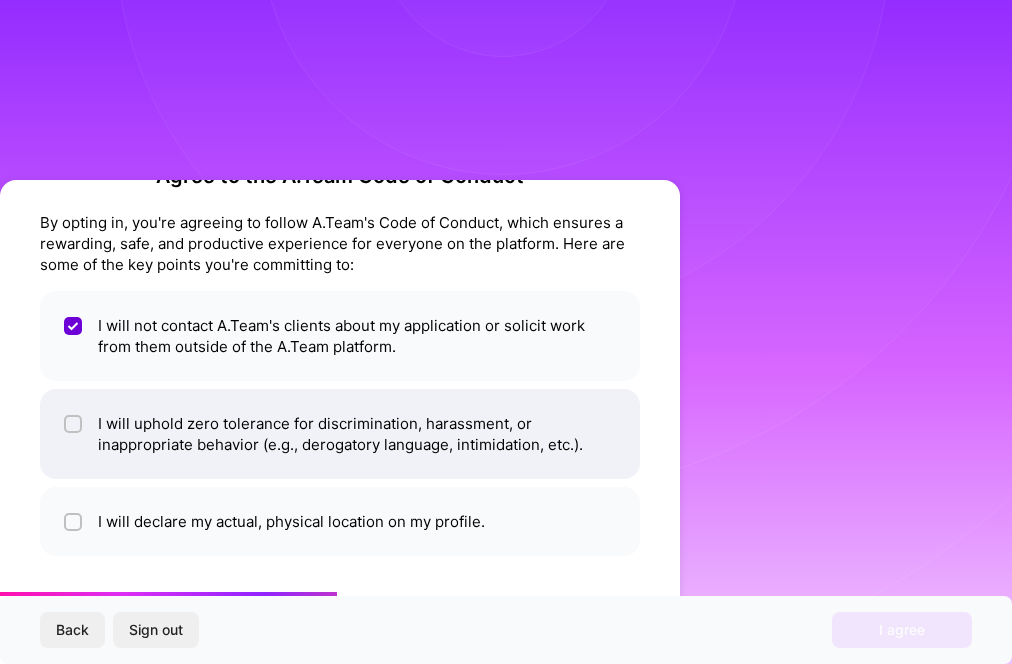 click at bounding box center (75, 425) 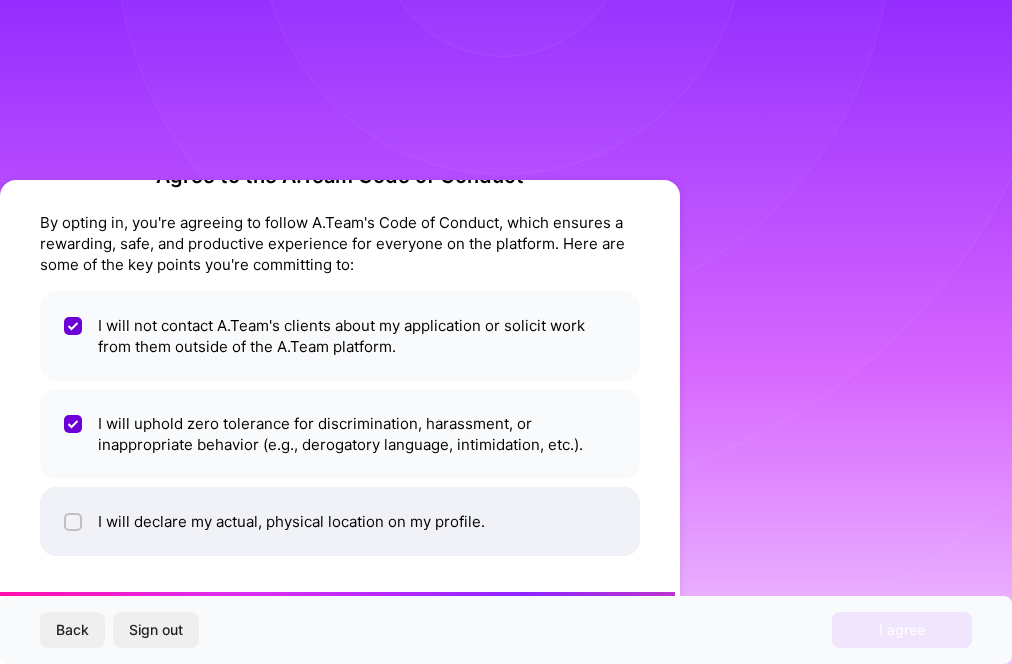 click on "I will declare my actual, physical location on my profile." at bounding box center (340, 521) 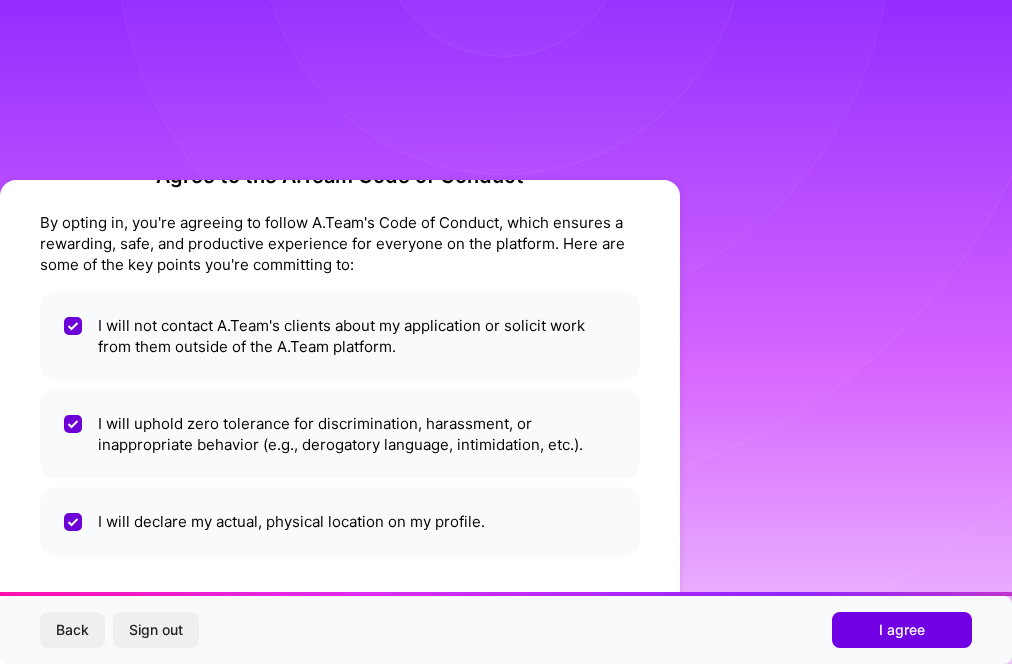 drag, startPoint x: 877, startPoint y: 645, endPoint x: 890, endPoint y: 645, distance: 13 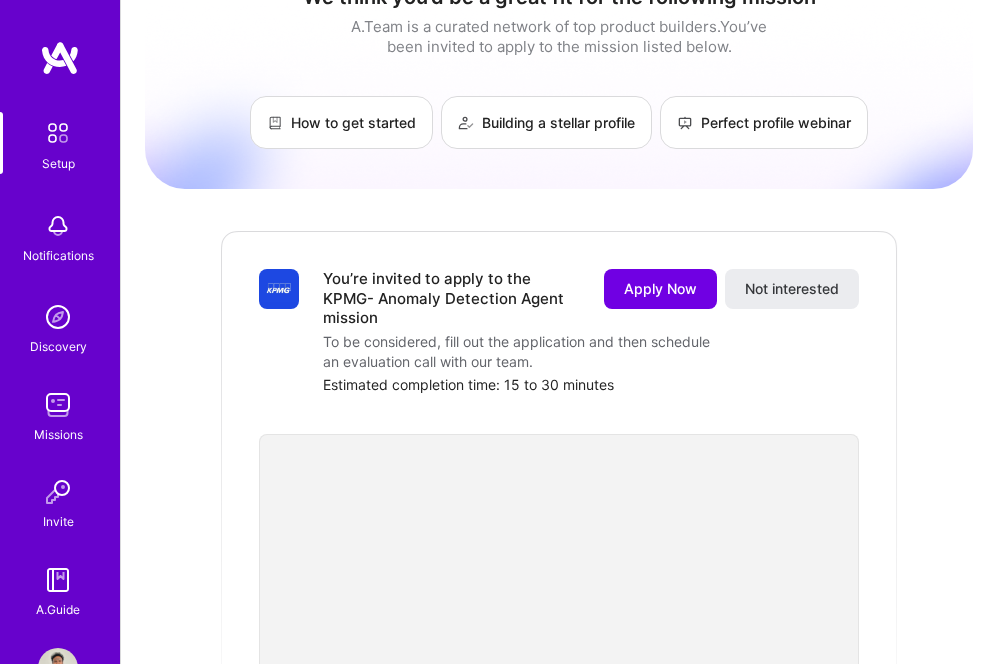 scroll, scrollTop: 0, scrollLeft: 0, axis: both 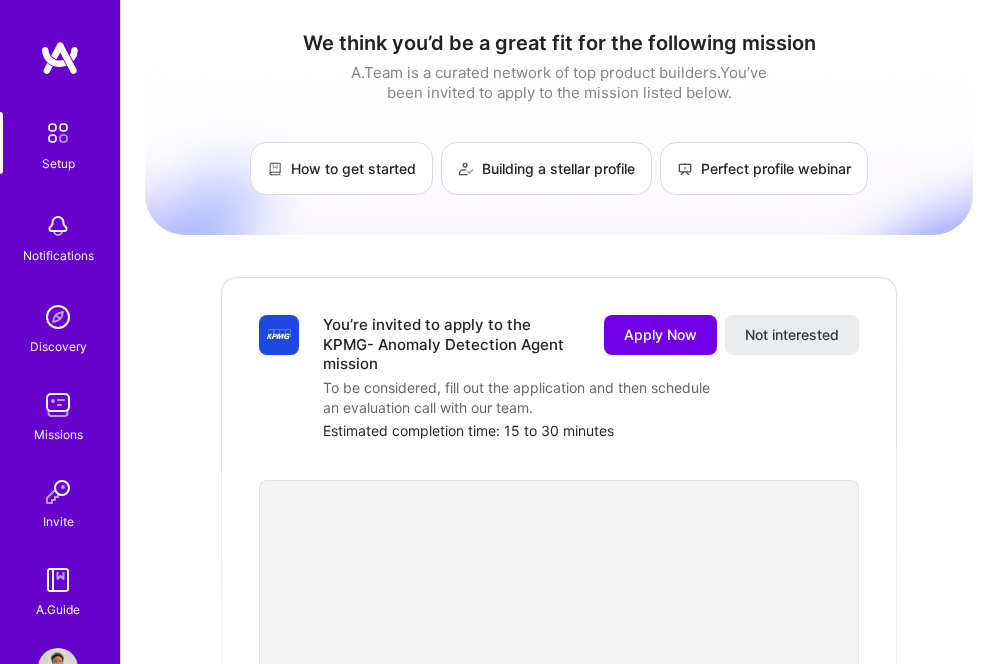 click at bounding box center [58, 133] 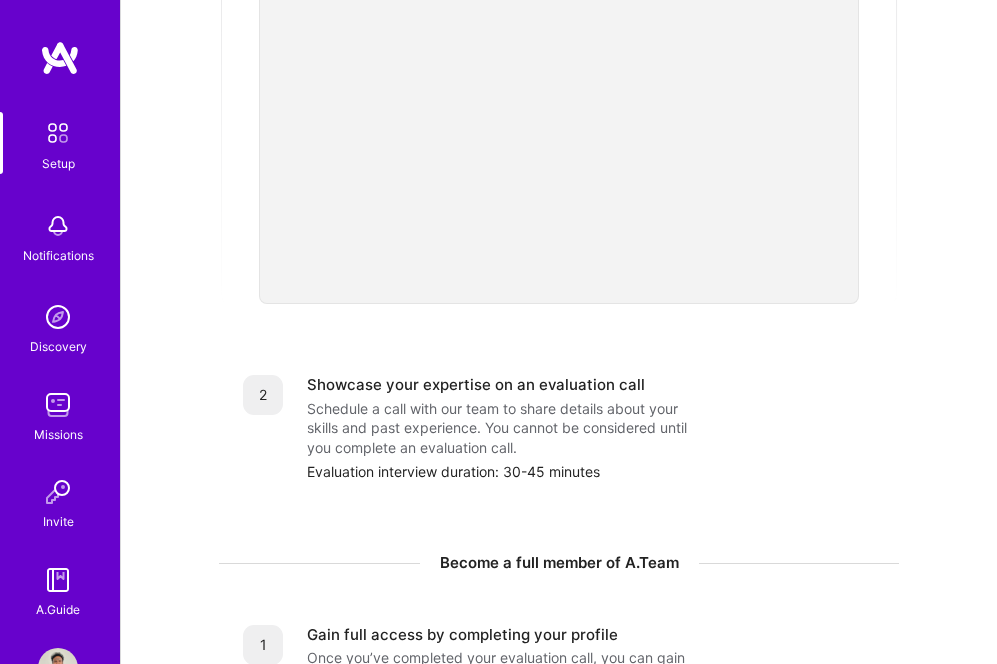 scroll, scrollTop: 0, scrollLeft: 0, axis: both 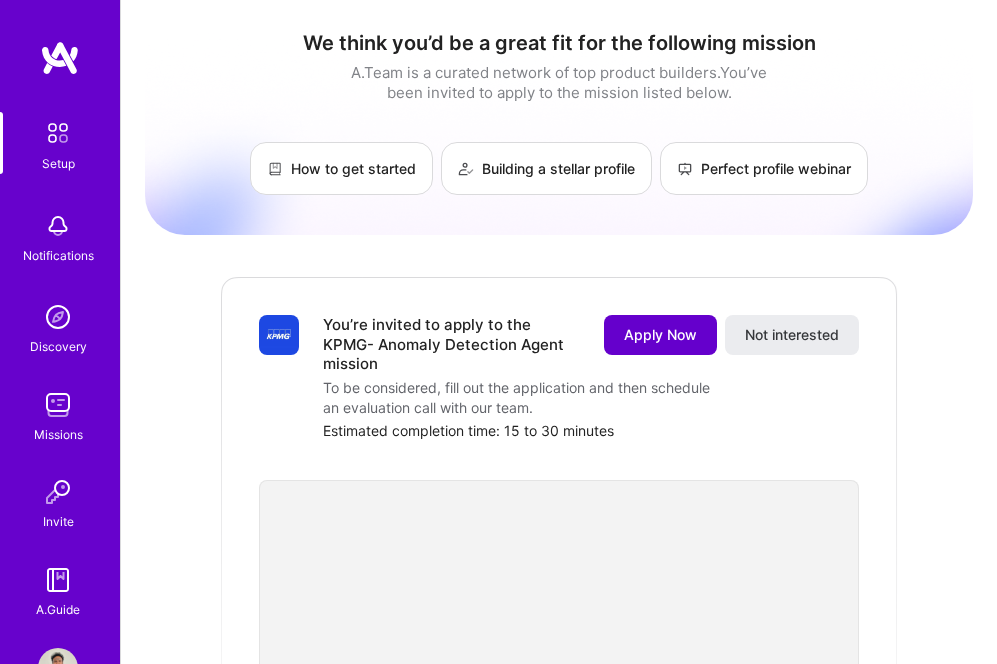 click on "Apply Now" at bounding box center [660, 335] 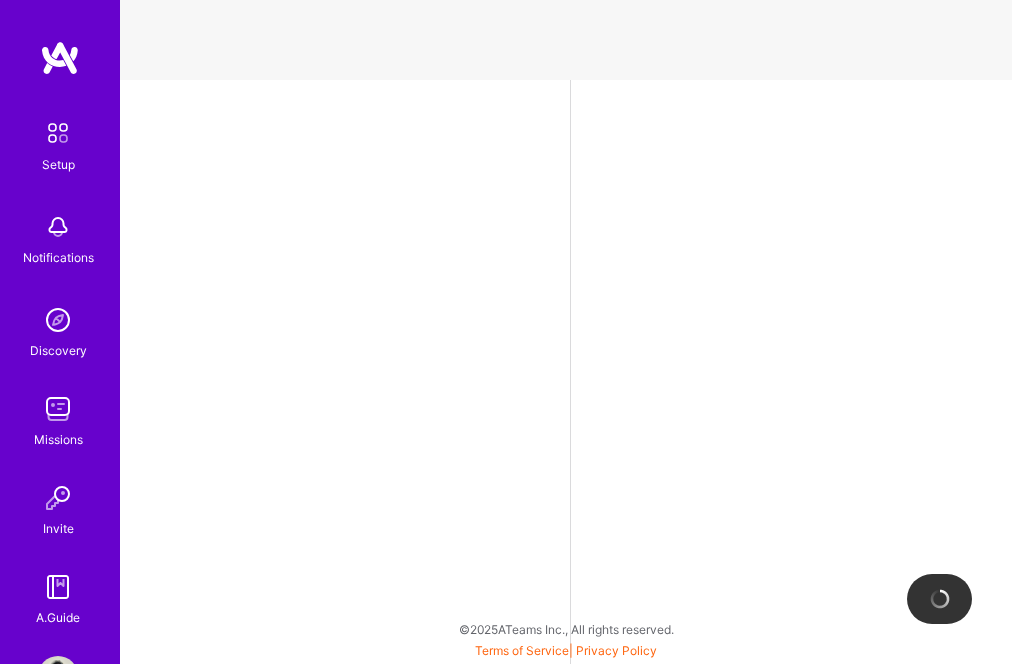 select on "US" 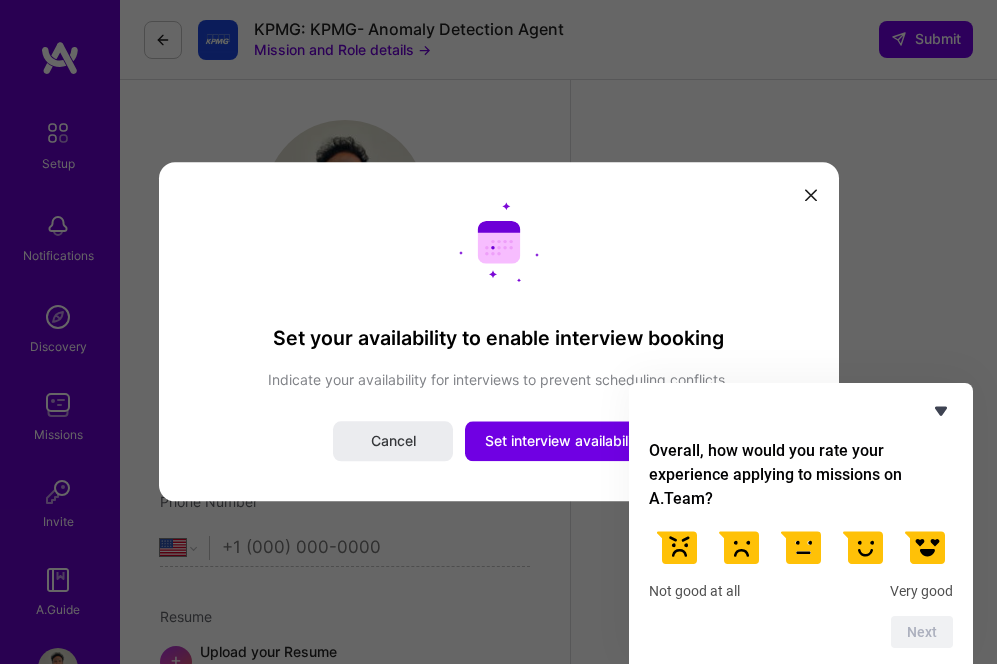 click 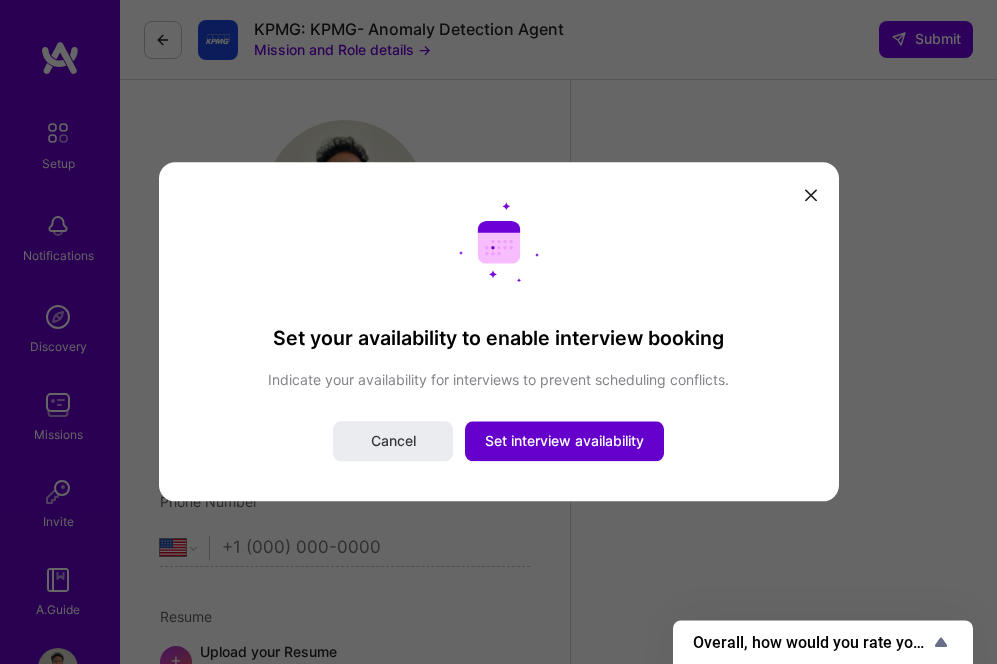 click on "Set interview availability" at bounding box center (564, 442) 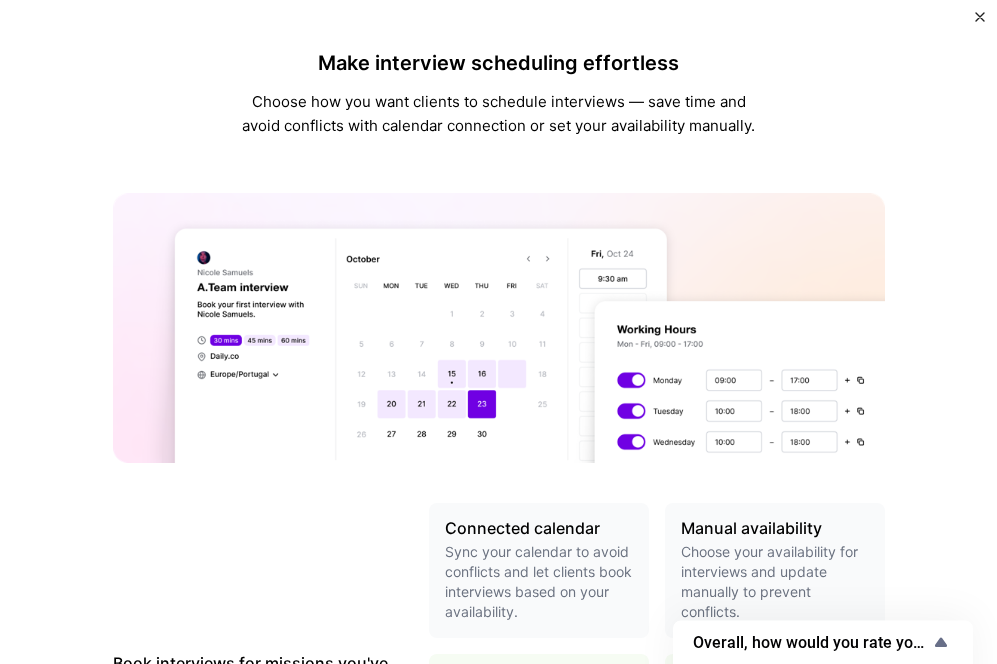 click at bounding box center (499, 328) 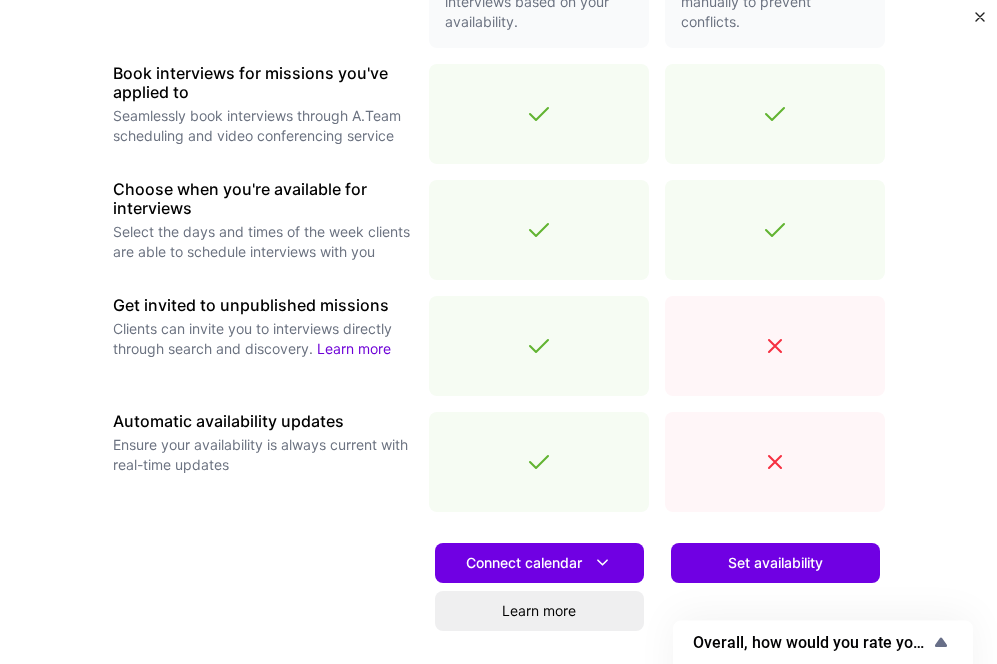 scroll, scrollTop: 725, scrollLeft: 0, axis: vertical 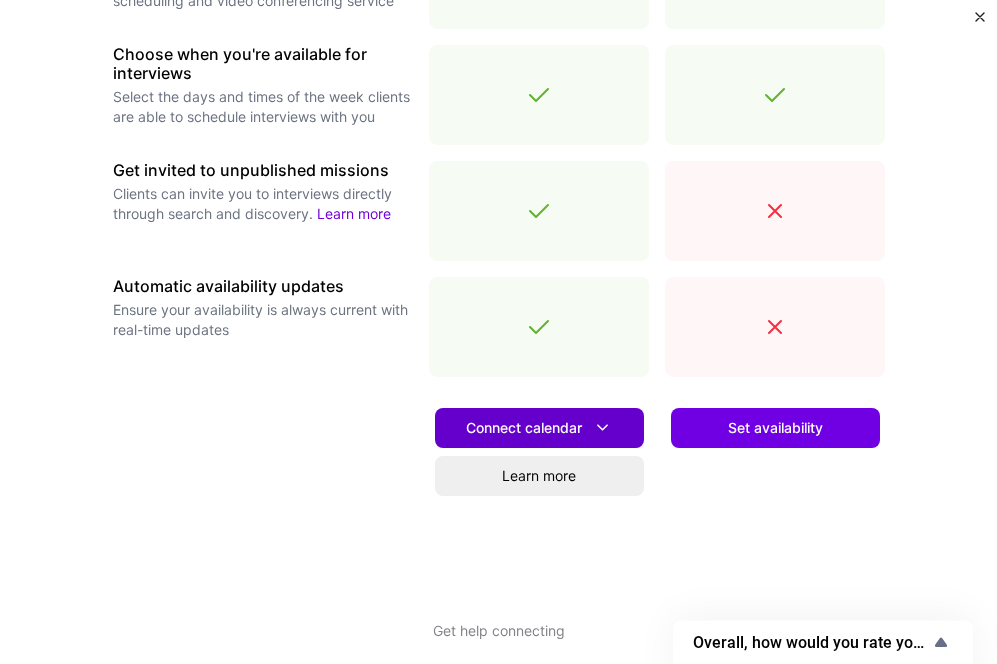 click on "Connect calendar" at bounding box center (539, 428) 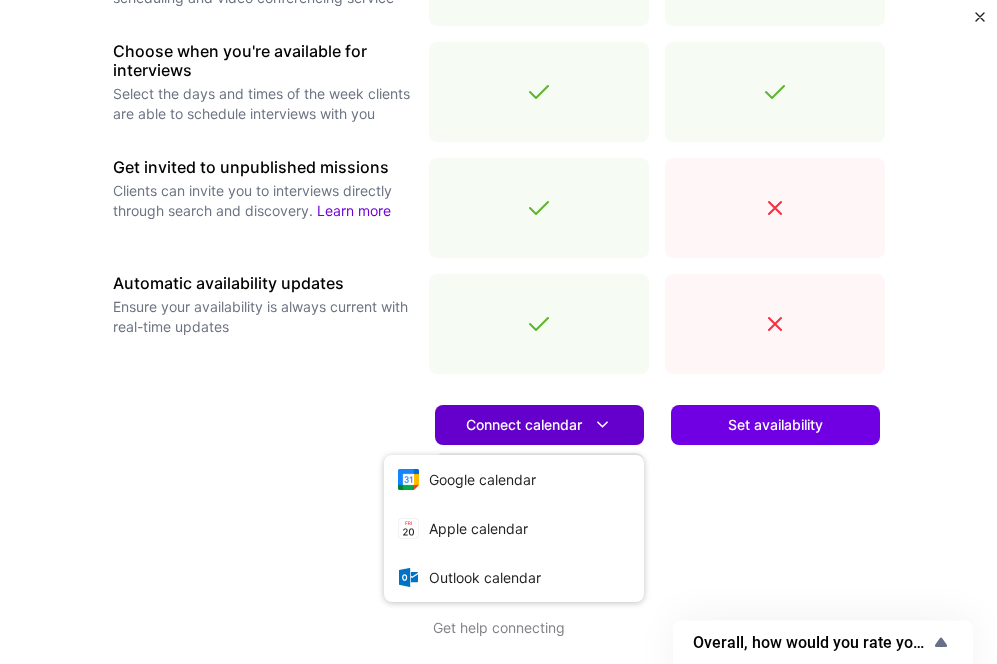 scroll, scrollTop: 729, scrollLeft: 0, axis: vertical 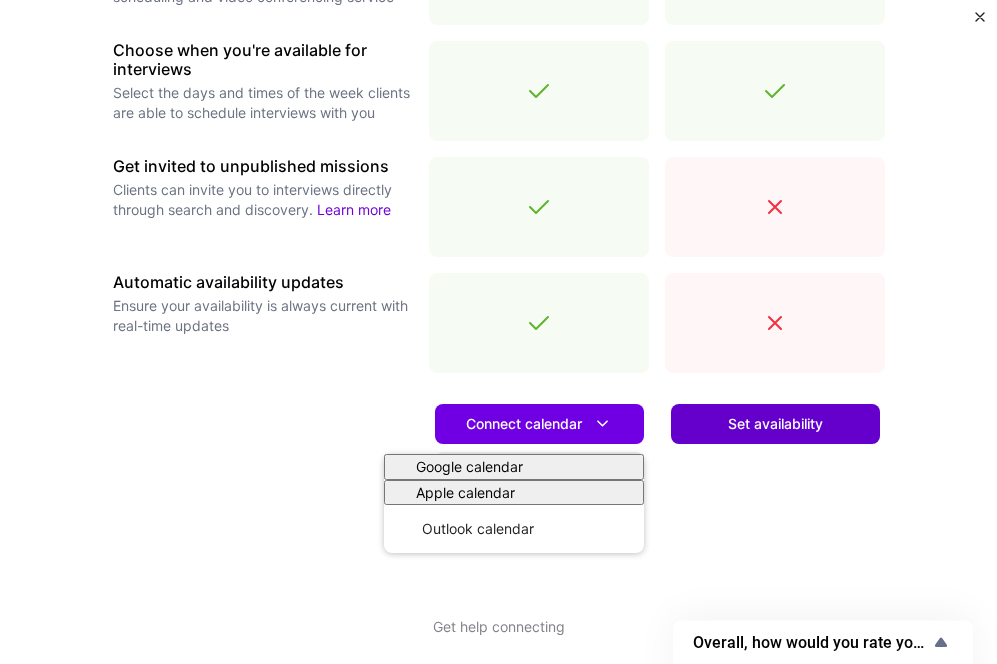 click on "Set availability" at bounding box center (775, 424) 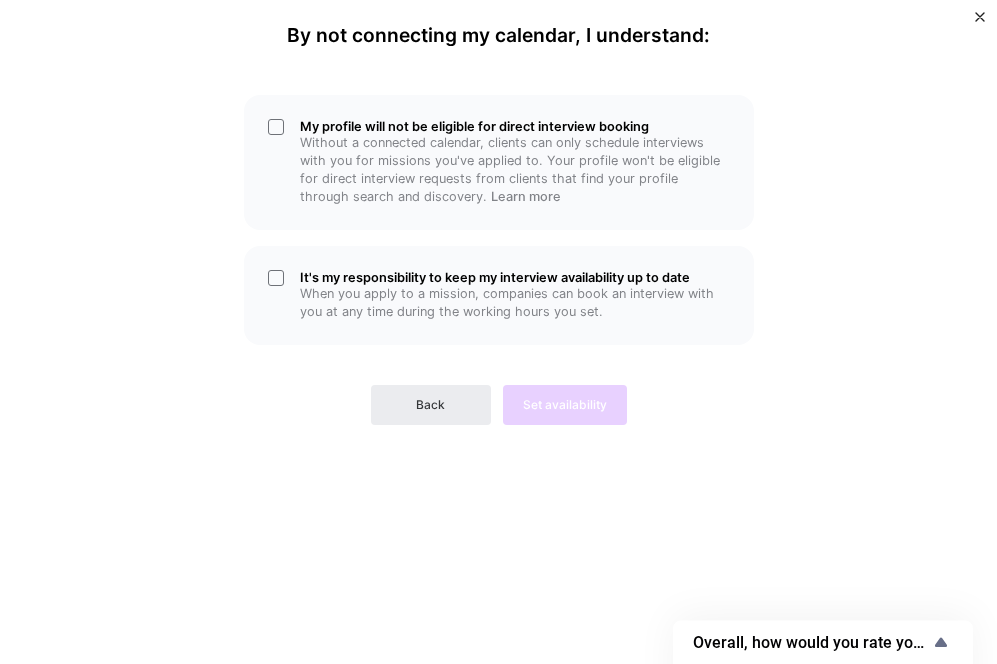 scroll, scrollTop: 0, scrollLeft: 0, axis: both 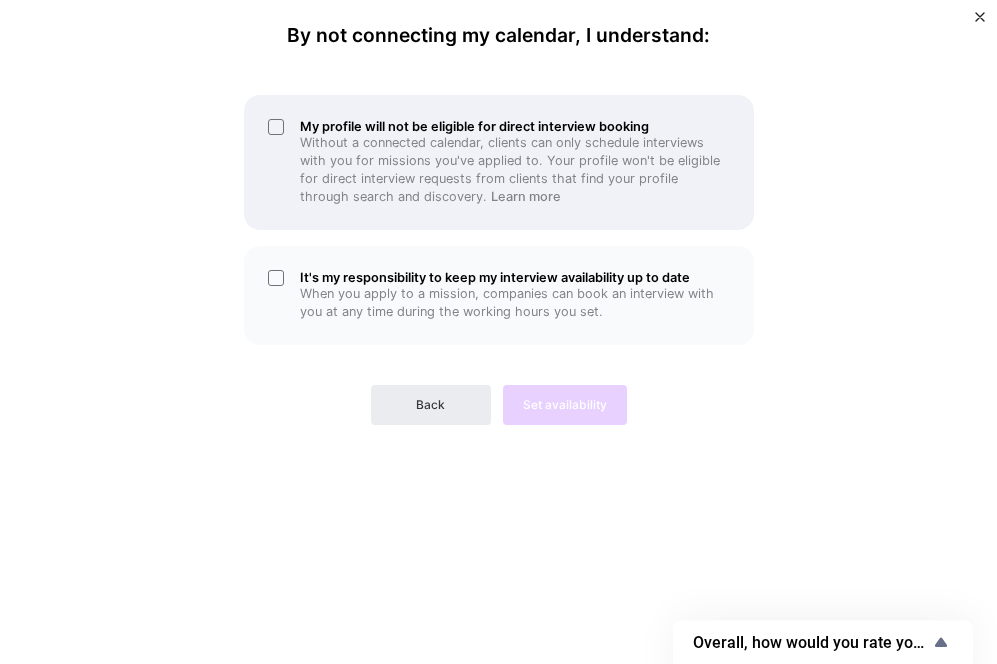 click on "Without a connected calendar, clients can only schedule interviews with you for missions you've applied to. Your profile won't be eligible for direct interview requests from clients that find your profile through search and discovery.   Learn more" at bounding box center [515, 170] 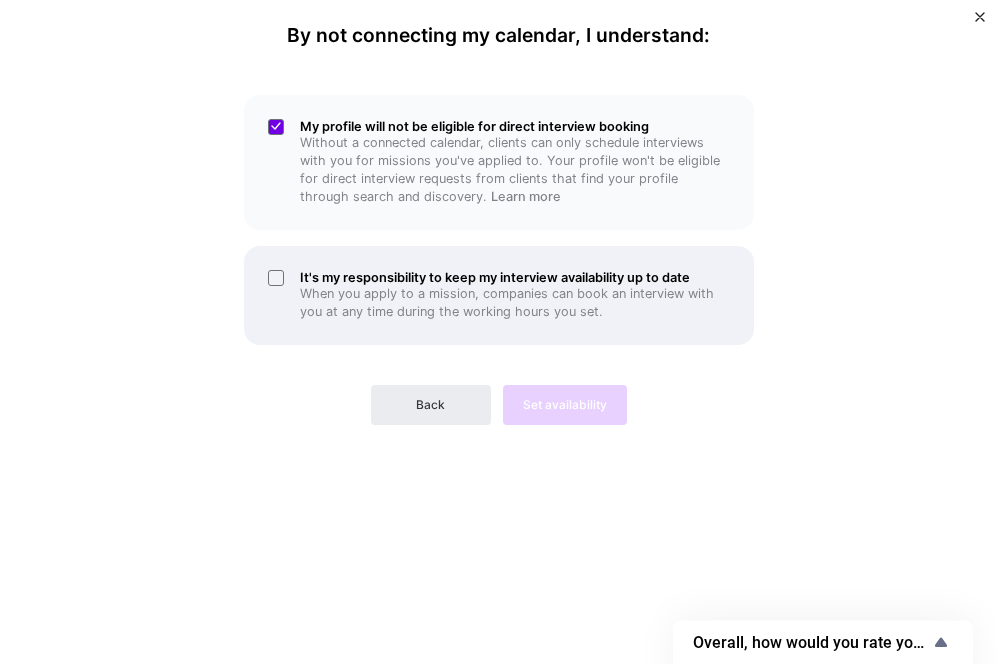 click on "It's my responsibility to keep my interview availability up to date" at bounding box center [515, 277] 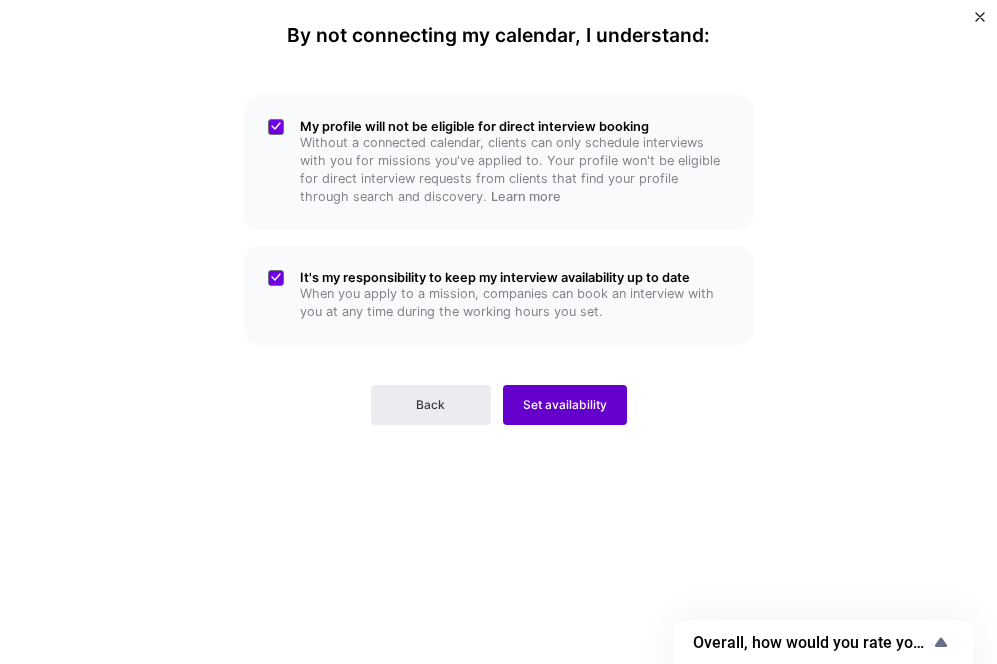 click on "Set availability" at bounding box center [565, 405] 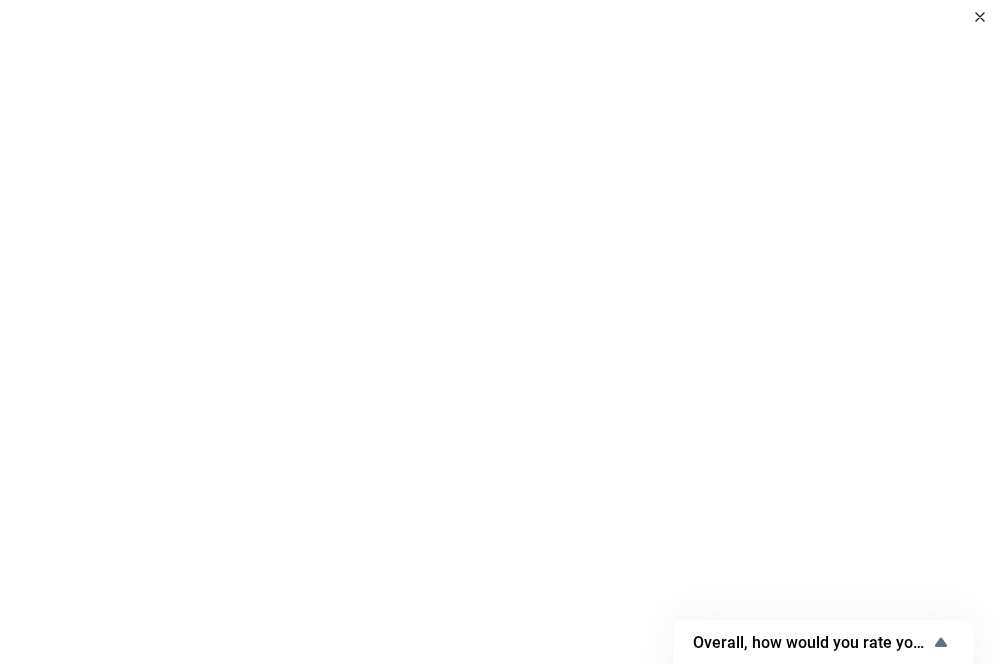 scroll, scrollTop: 0, scrollLeft: 0, axis: both 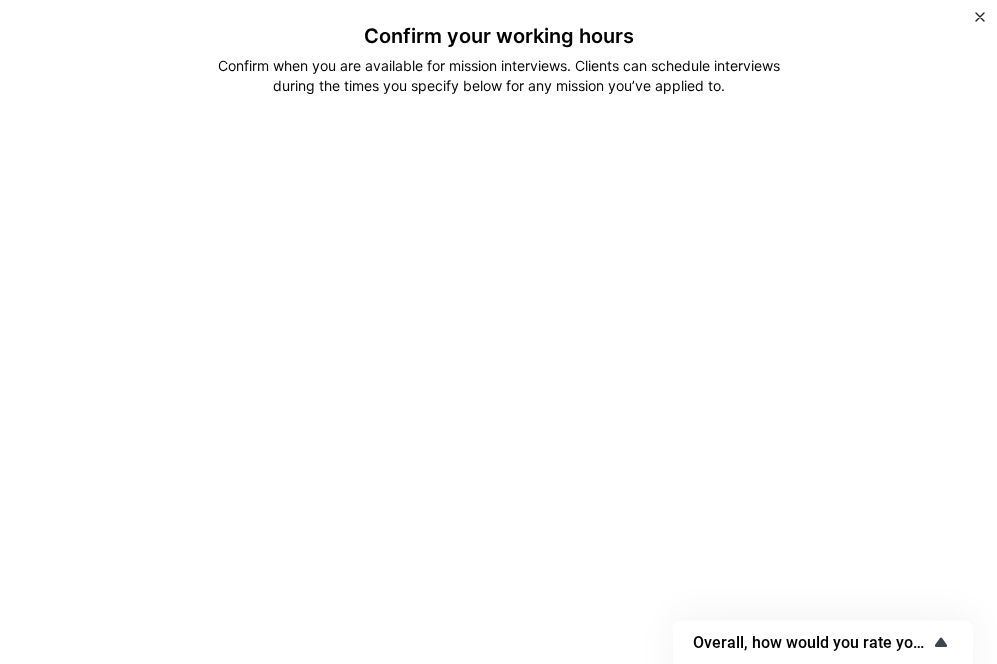 click 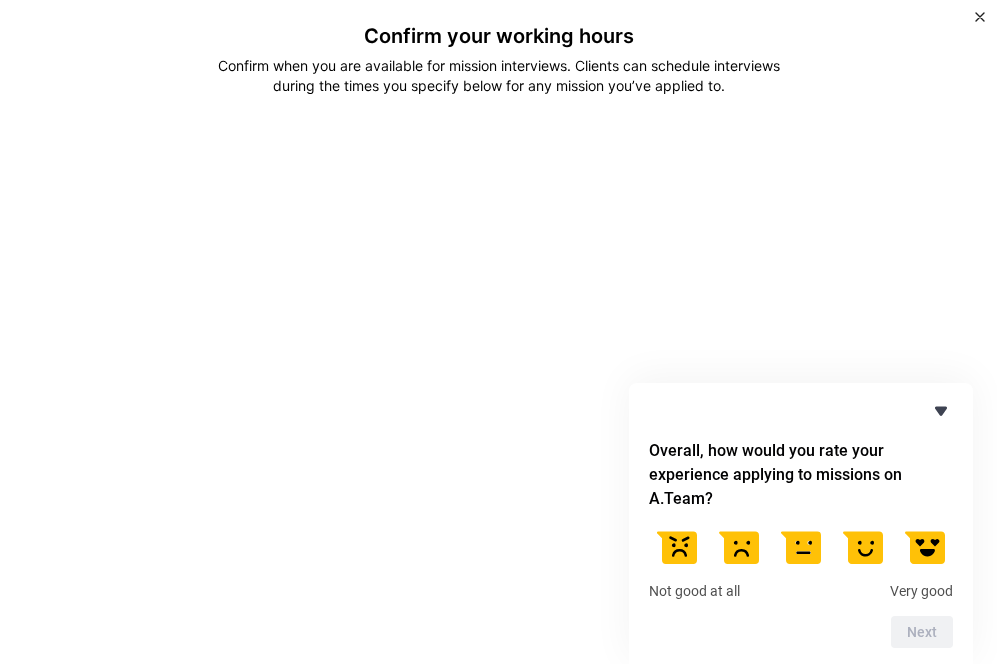 click 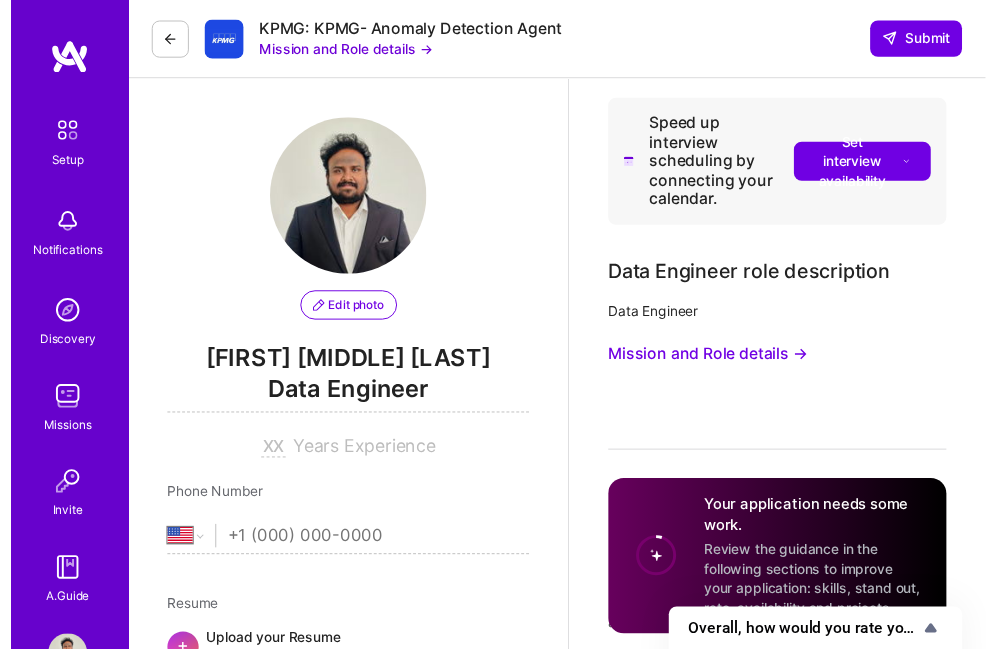 scroll, scrollTop: 925, scrollLeft: 0, axis: vertical 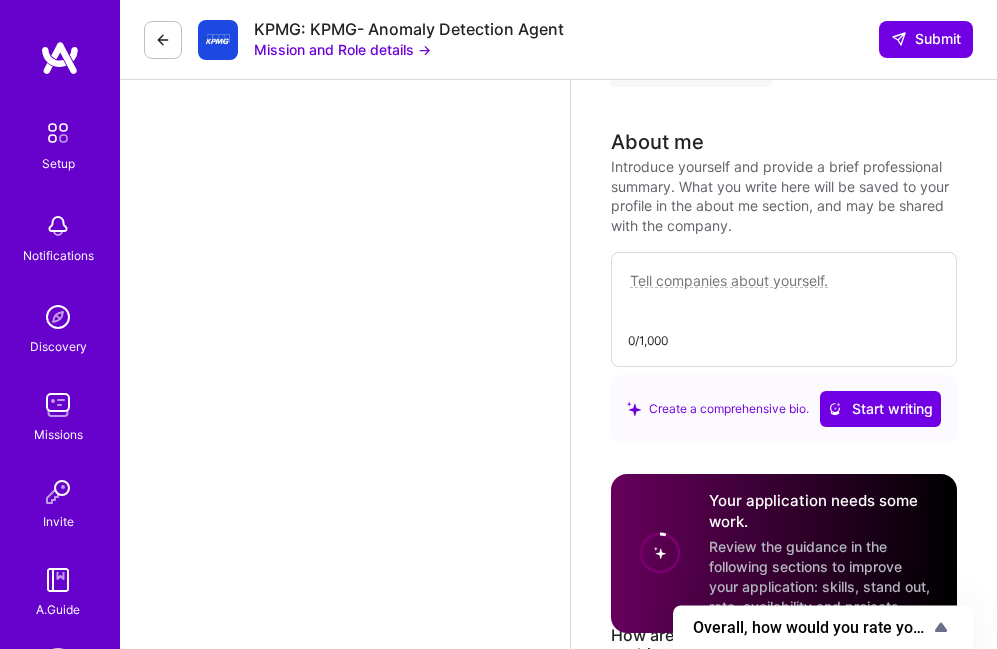 click on "Your application needs some work. Review the guidance in the following sections to improve your application: skills, stand out, rate, availability and projects." at bounding box center (784, 553) 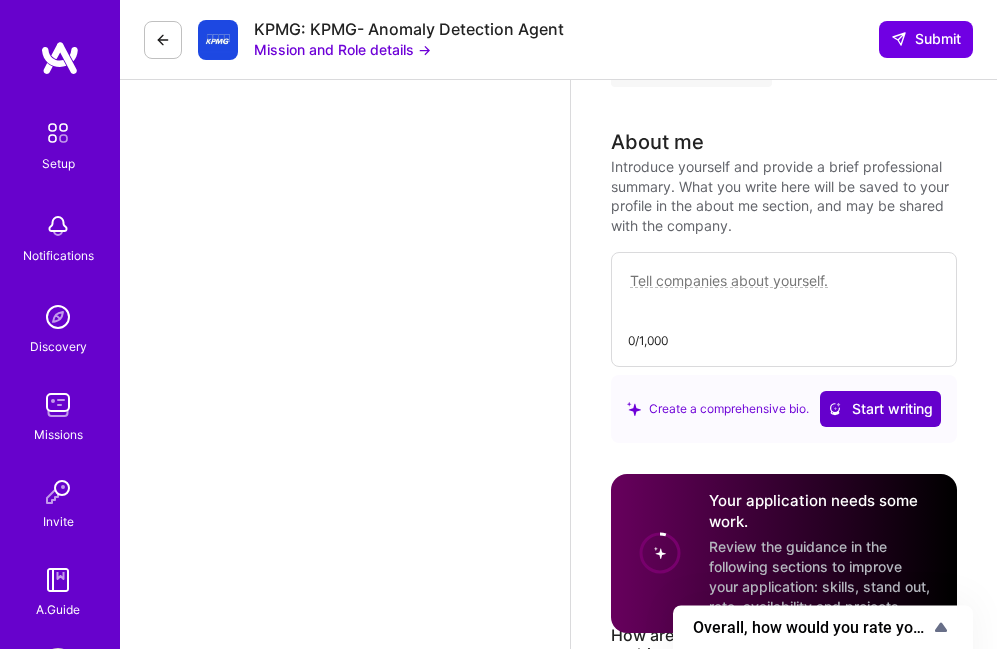 click on "Start writing" at bounding box center (880, 409) 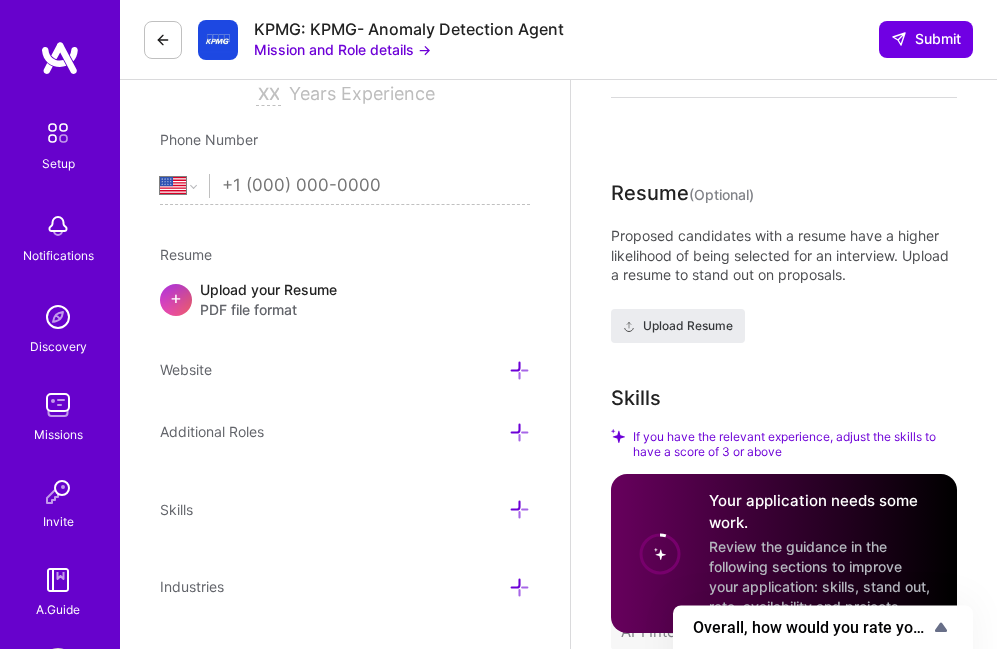 scroll, scrollTop: 332, scrollLeft: 0, axis: vertical 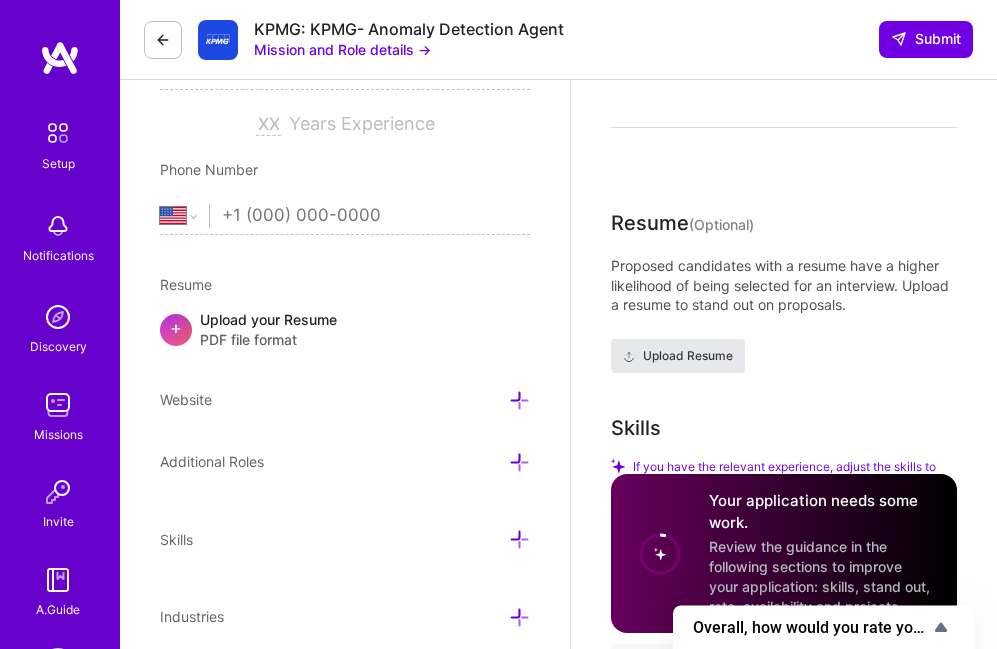 click on "Upload Resume" at bounding box center [678, 356] 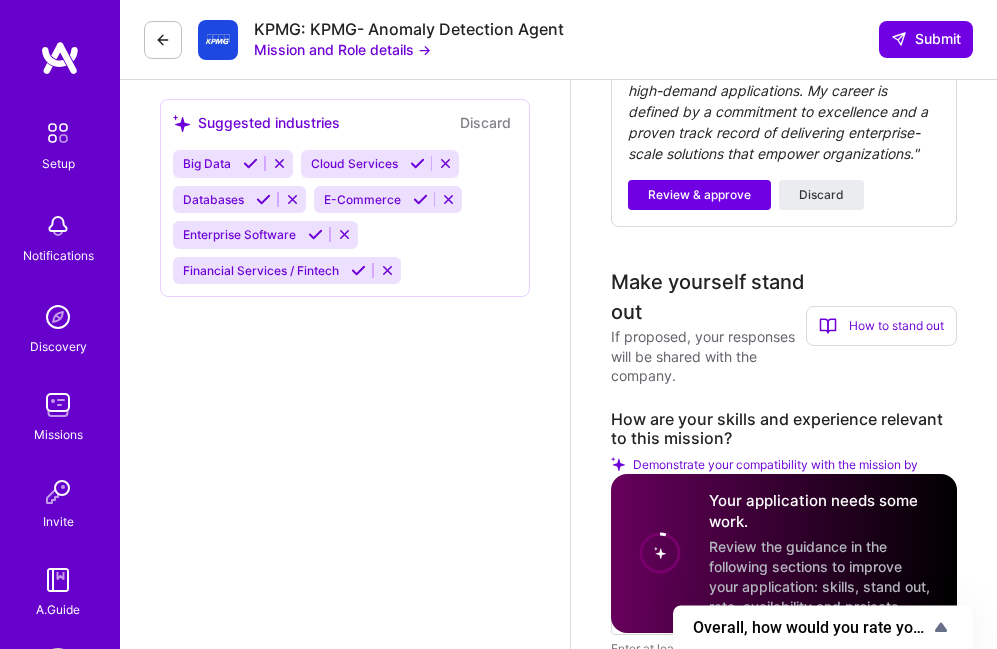 scroll, scrollTop: 1019, scrollLeft: 0, axis: vertical 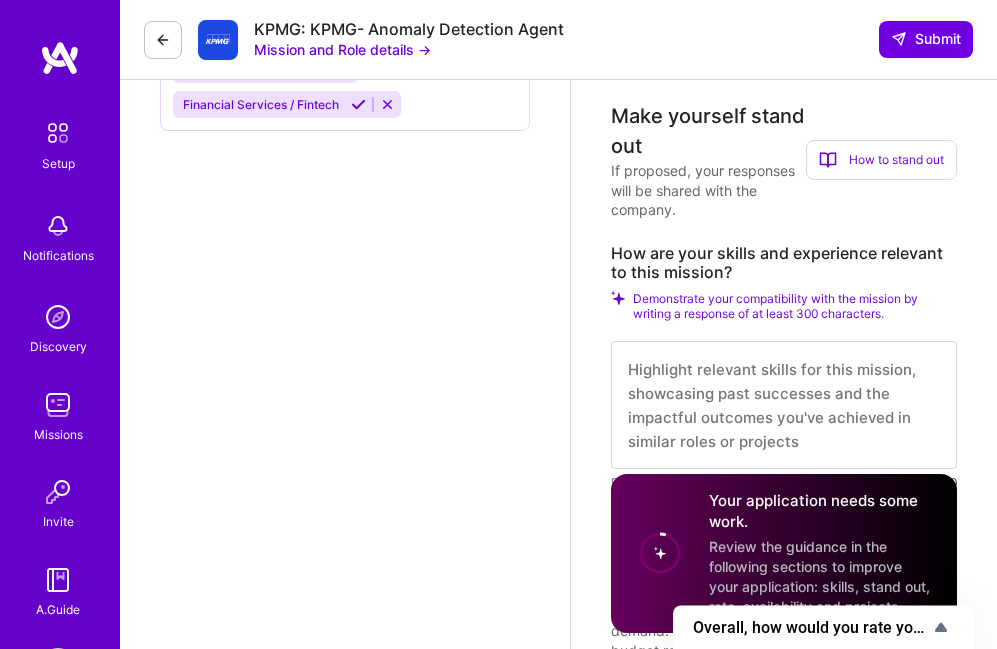 click on "Review & approve" at bounding box center [699, 29] 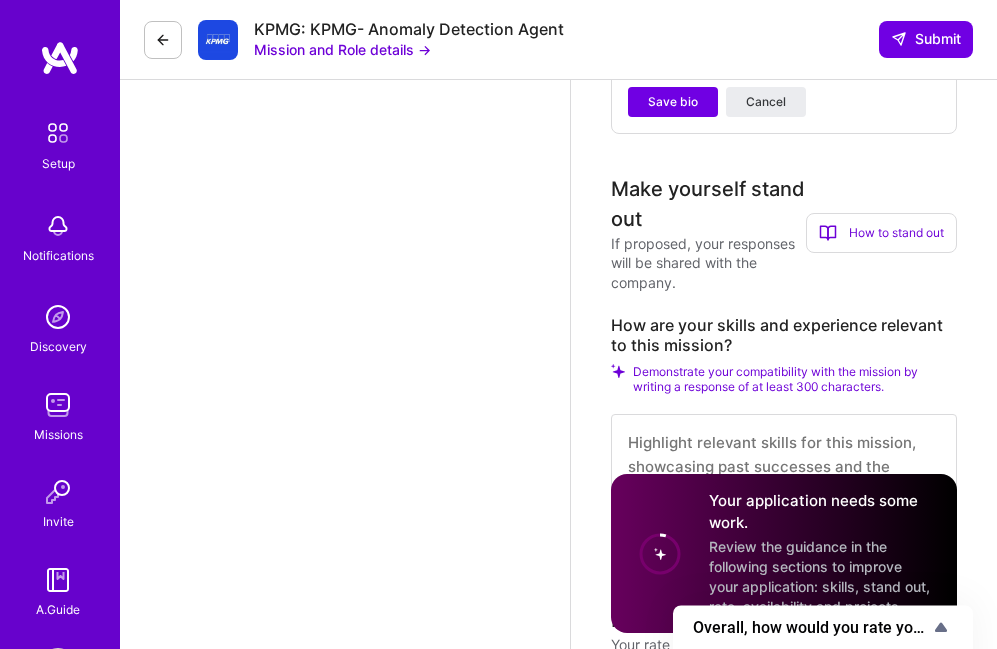 scroll, scrollTop: 1195, scrollLeft: 0, axis: vertical 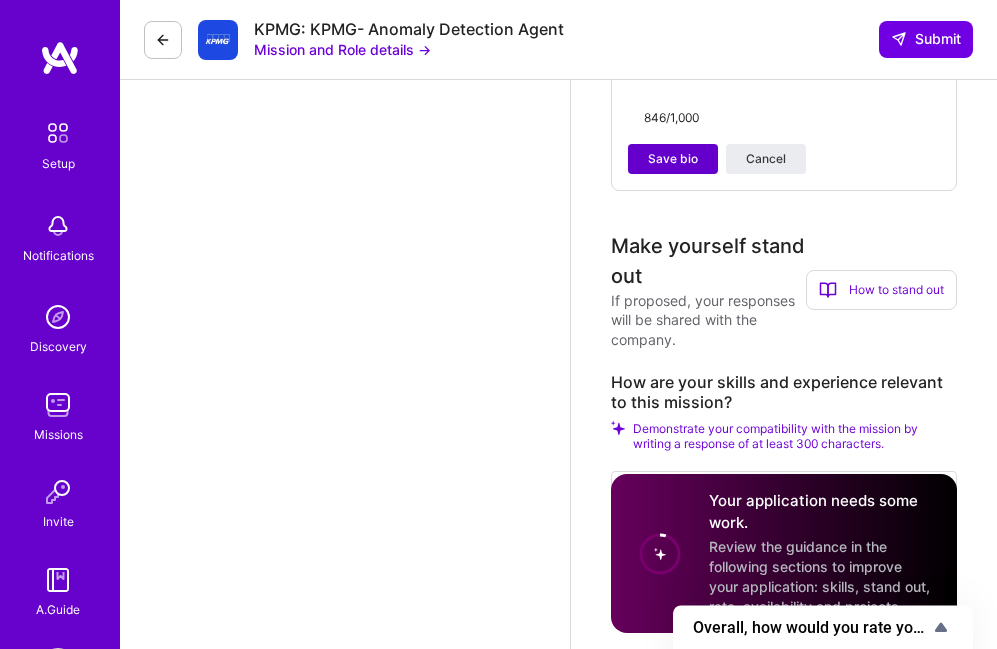 click on "Save bio" at bounding box center (673, 159) 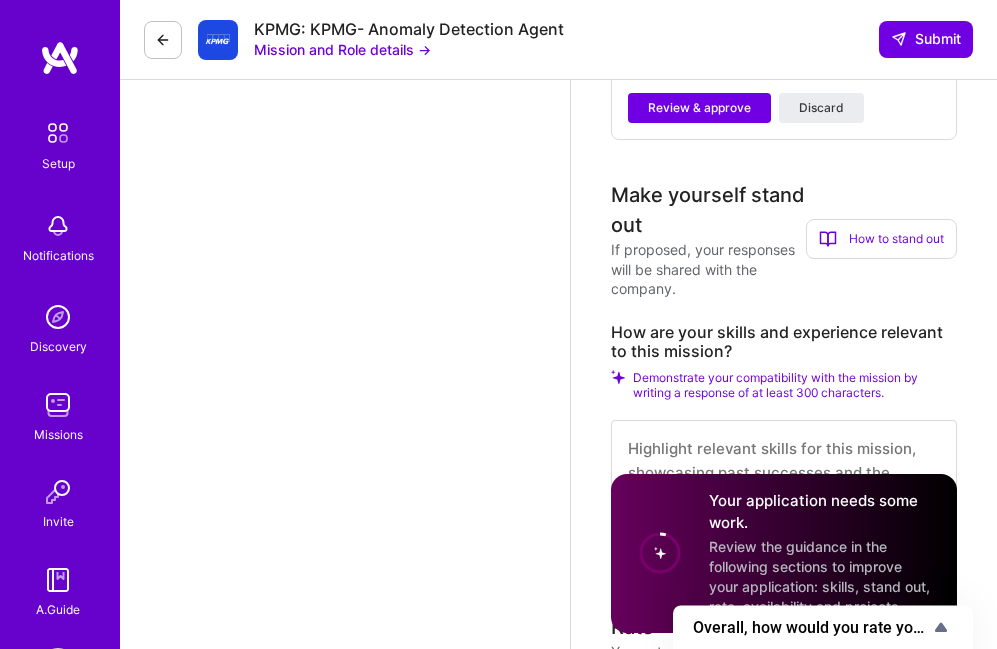 scroll, scrollTop: 1678, scrollLeft: 0, axis: vertical 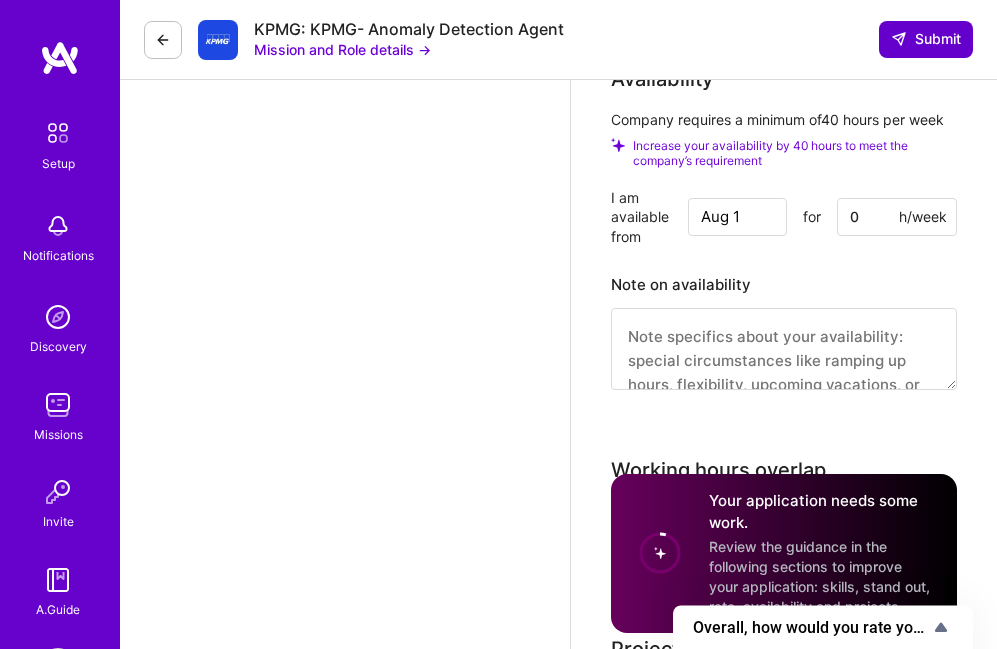 click on "Submit" at bounding box center (926, 39) 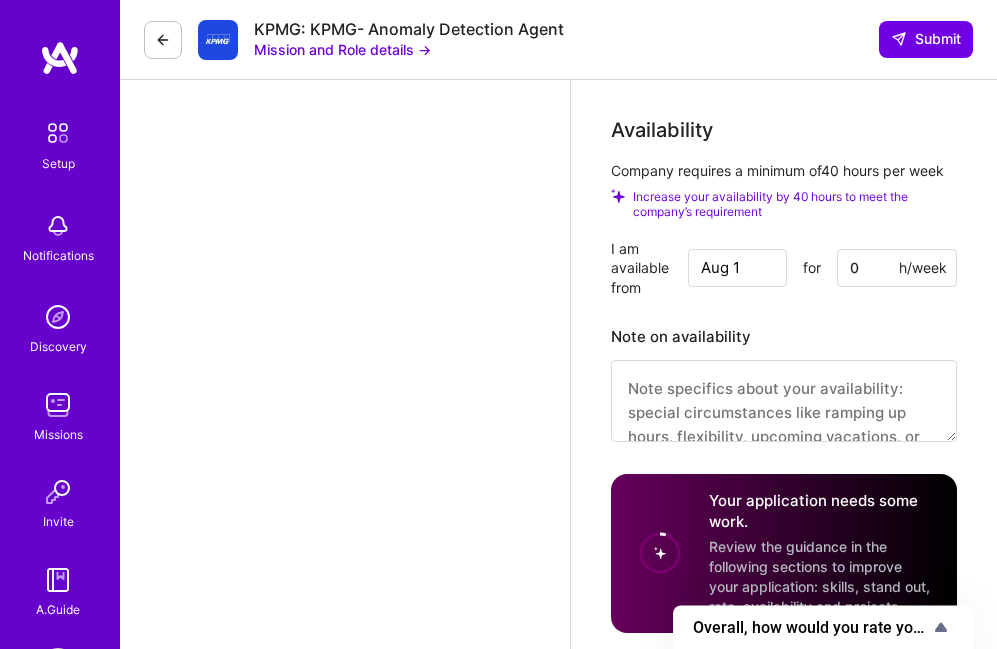 click on "0" at bounding box center [897, 268] 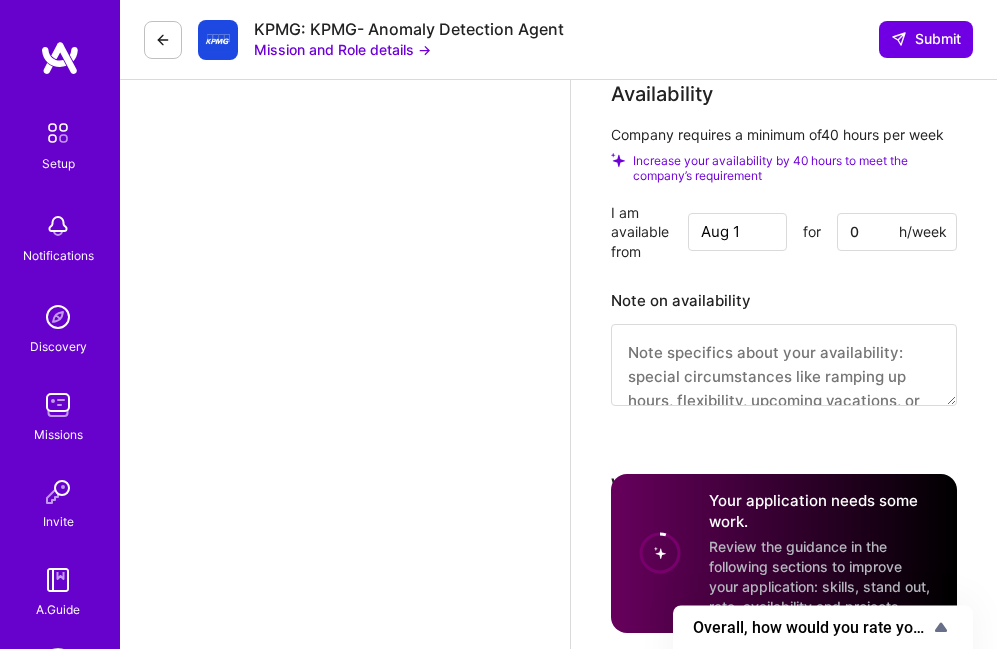 scroll, scrollTop: 1714, scrollLeft: 0, axis: vertical 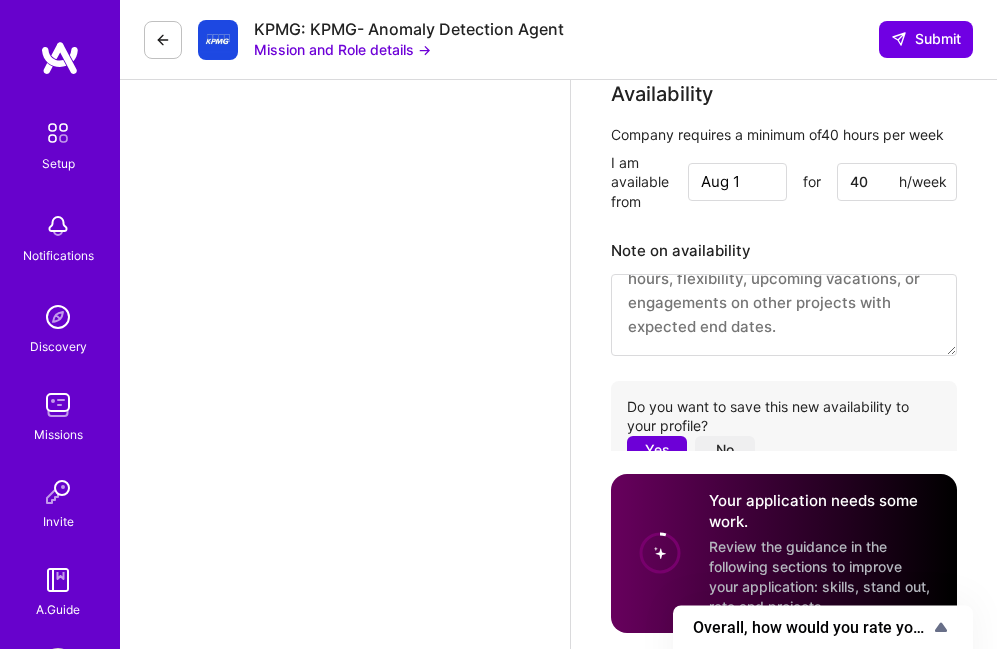 type on "40" 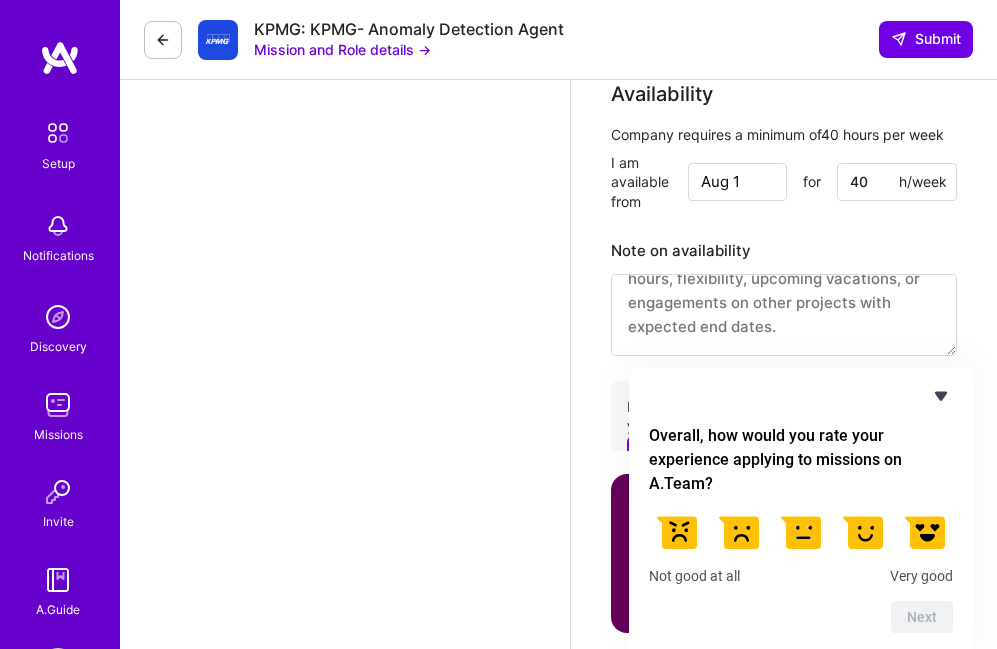 click 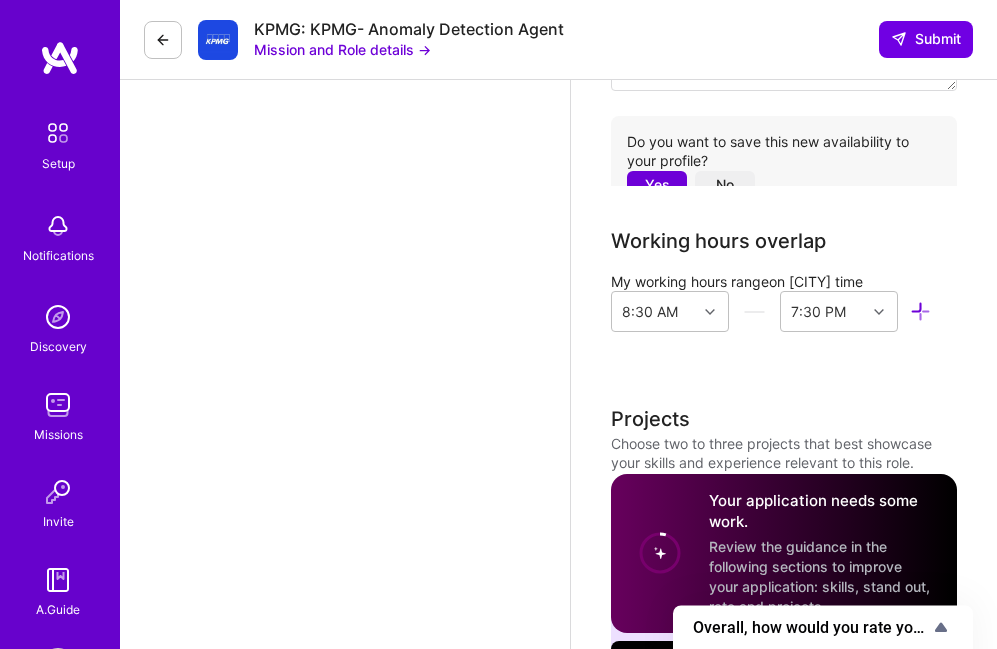 scroll, scrollTop: 1980, scrollLeft: 0, axis: vertical 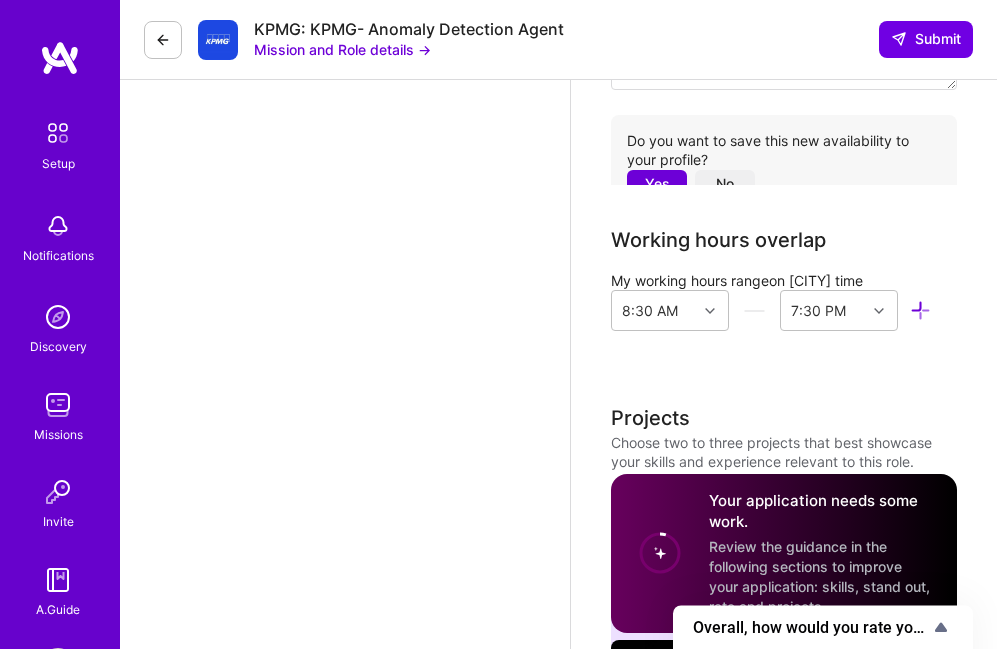 click on "Yes" at bounding box center [657, 184] 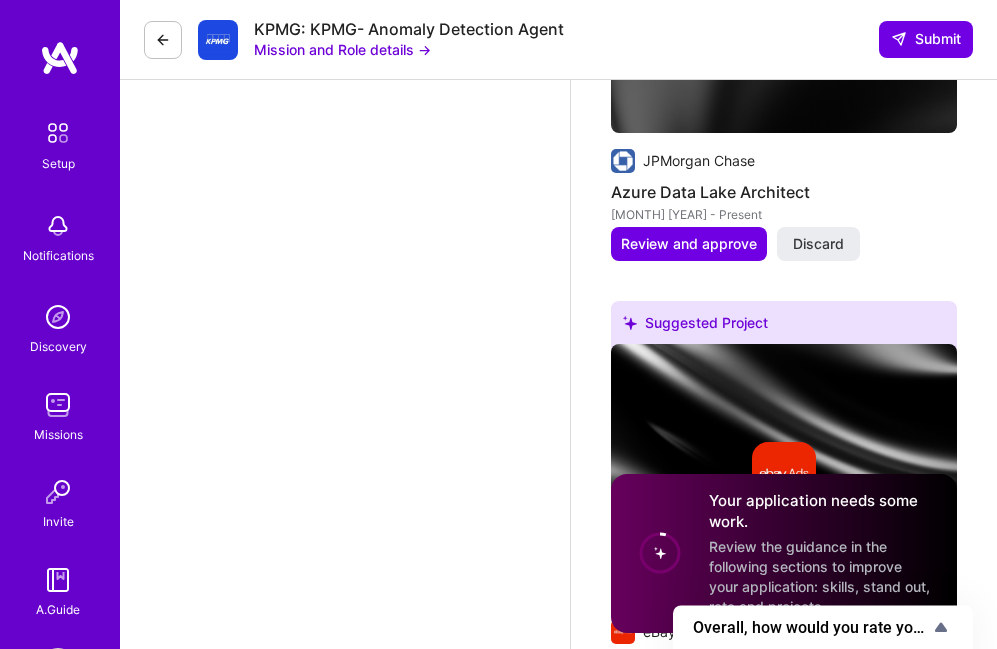 scroll, scrollTop: 2961, scrollLeft: 0, axis: vertical 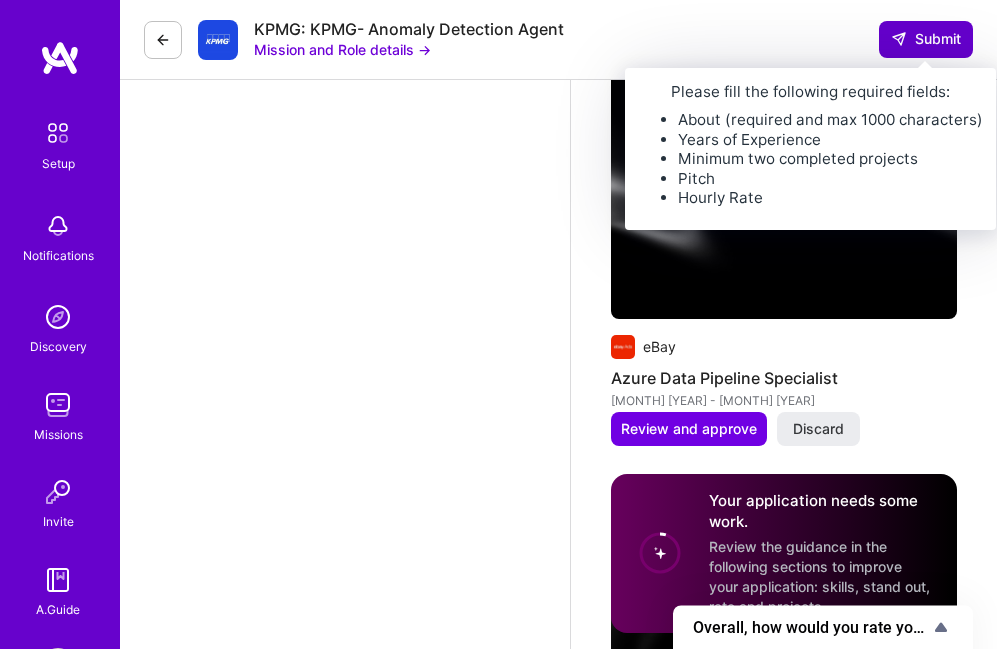 click on "Submit" at bounding box center (926, 39) 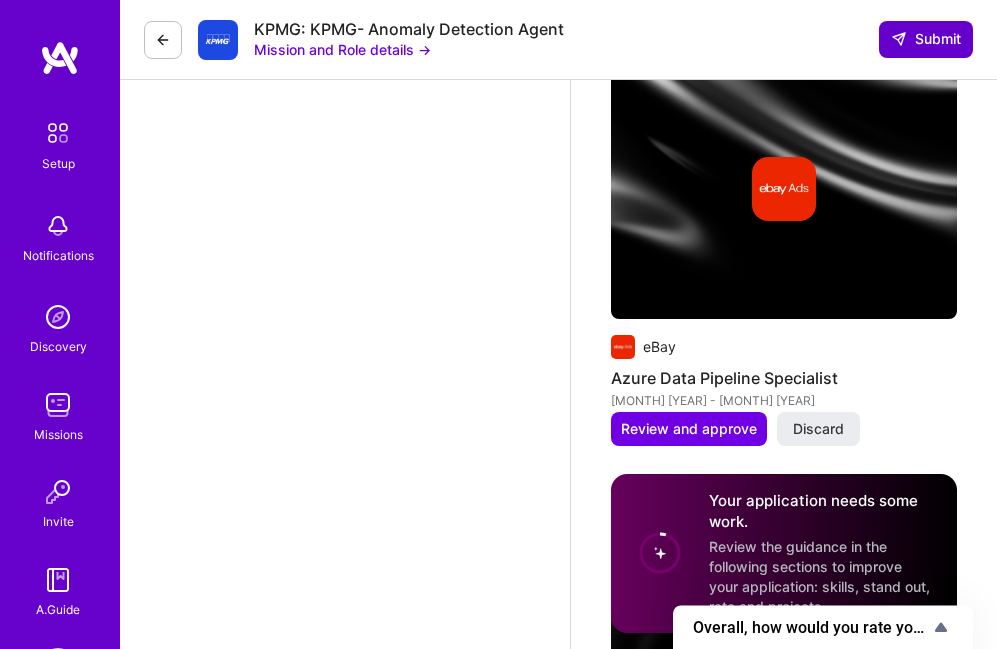 click on "Submit" at bounding box center (926, 39) 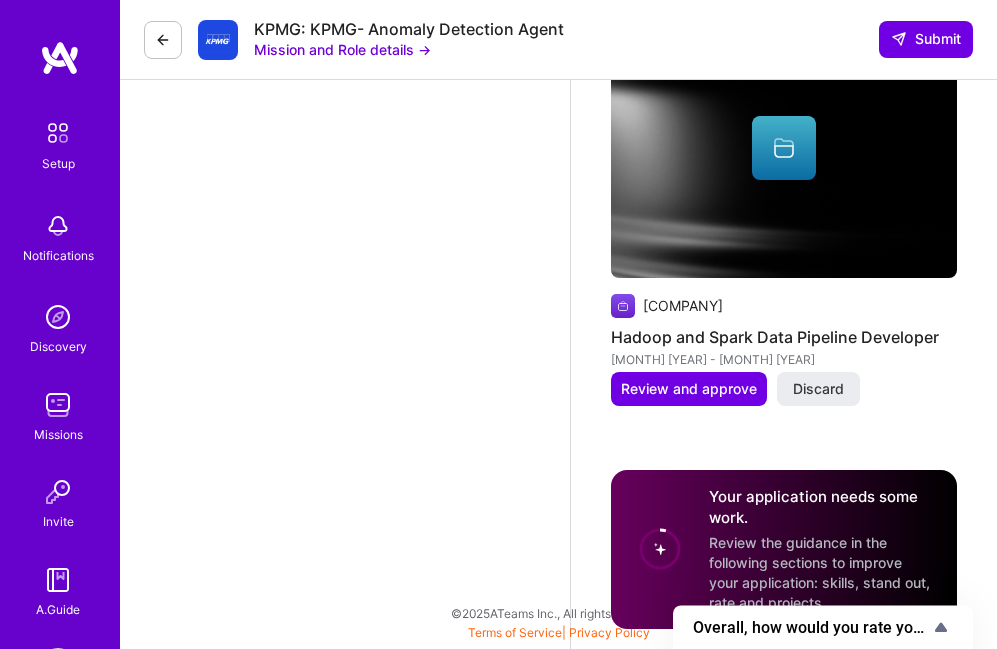 scroll, scrollTop: 4009, scrollLeft: 0, axis: vertical 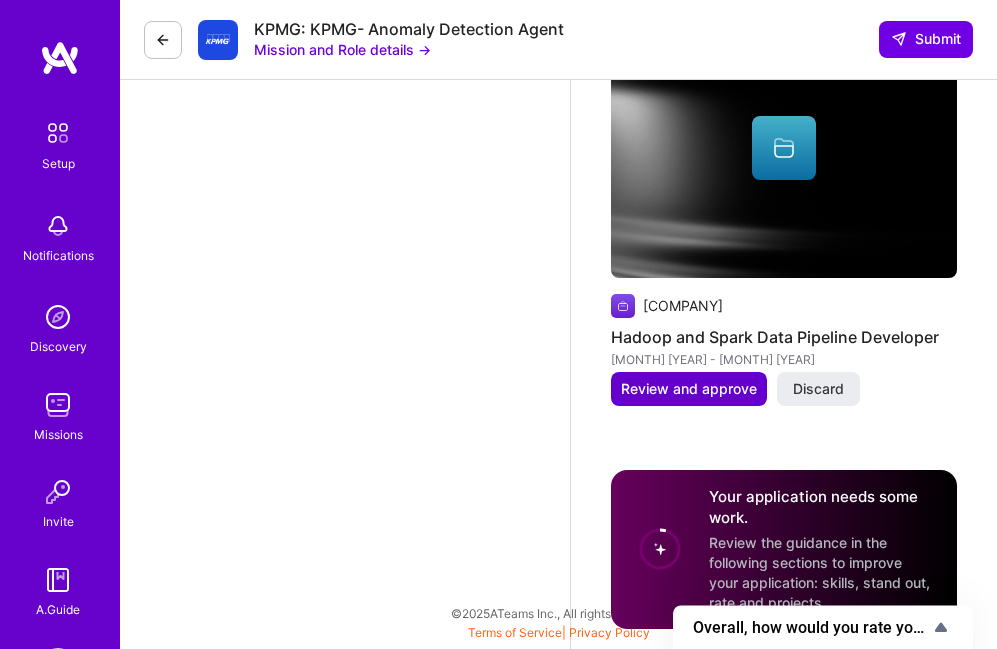 click on "Review and approve" at bounding box center (689, 389) 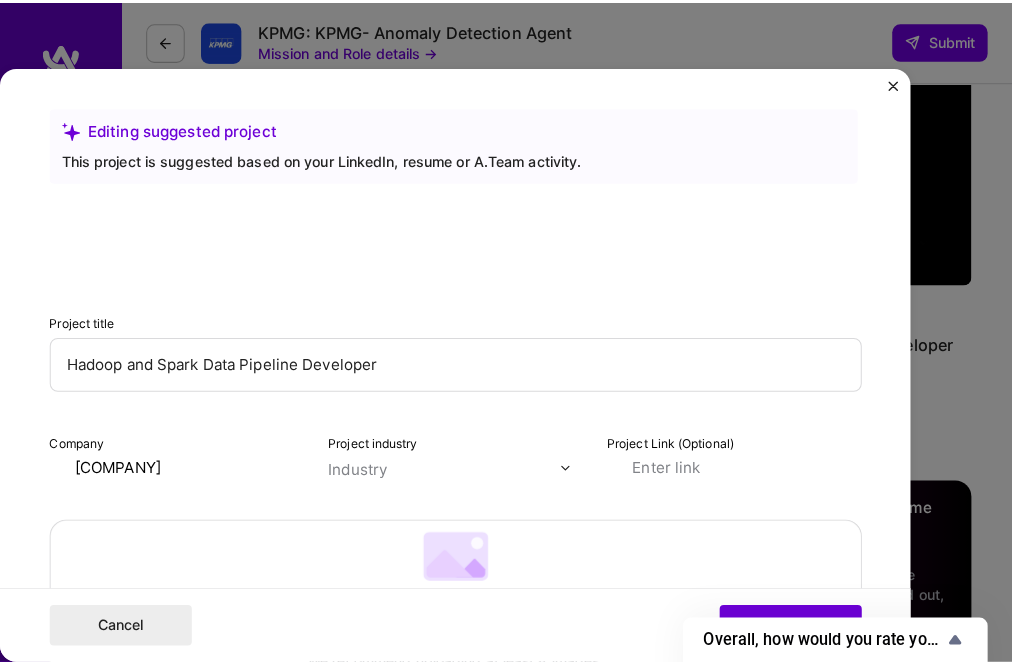 scroll, scrollTop: 3992, scrollLeft: 0, axis: vertical 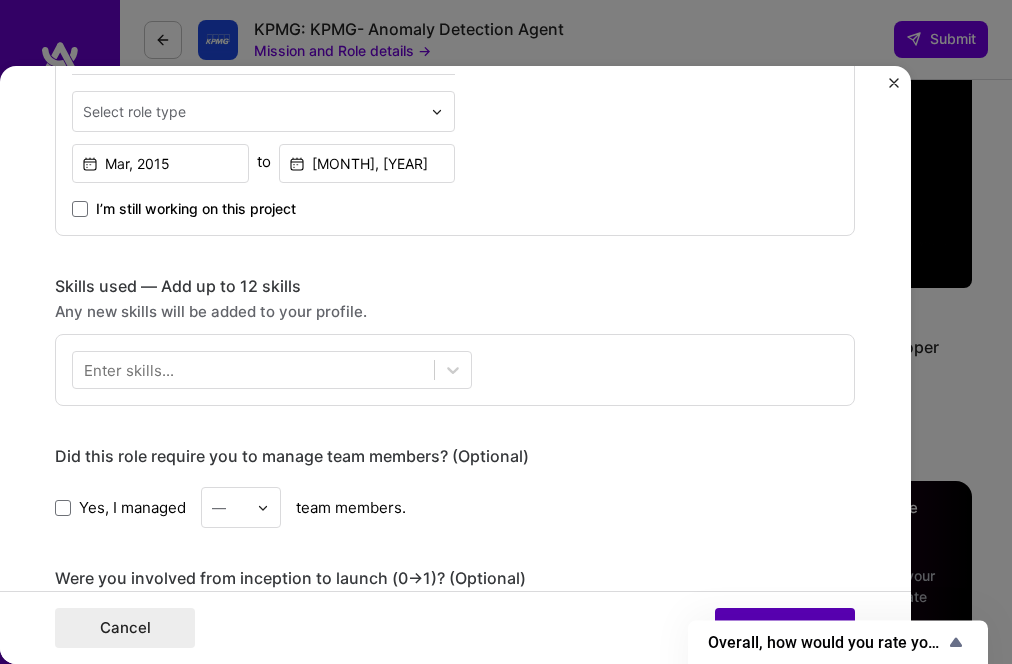 click on "Publish" at bounding box center [785, 628] 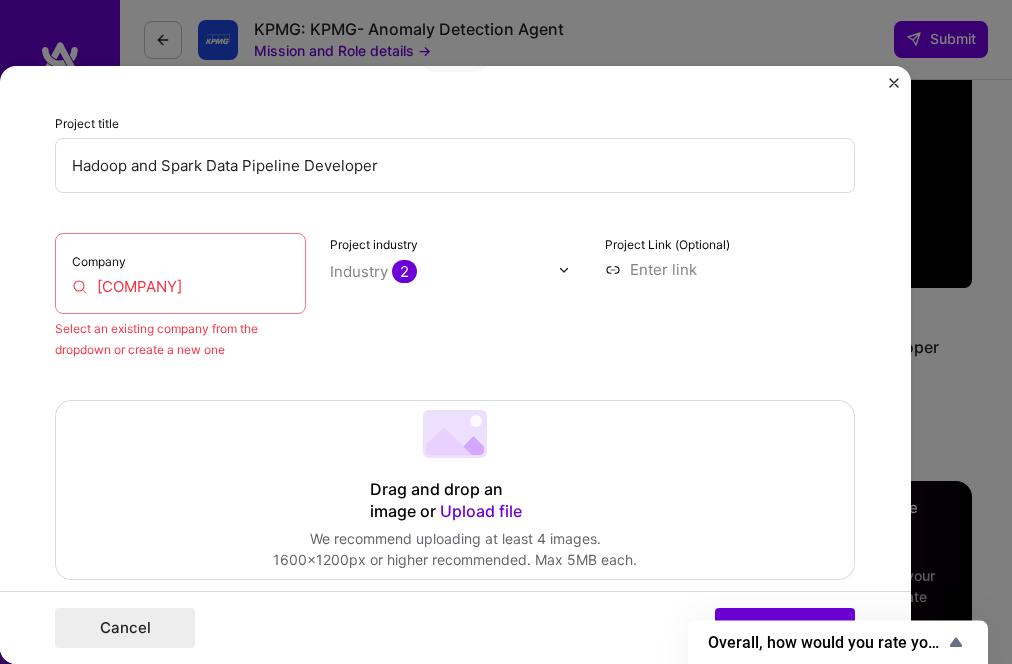 scroll, scrollTop: 254, scrollLeft: 0, axis: vertical 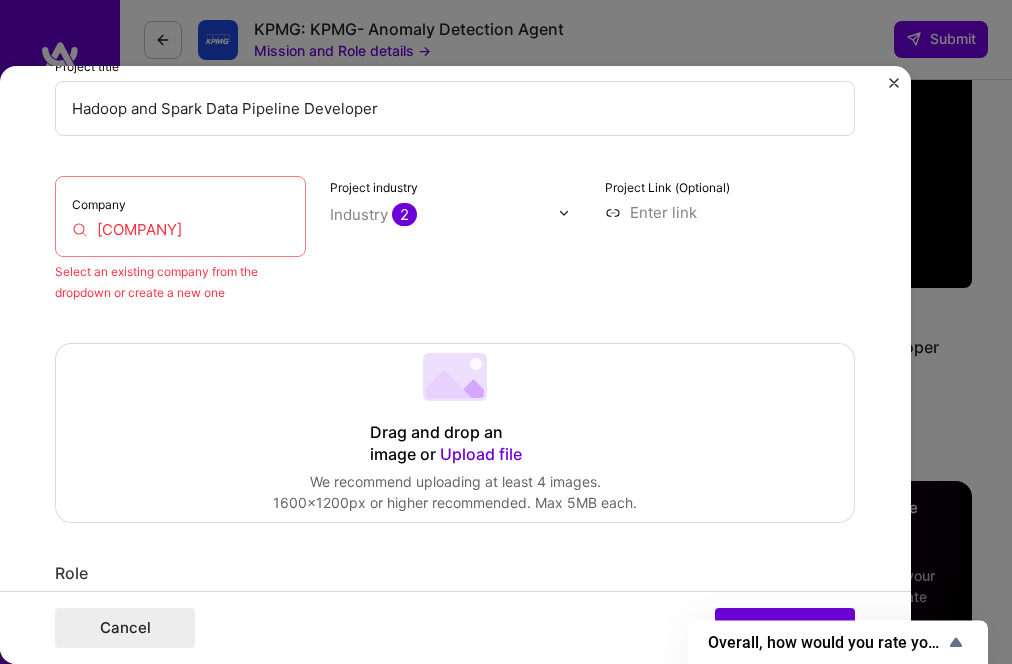 click at bounding box center [894, 83] 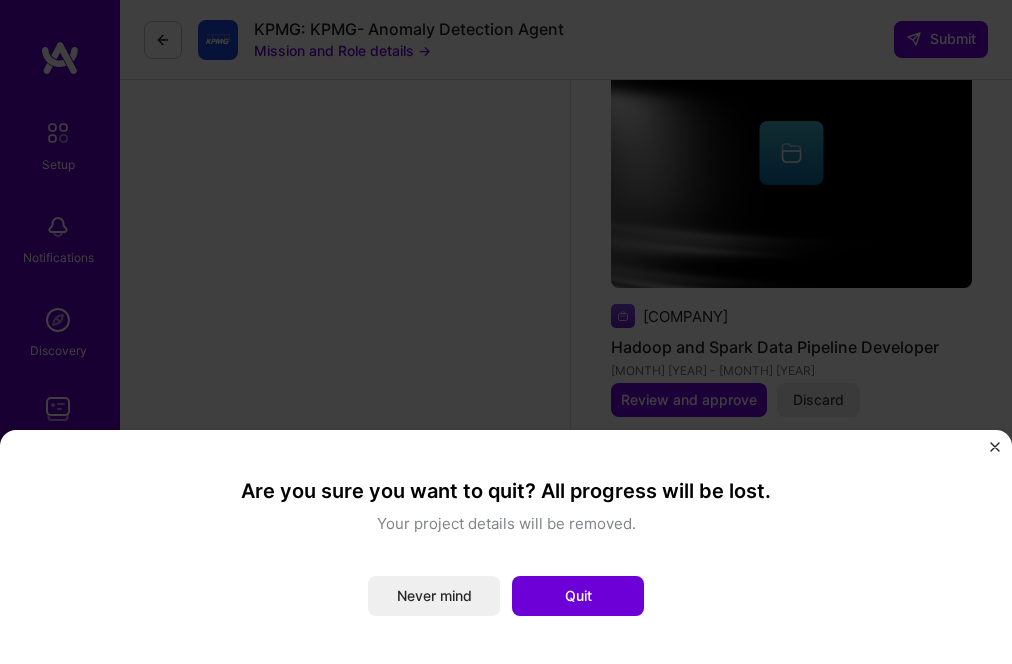 click on "Are you sure you want to quit? All progress will be lost. Your project details will be removed. Never mind Quit" at bounding box center (506, 332) 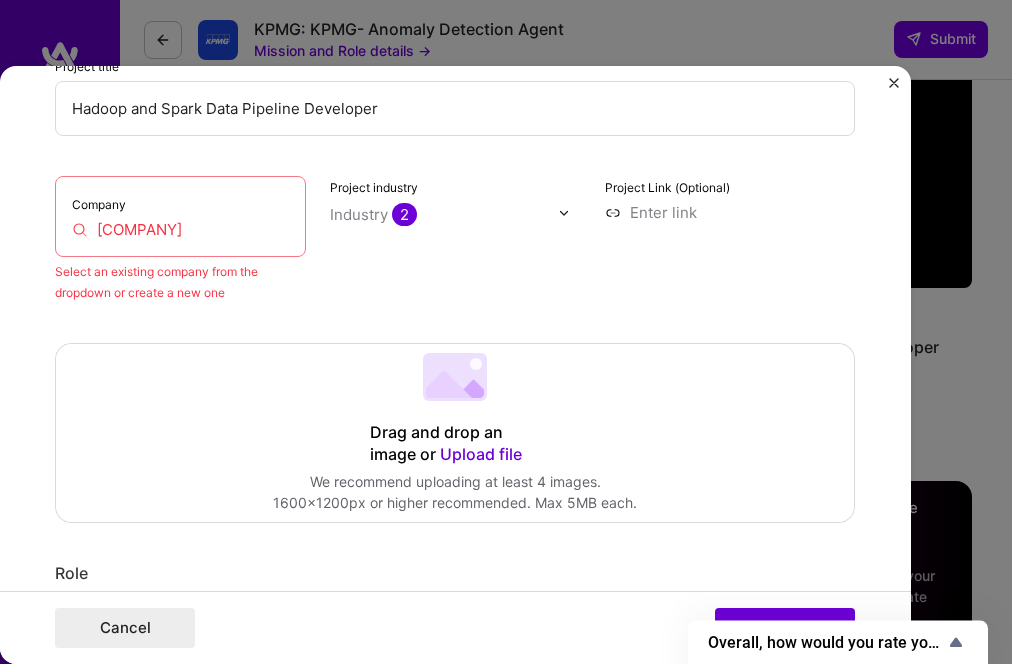 click on "Editing suggested project This project is suggested based on your LinkedIn, resume or A.Team activity. Project title Hadoop and Spark Data Pipeline Developer Company [COMPANY]
Select an existing company from the dropdown or create a new one Project industry Industry 2 Project Link (Optional)
Drag and drop an image or   Upload file Upload file We recommend uploading at least 4 images. 1600x1200px or higher recommended. Max 5MB each. Role Informatica Developer Select role type [MONTH], [YEAR]
to [MONTH], [YEAR]
I’m still working on this project A job role  is required Skills used — Add up to 12 skills Any new skills will be added to your profile. Enter skills... At least one skill is required. Skill rating is required. Did this role require you to manage team members? (Optional) Yes, I managed — team members. Were you involved from inception to launch (0  ->  1)? (Optional)   220 /" at bounding box center (506, 332) 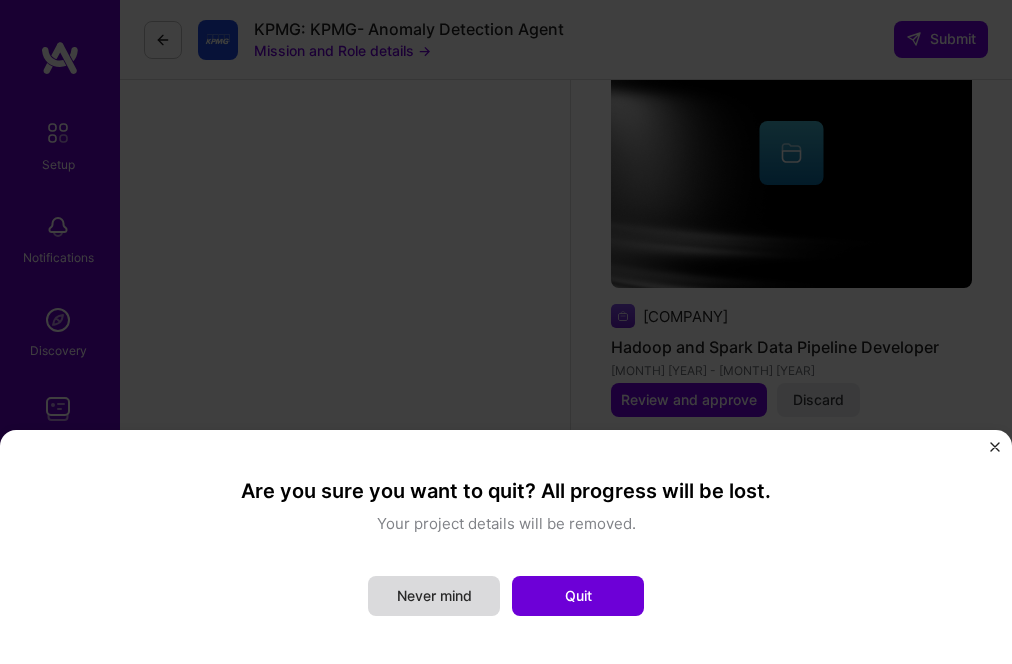 click on "Never mind" at bounding box center (434, 596) 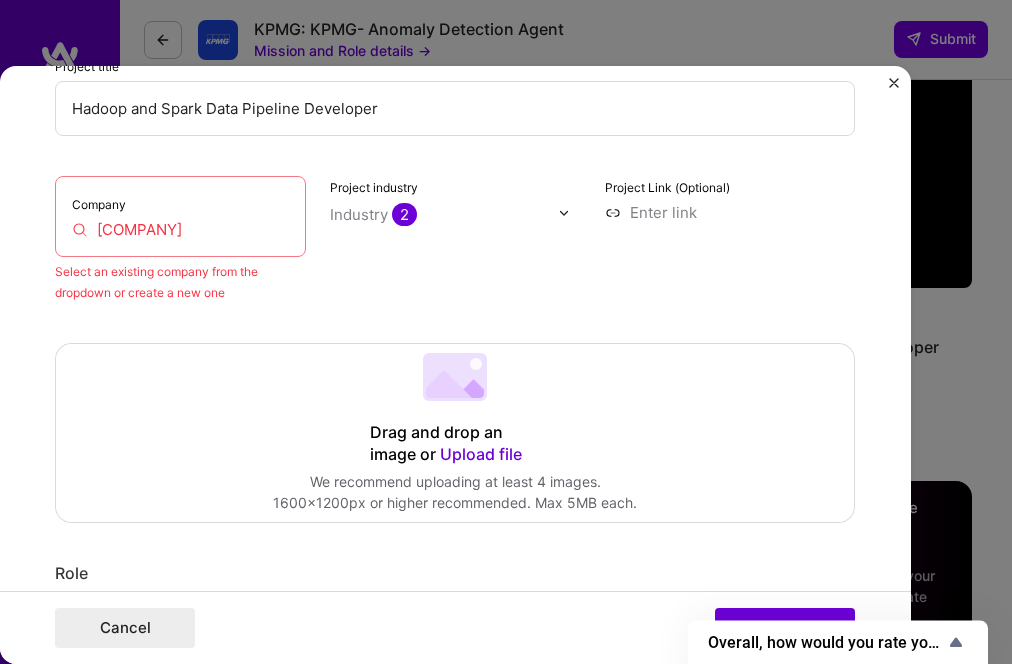 drag, startPoint x: 878, startPoint y: 647, endPoint x: 879, endPoint y: 618, distance: 29.017237 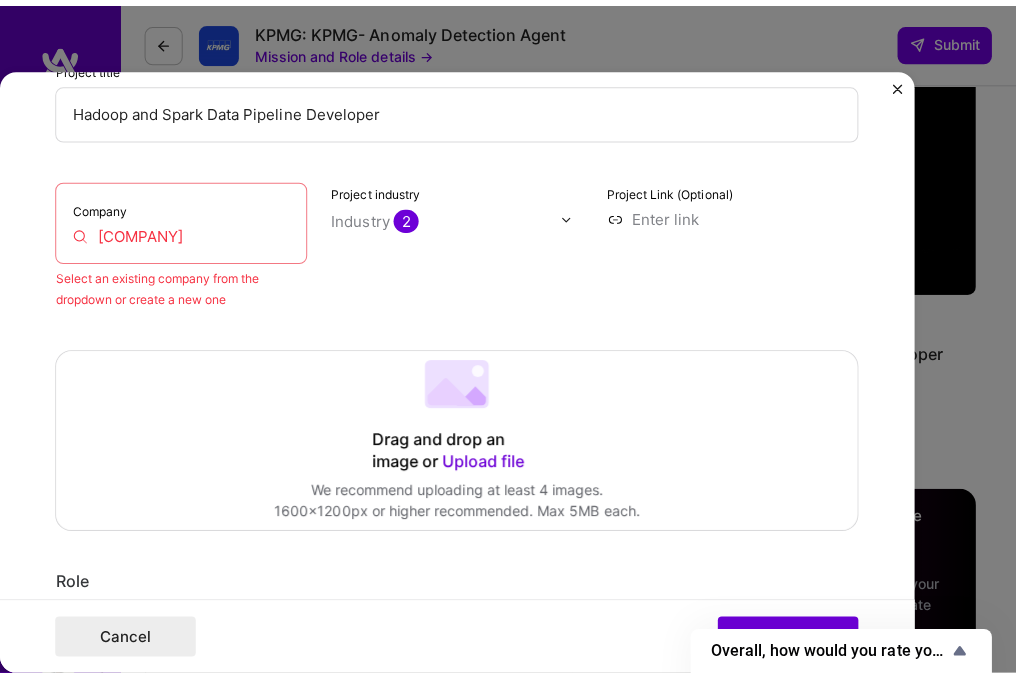 scroll, scrollTop: 3969, scrollLeft: 0, axis: vertical 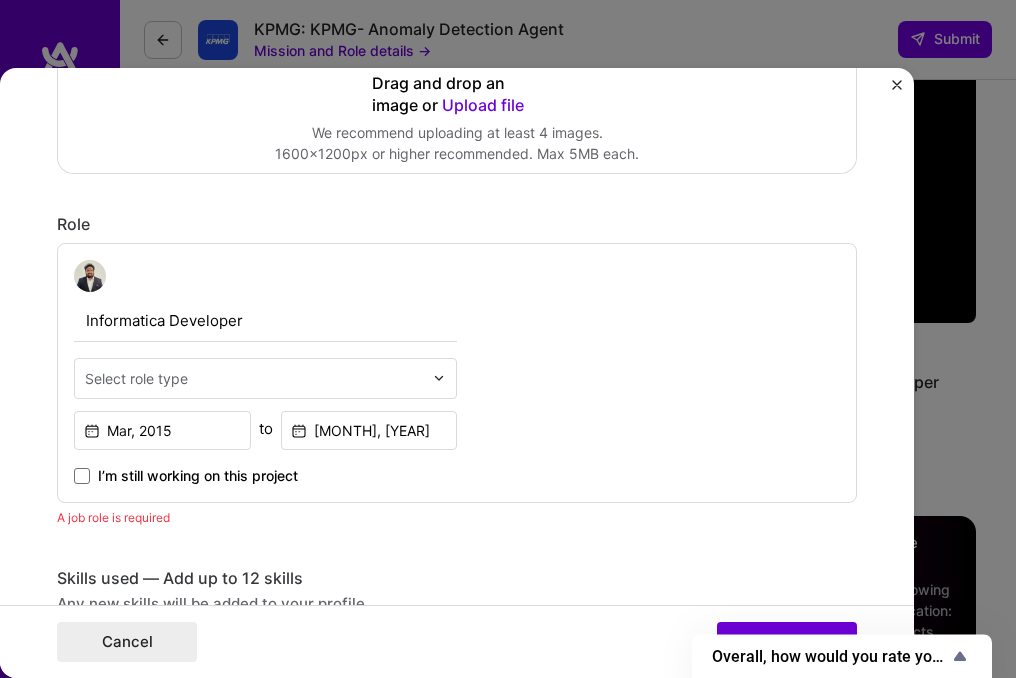 click on "Cancel Publish" at bounding box center [457, 641] 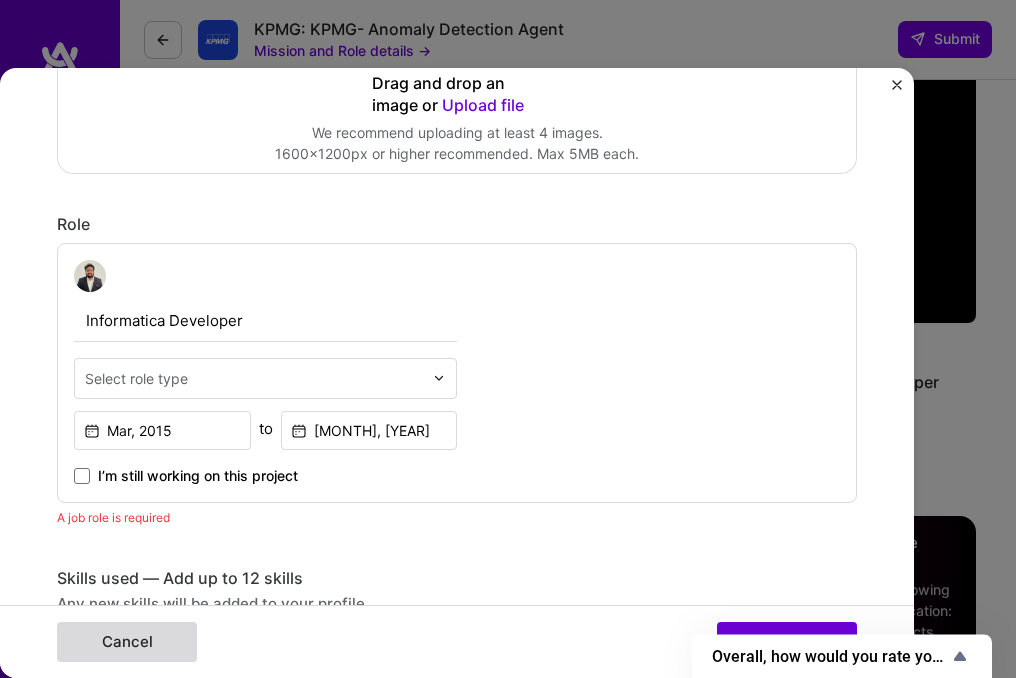 click on "Cancel" at bounding box center [127, 642] 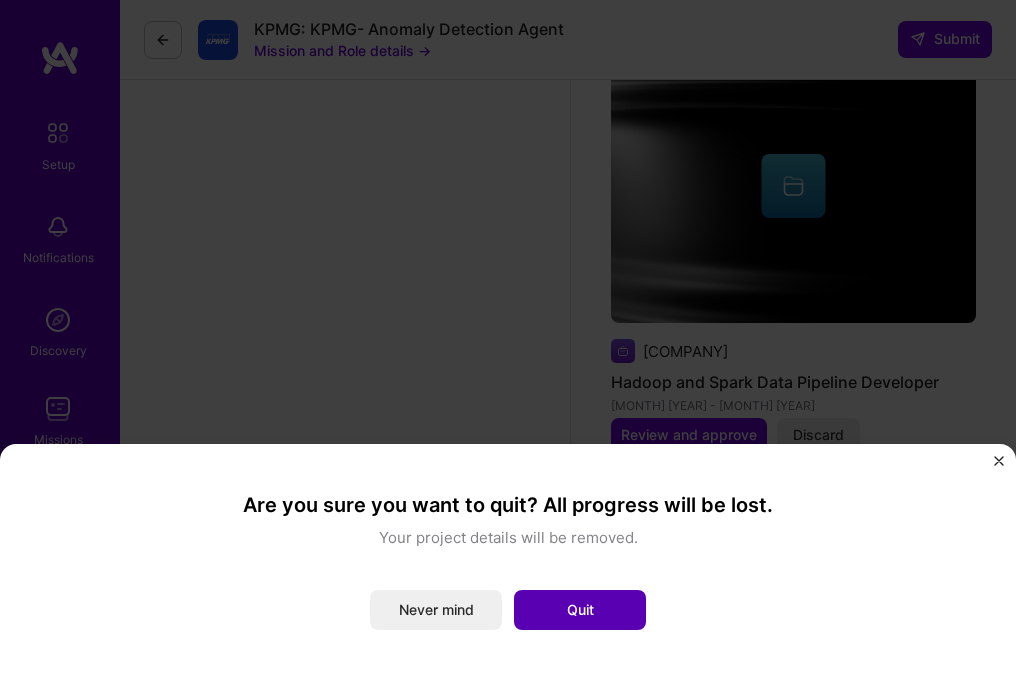click on "Quit" at bounding box center [580, 610] 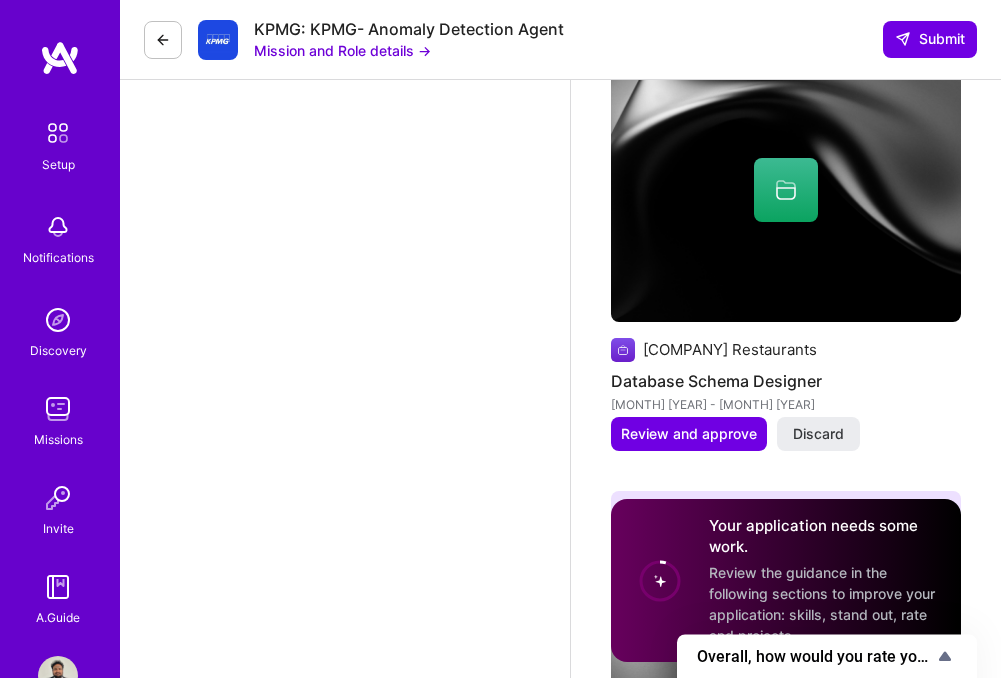 scroll, scrollTop: 3773, scrollLeft: 0, axis: vertical 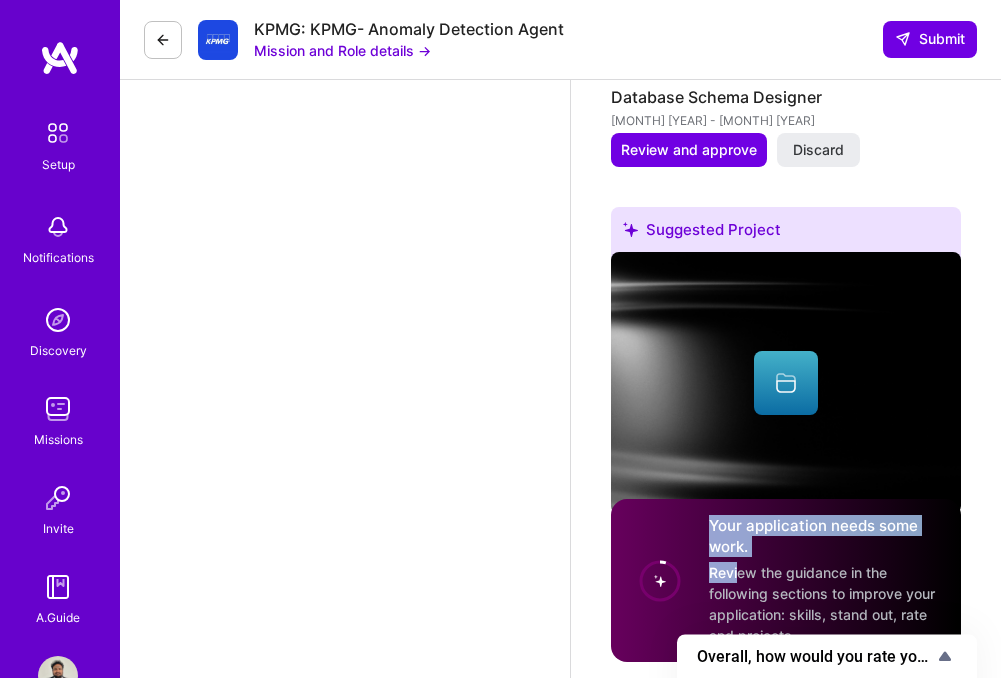 drag, startPoint x: 723, startPoint y: 561, endPoint x: 631, endPoint y: 575, distance: 93.05912 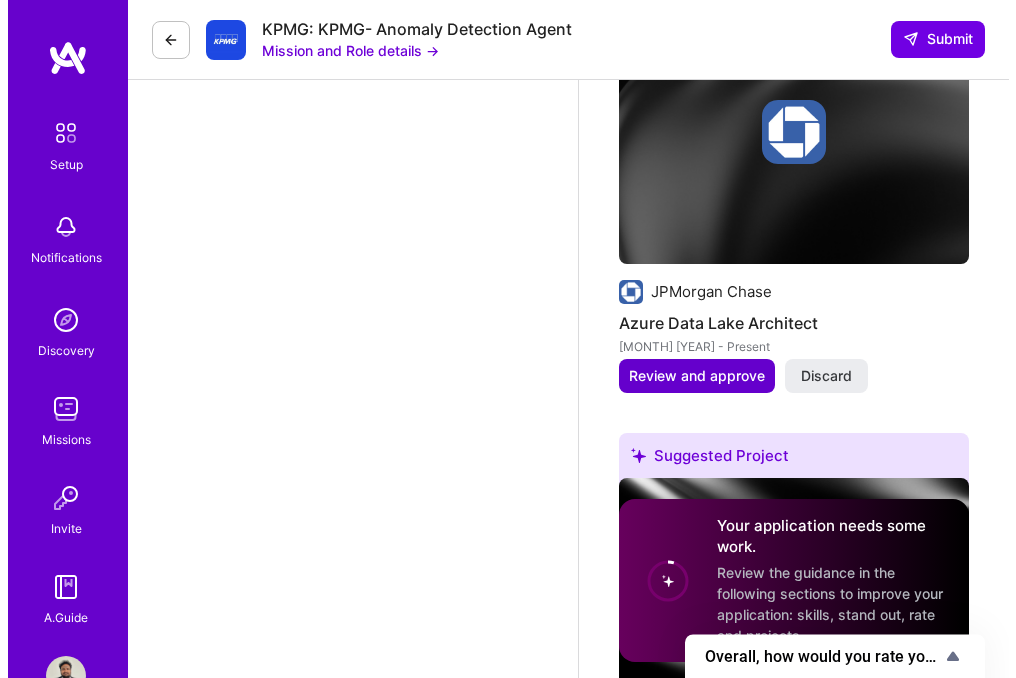 scroll, scrollTop: 2598, scrollLeft: 0, axis: vertical 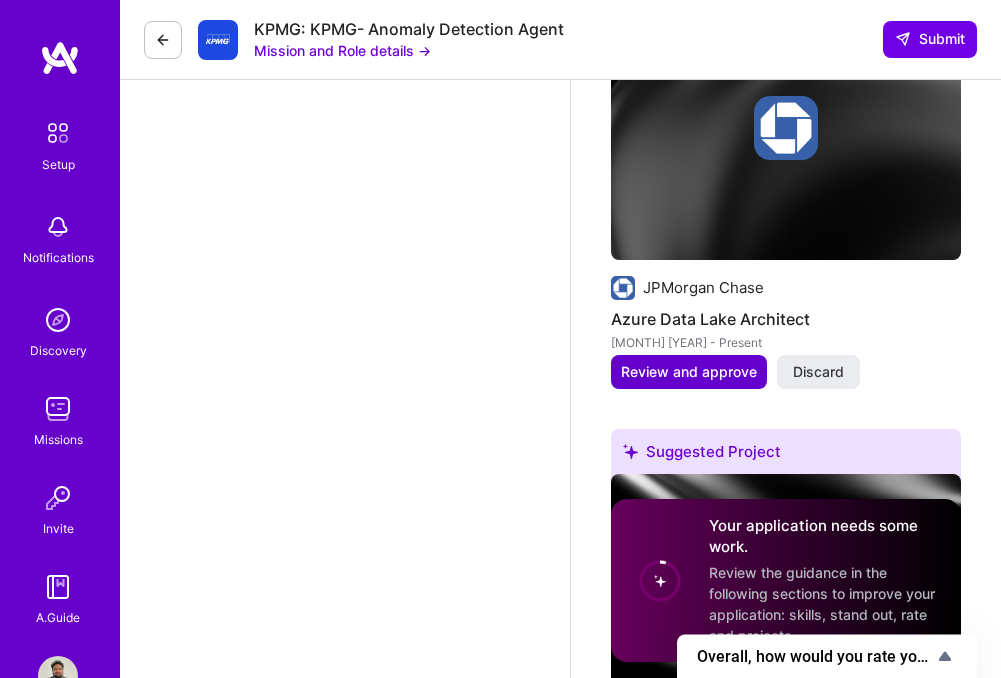 click on "Review and approve" at bounding box center [689, 372] 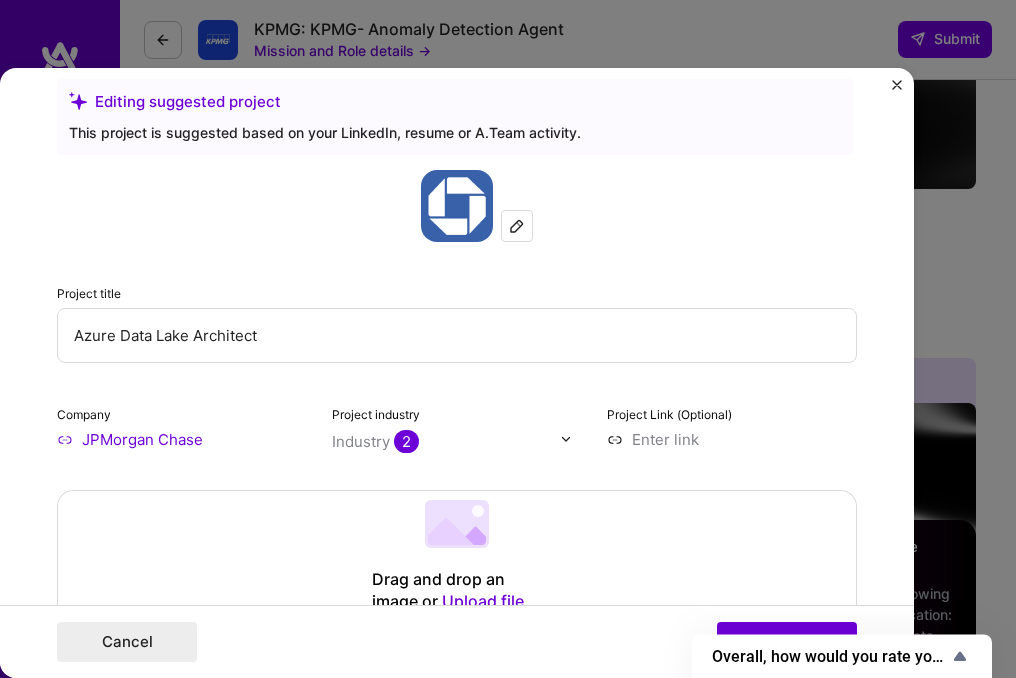 scroll, scrollTop: 202, scrollLeft: 0, axis: vertical 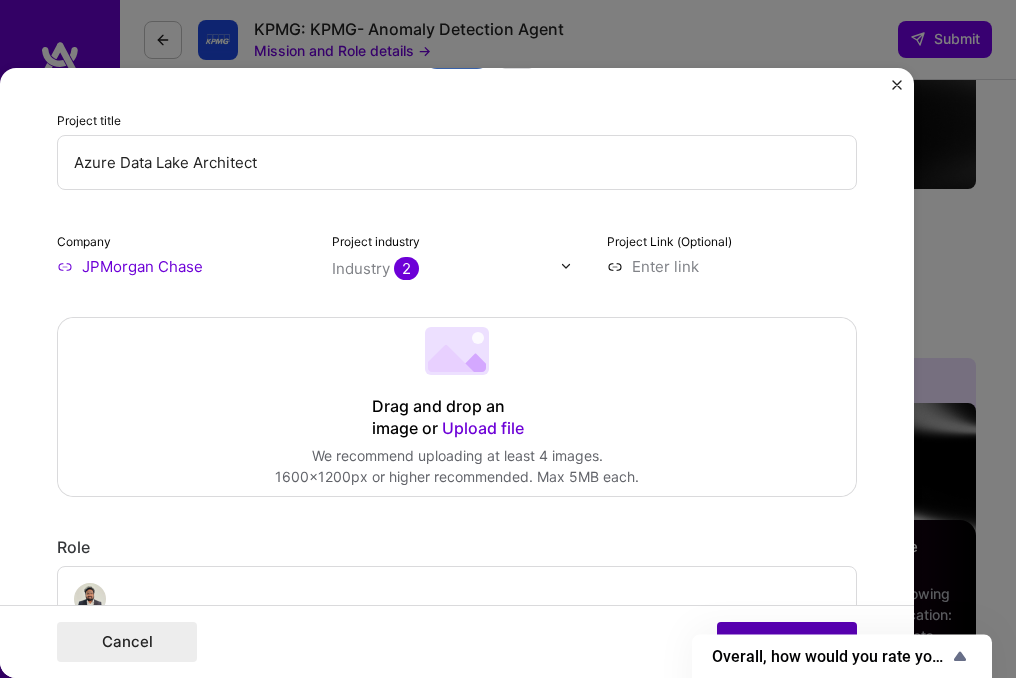 click on "Publish" at bounding box center [787, 642] 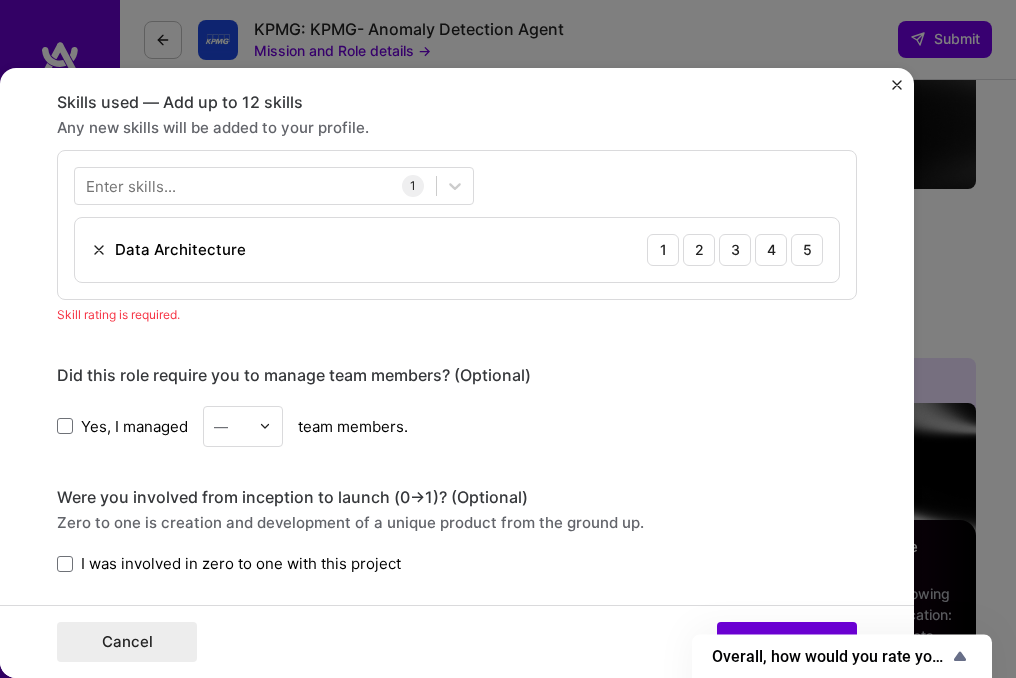 scroll, scrollTop: 1001, scrollLeft: 0, axis: vertical 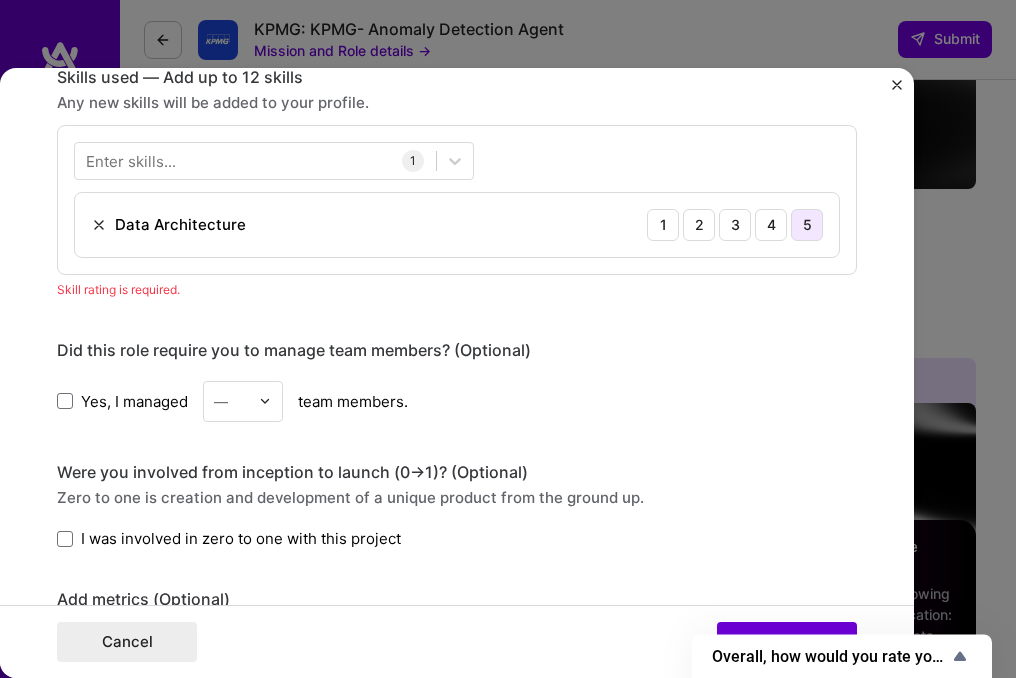 click on "5" at bounding box center [807, 225] 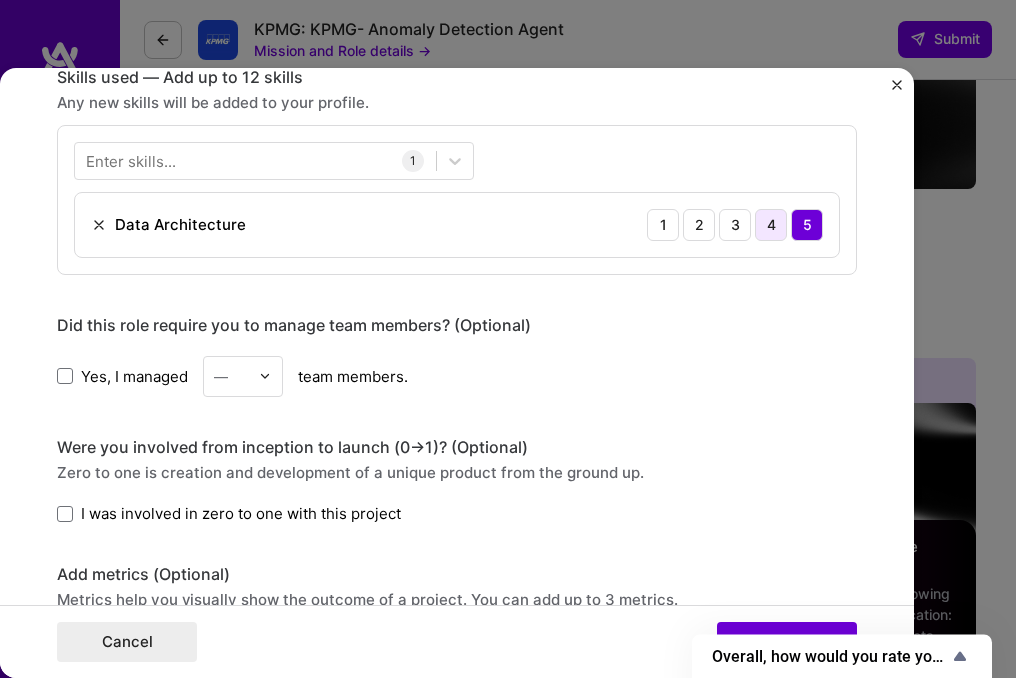 drag, startPoint x: 772, startPoint y: 219, endPoint x: 768, endPoint y: 233, distance: 14.56022 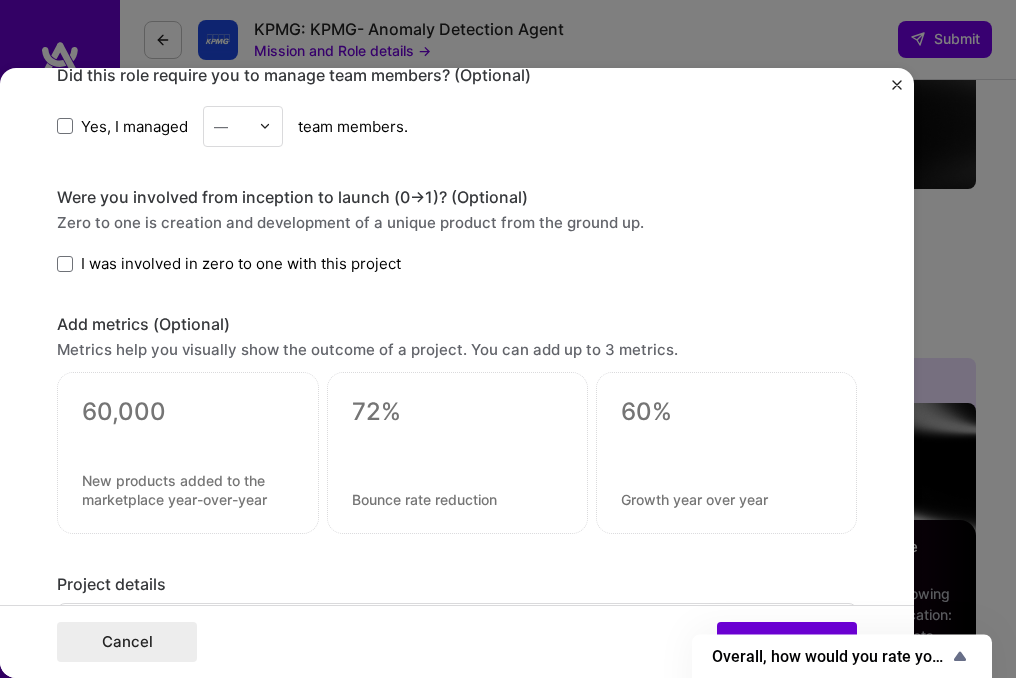 scroll, scrollTop: 1247, scrollLeft: 0, axis: vertical 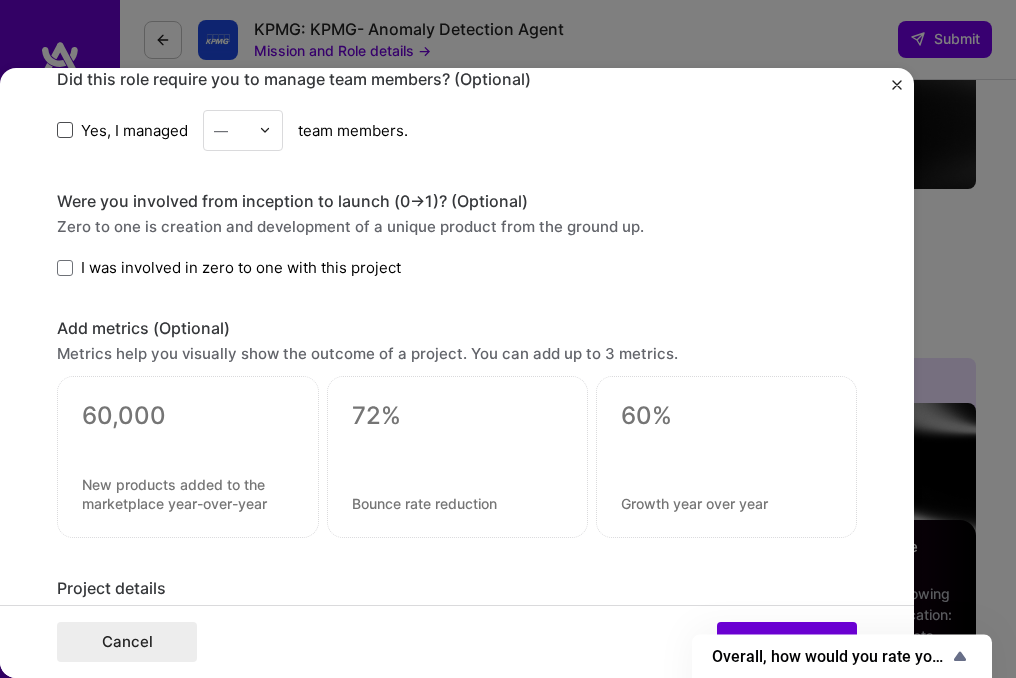 click at bounding box center [65, 130] 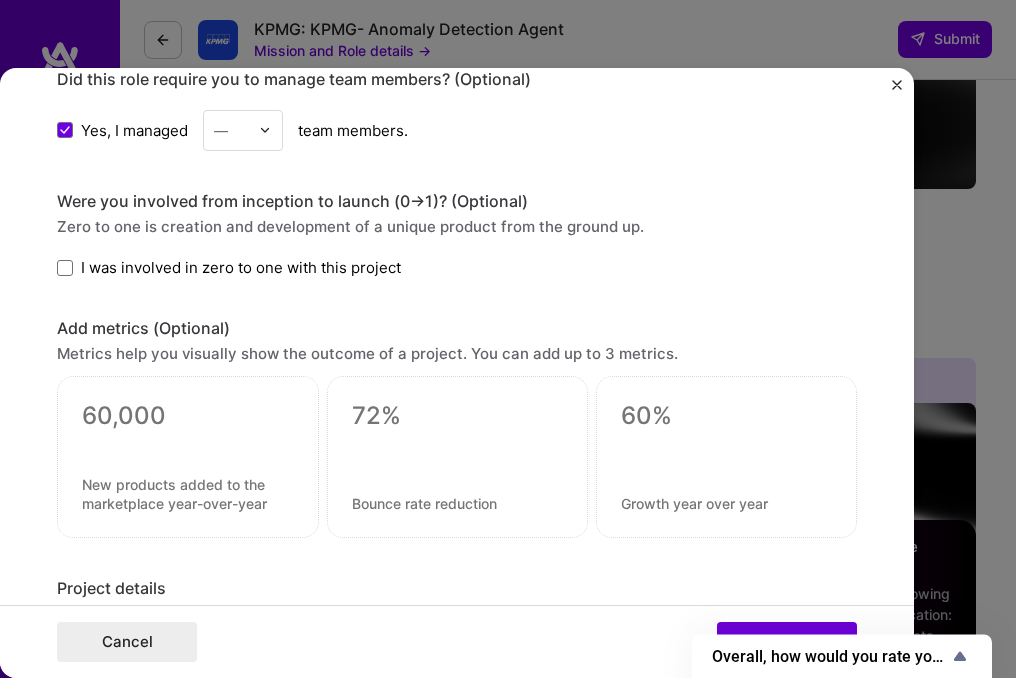 click at bounding box center [270, 130] 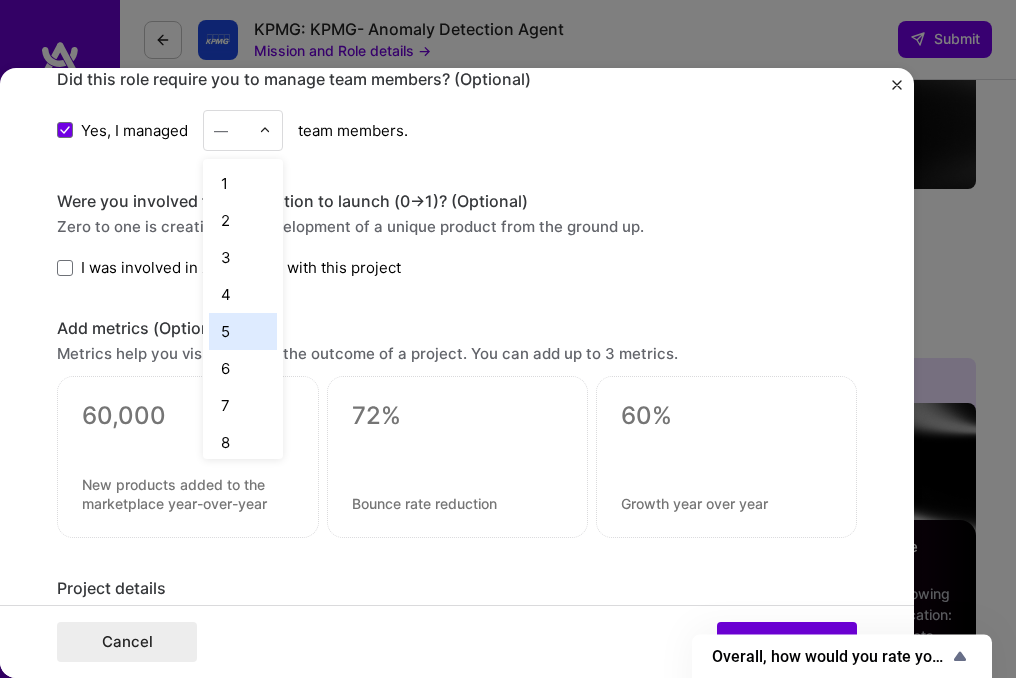 click on "5" at bounding box center [243, 331] 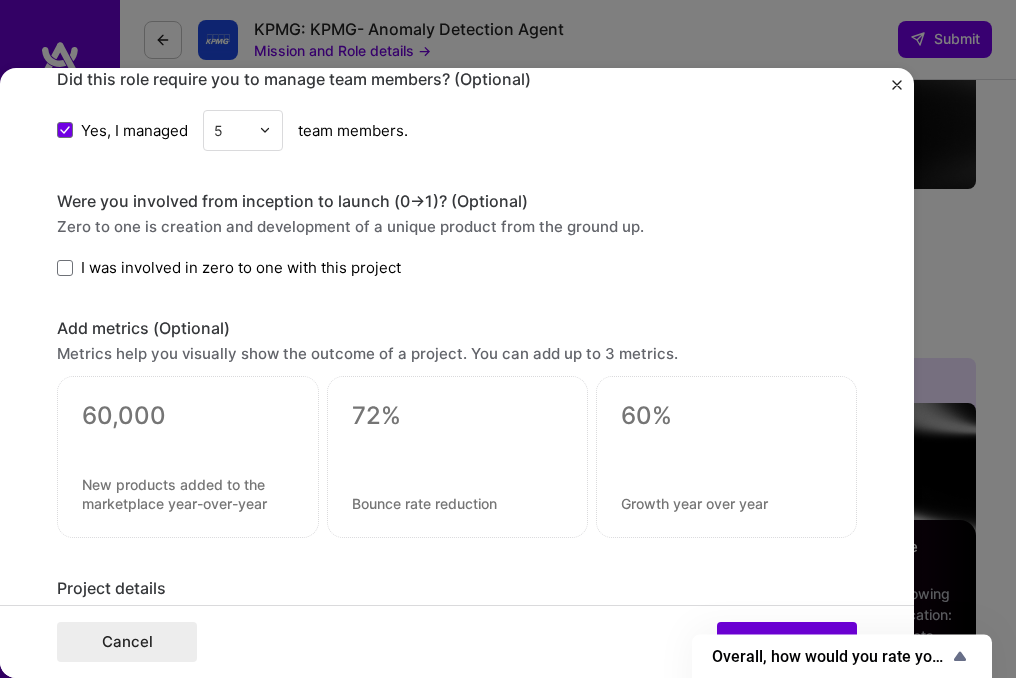 click on "I was involved in zero to one with this project" at bounding box center [229, 267] 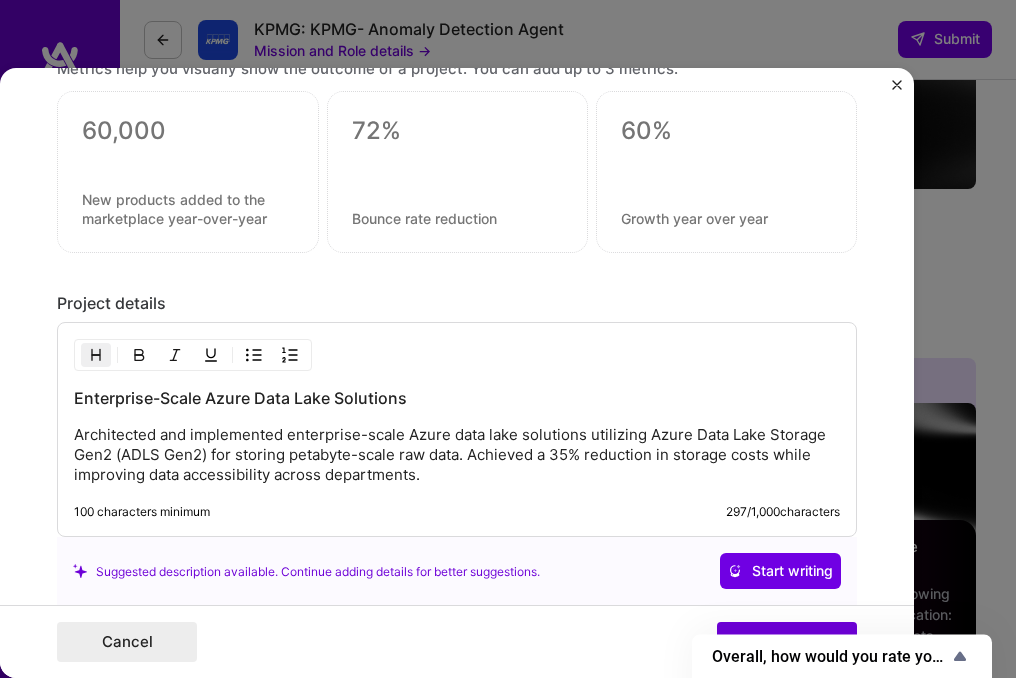 scroll, scrollTop: 1649, scrollLeft: 0, axis: vertical 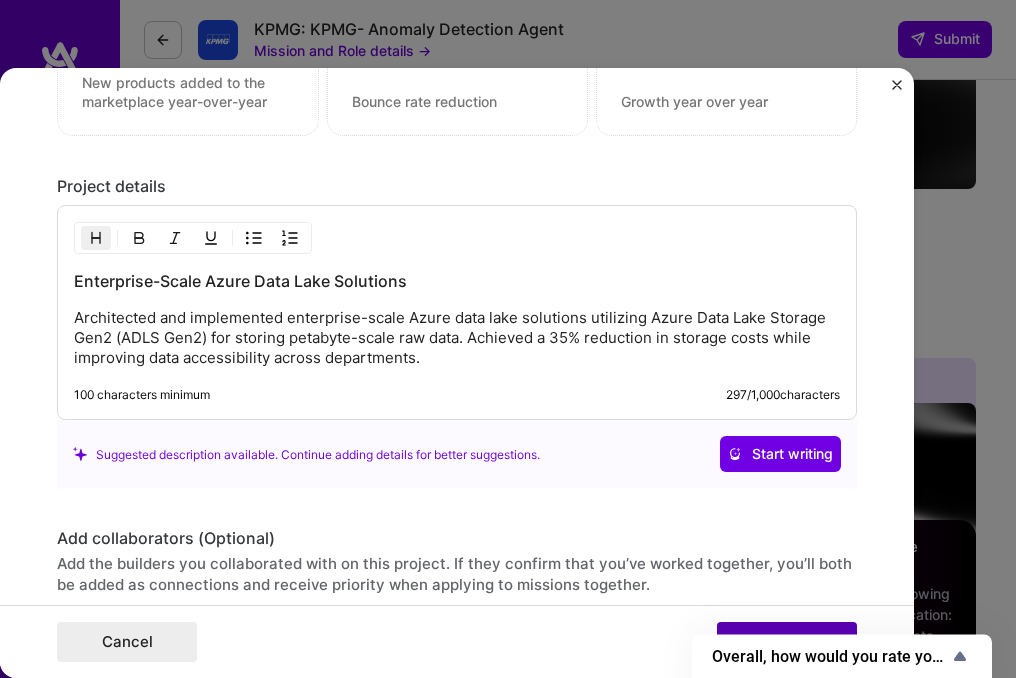 click on "Publish" at bounding box center [787, 642] 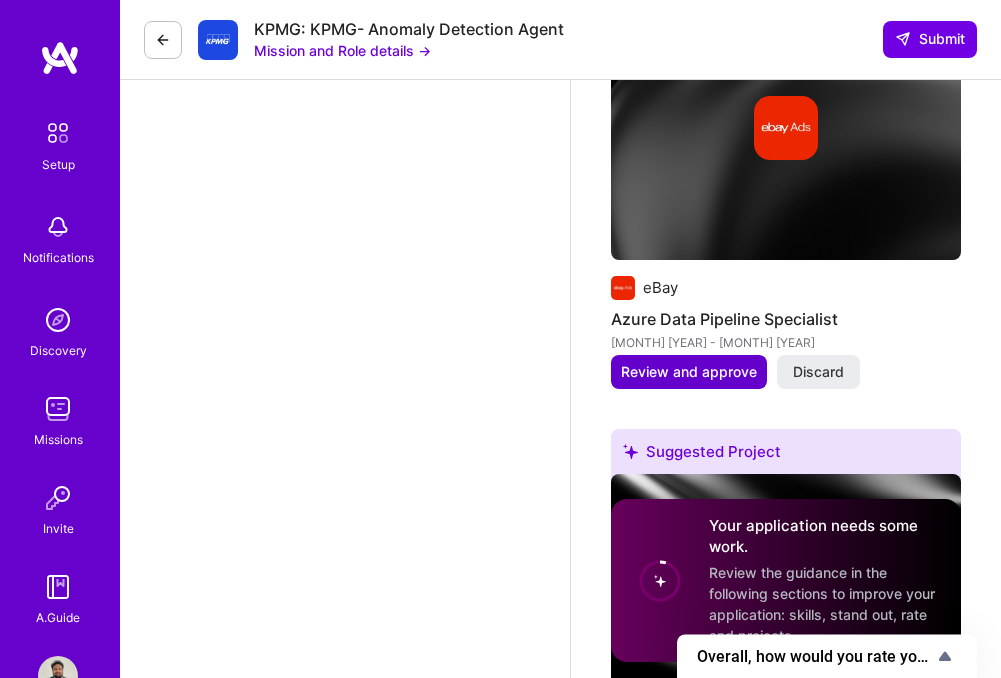 click on "Review and approve" at bounding box center [689, 372] 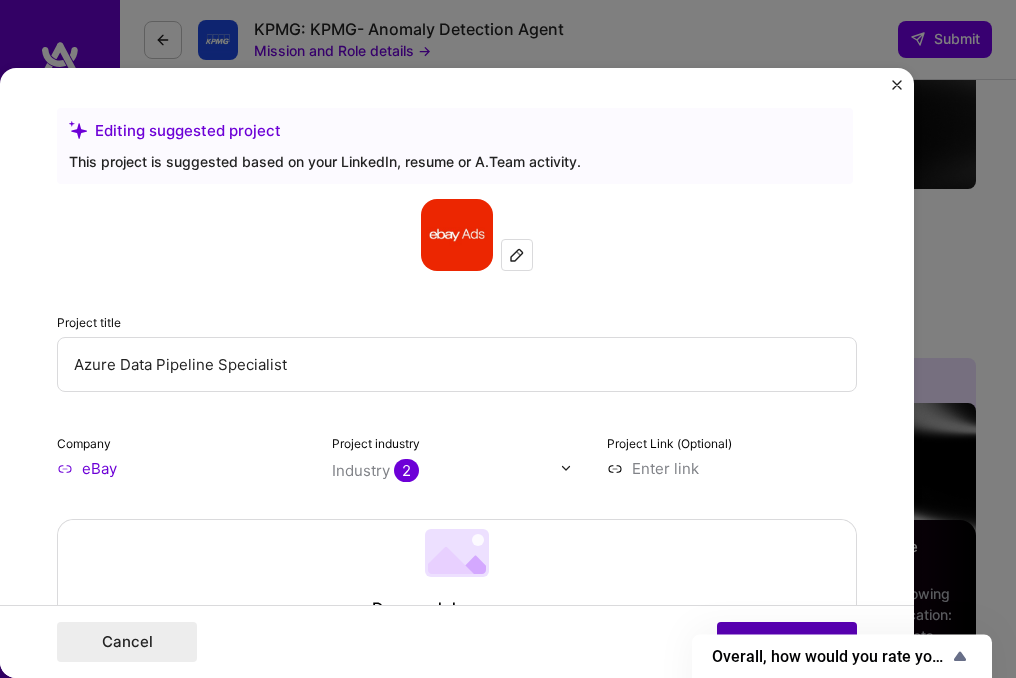 click on "Publish" at bounding box center [787, 642] 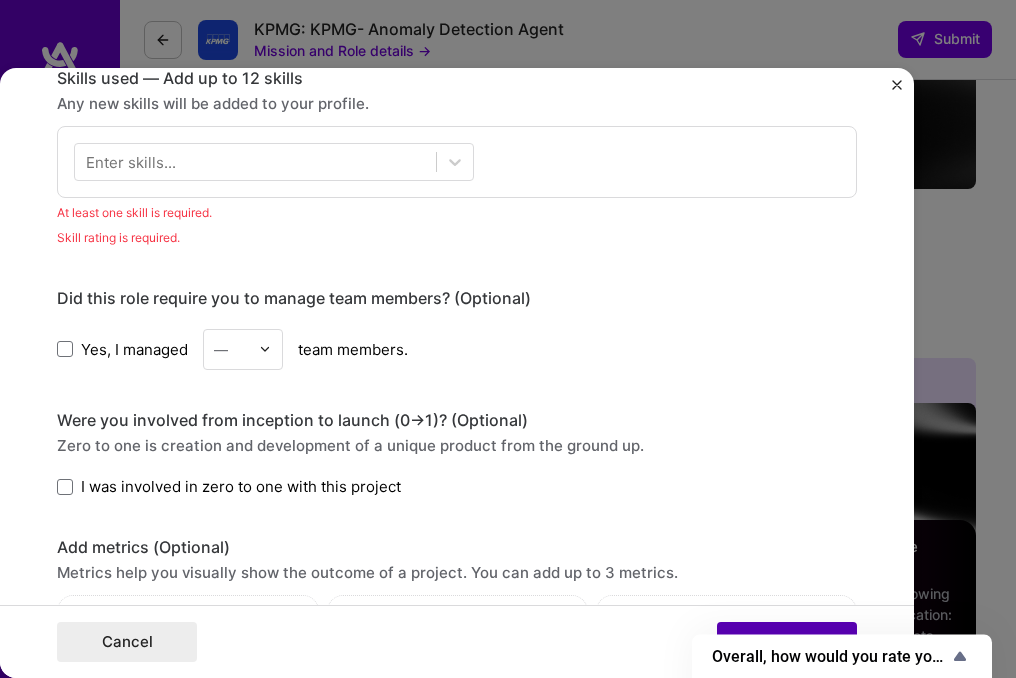 scroll, scrollTop: 1001, scrollLeft: 0, axis: vertical 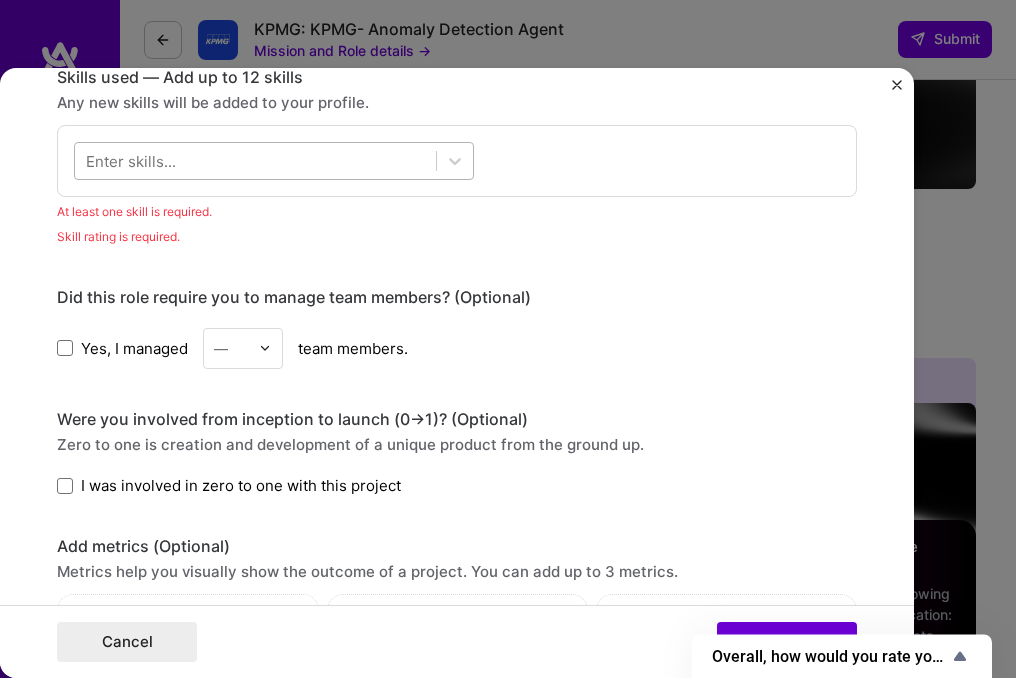 click at bounding box center (255, 160) 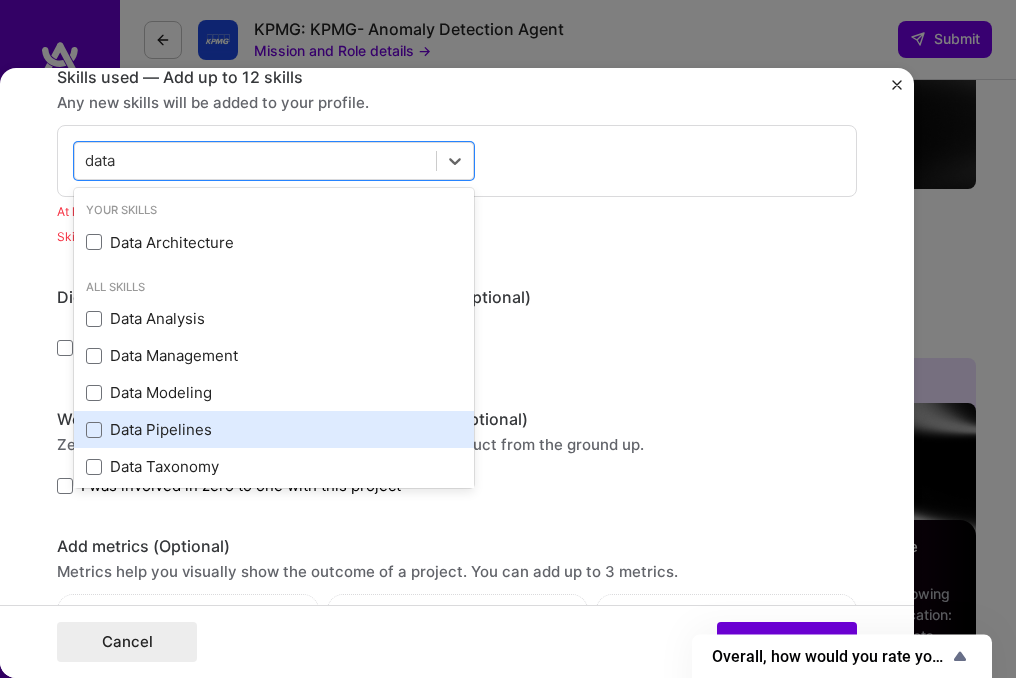 click on "Data Pipelines" at bounding box center (274, 429) 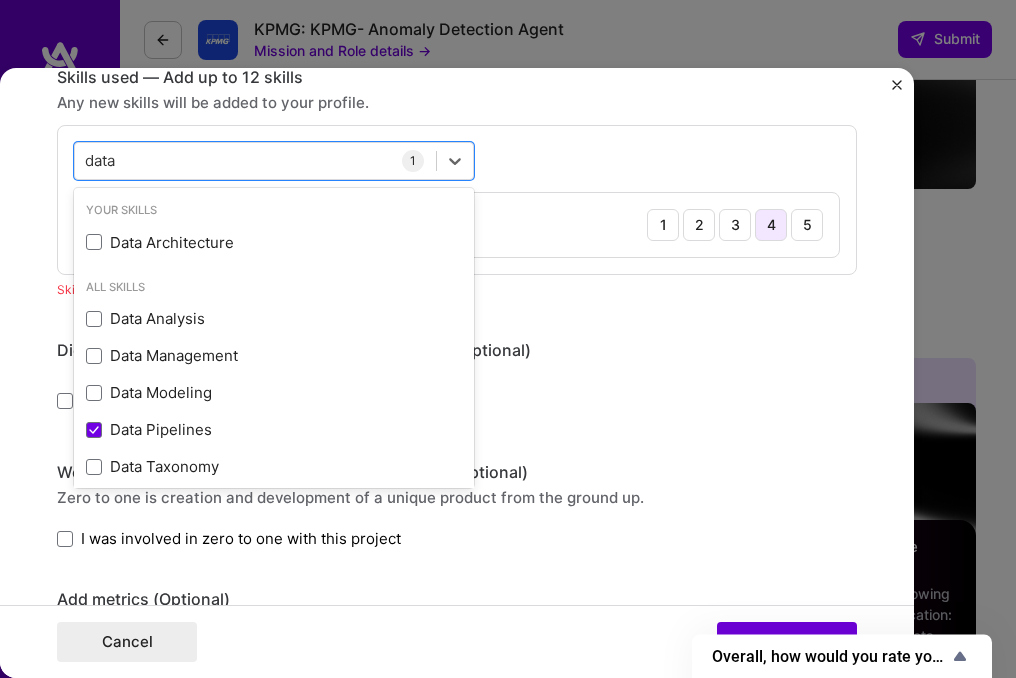 type on "data" 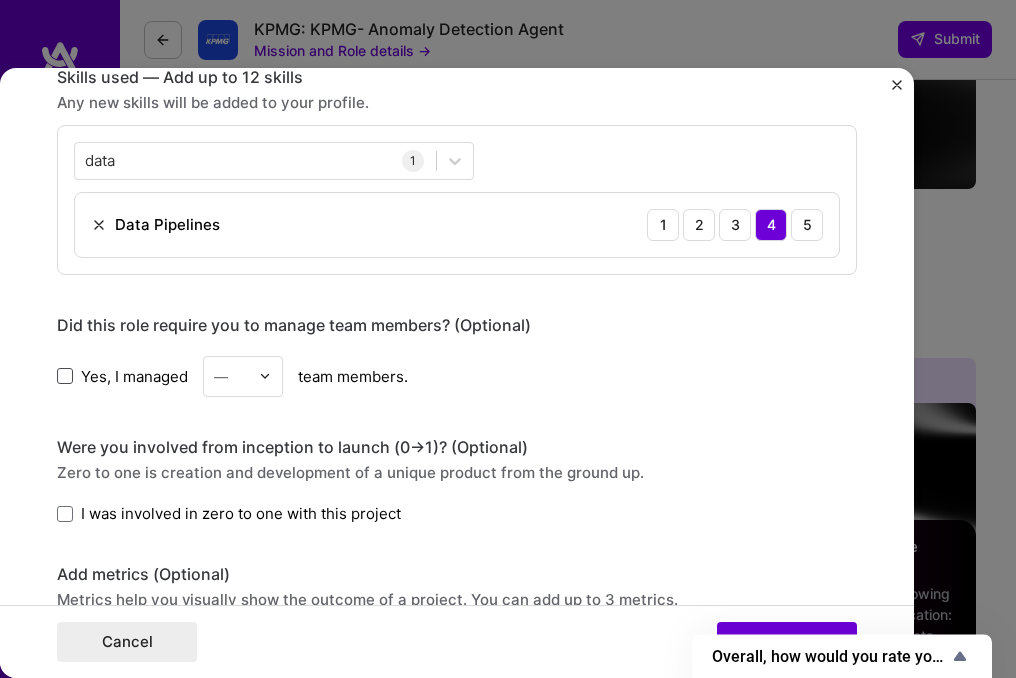 click at bounding box center (65, 376) 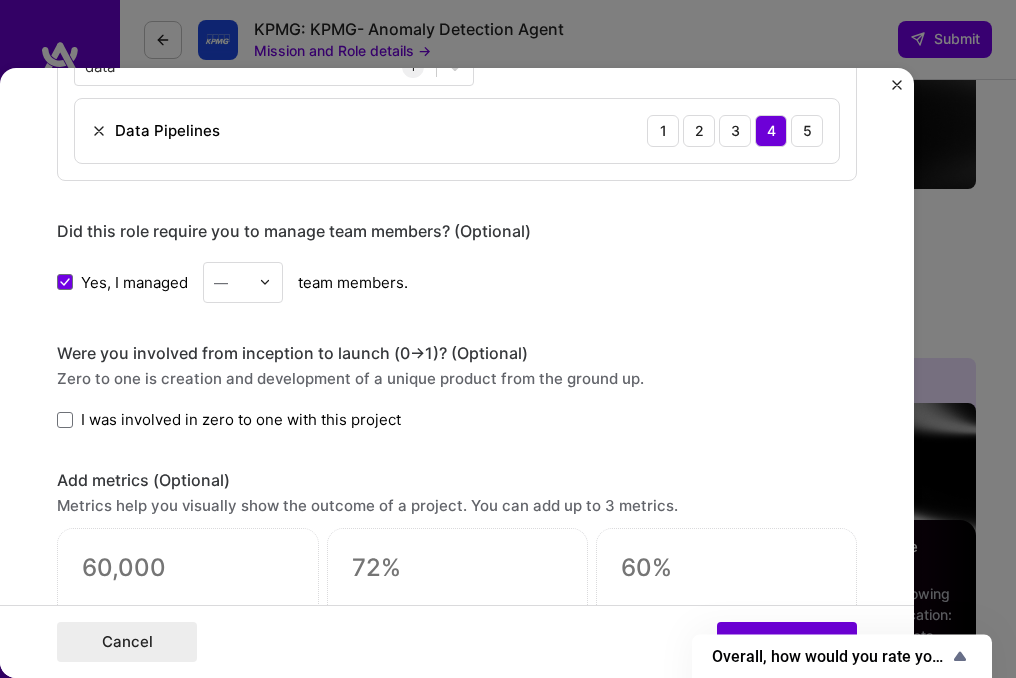 scroll, scrollTop: 1273, scrollLeft: 0, axis: vertical 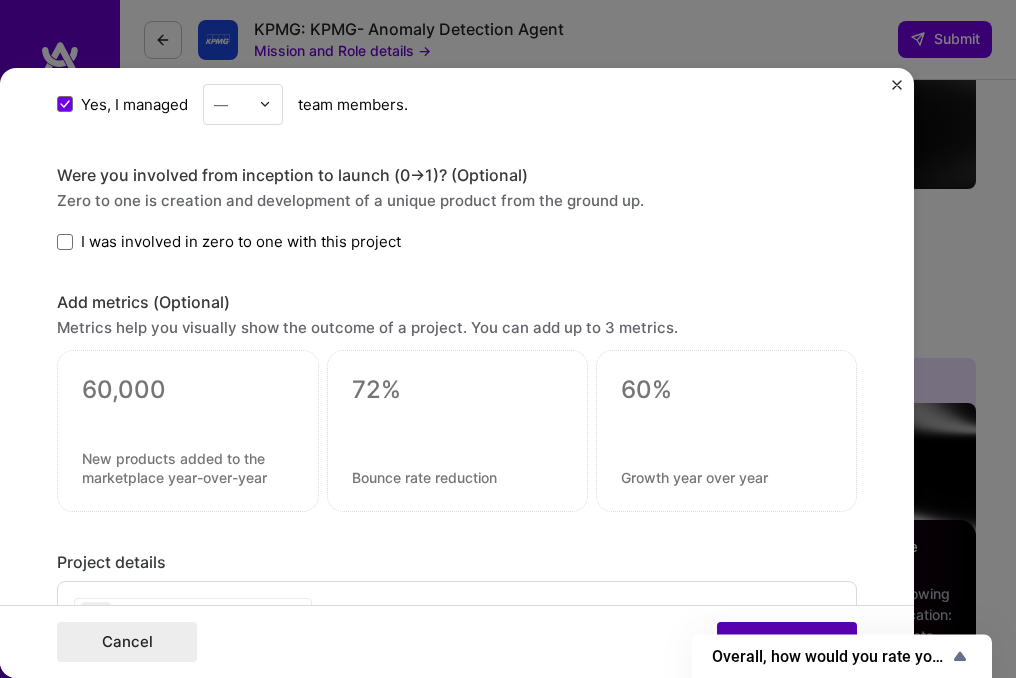 click on "Publish" at bounding box center (787, 642) 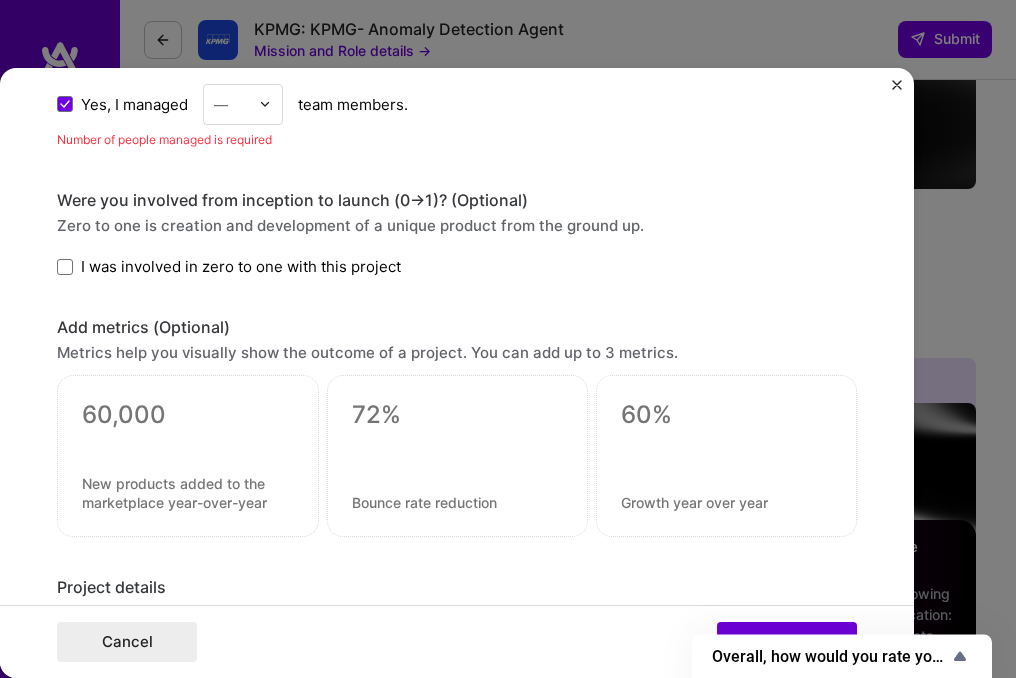 scroll, scrollTop: 1249, scrollLeft: 0, axis: vertical 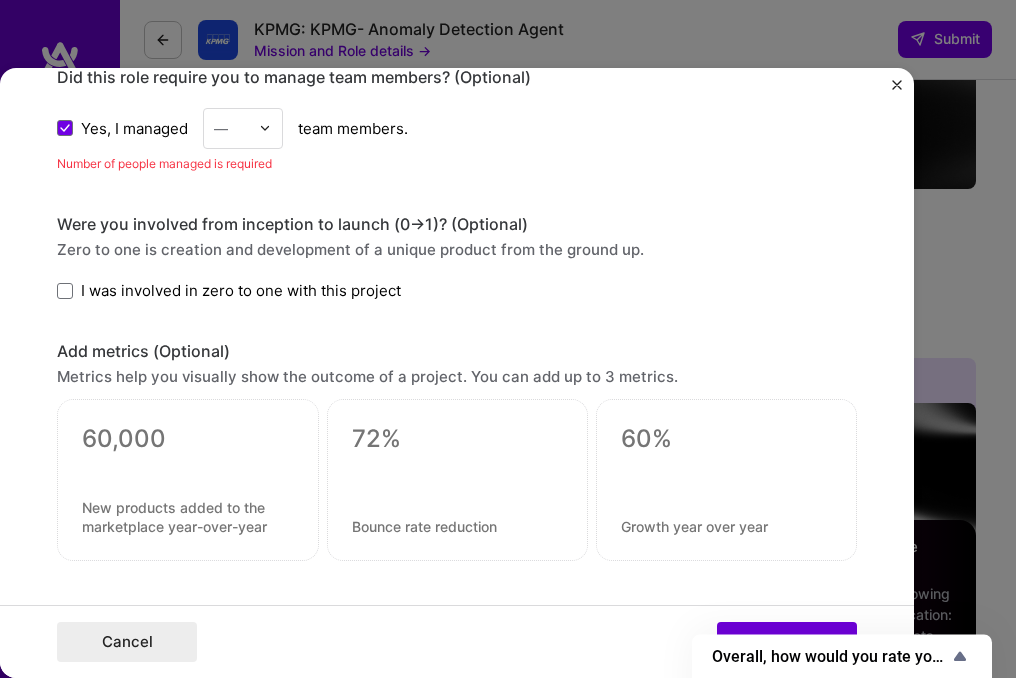 click at bounding box center [231, 128] 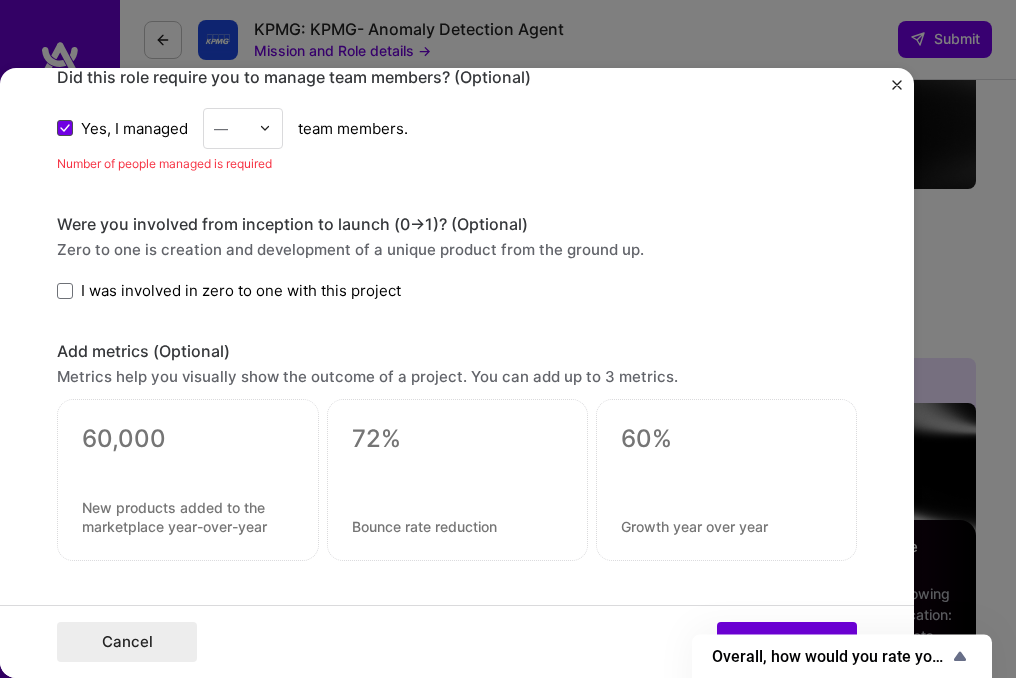 click 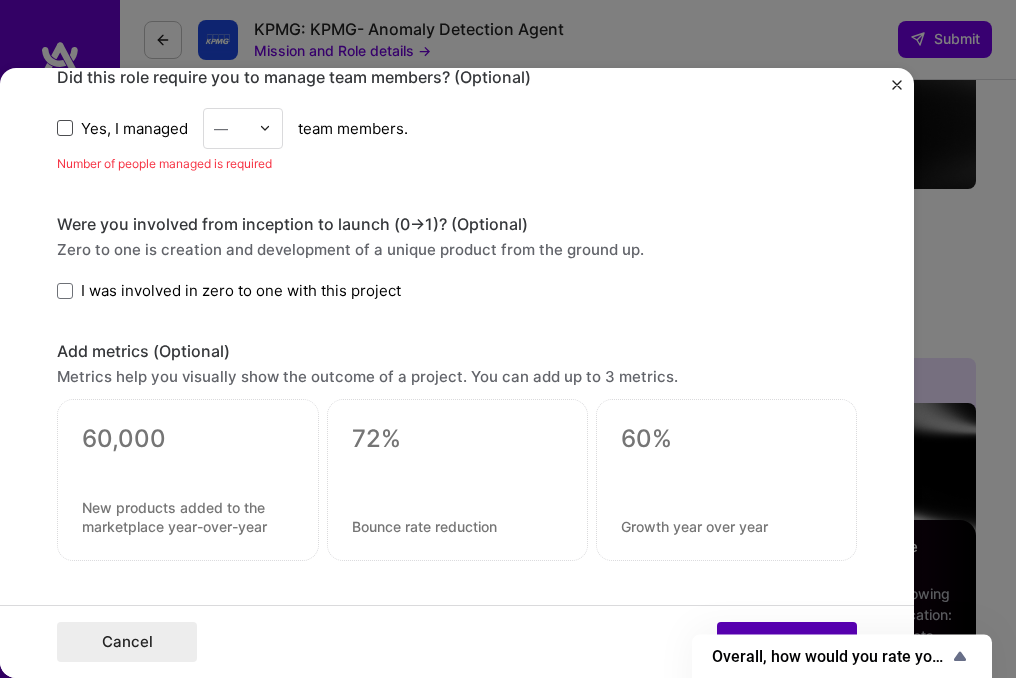 click on "Publish" at bounding box center [787, 642] 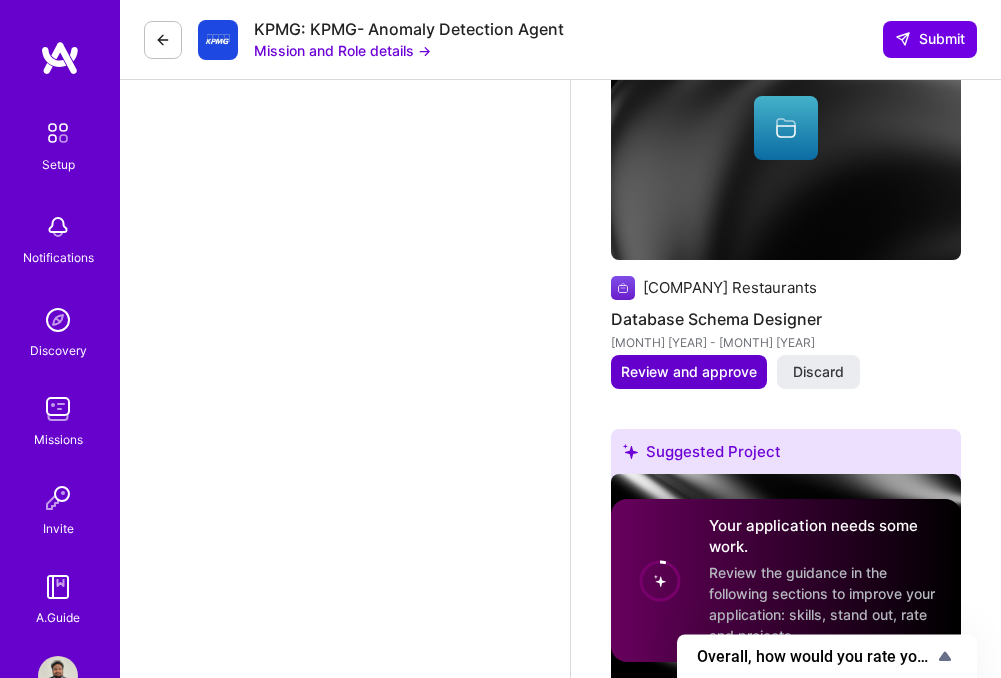 click on "Review and approve" at bounding box center [689, 372] 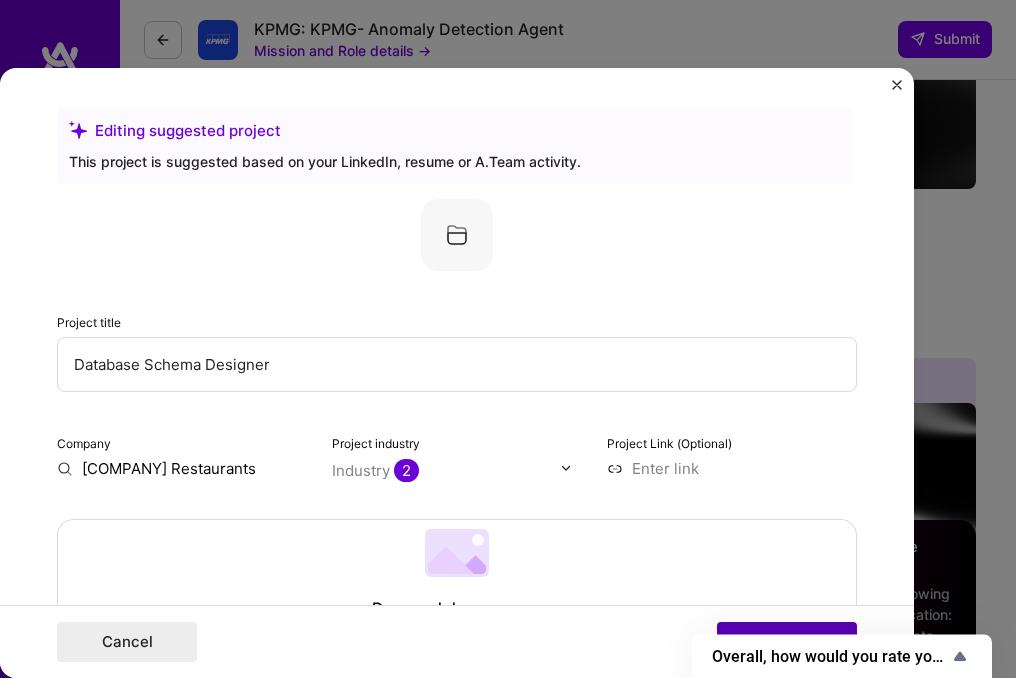 click on "Publish" at bounding box center [787, 642] 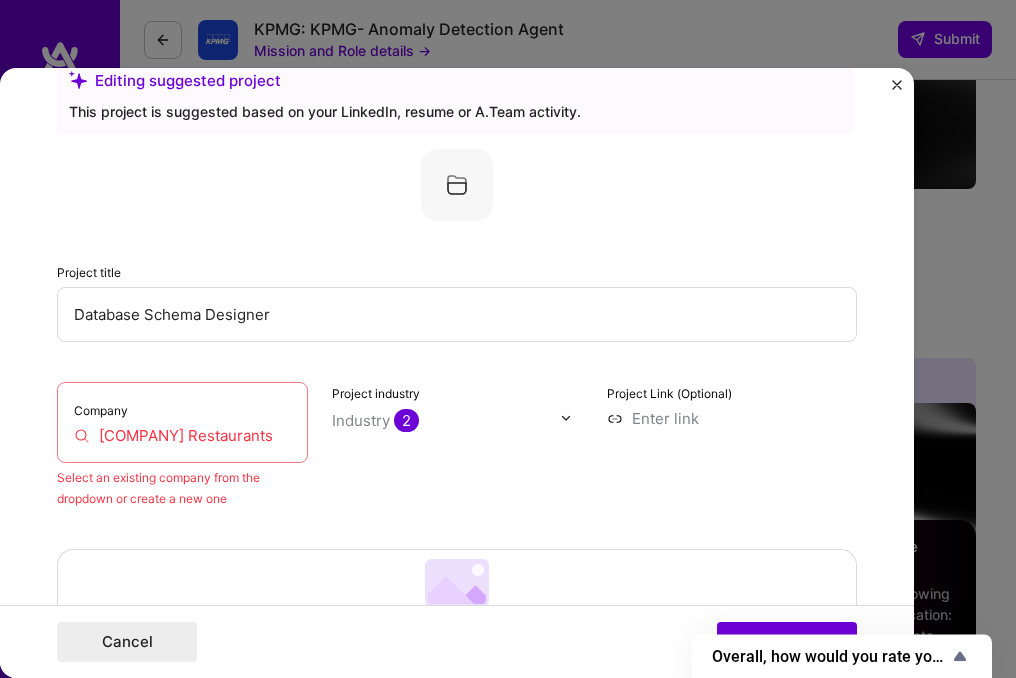 scroll, scrollTop: 131, scrollLeft: 0, axis: vertical 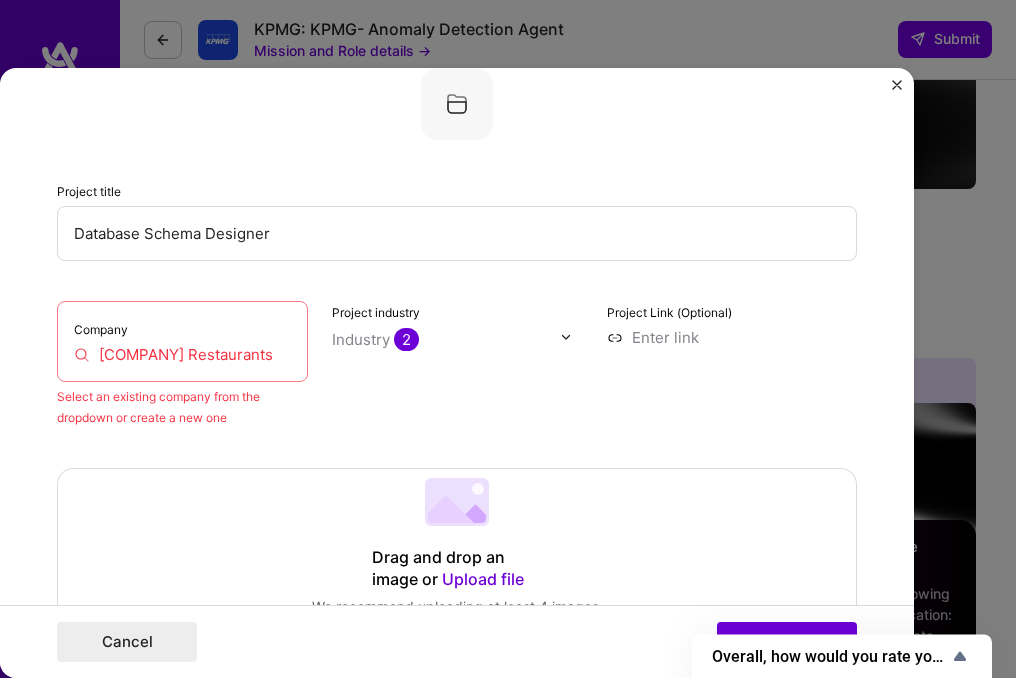 click on "Company [COMPANY]" at bounding box center [182, 341] 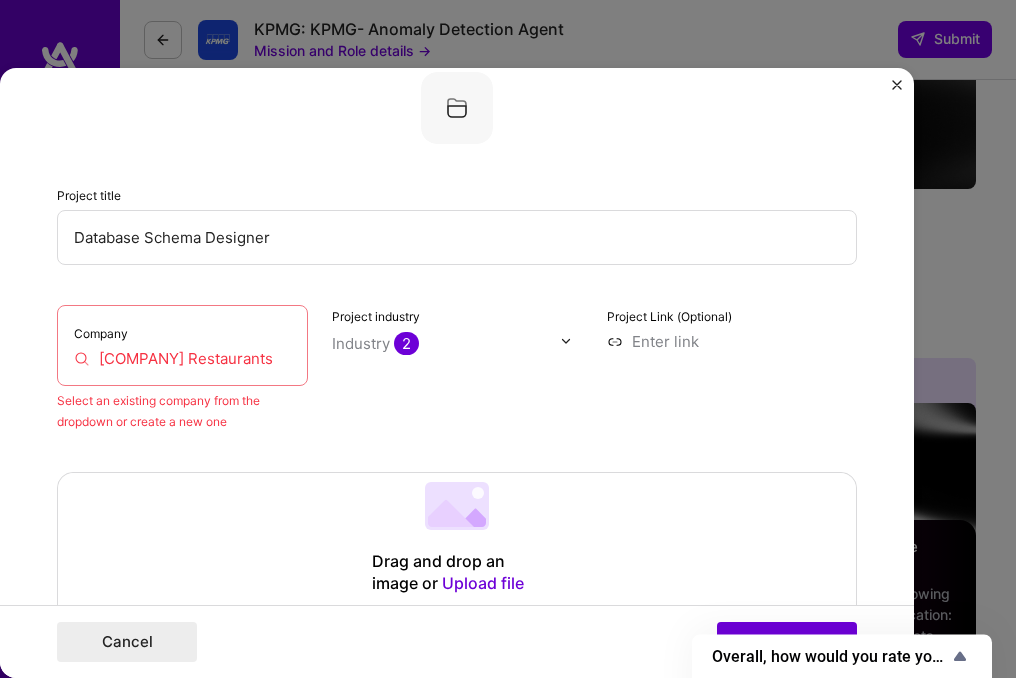 scroll, scrollTop: 127, scrollLeft: 0, axis: vertical 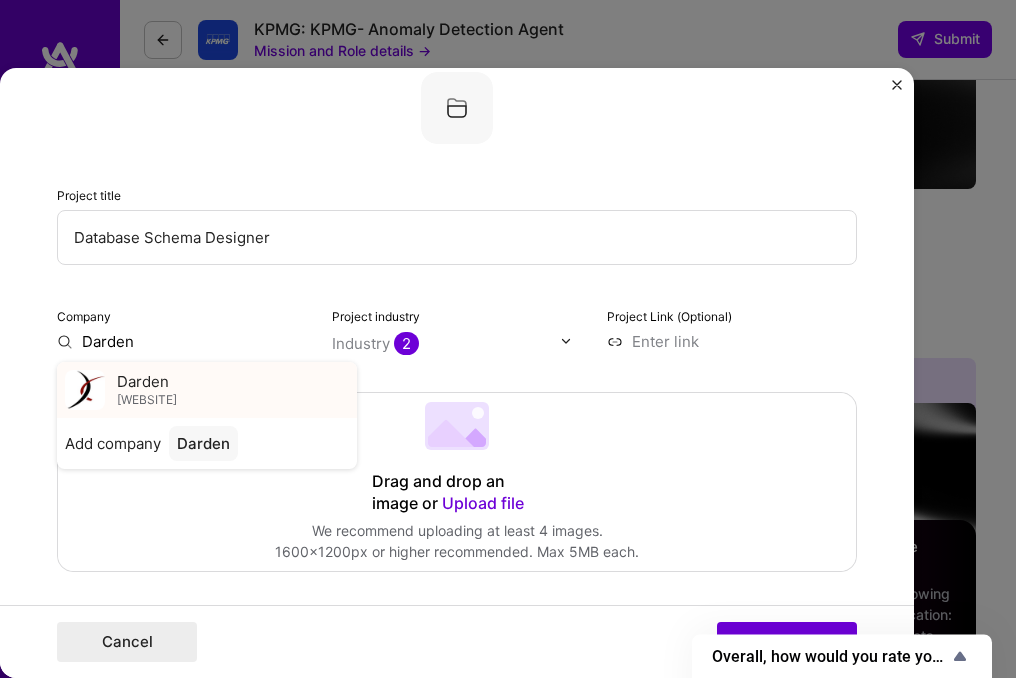 type on "Darden" 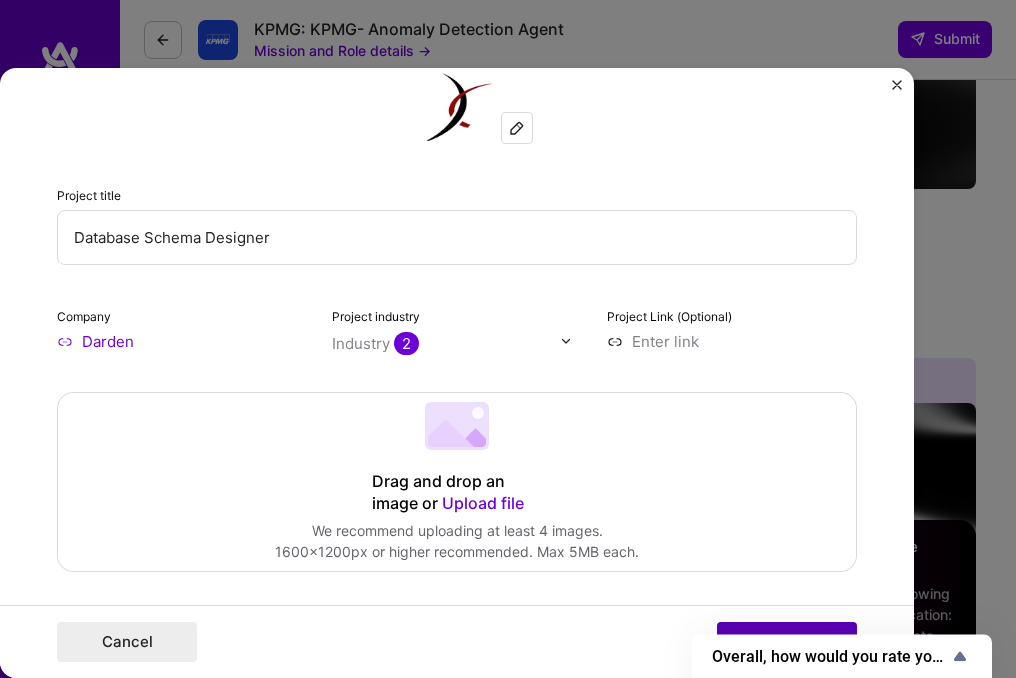 click on "Publish" at bounding box center (787, 642) 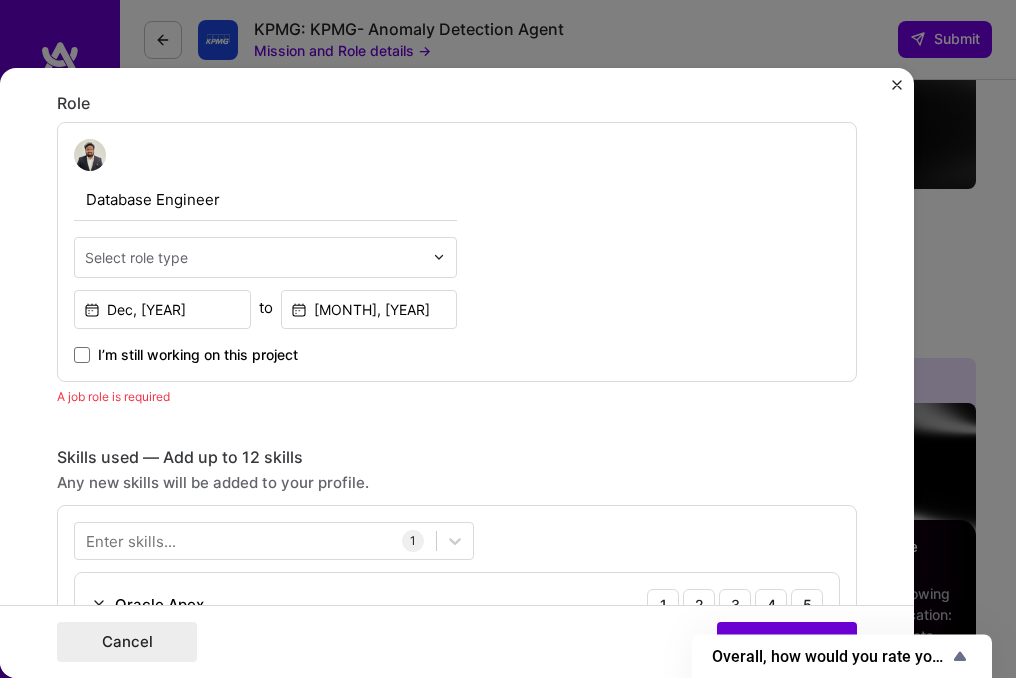 scroll, scrollTop: 672, scrollLeft: 0, axis: vertical 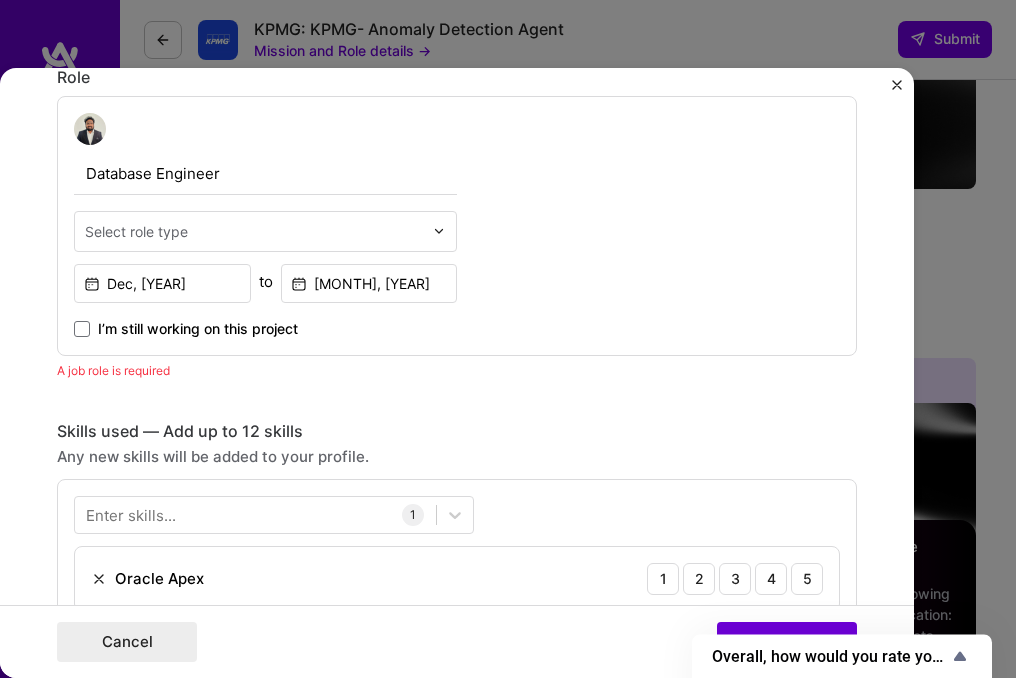 click on "Dec, [YEAR]" at bounding box center (162, 281) 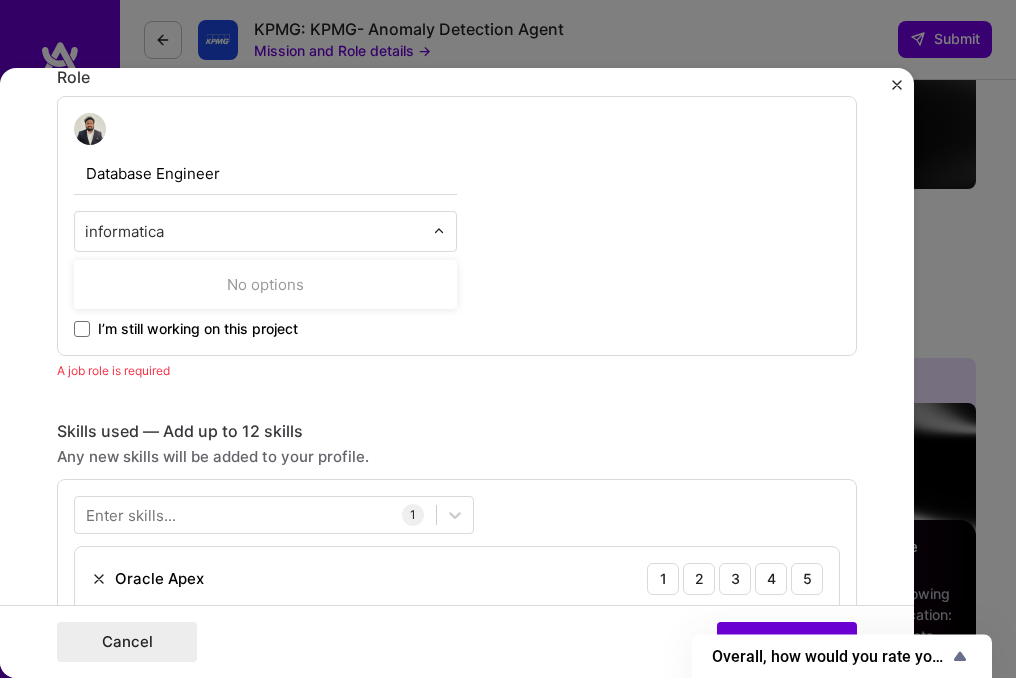 type on "informatica" 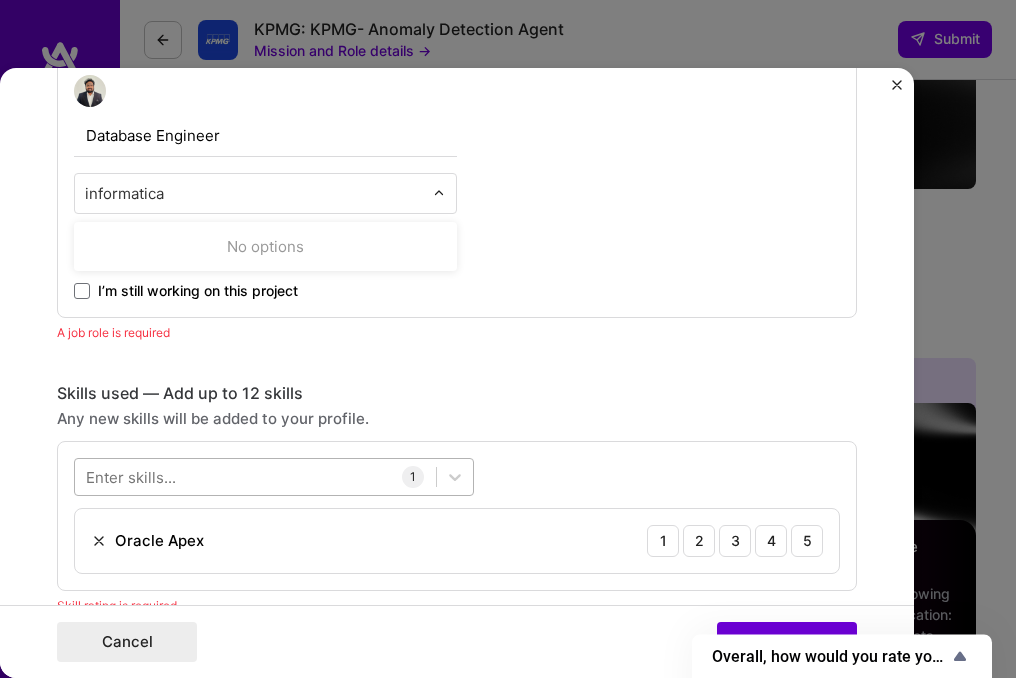 scroll, scrollTop: 714, scrollLeft: 0, axis: vertical 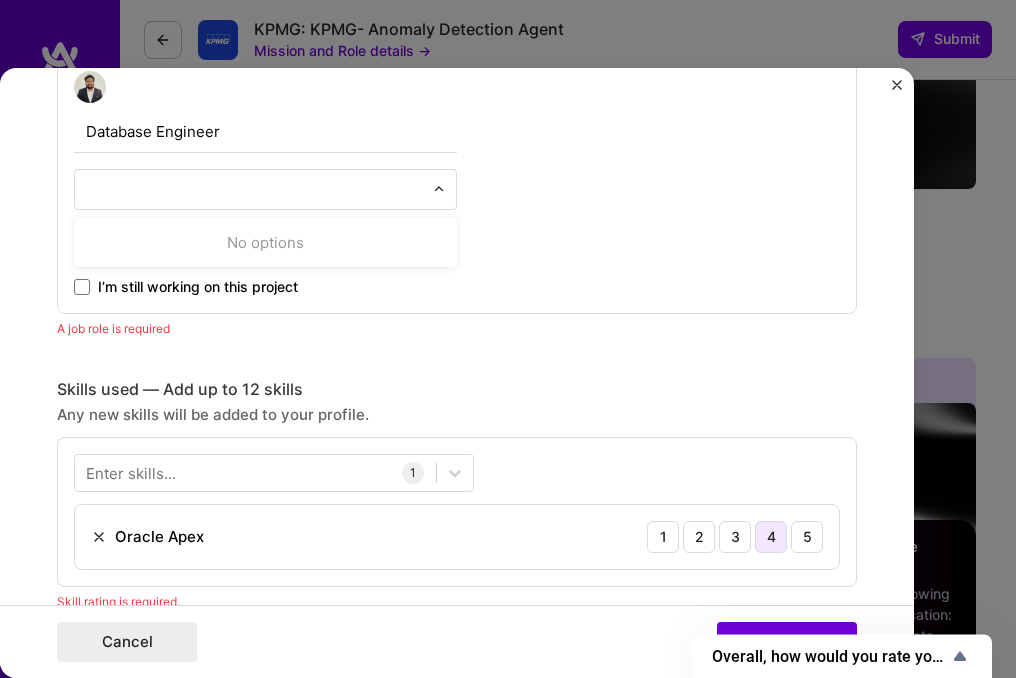 click on "4" at bounding box center [771, 537] 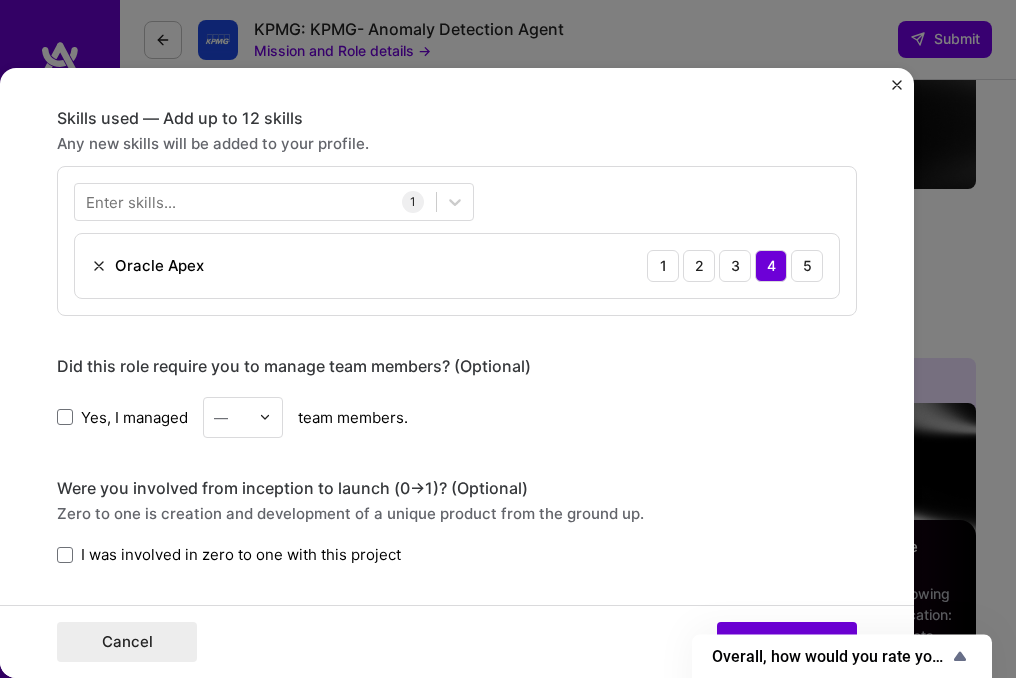 scroll, scrollTop: 985, scrollLeft: 0, axis: vertical 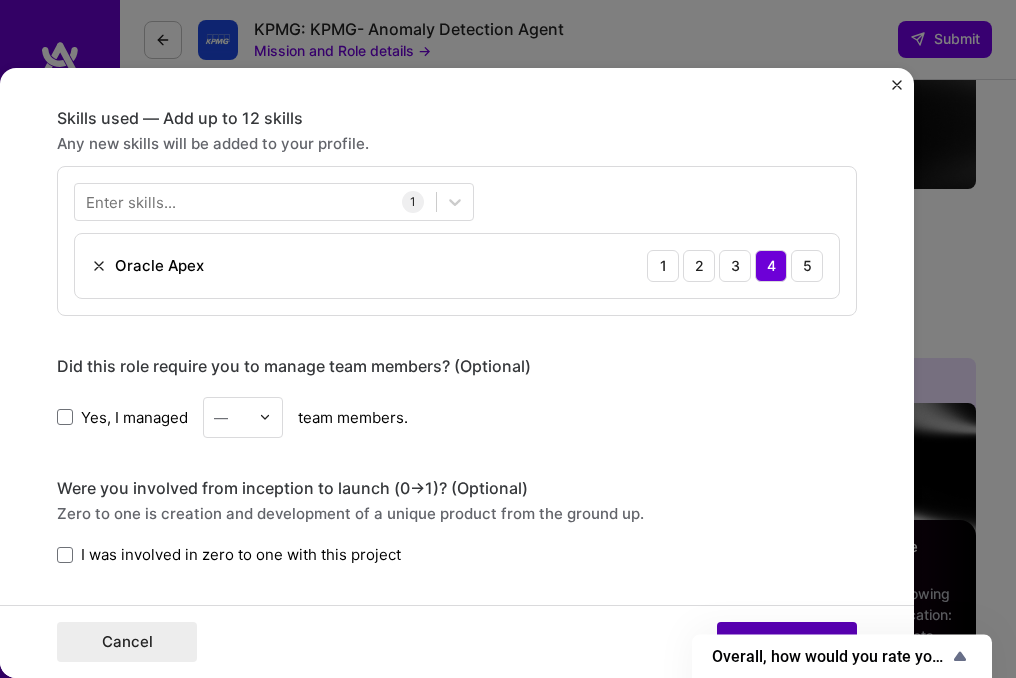 click on "Publish" at bounding box center [787, 642] 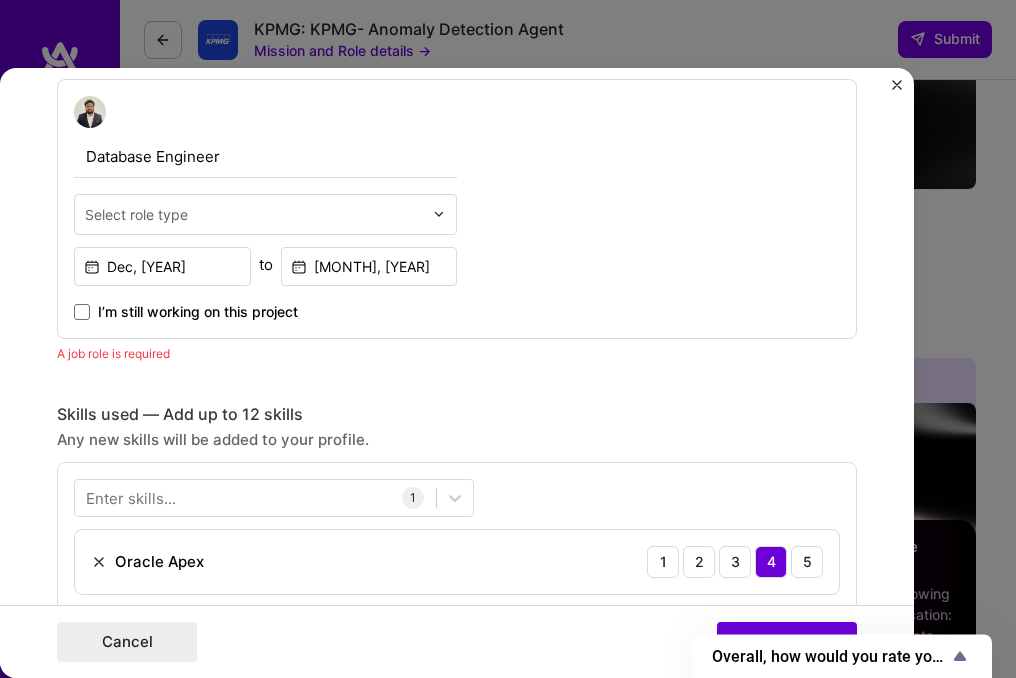 scroll, scrollTop: 672, scrollLeft: 0, axis: vertical 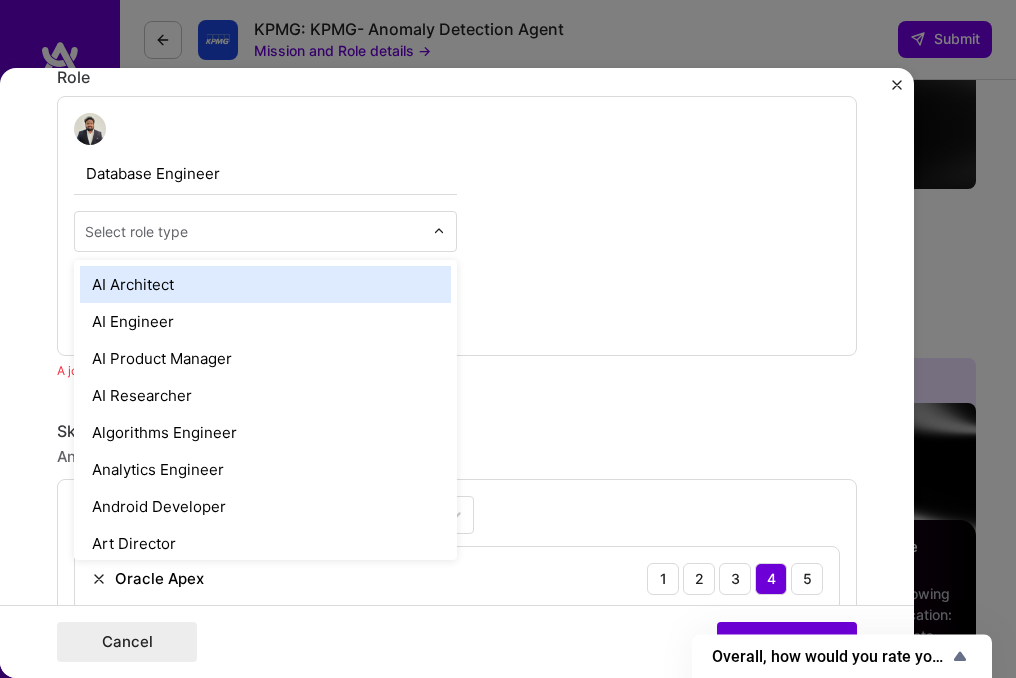 click on "Select role type" at bounding box center (136, 231) 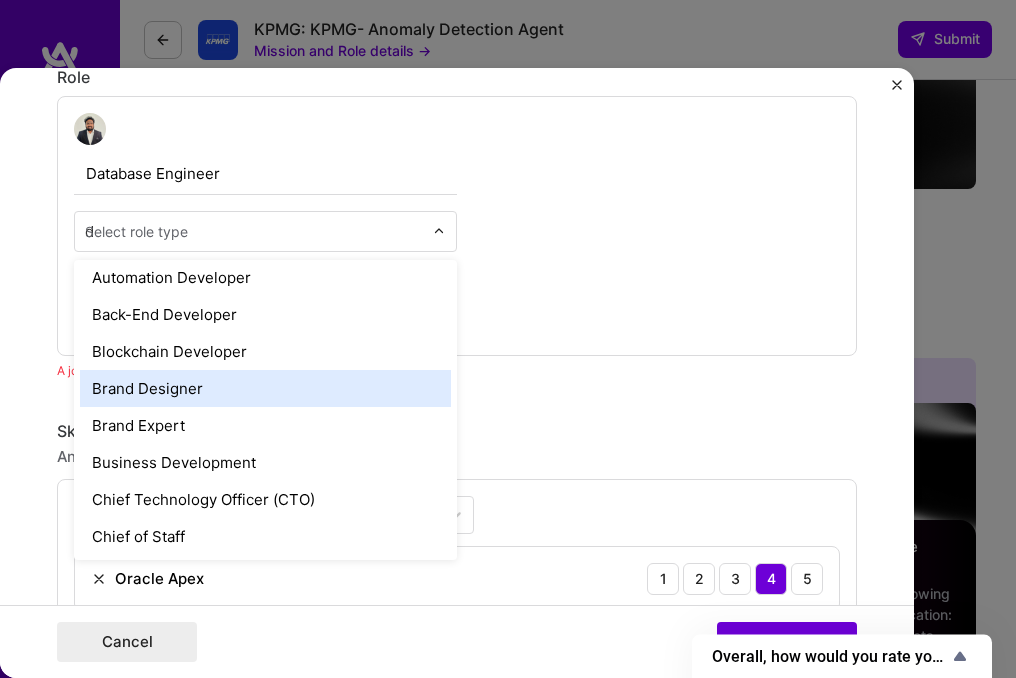 scroll, scrollTop: 266, scrollLeft: 0, axis: vertical 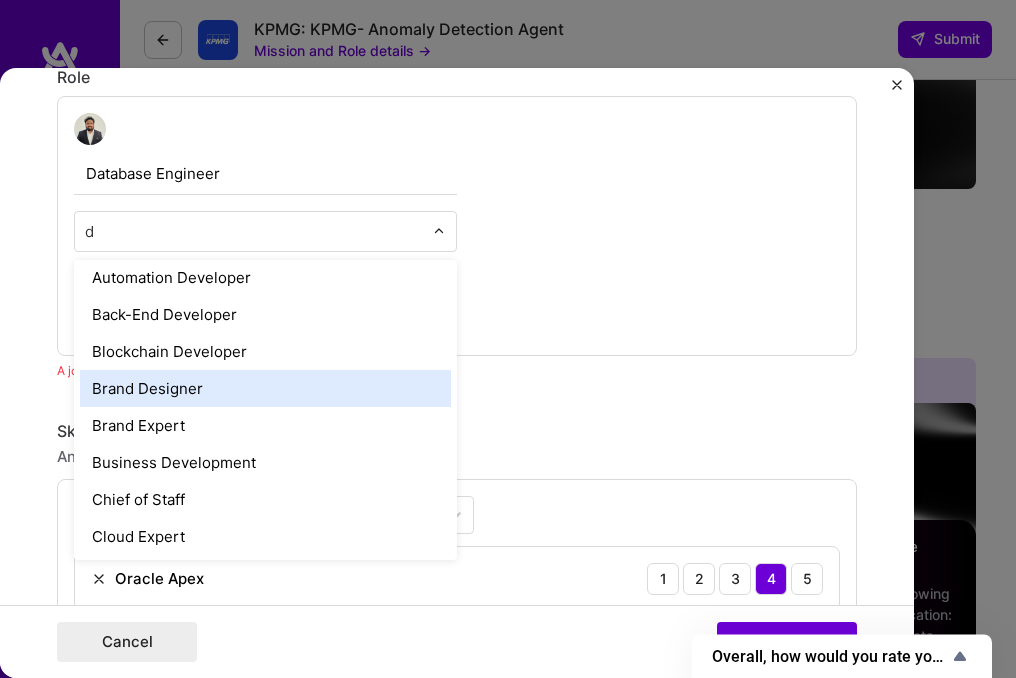 type on "da" 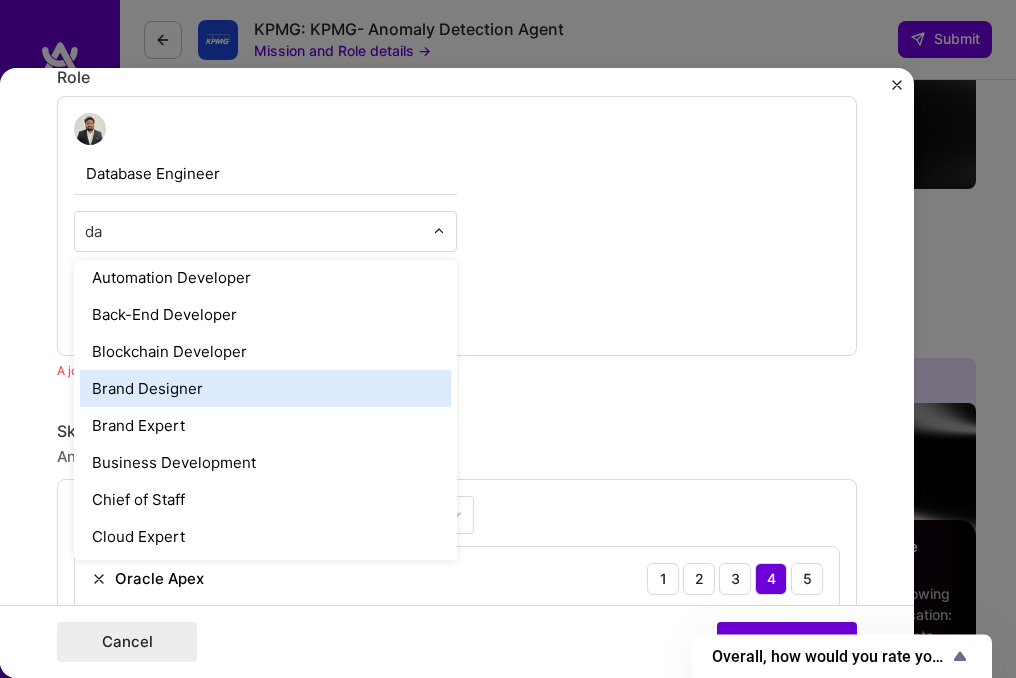 scroll, scrollTop: 0, scrollLeft: 0, axis: both 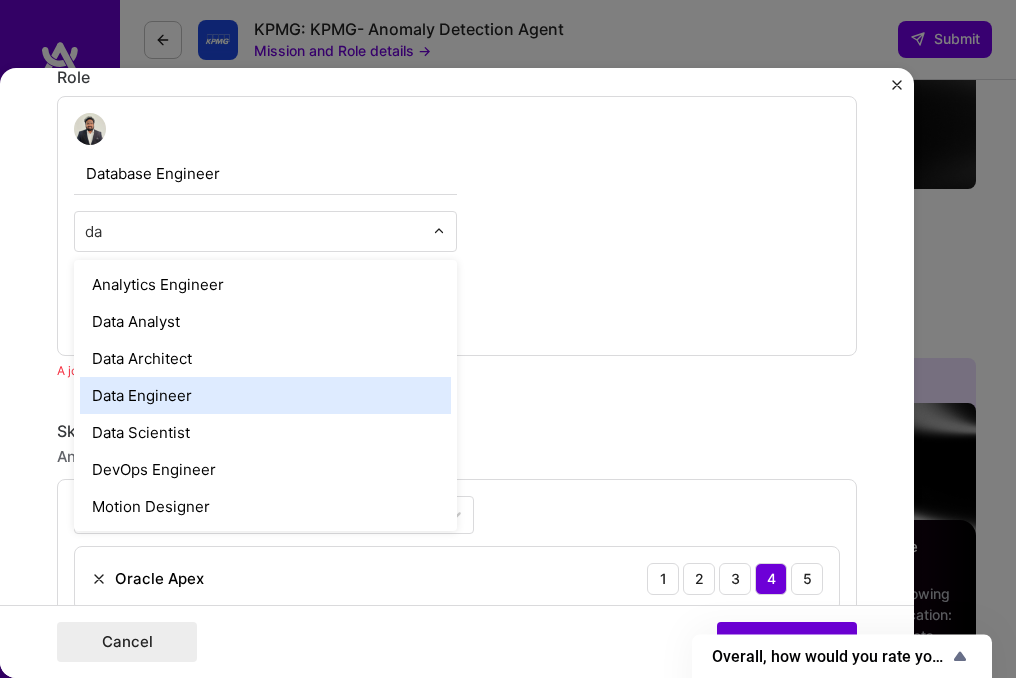 click on "Data Engineer" at bounding box center (265, 395) 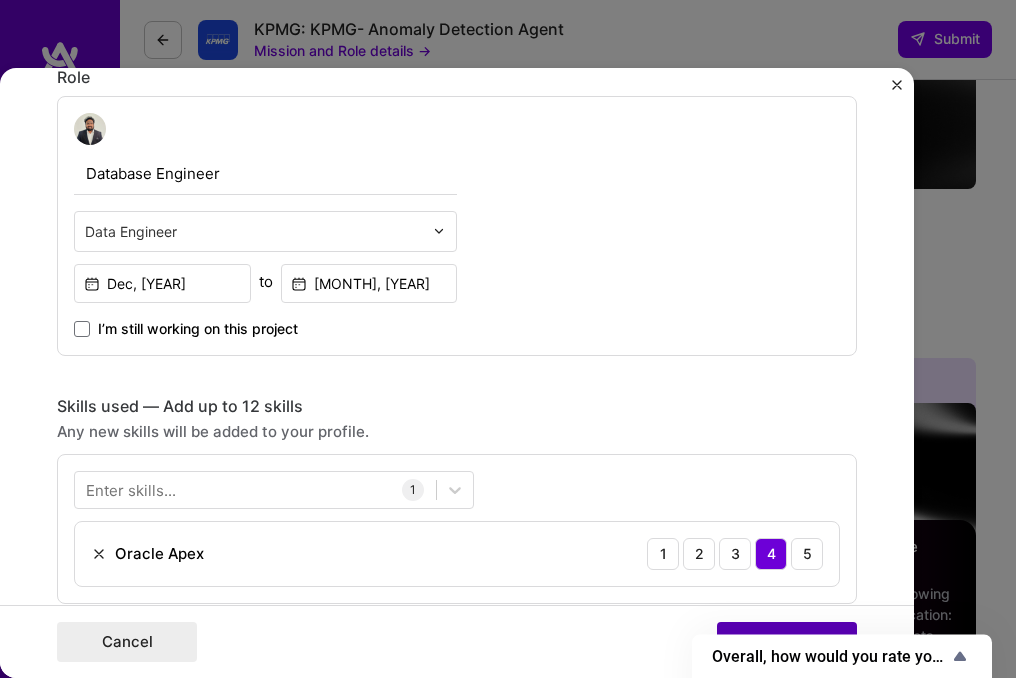 click on "Publish" at bounding box center (787, 642) 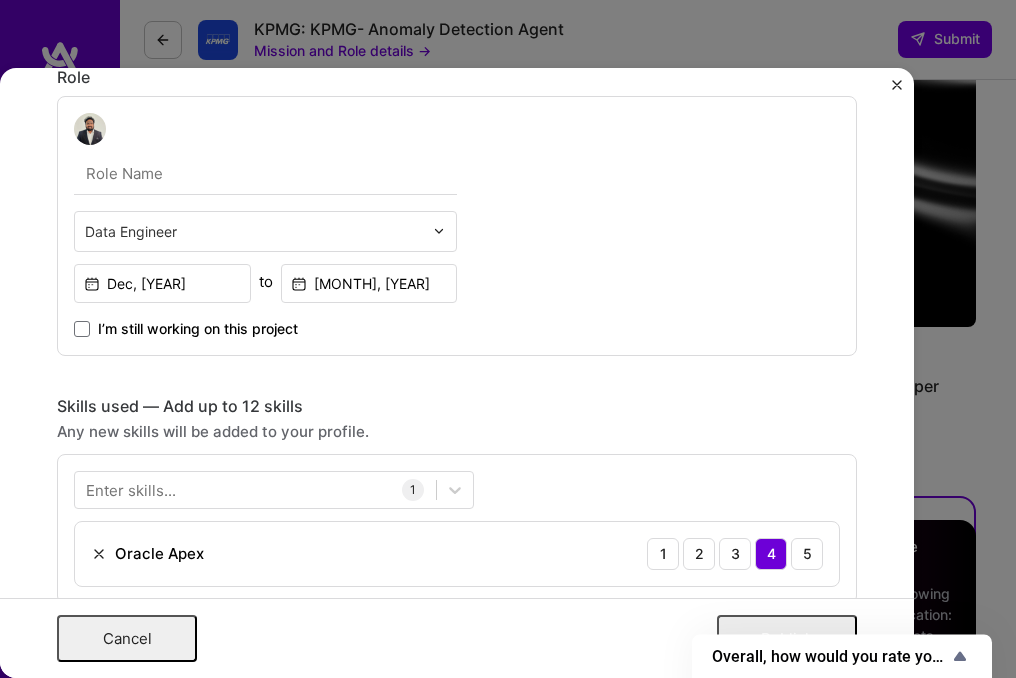 scroll, scrollTop: 0, scrollLeft: 0, axis: both 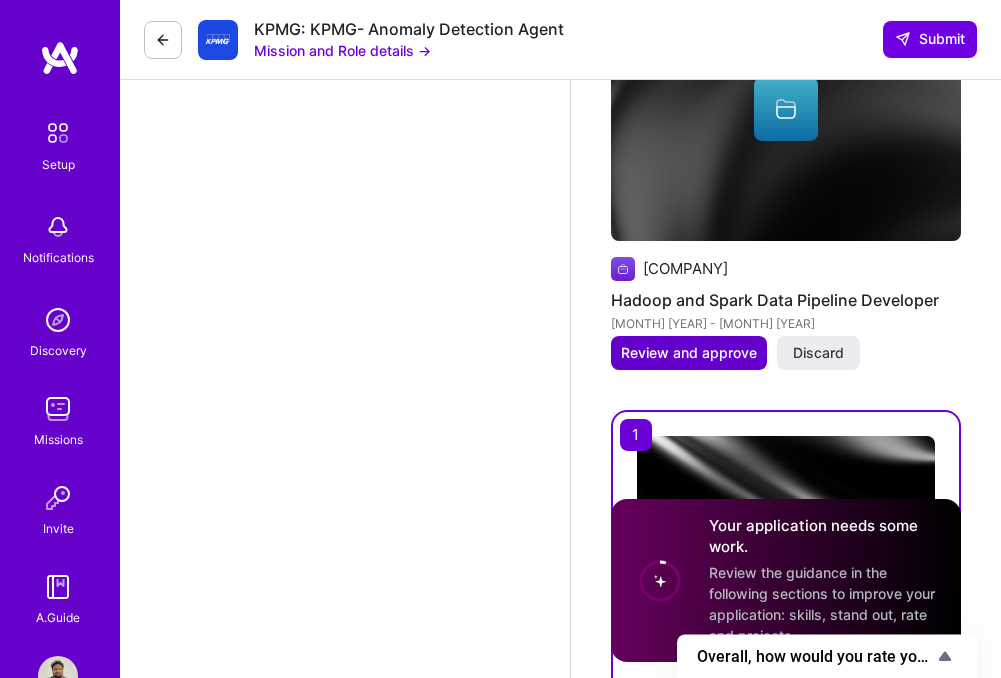 click on "Review and approve" at bounding box center [689, 353] 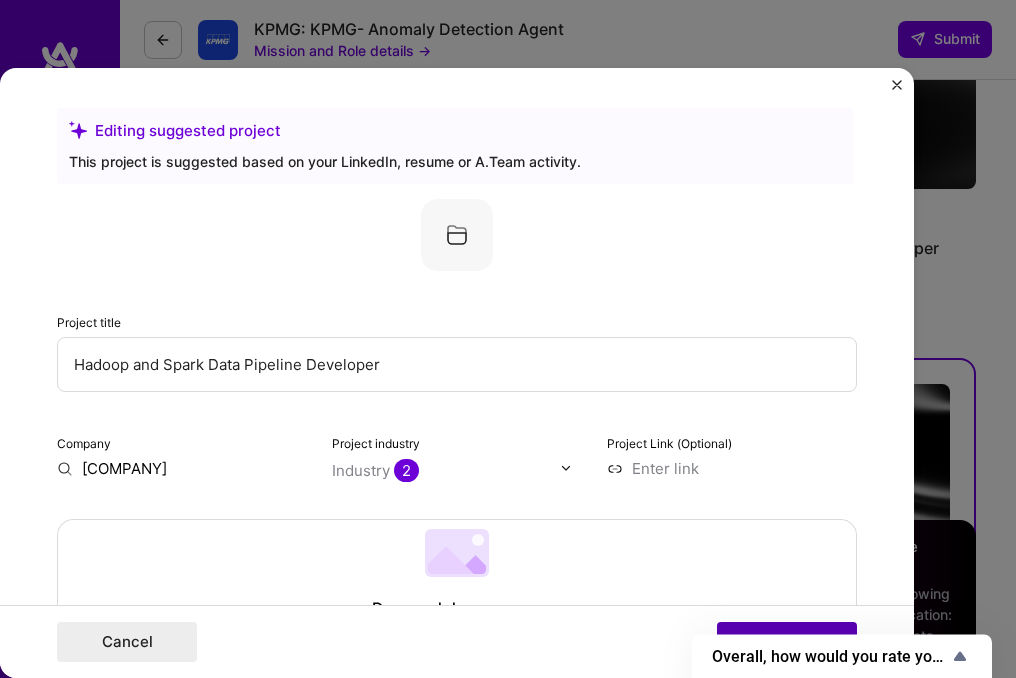click on "Publish" at bounding box center [787, 642] 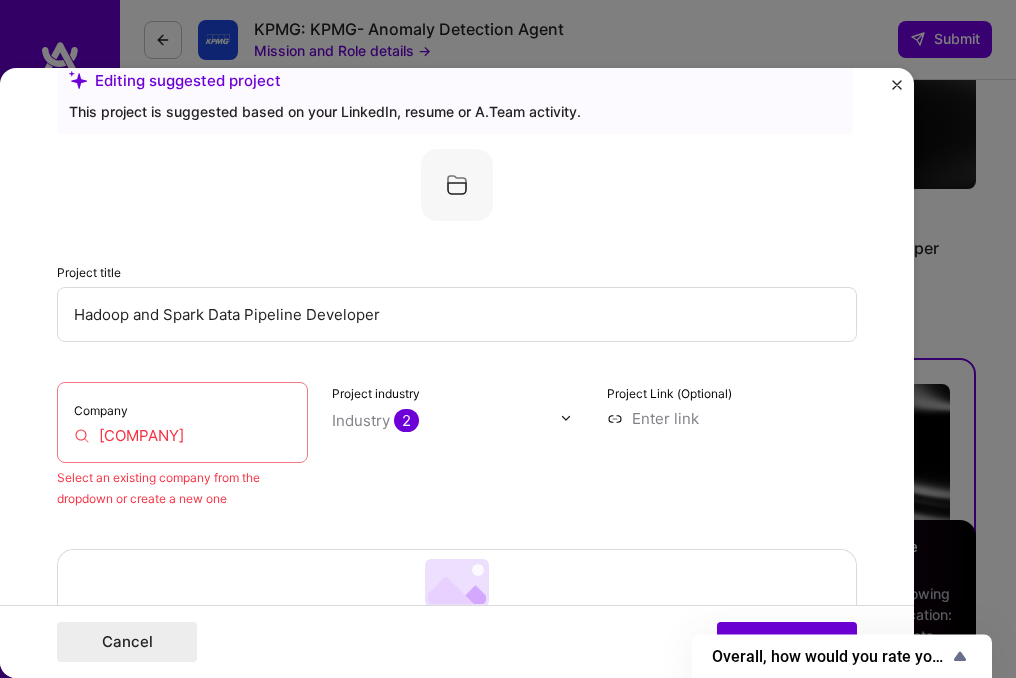 scroll, scrollTop: 131, scrollLeft: 0, axis: vertical 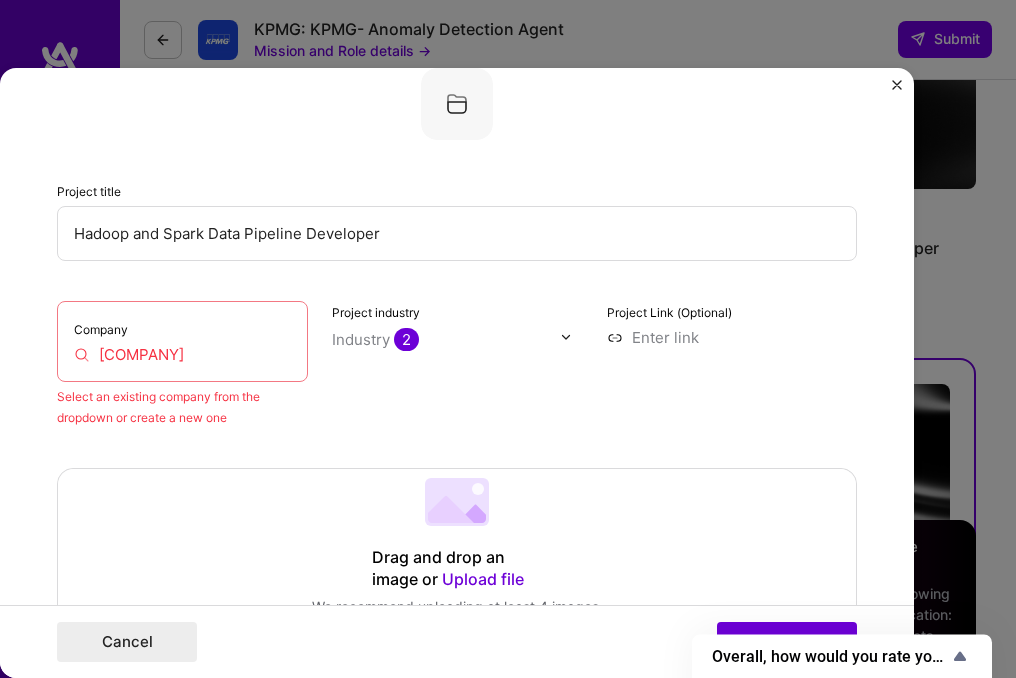 click on "Company [COMPANY]" at bounding box center [182, 341] 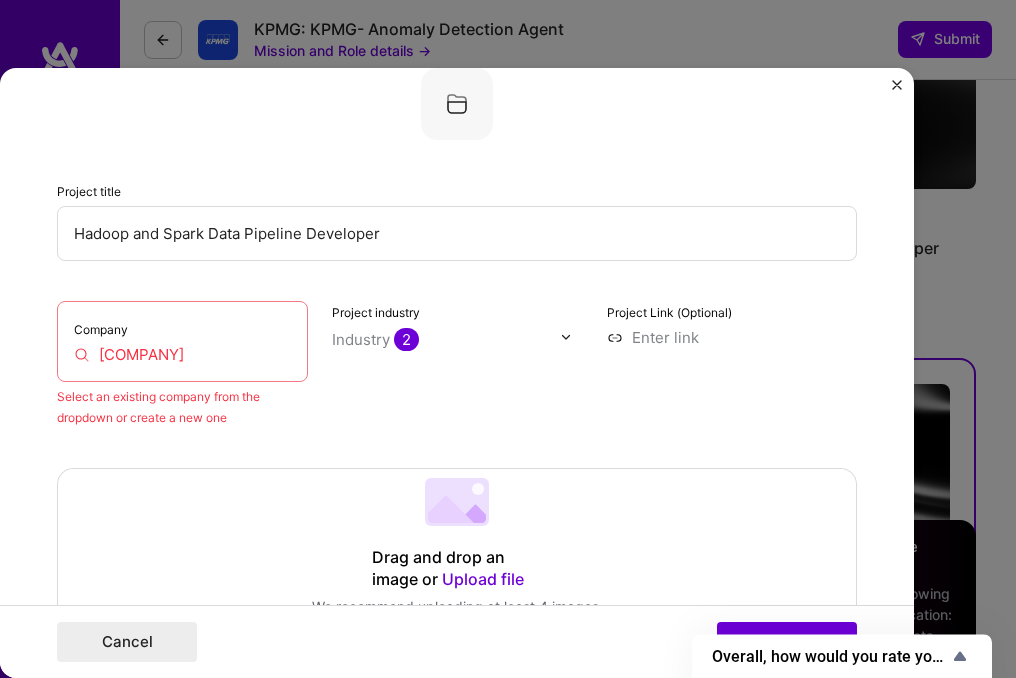 click on "[COMPANY]" at bounding box center (182, 354) 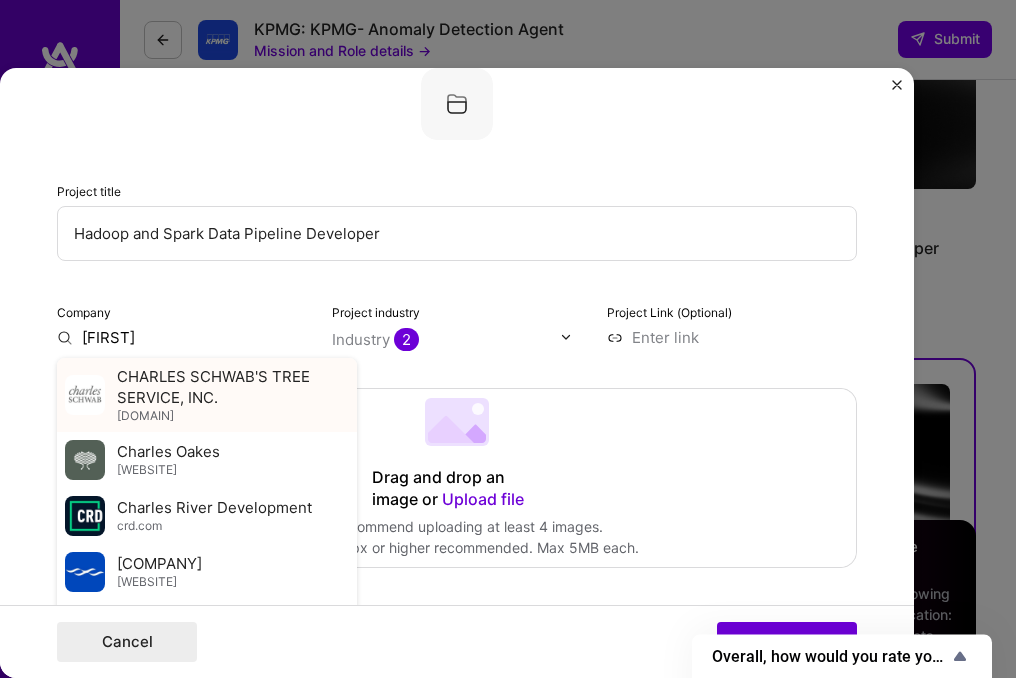 click on "CHARLES SCHWAB'S TREE SERVICE, INC." at bounding box center (233, 387) 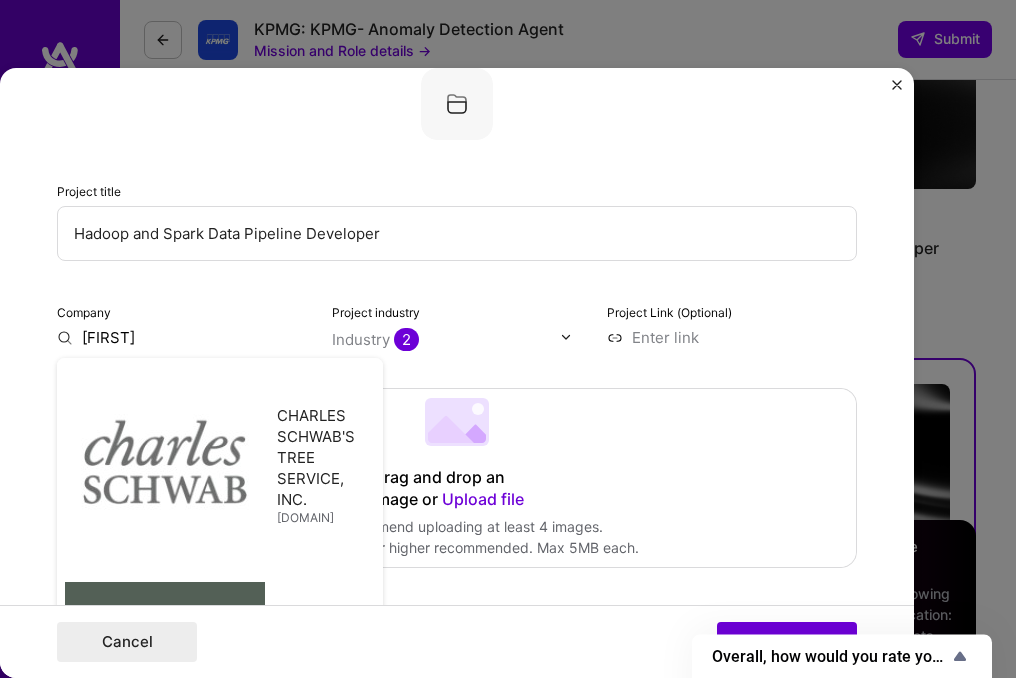 type on "CHARLES SCHWAB'S TREE SERVICE, INC." 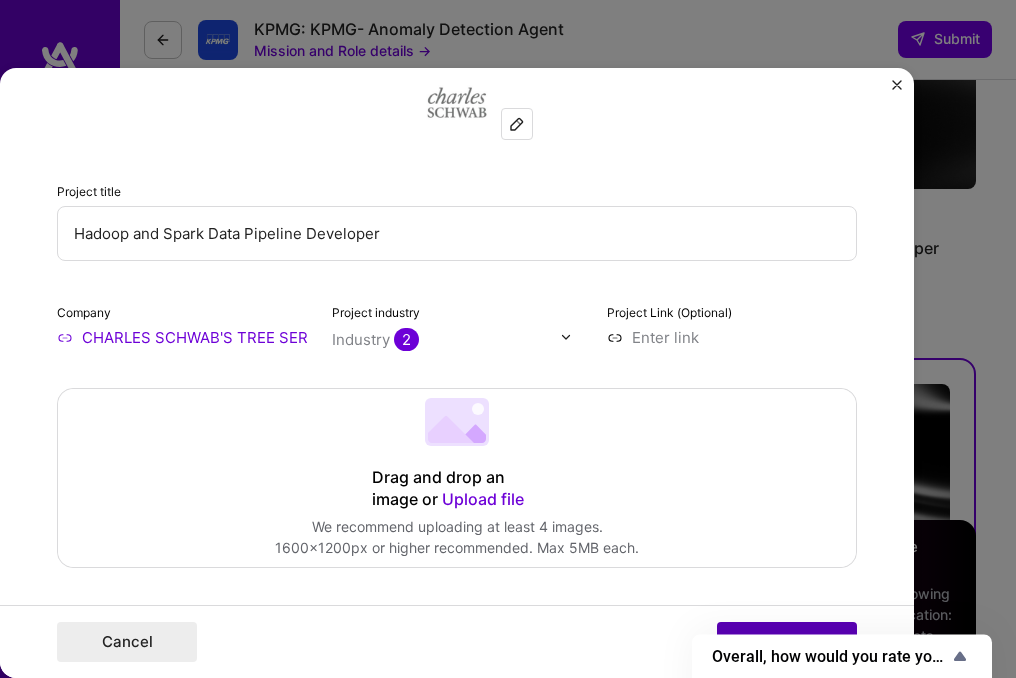click on "Publish" at bounding box center (787, 642) 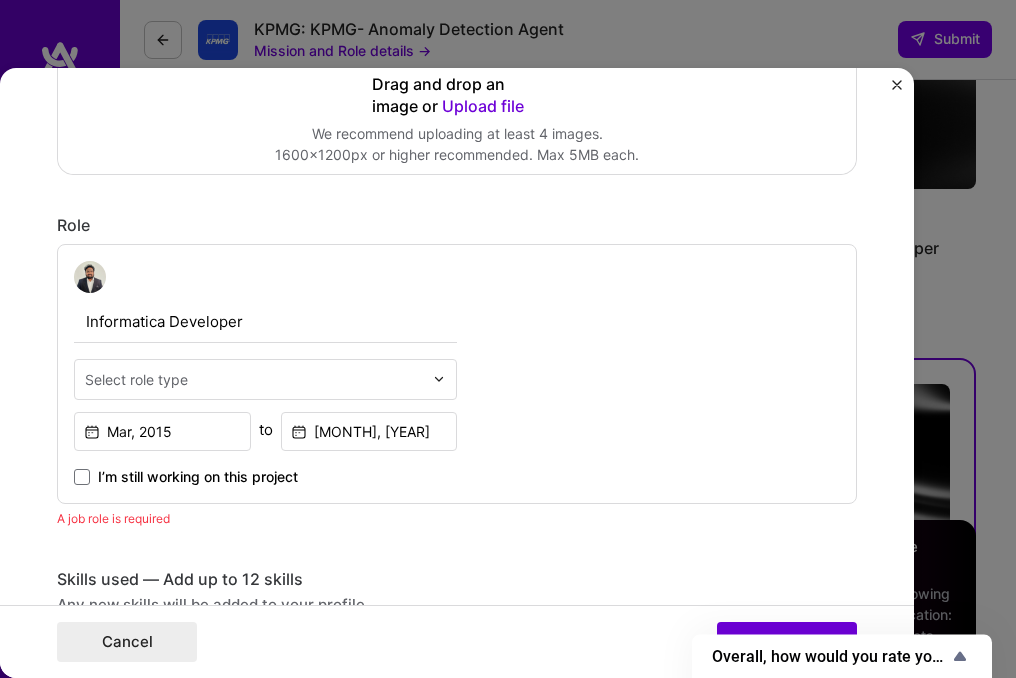scroll, scrollTop: 672, scrollLeft: 0, axis: vertical 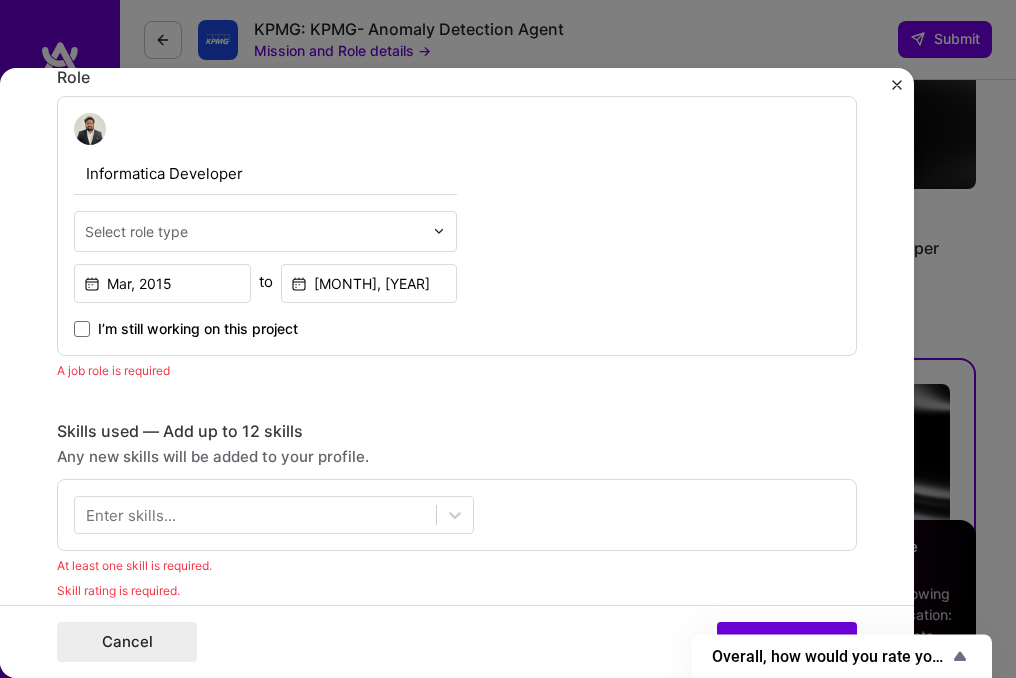 click at bounding box center (254, 231) 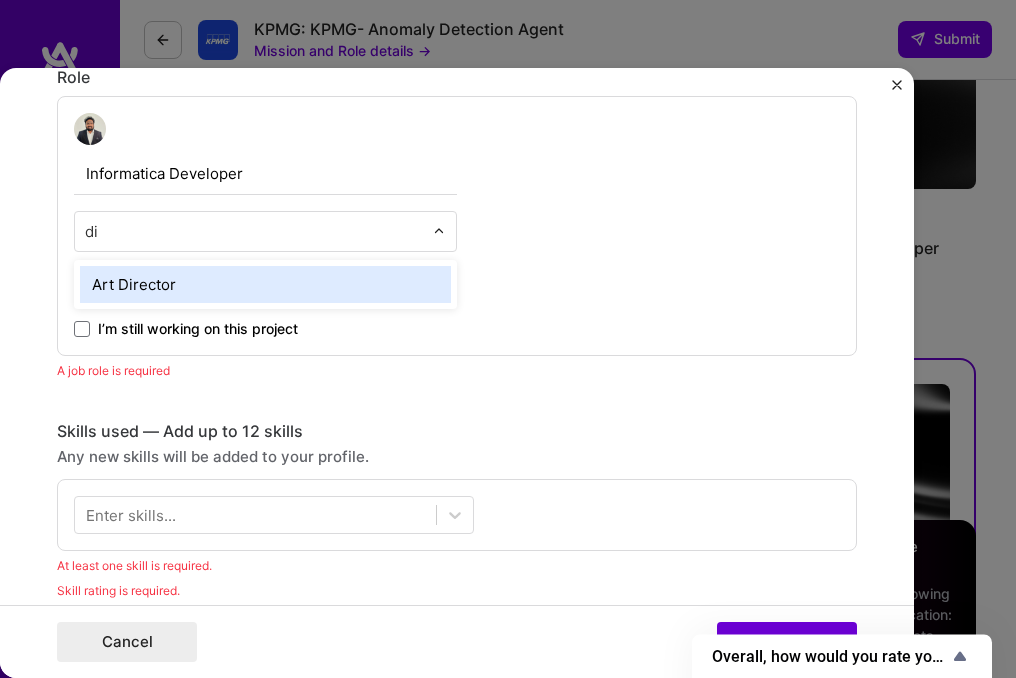 type on "d" 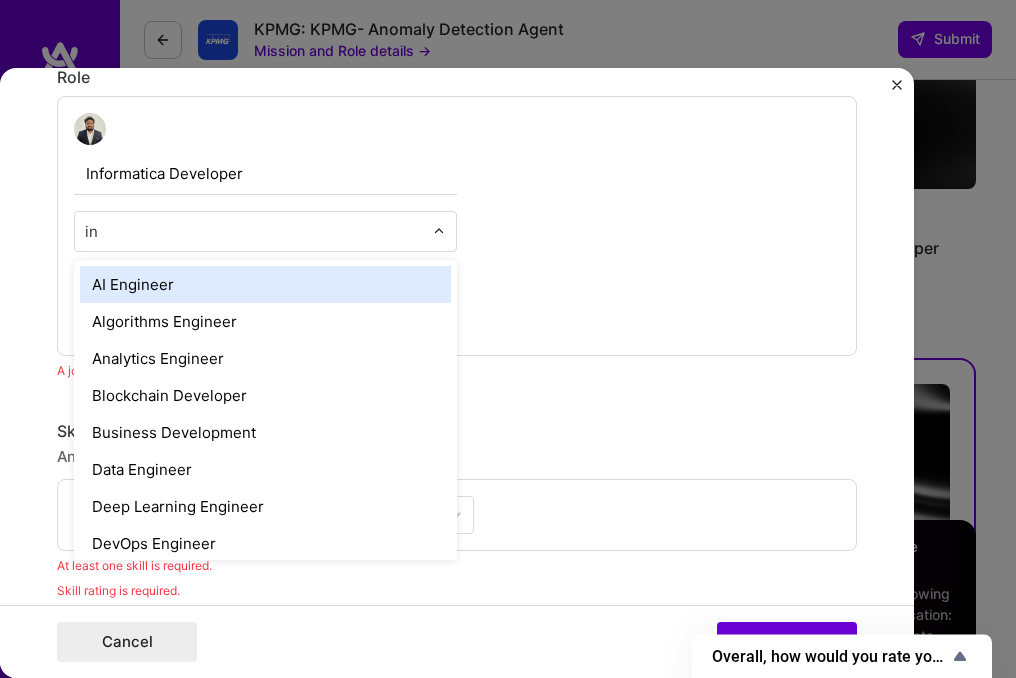 type on "i" 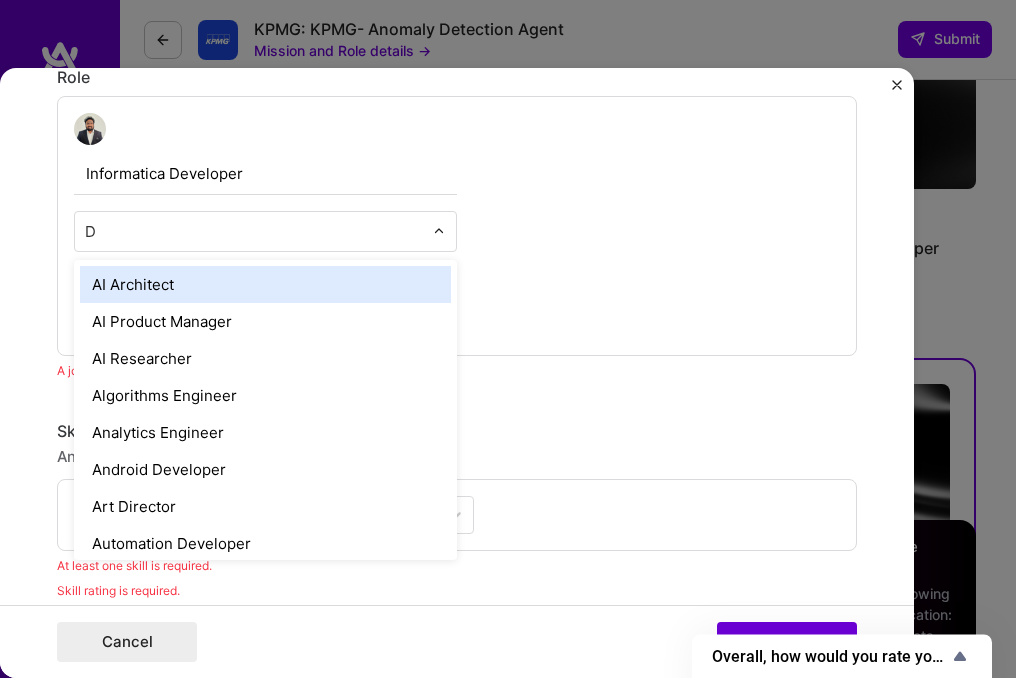type on "Da" 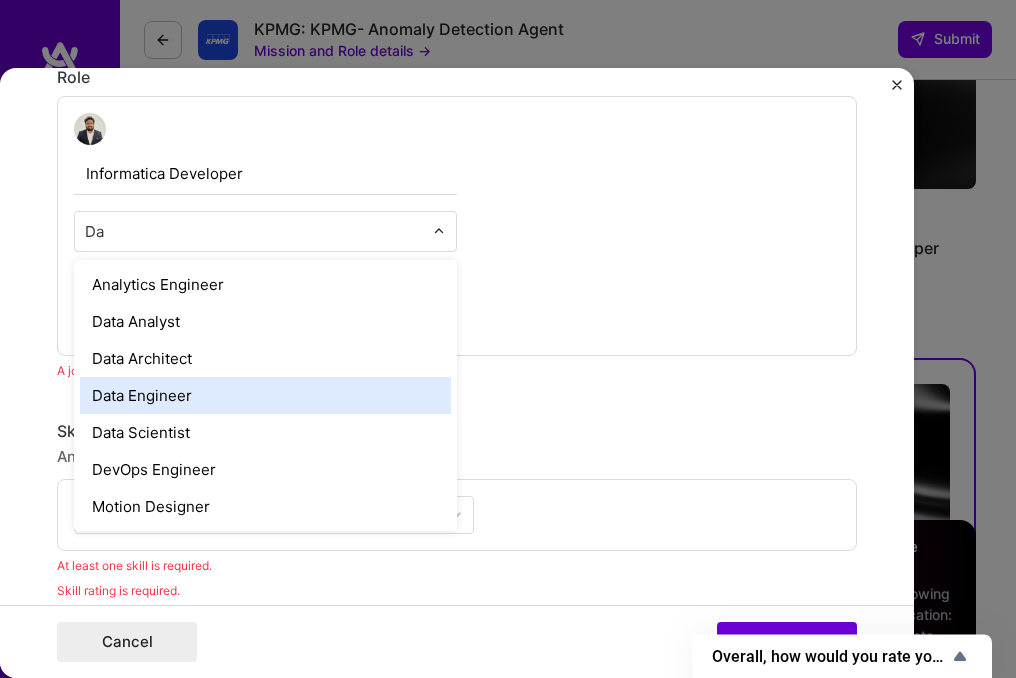 click on "Data Engineer" at bounding box center (265, 395) 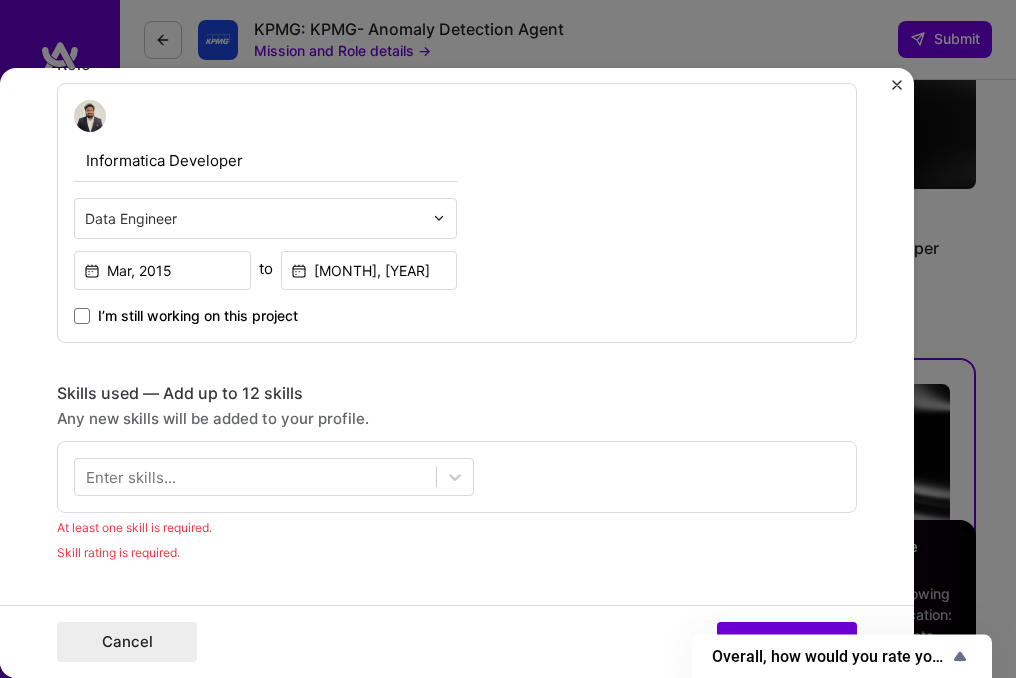 scroll, scrollTop: 701, scrollLeft: 0, axis: vertical 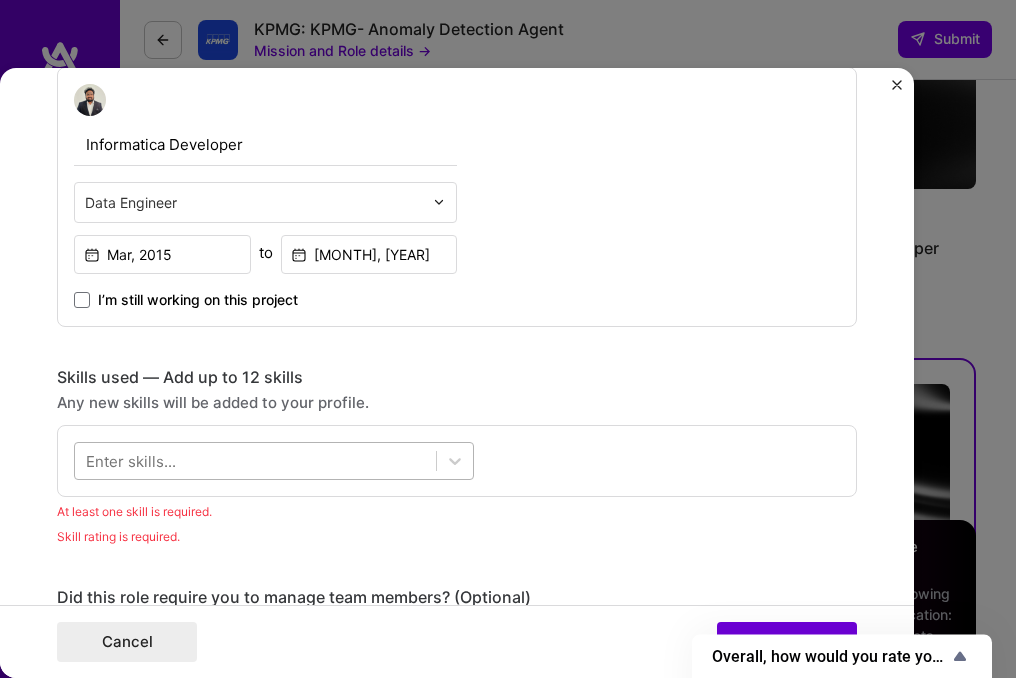 click at bounding box center [255, 460] 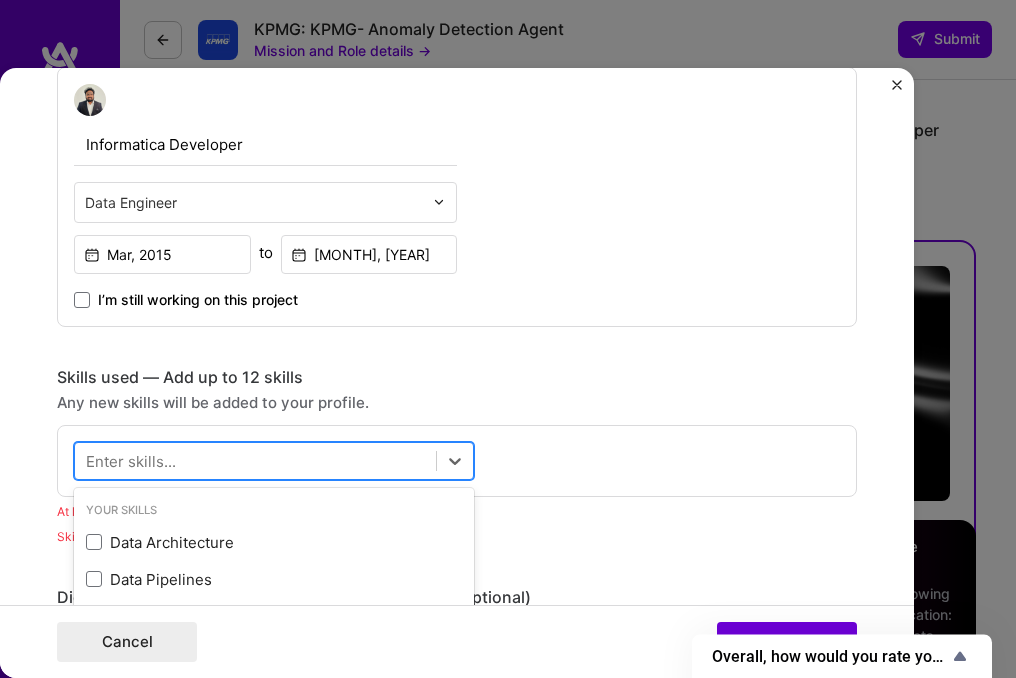 scroll, scrollTop: 2717, scrollLeft: 0, axis: vertical 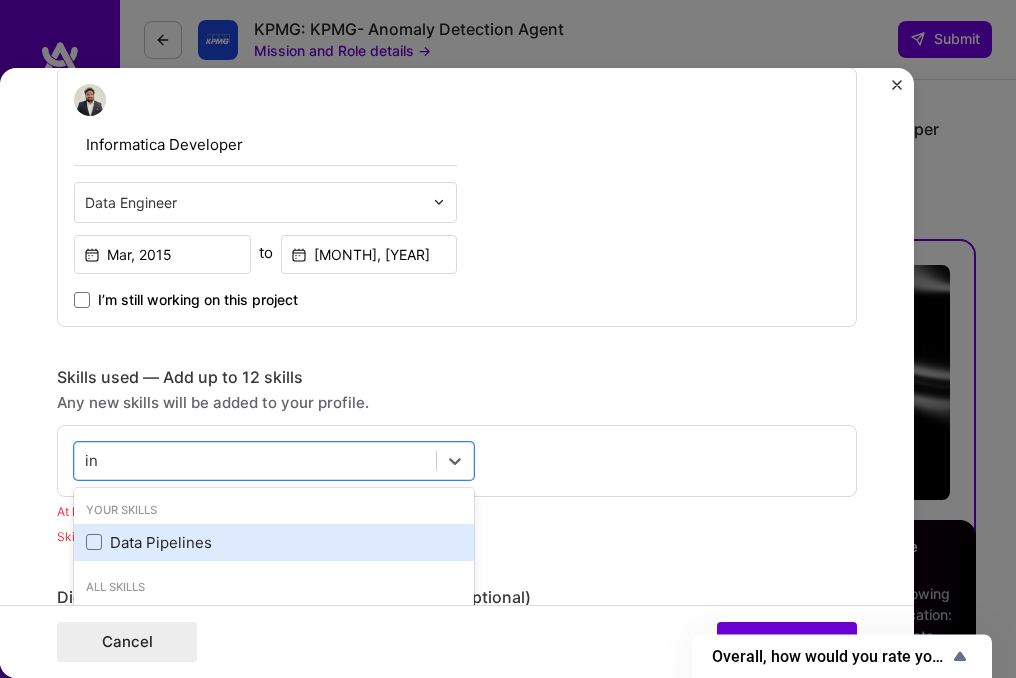 click on "Data Pipelines" at bounding box center [274, 542] 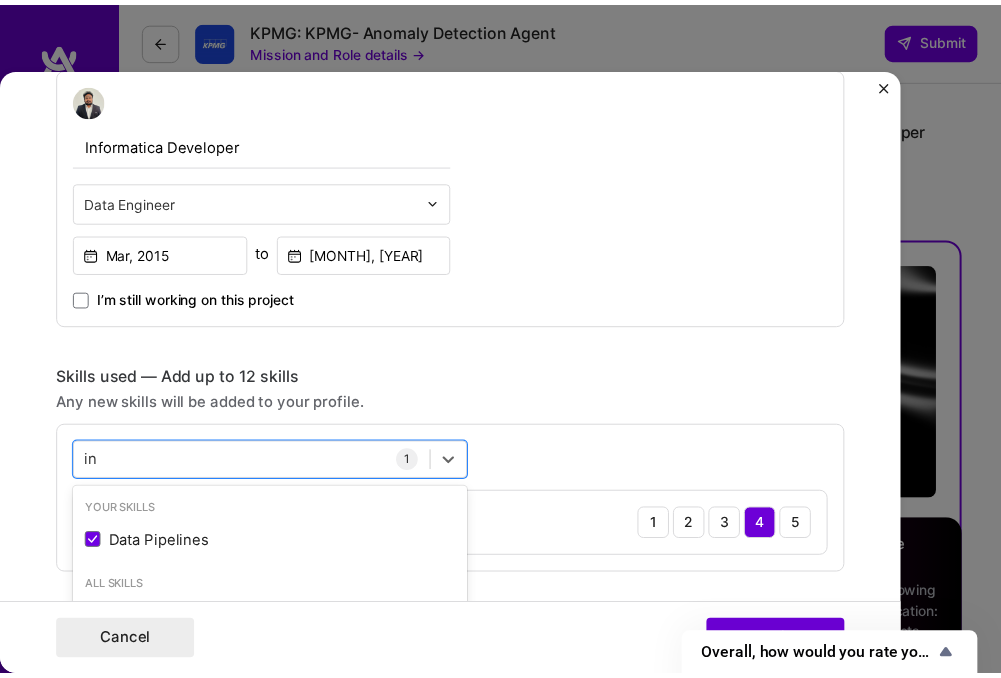 scroll, scrollTop: 281, scrollLeft: 0, axis: vertical 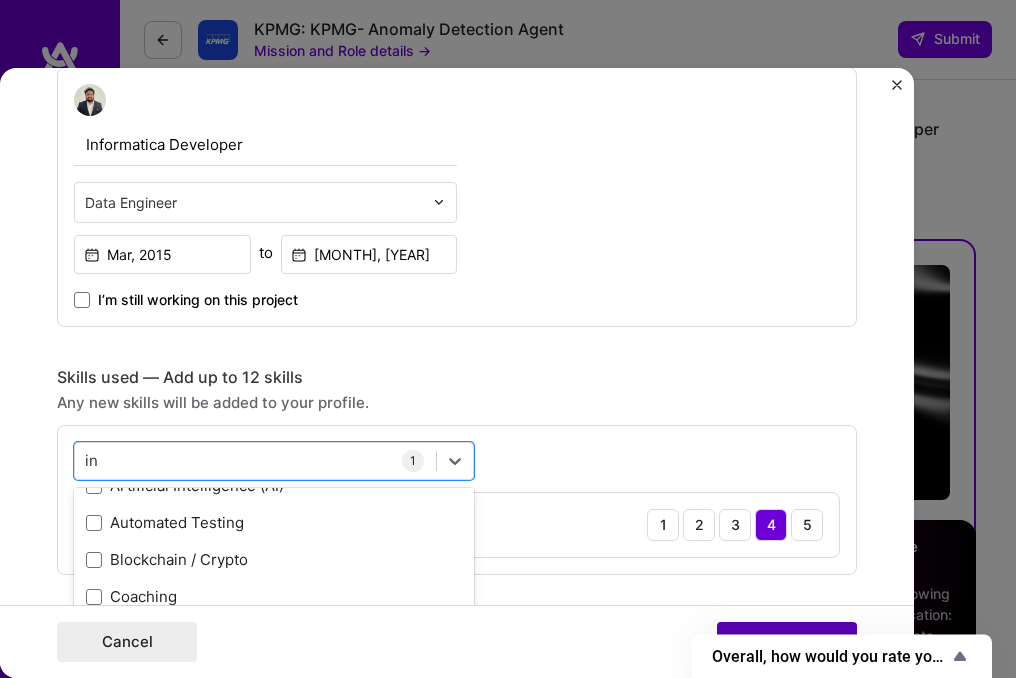 type on "in" 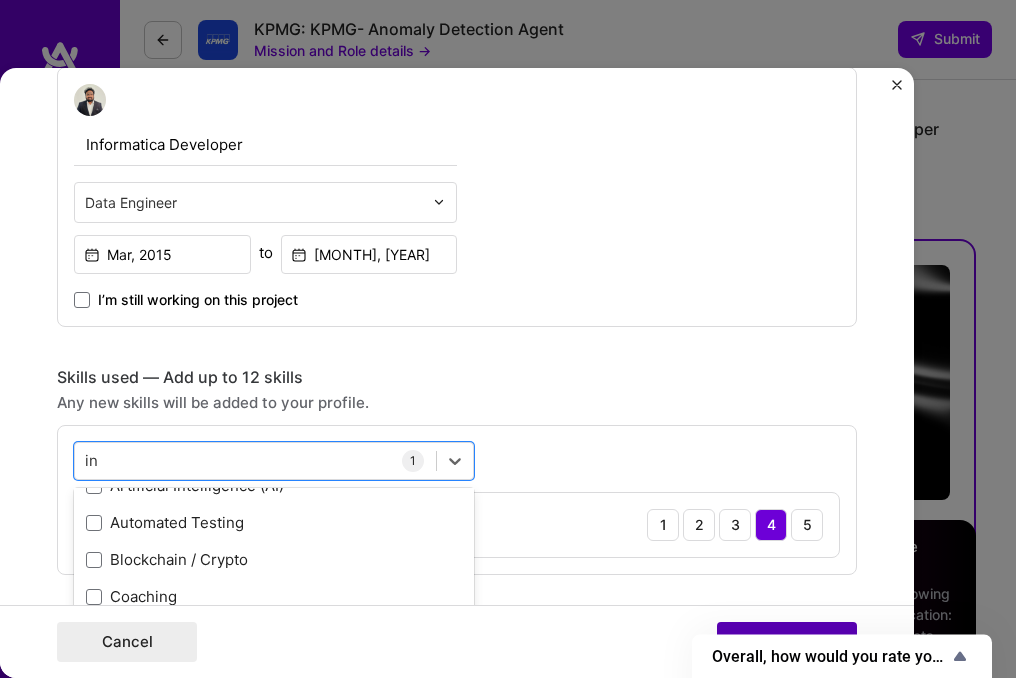 click on "Publish" at bounding box center (787, 642) 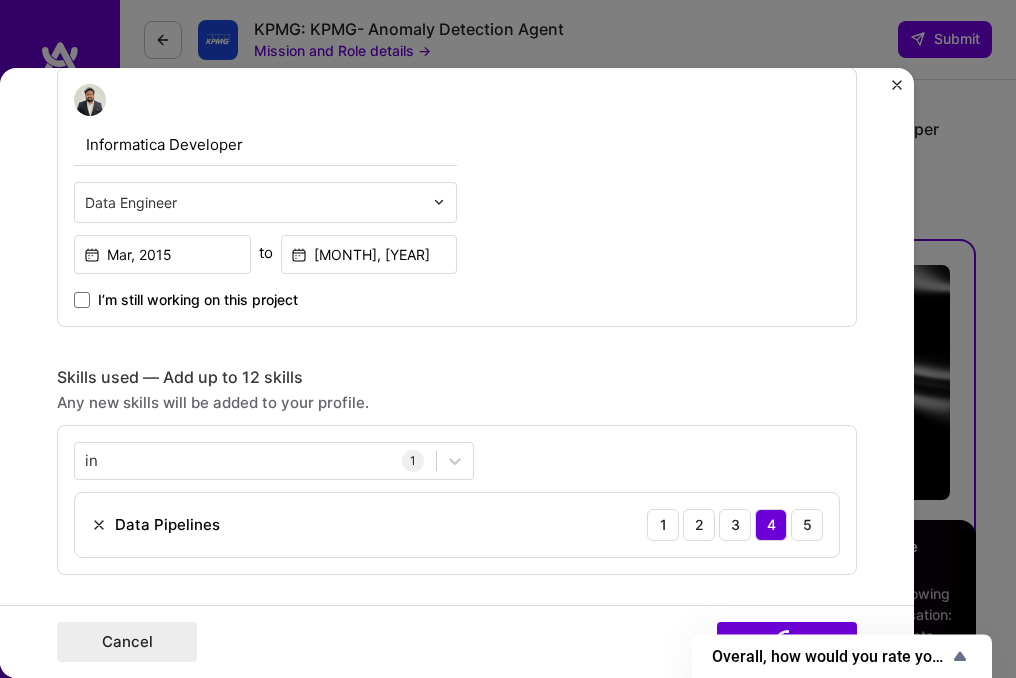 click on "Publish" at bounding box center [787, 642] 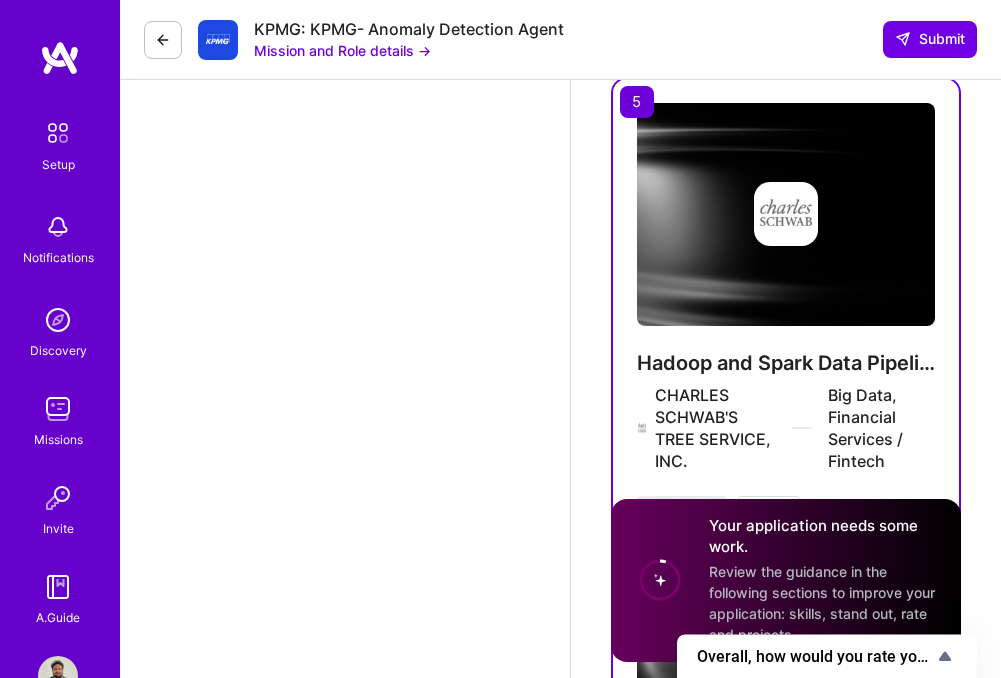 scroll, scrollTop: 4158, scrollLeft: 0, axis: vertical 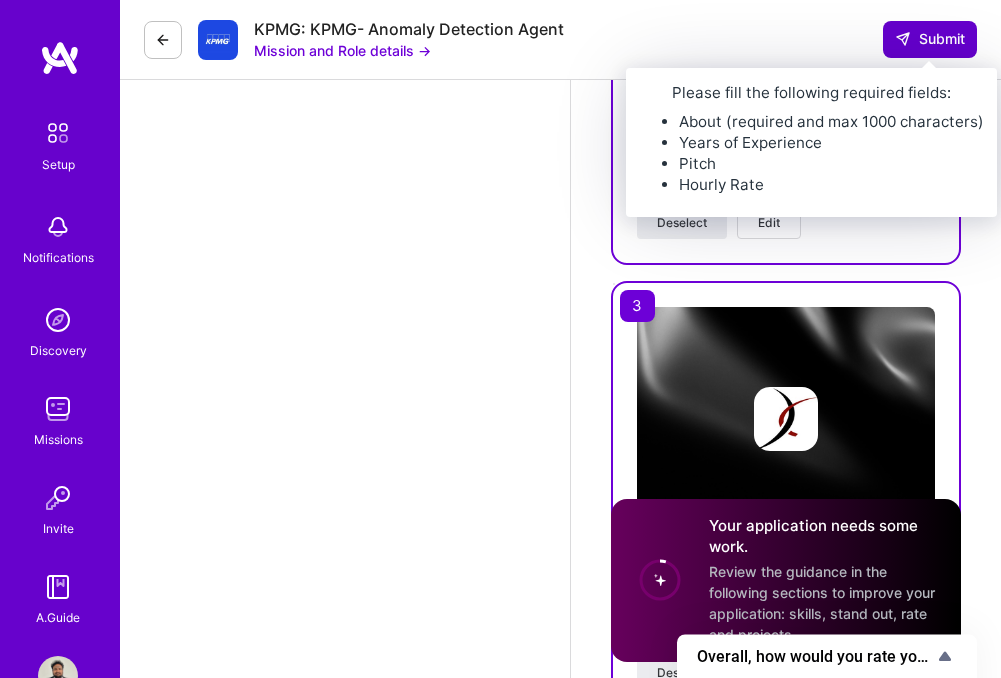 click on "Submit" at bounding box center [930, 39] 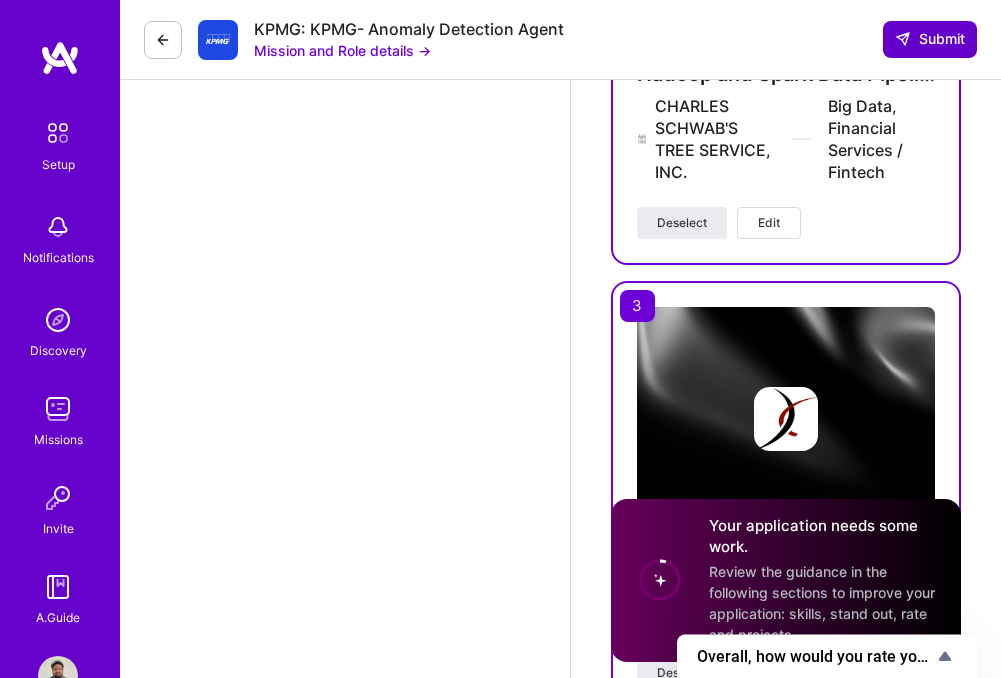 click on "Submit" at bounding box center (930, 39) 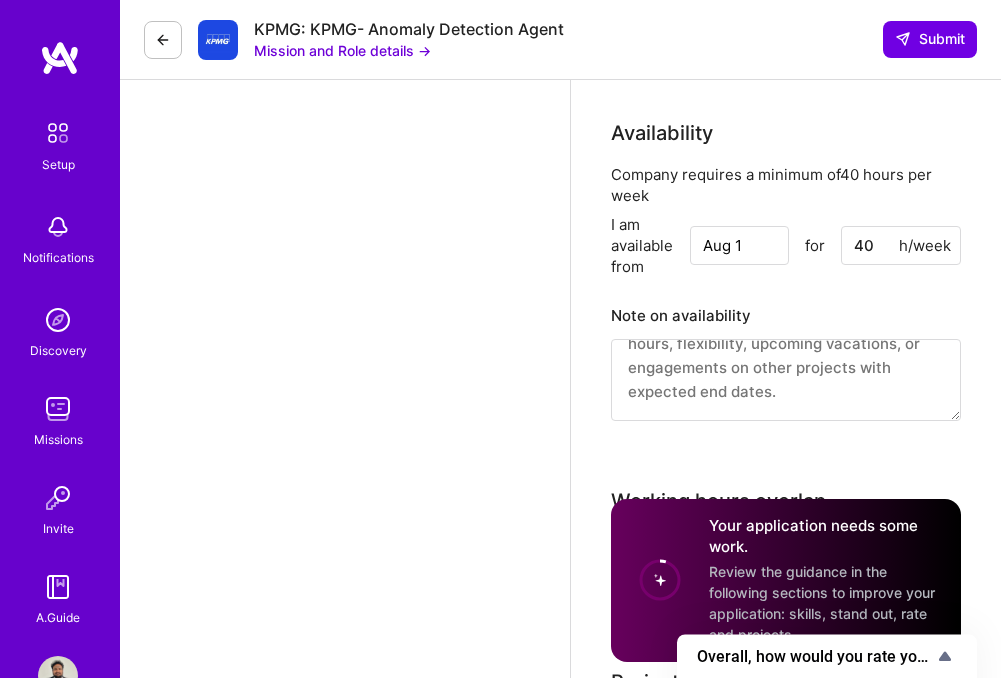 scroll, scrollTop: 1555, scrollLeft: 0, axis: vertical 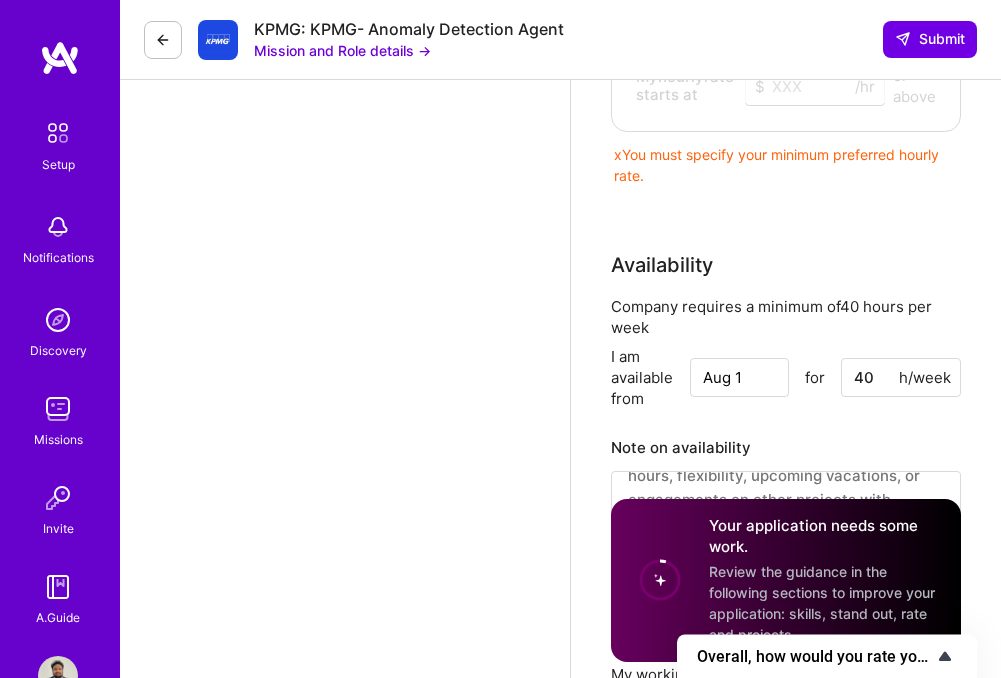 click 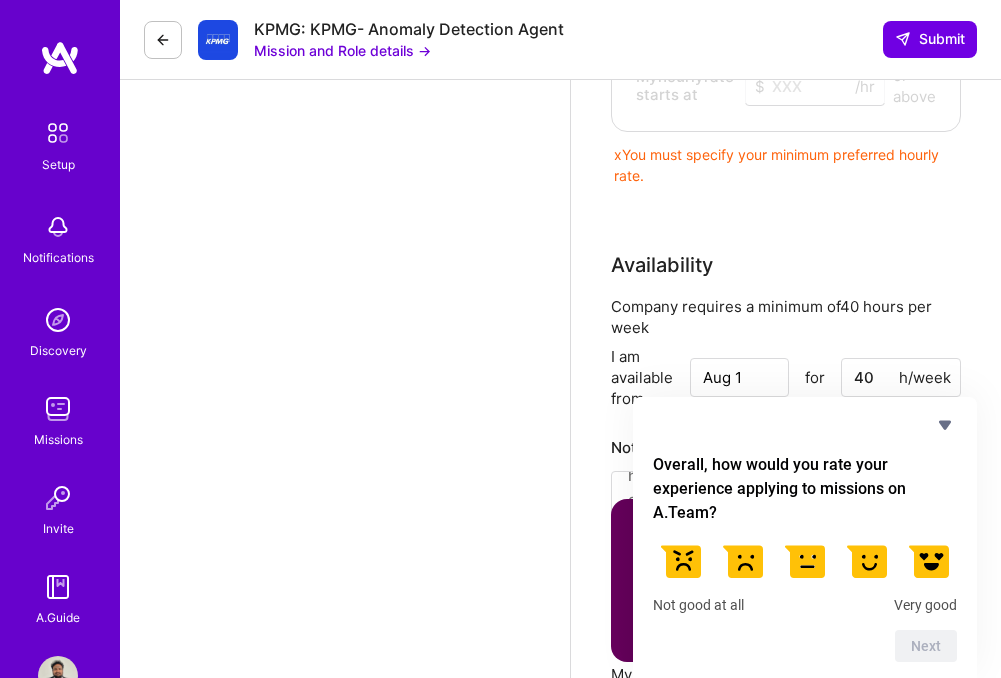 click at bounding box center [929, 561] 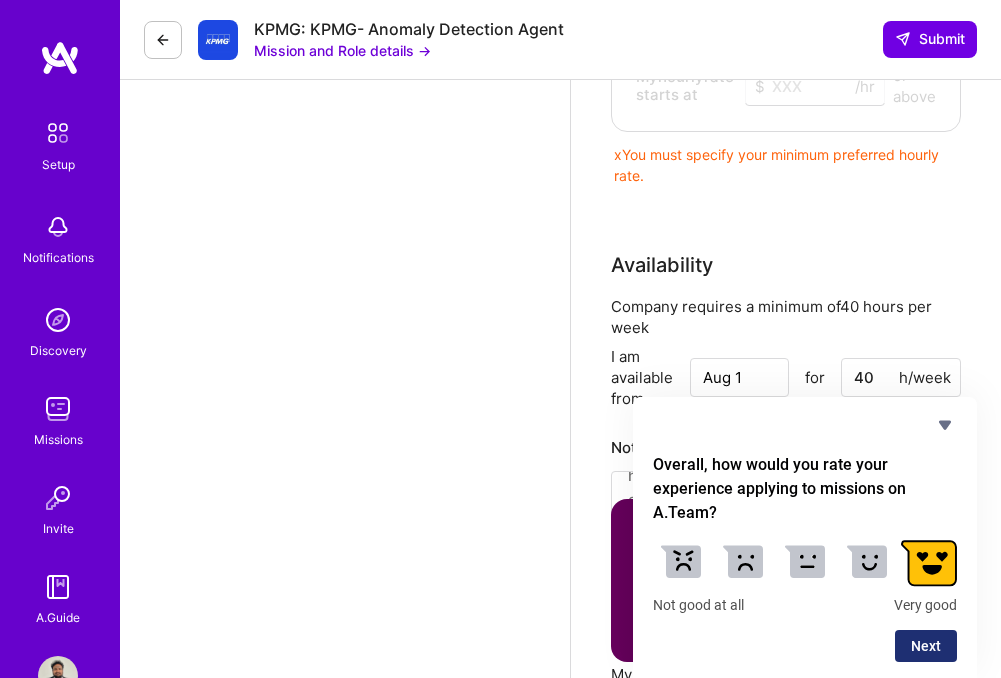 click on "Next" at bounding box center [926, 646] 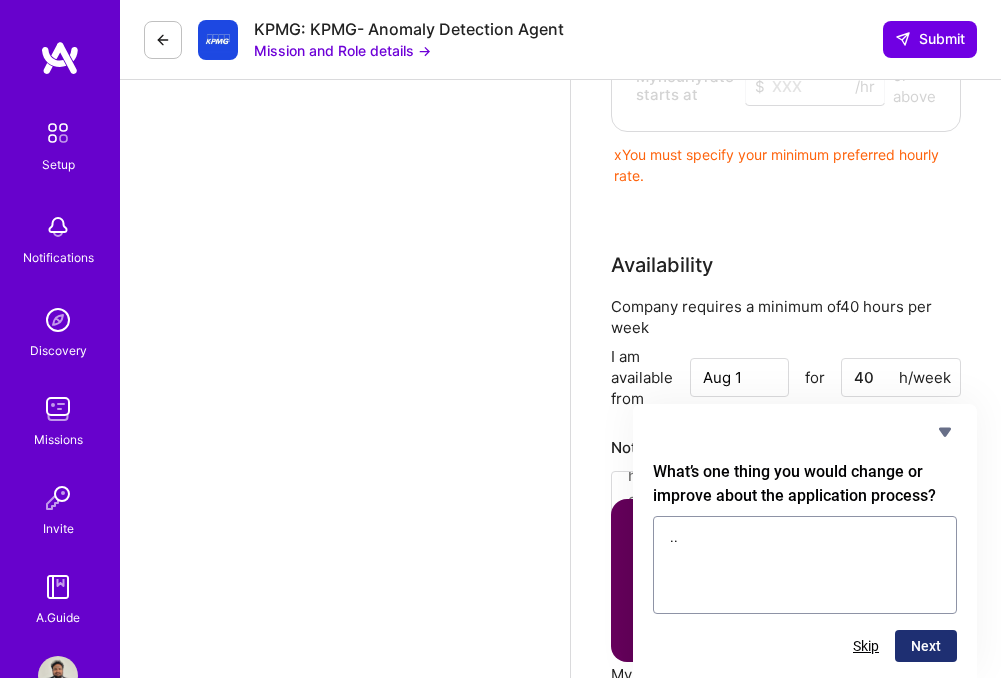 type on ".." 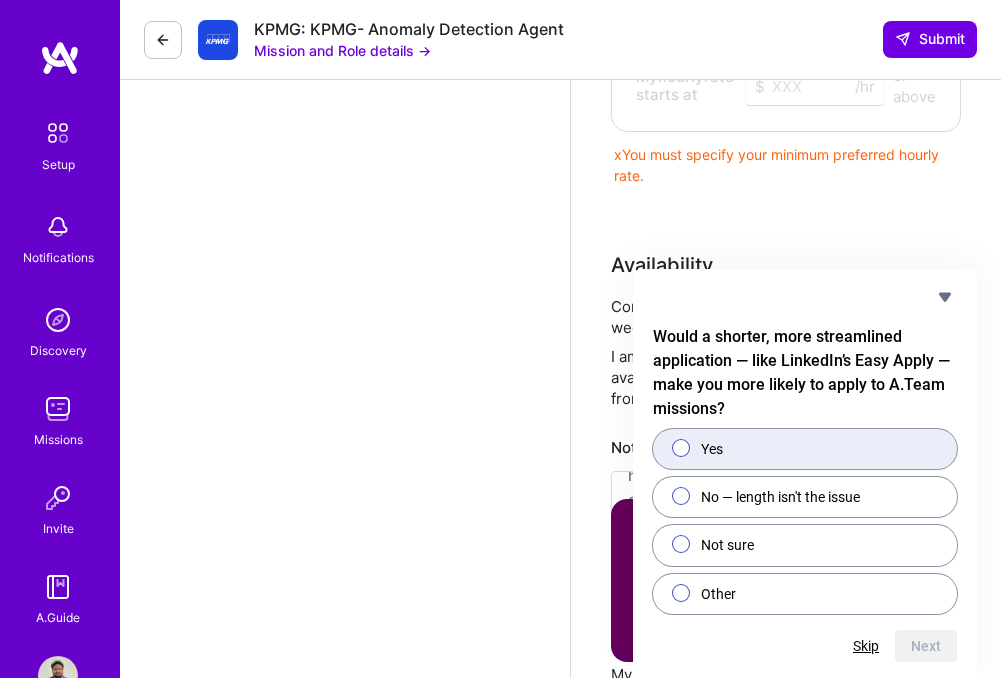 click on "Yes" at bounding box center [805, 449] 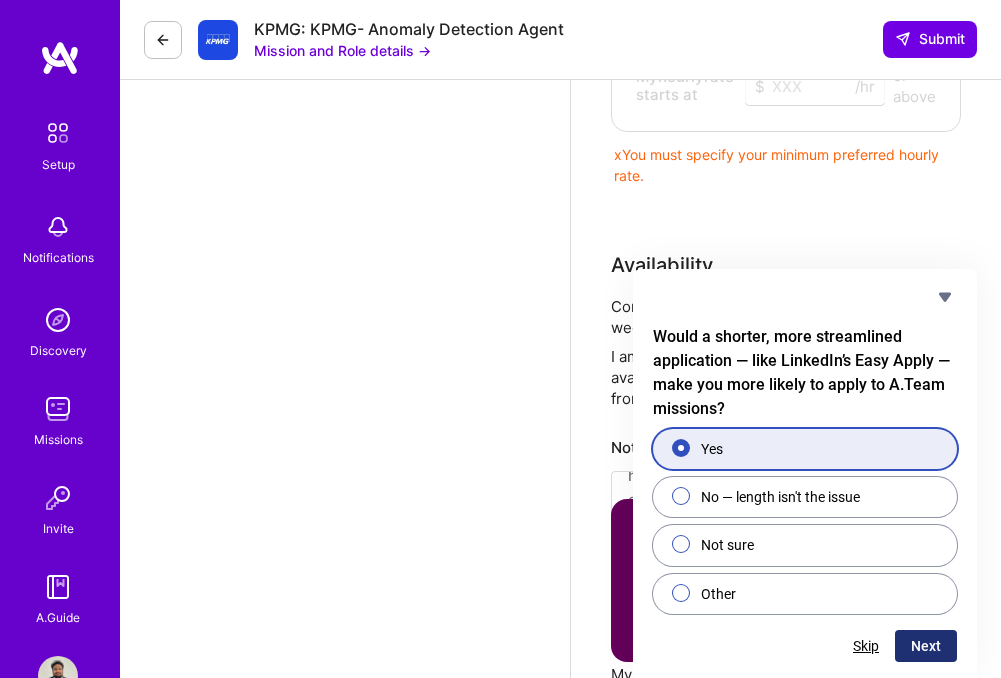 click on "Next" at bounding box center (926, 646) 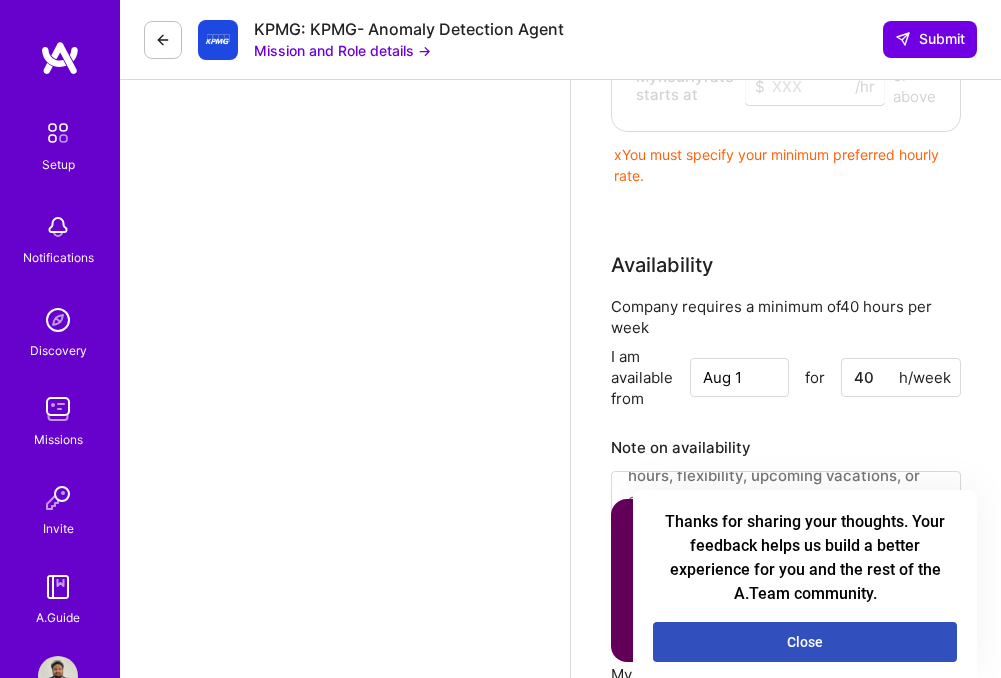 click on "Close" at bounding box center [805, 642] 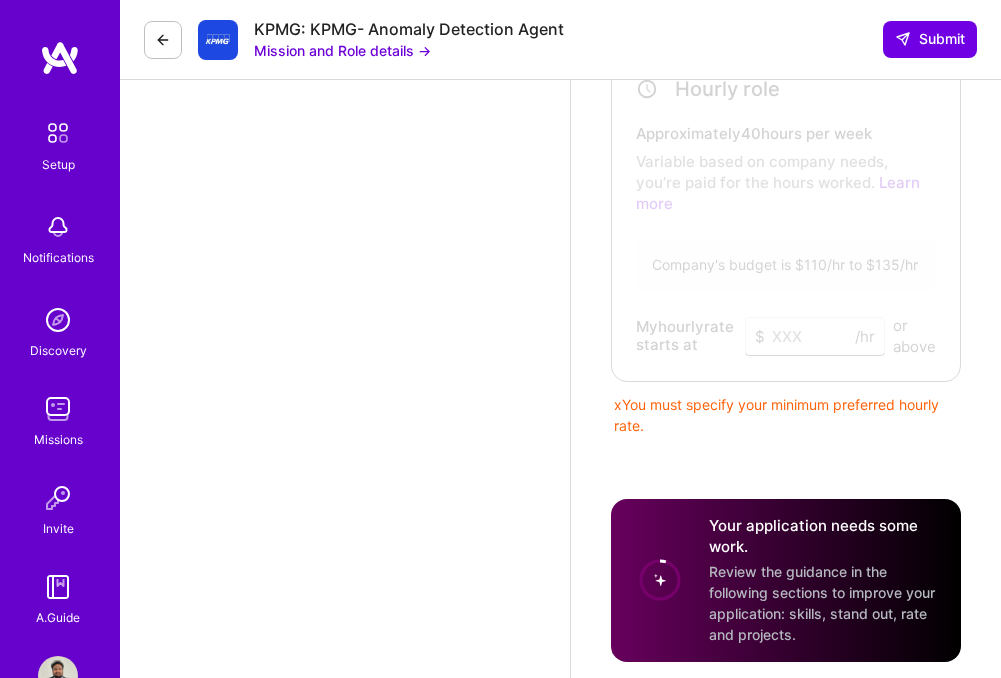 scroll, scrollTop: 1295, scrollLeft: 0, axis: vertical 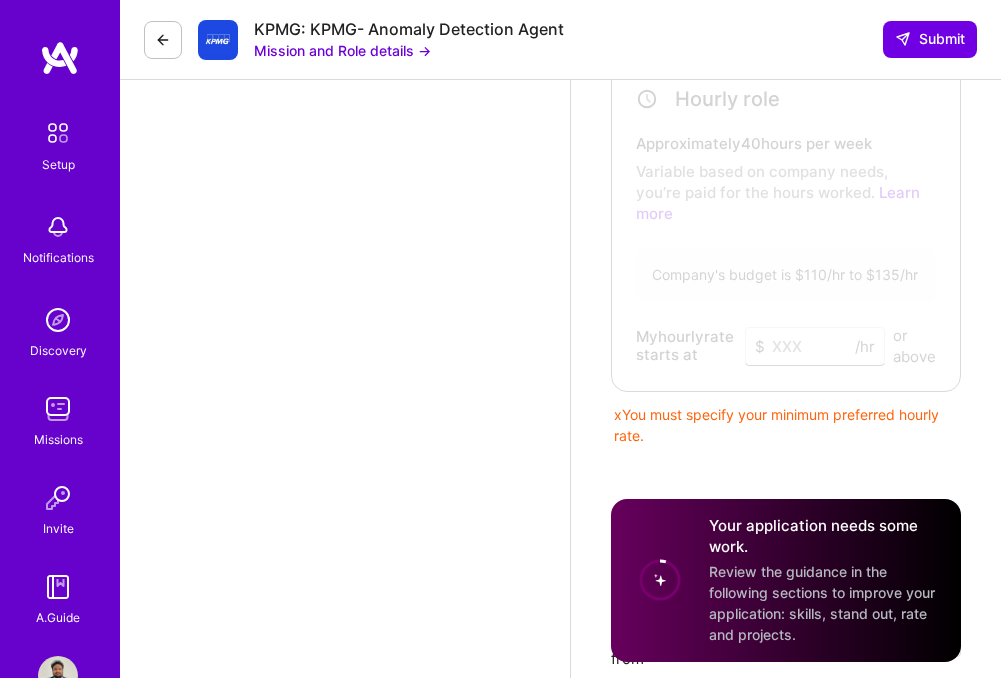 click at bounding box center (782, 215) 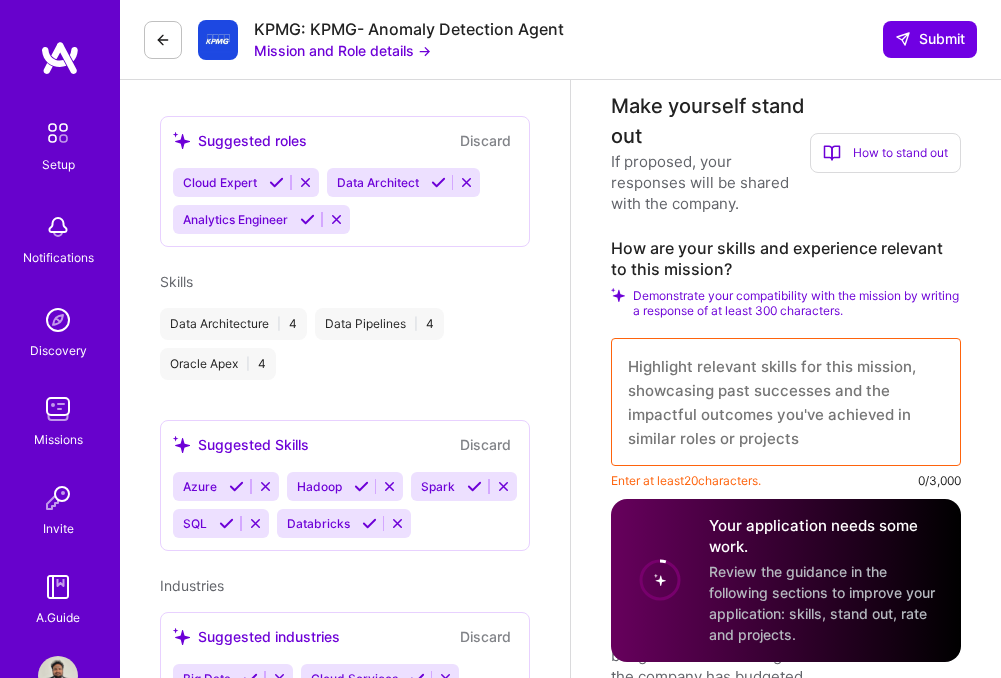 scroll, scrollTop: 538, scrollLeft: 0, axis: vertical 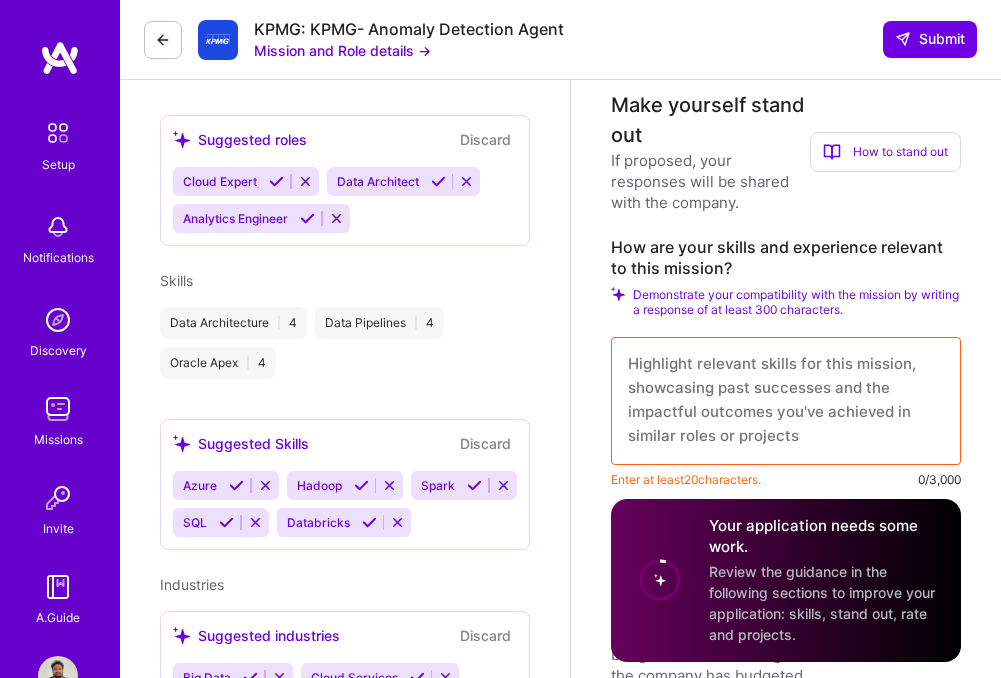 click at bounding box center [786, 401] 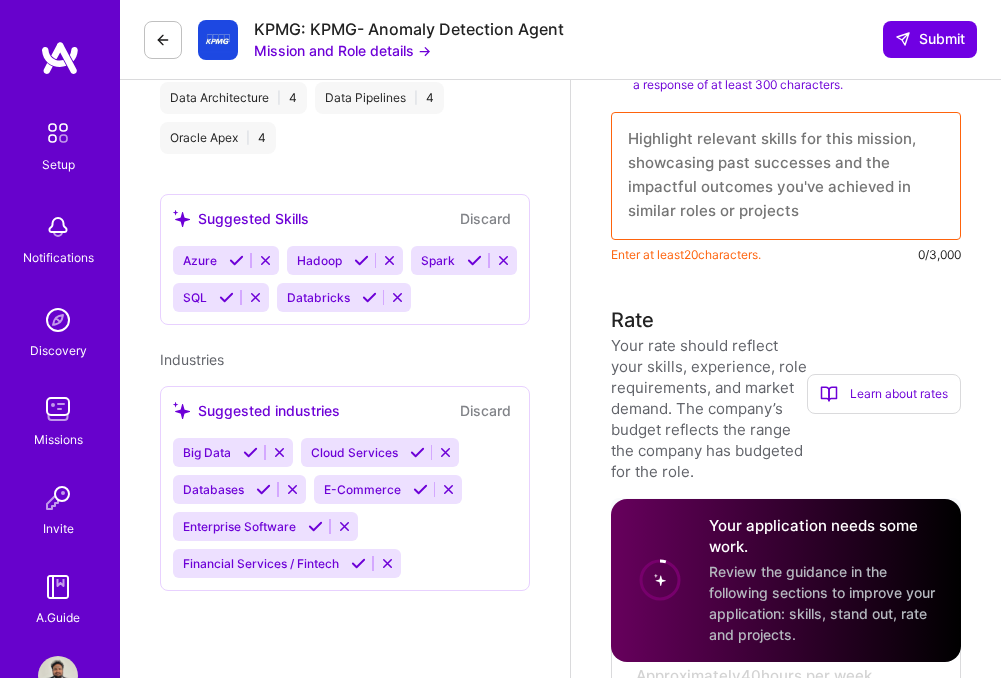 scroll, scrollTop: 976, scrollLeft: 0, axis: vertical 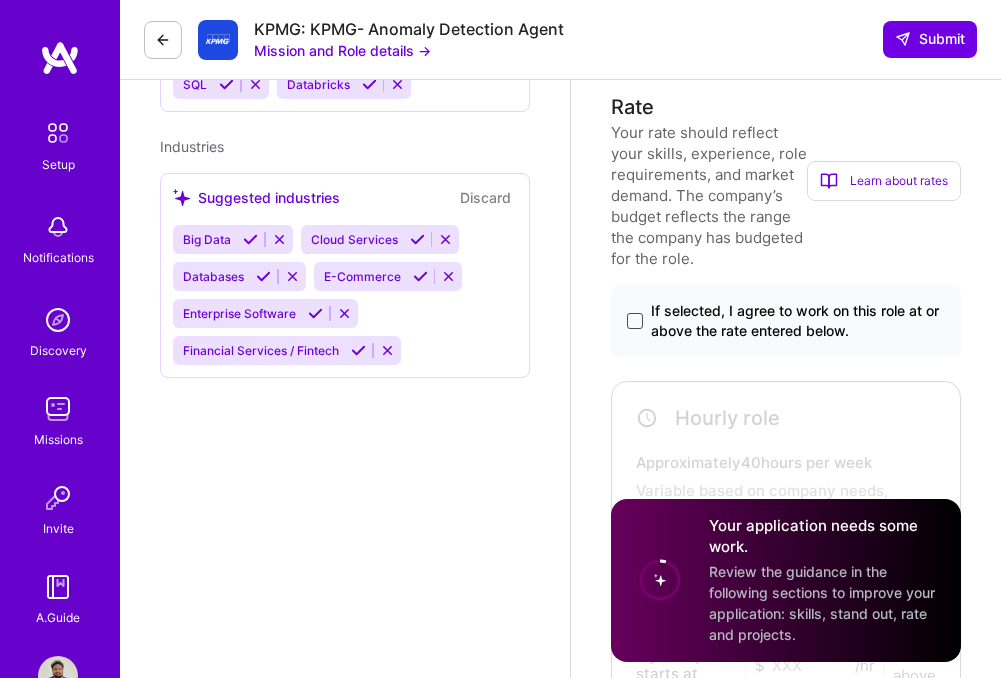 click at bounding box center (635, 321) 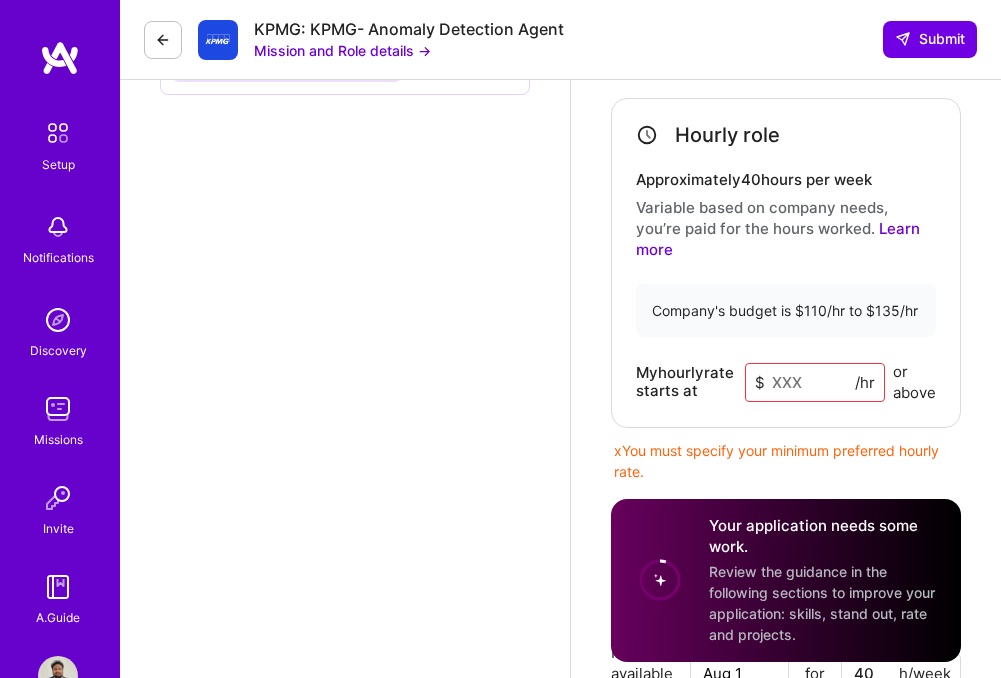 scroll, scrollTop: 1260, scrollLeft: 0, axis: vertical 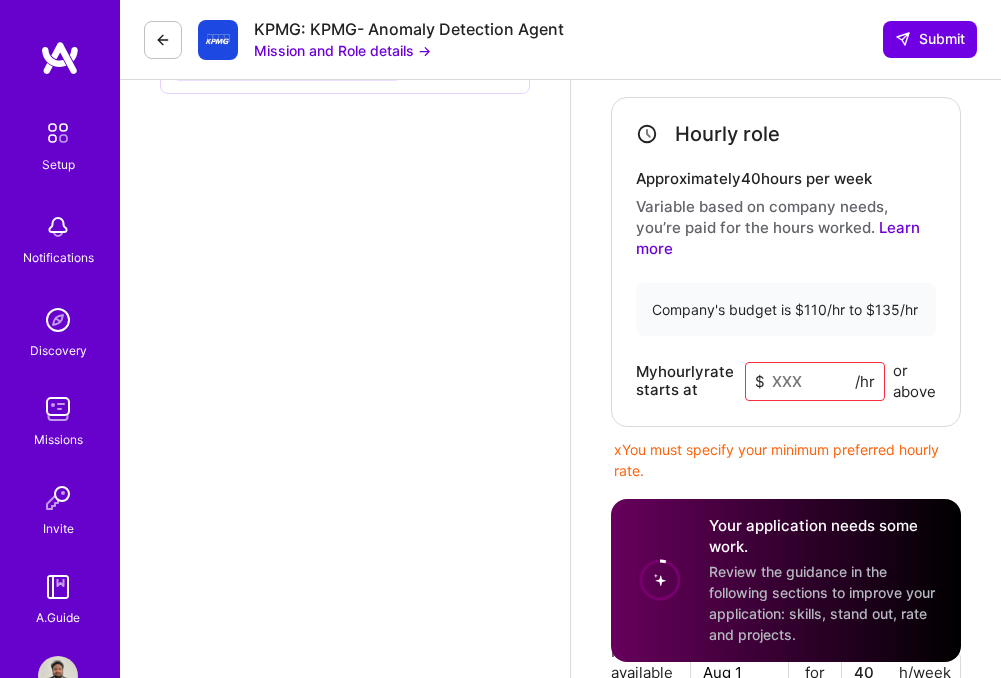 click at bounding box center (815, 381) 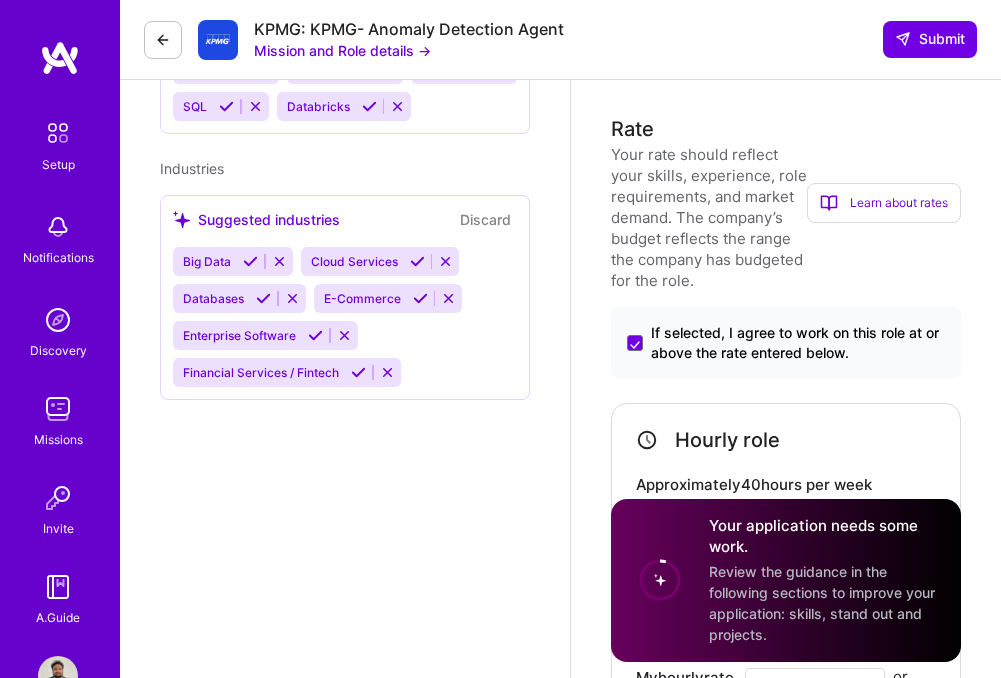 scroll, scrollTop: 664, scrollLeft: 0, axis: vertical 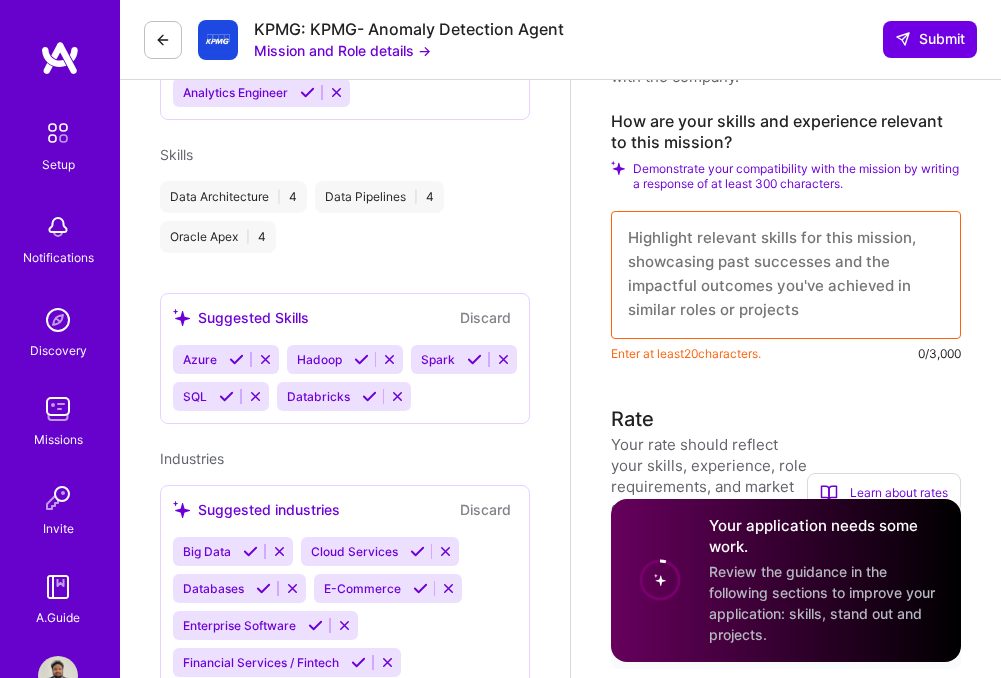 type on "70" 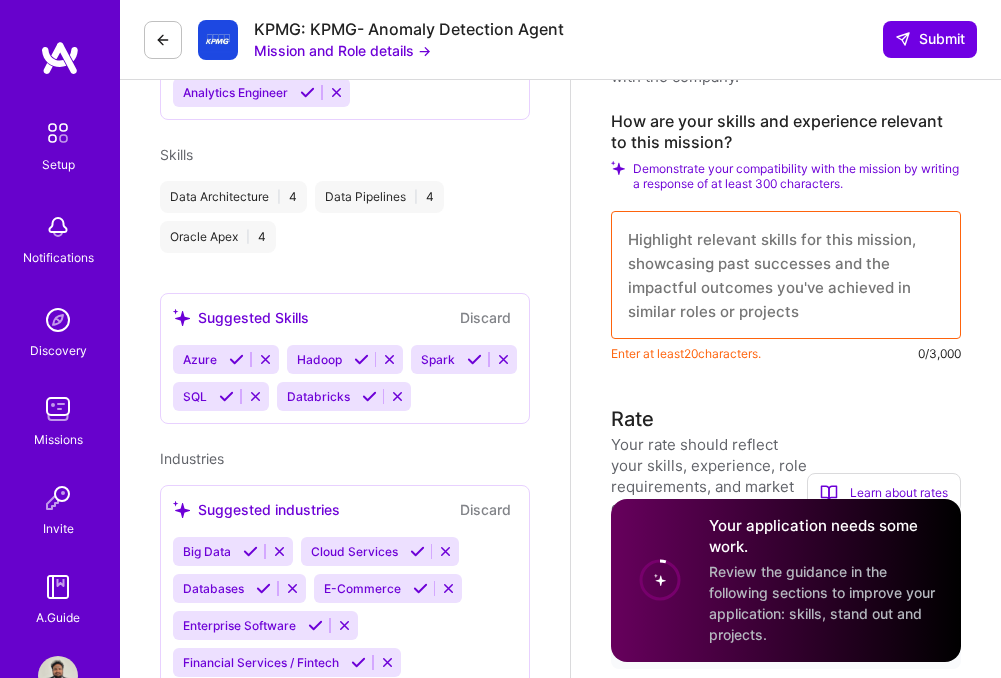 click on "Demonstrate your compatibility with the mission by writing a response of at least 300 characters." at bounding box center [797, 176] 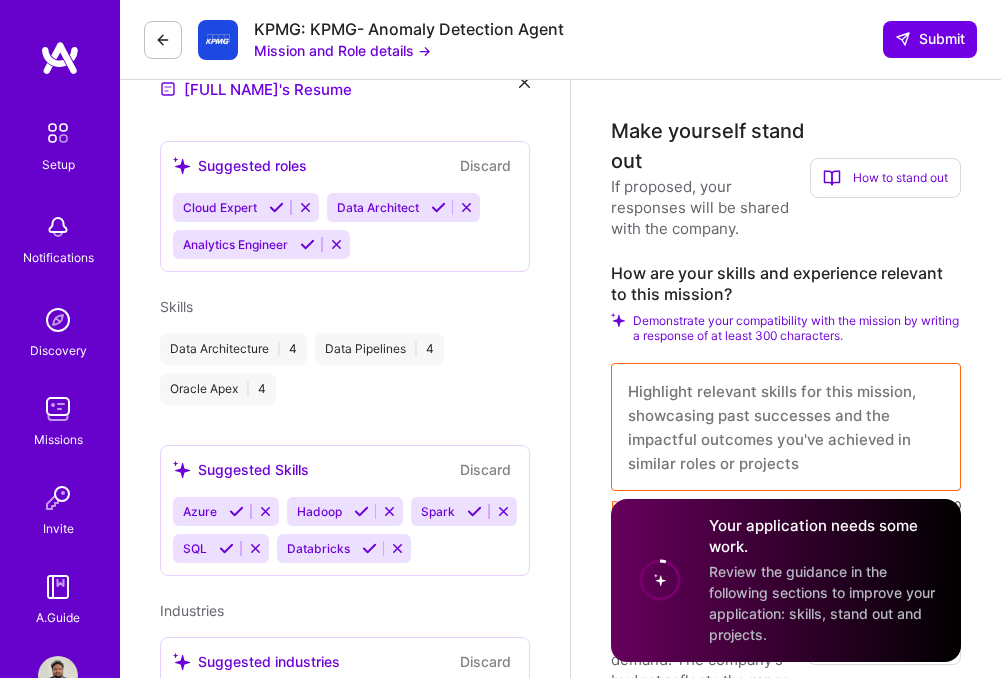 scroll, scrollTop: 617, scrollLeft: 0, axis: vertical 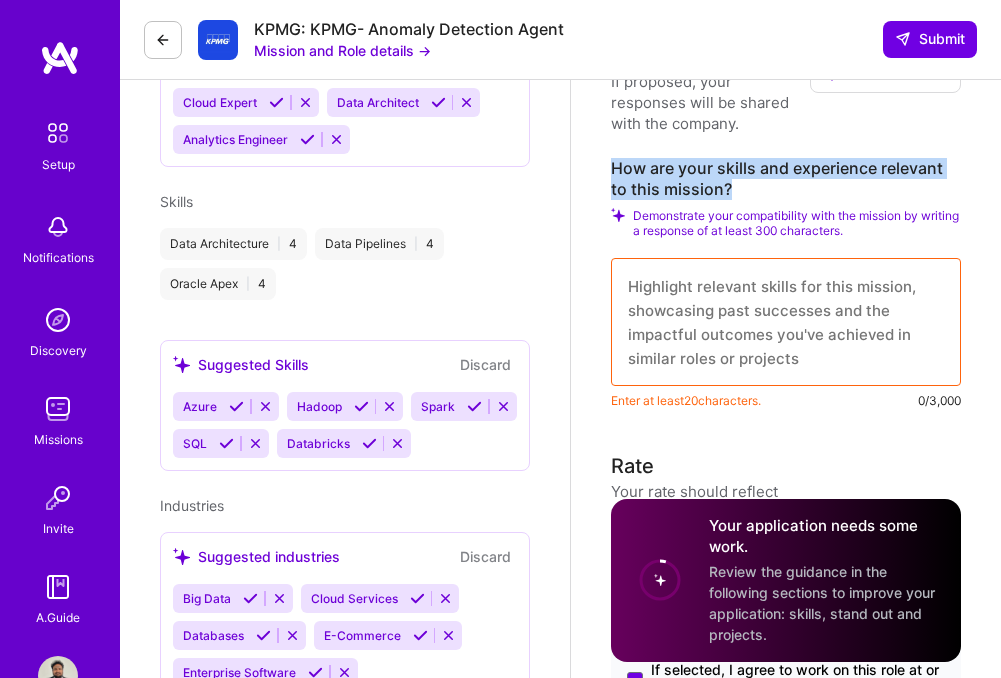 drag, startPoint x: 666, startPoint y: 182, endPoint x: 605, endPoint y: 172, distance: 61.81424 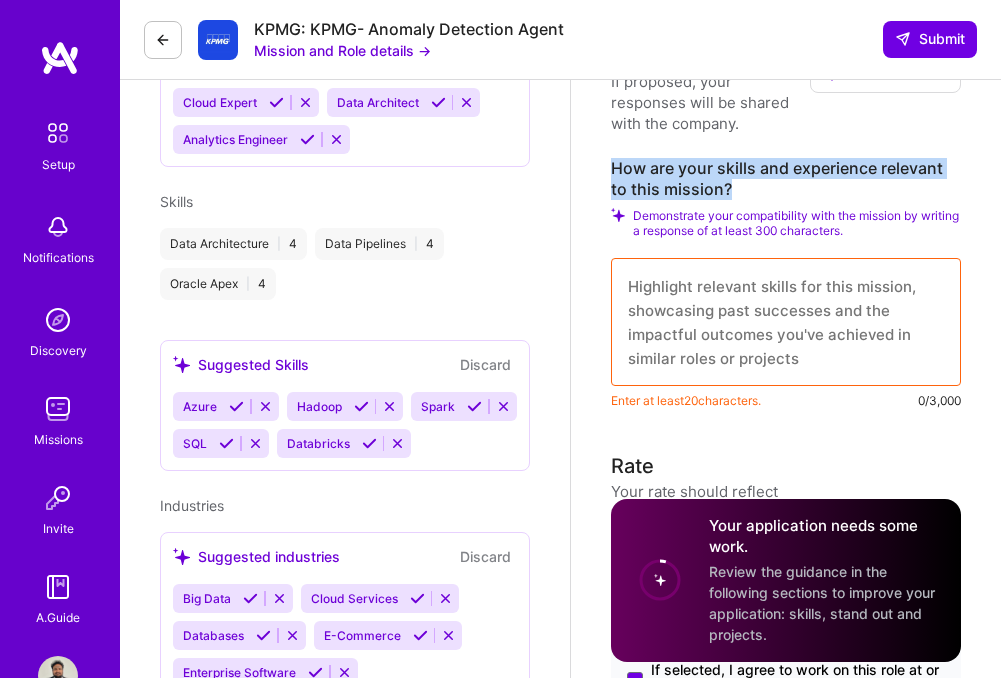 copy on "How are your skills and experience relevant to this mission?" 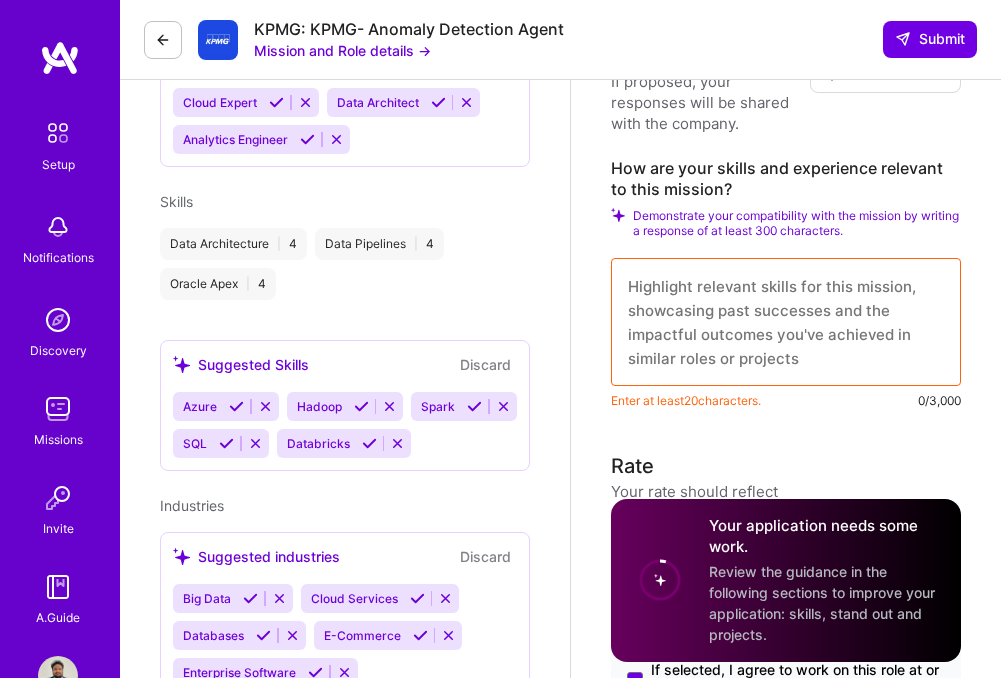 click at bounding box center [786, 322] 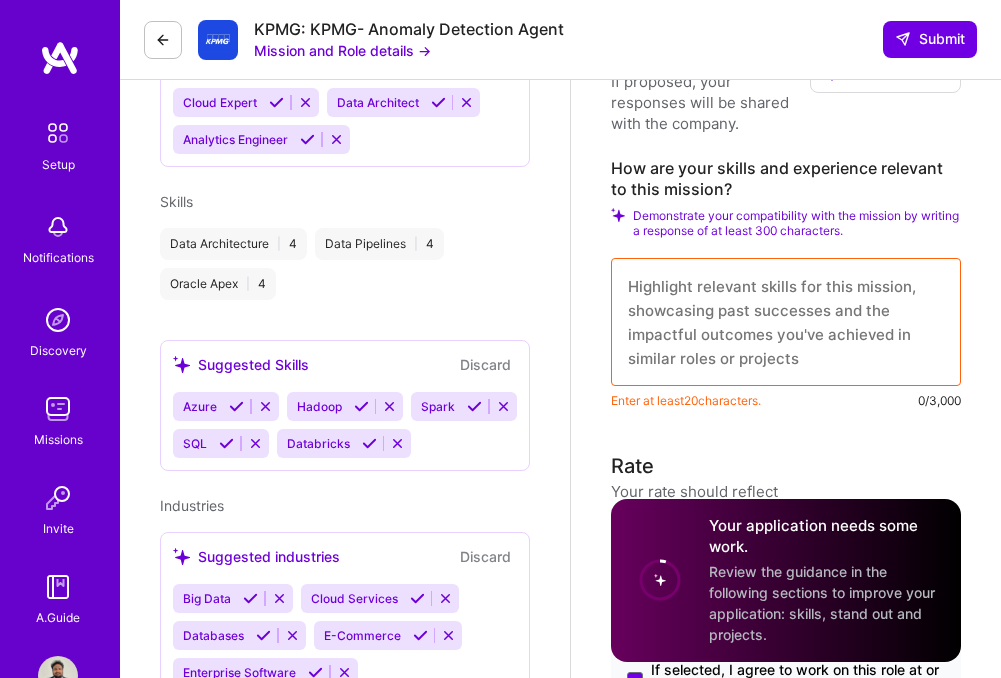 paste on "Lo ipsumd sit ametconsec adipi elit sedd eiu tempori ut laboreetdo magn aliq enimadmini ven Quisn EX ullamcol nisialiqui. Exea’c con:
Duis Auteirurein Reprehe: Vo velitessec fu null pariaturexc sintoc cu nonp sun culpaquio de mollita idest la pers undeo ist natus errorvolu accusantiumdo la tota remaperia eaq ipsaquaeab. I'in veritatisqua architect bea vitaedict expl nemoenimi, quiavolu aspern auto fugi con magnidolorese.
Ratio SE Nesciuntn: P quis doloremad numquameiu mo Tempo IN, magna Q’et minusso nobi eligen, optiocum nihi impeditqu placeatf, pos assumen repe tempori aute quibusd officiisd. Re necessi sa evenietvolu repudiand recusand itaquee hicte sa delectusr voluptati mai-alia perfere.
Doloribus Asperioresr: Mini n exerci ullamcorporis su labo aliquidcomm consequa, Q-MAX, mol moles haru Quidem Reru, F exp distinc namlibe temp cumsolu nob eligendi opti cumquenihi impeditmi. Quod maximepla facerepos omnislo ip do sitametcon ad elitseddo eiusmodt incididun utl etdoloremag.
Aliquaenimadm Veniamqu: ..." 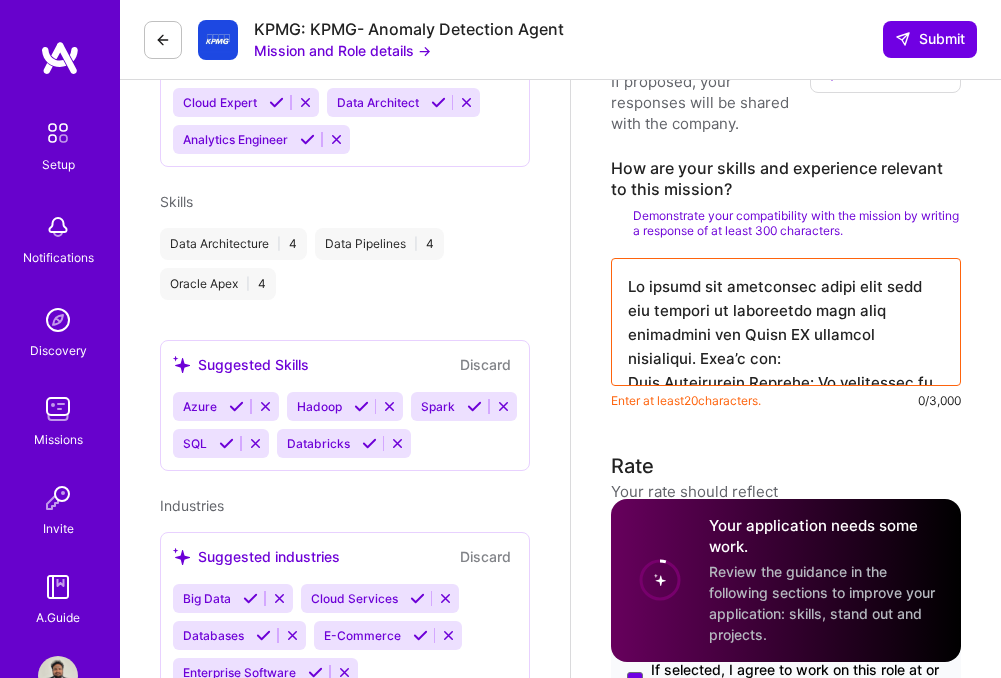 scroll, scrollTop: 1385, scrollLeft: 0, axis: vertical 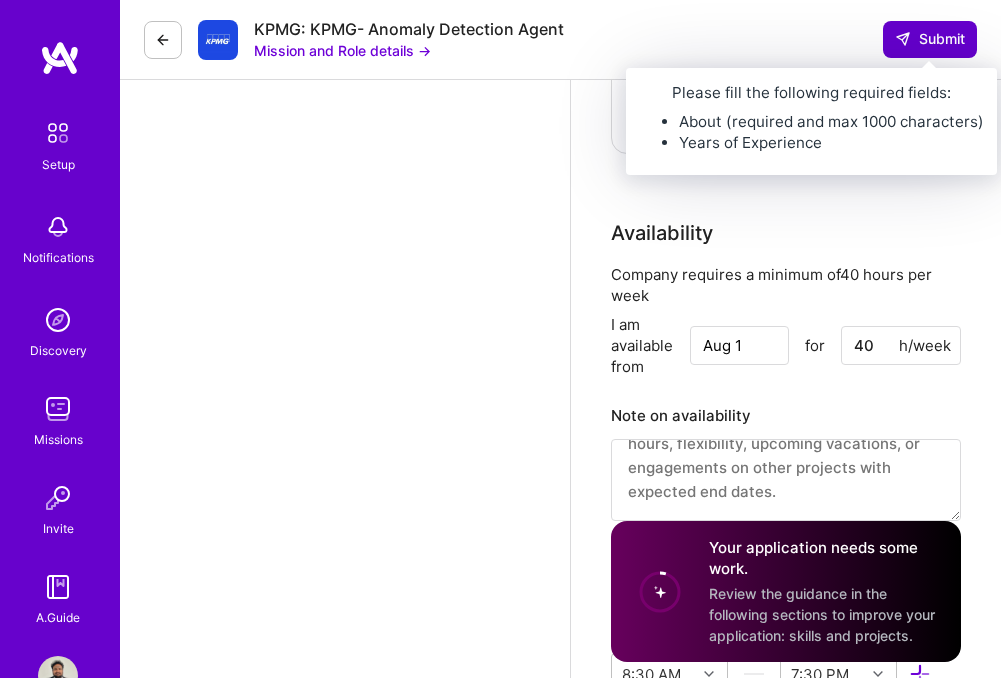 click on "Submit" at bounding box center [930, 39] 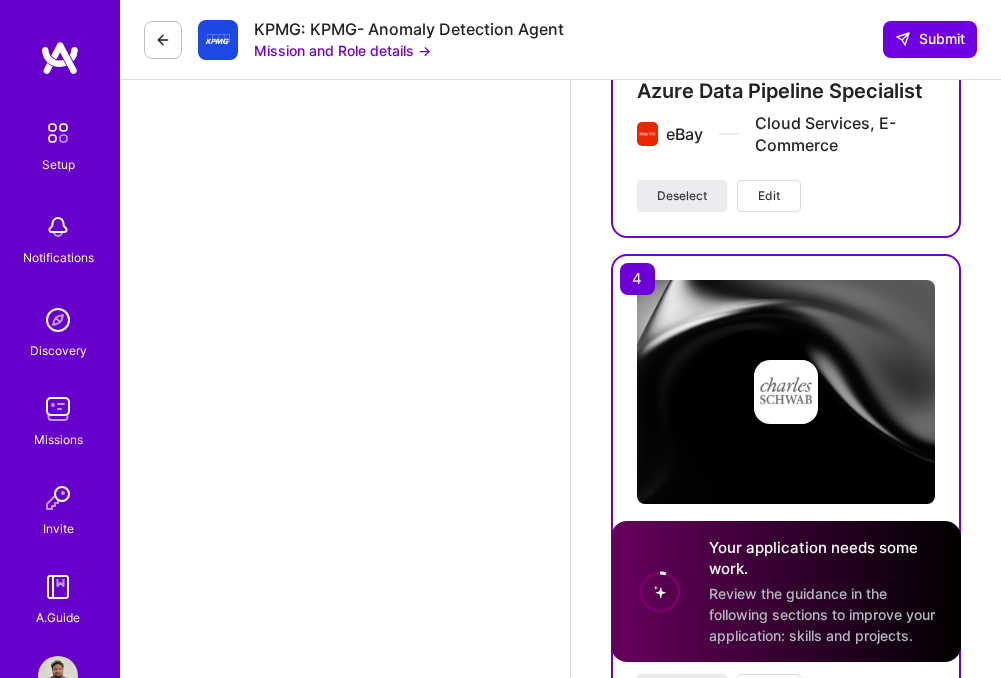 scroll, scrollTop: 937, scrollLeft: 0, axis: vertical 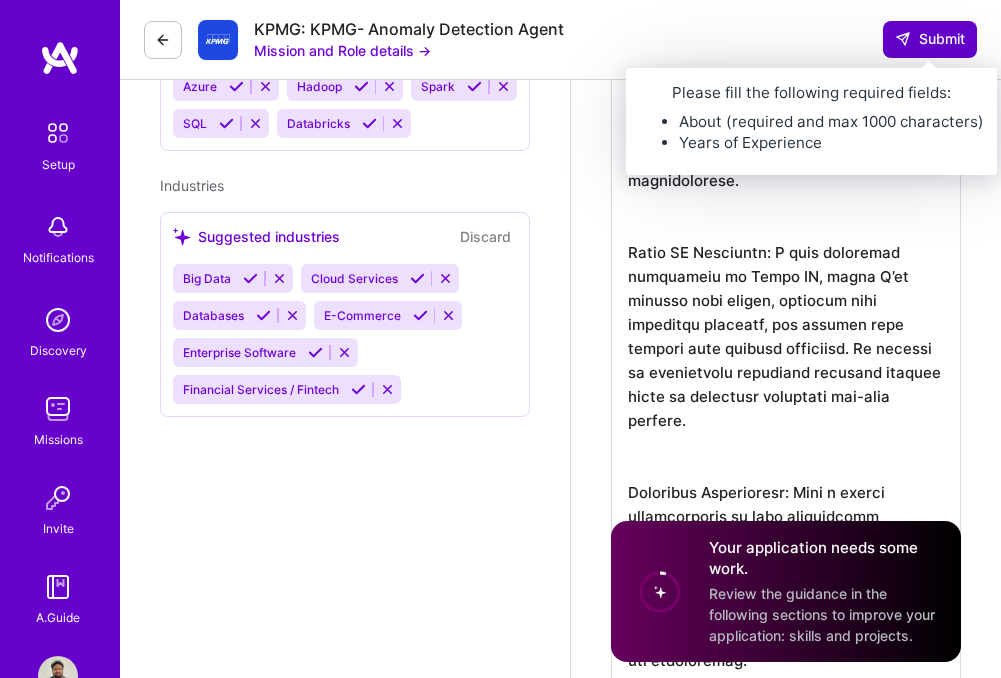 click on "Submit" at bounding box center [930, 39] 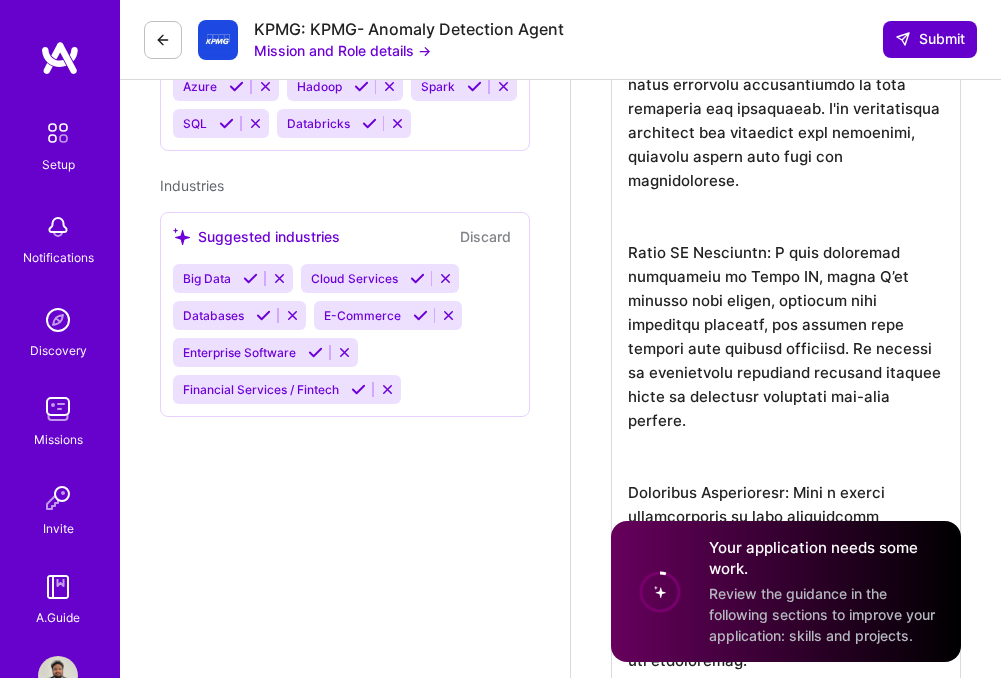 click on "Submit" at bounding box center (930, 39) 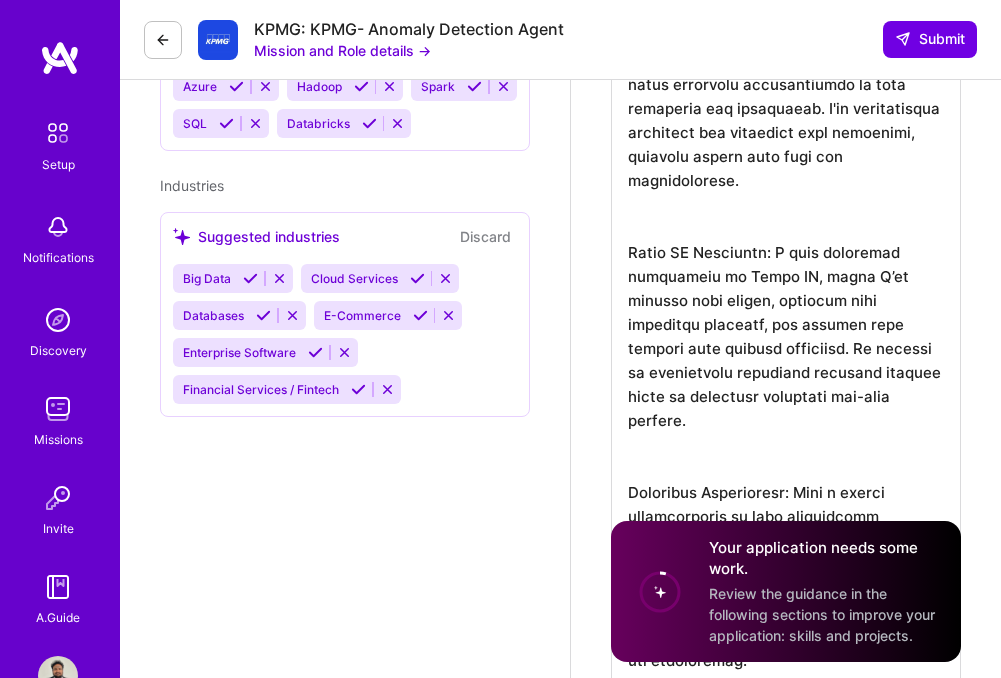 scroll, scrollTop: 0, scrollLeft: 0, axis: both 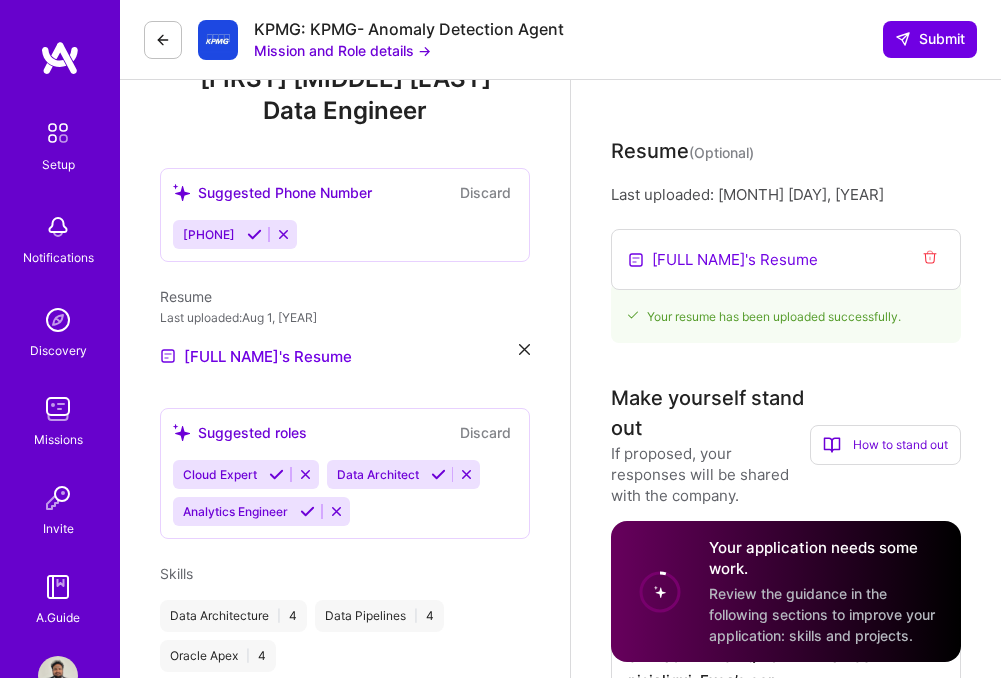 click 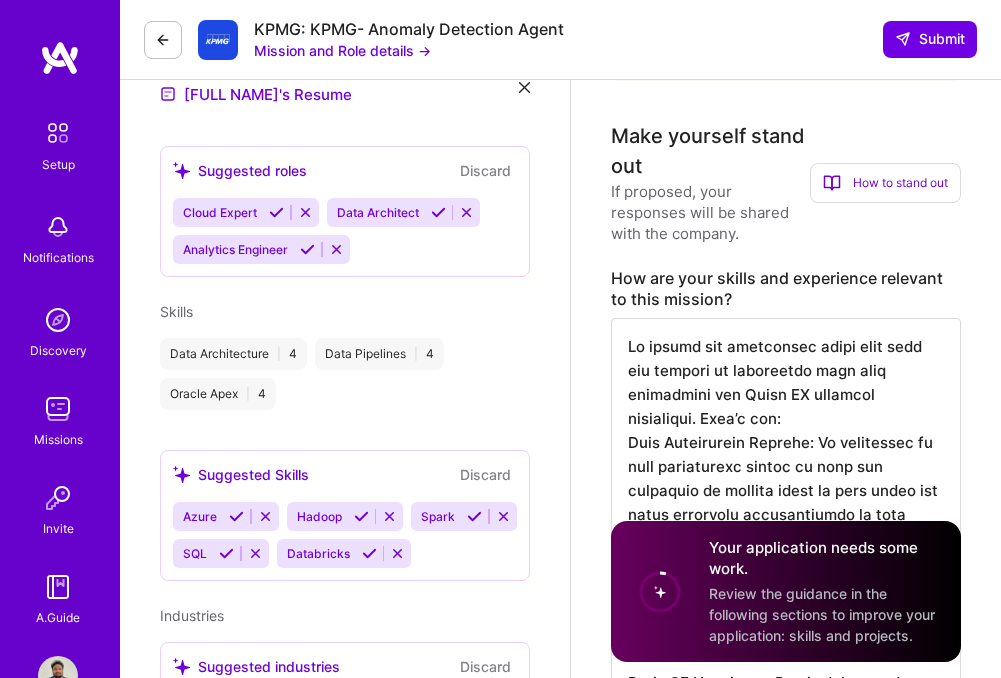 scroll, scrollTop: 732, scrollLeft: 0, axis: vertical 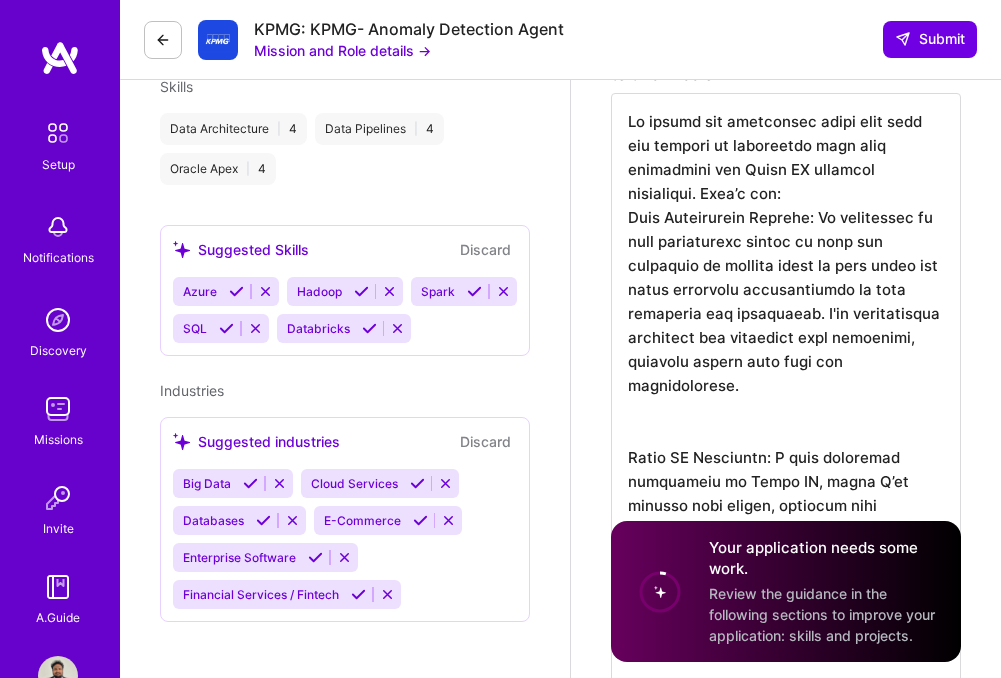 click 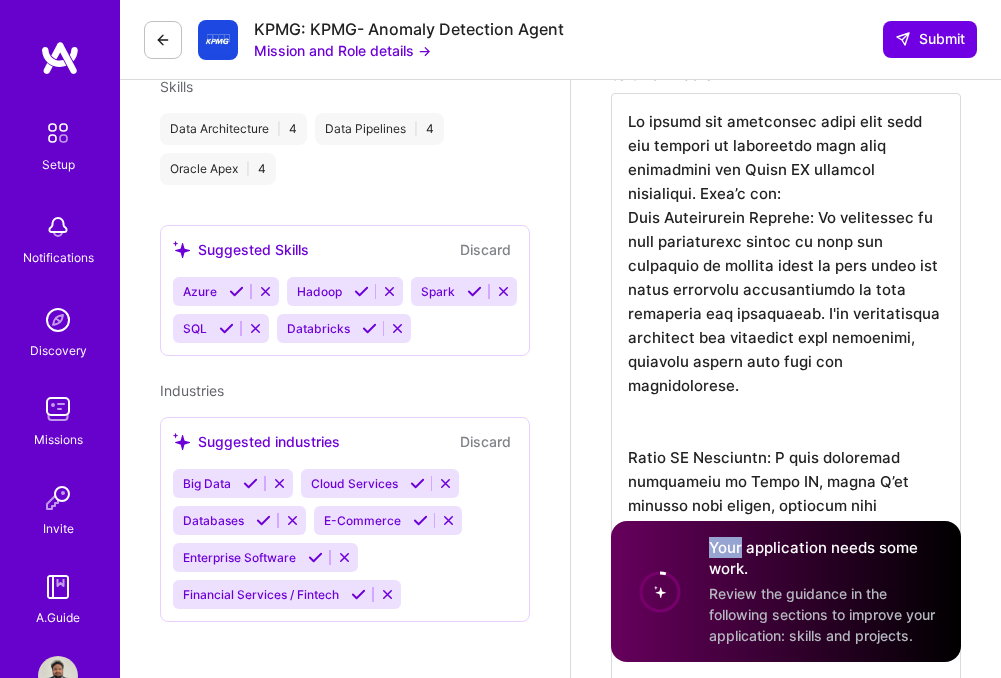 click 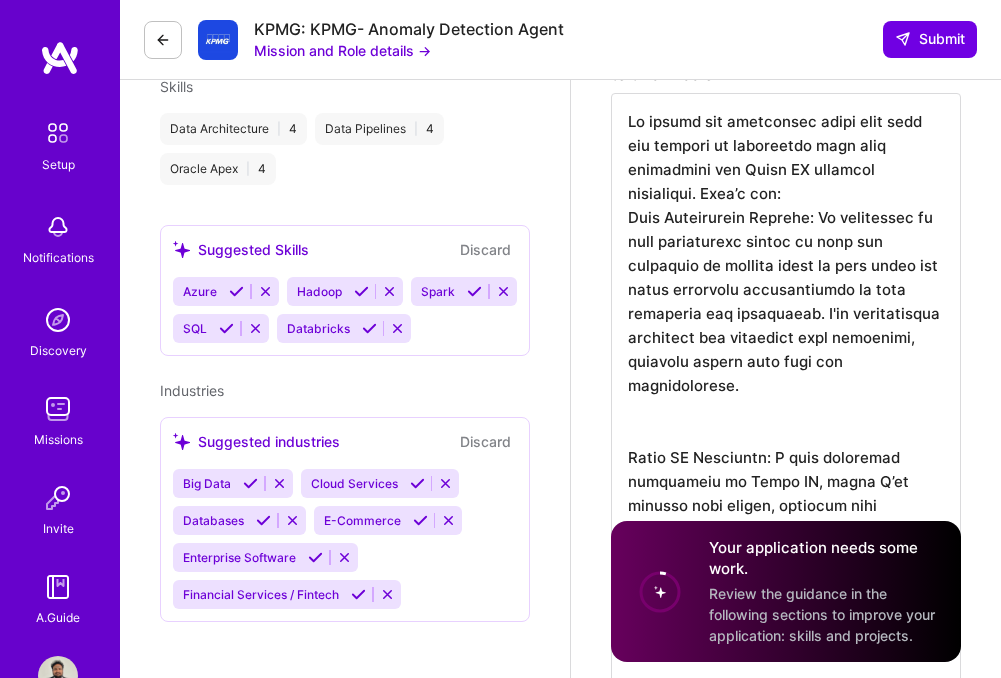 click 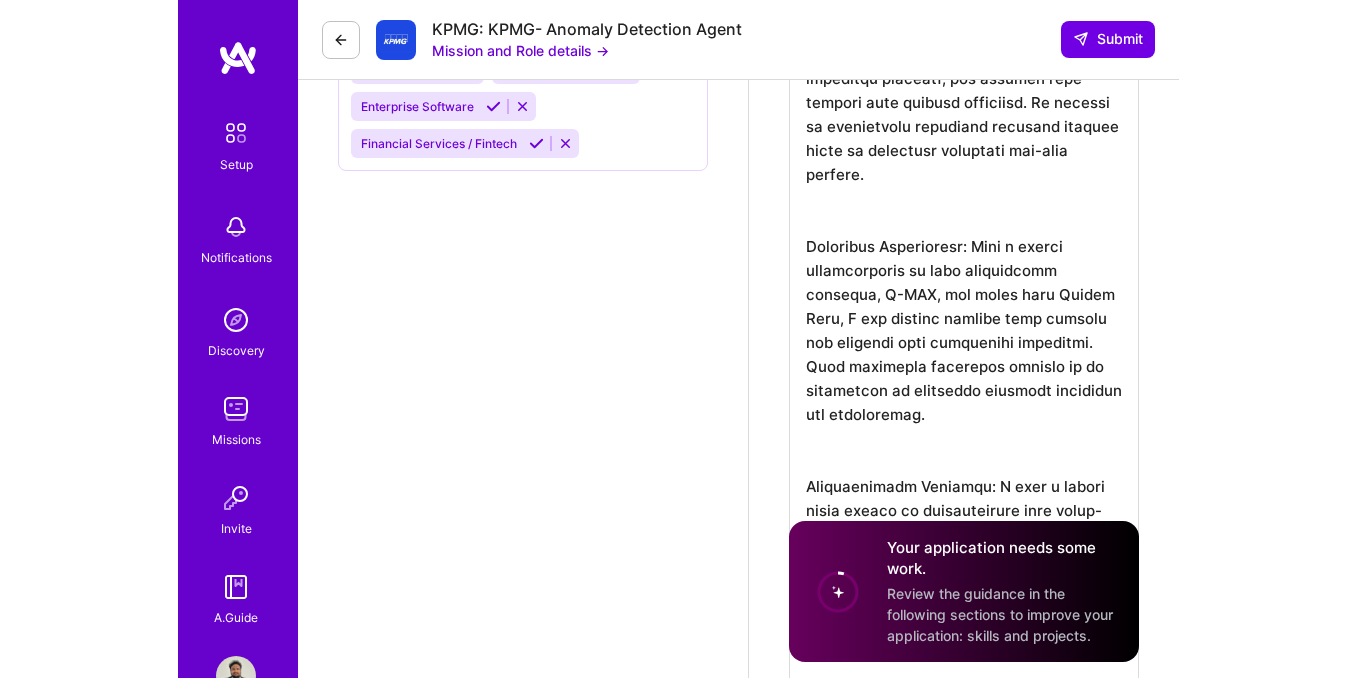scroll, scrollTop: 1481, scrollLeft: 0, axis: vertical 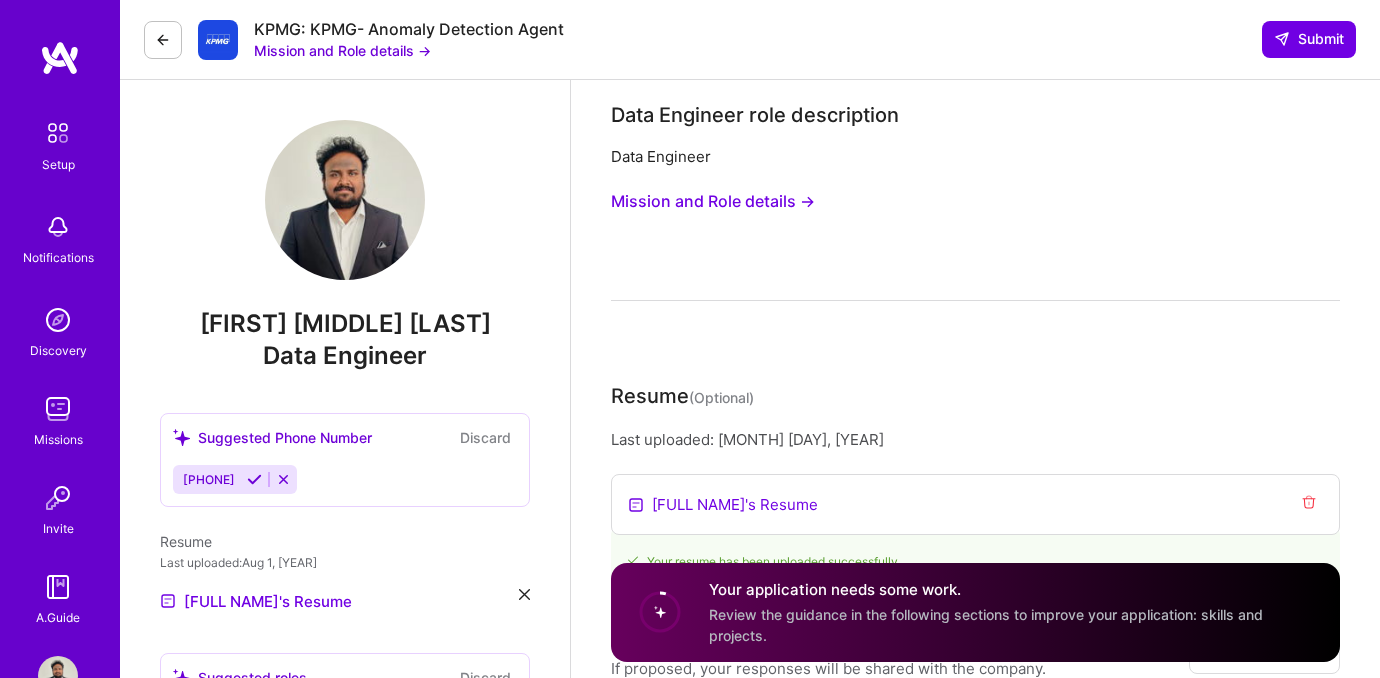 click on "Mission and Role details →" at bounding box center (713, 201) 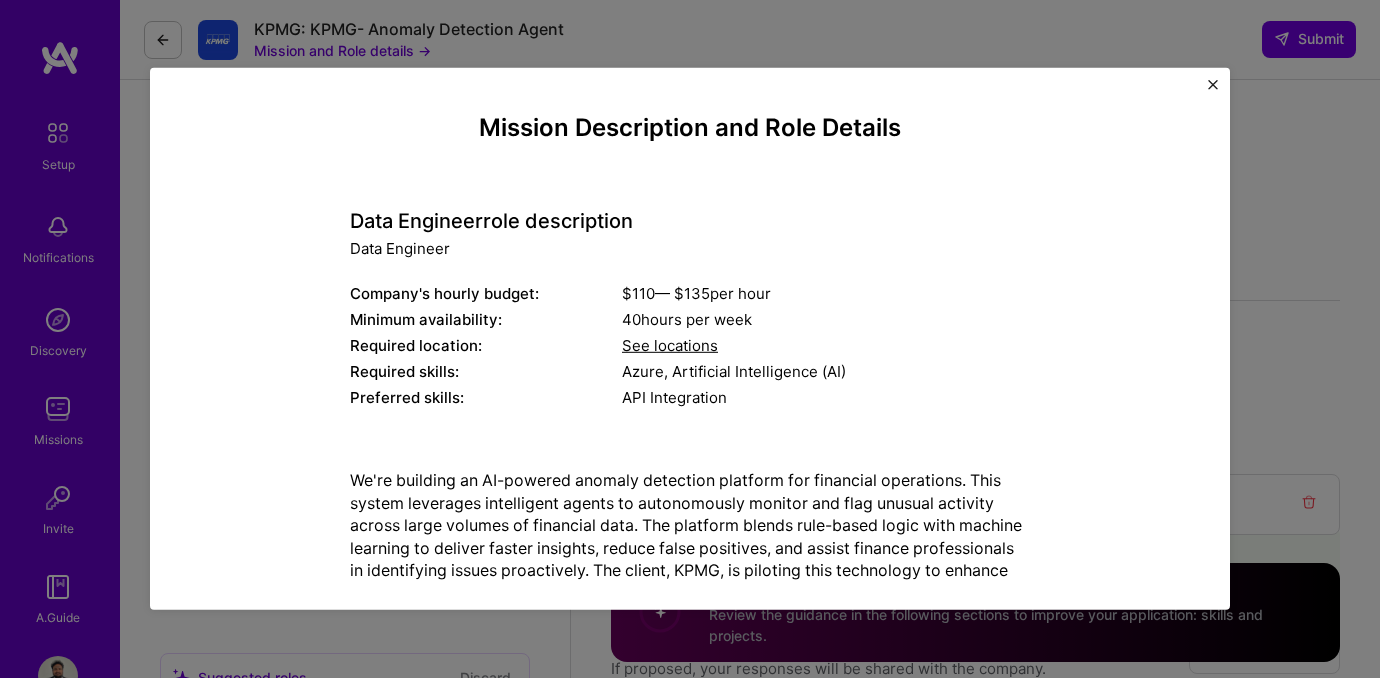 click at bounding box center (1213, 90) 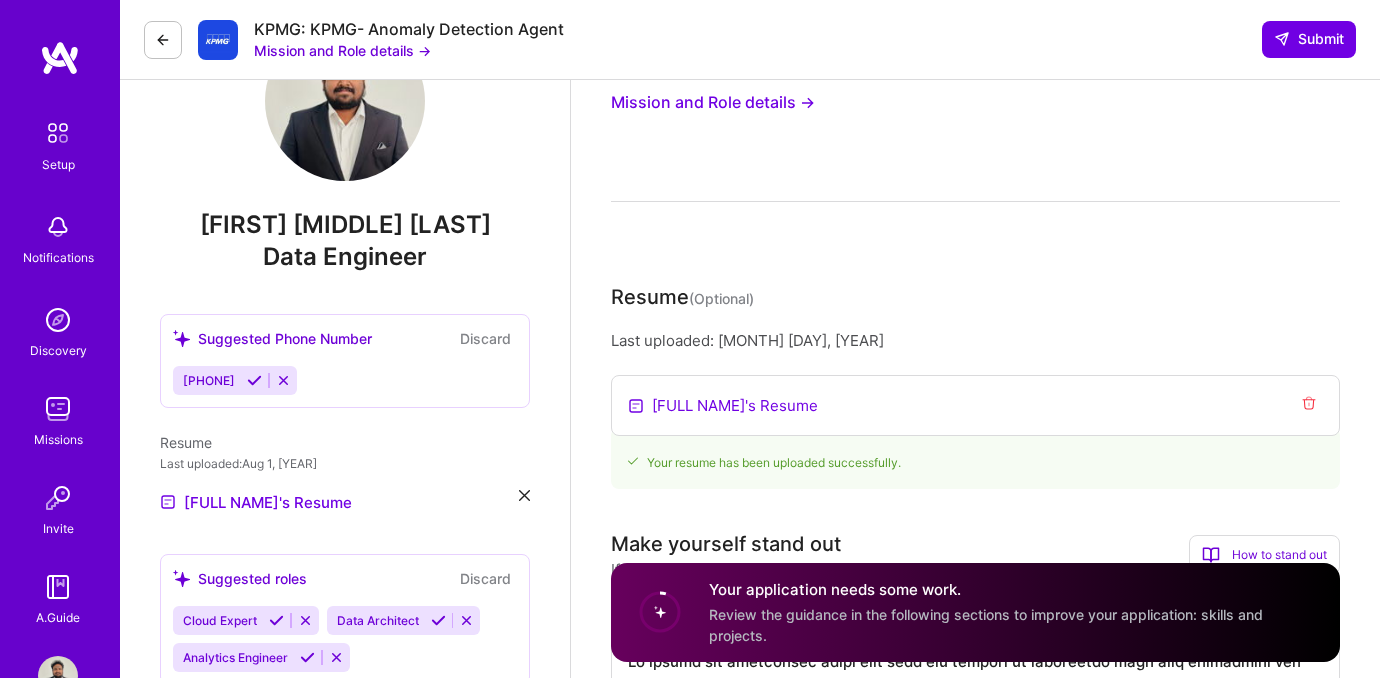 scroll, scrollTop: 104, scrollLeft: 0, axis: vertical 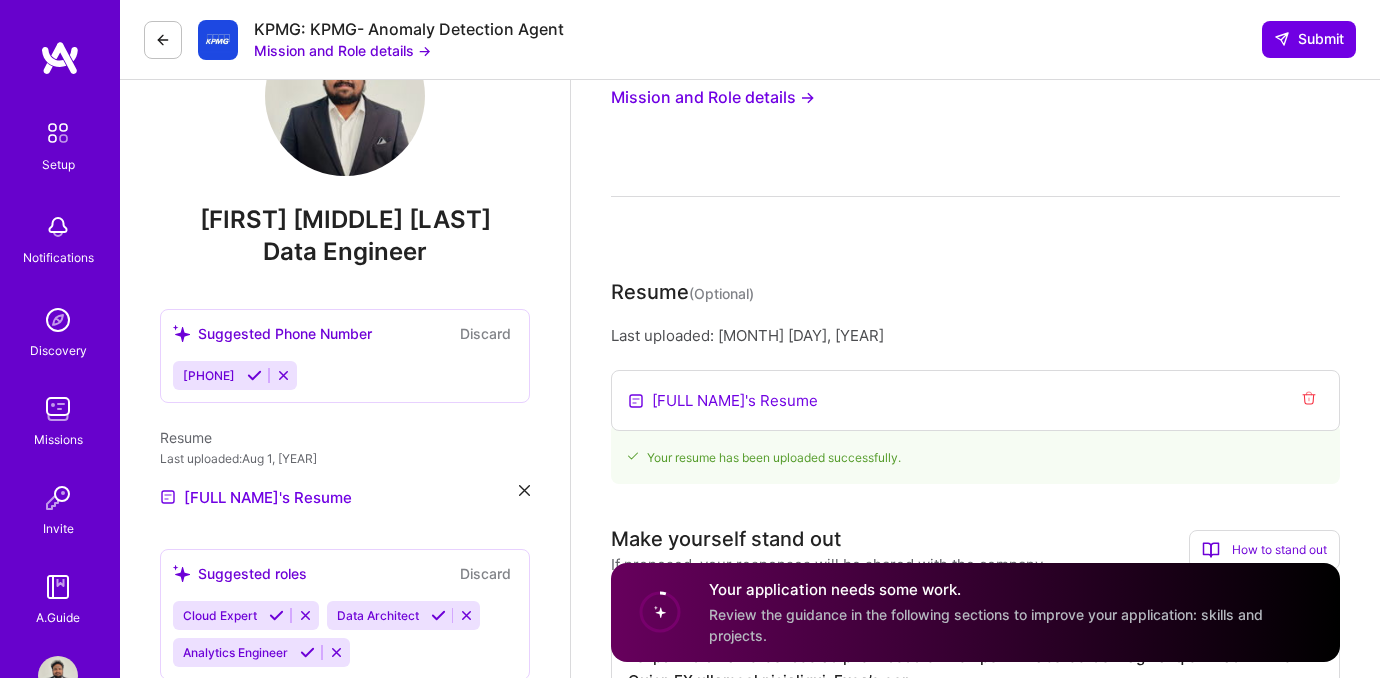 click 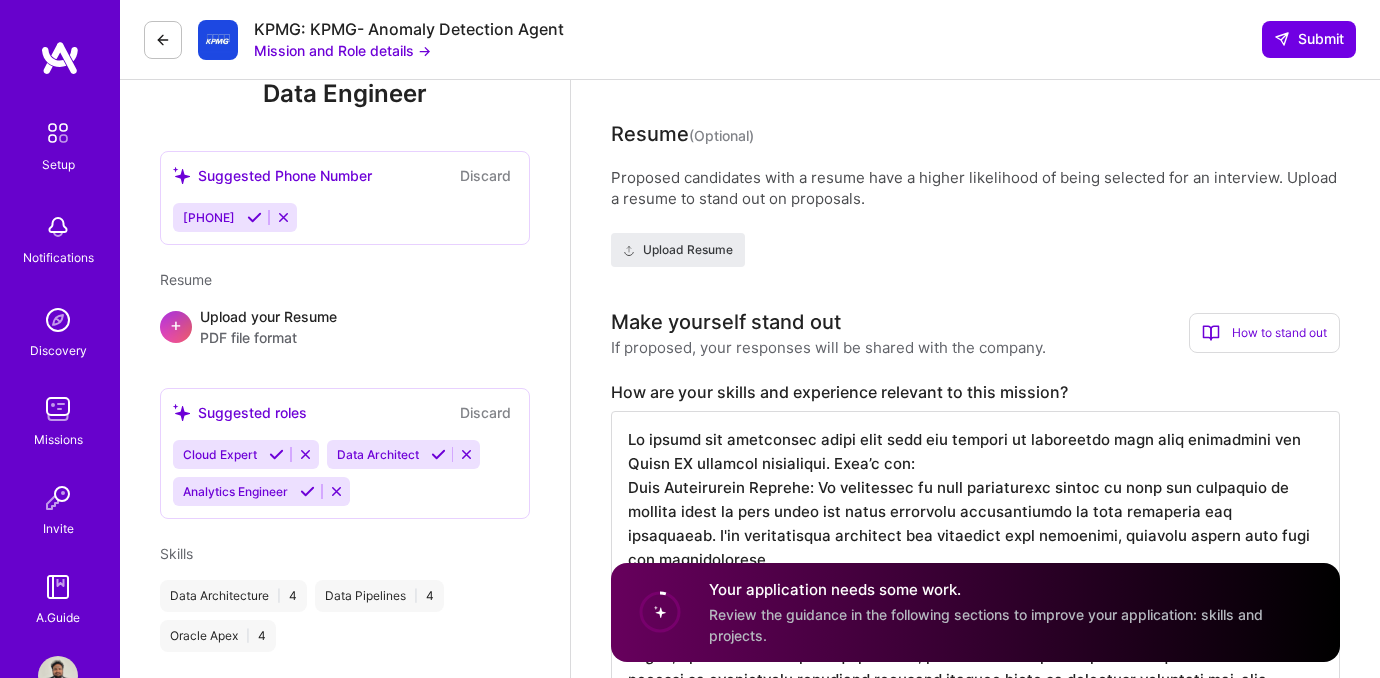 scroll, scrollTop: 263, scrollLeft: 0, axis: vertical 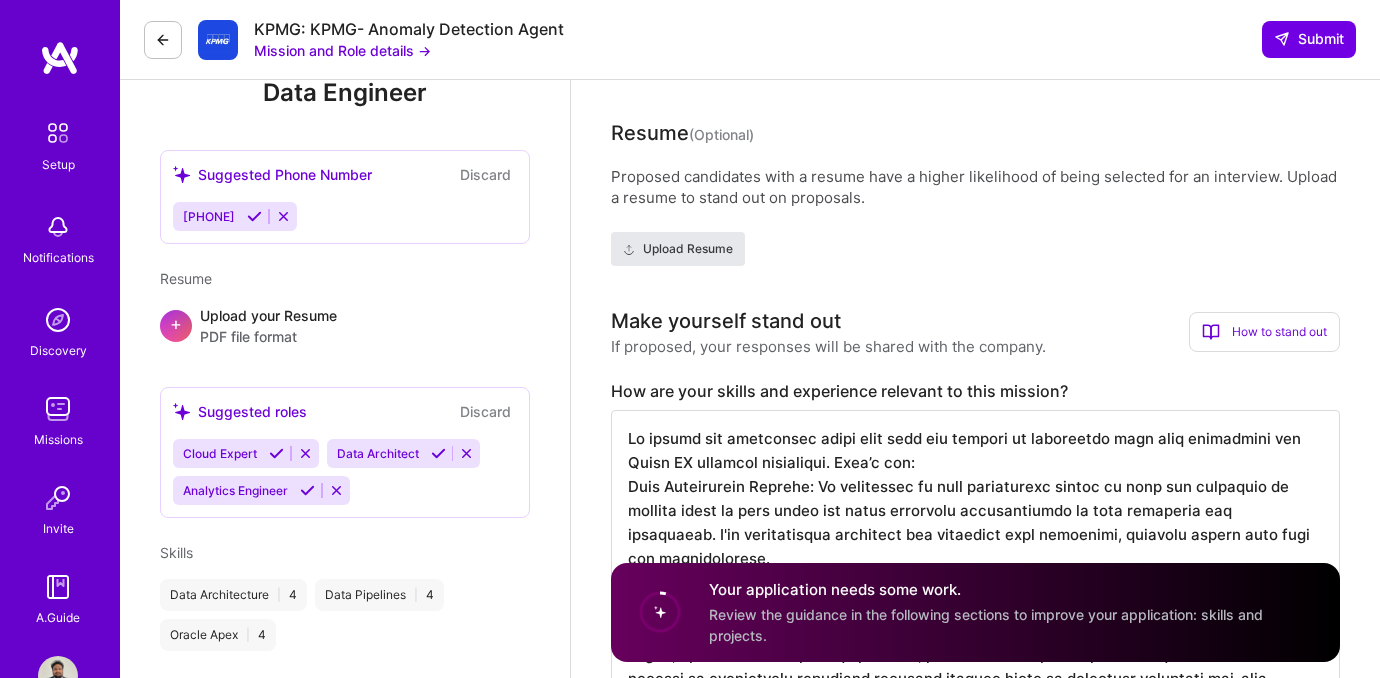 click on "Upload Resume" at bounding box center (678, 249) 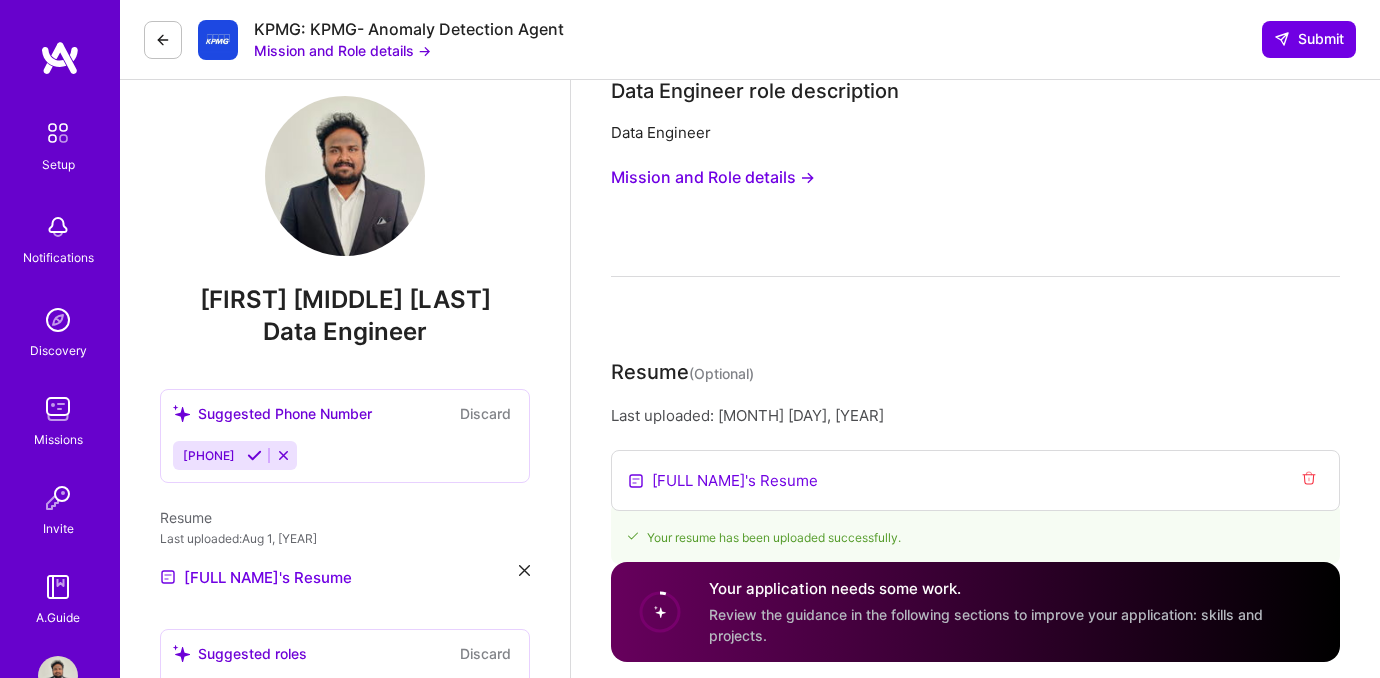 scroll, scrollTop: 15, scrollLeft: 0, axis: vertical 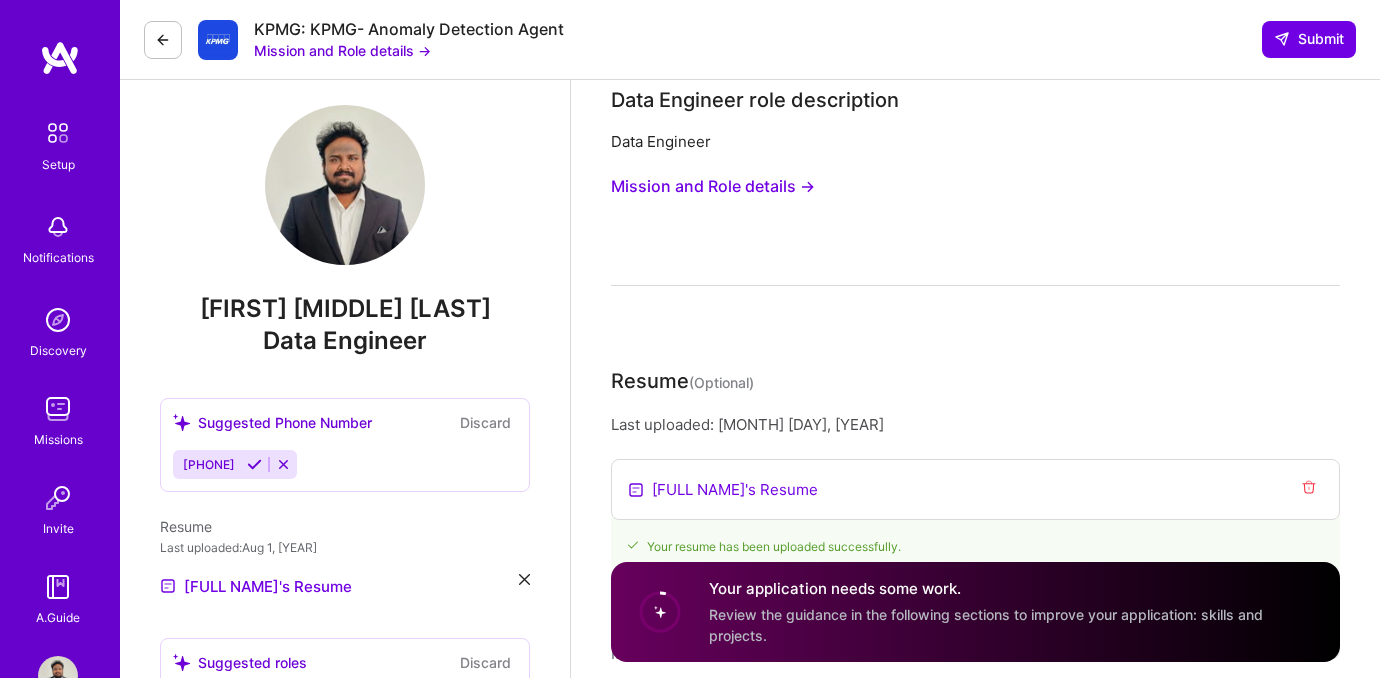 click on "Mission and Role details →" at bounding box center [713, 186] 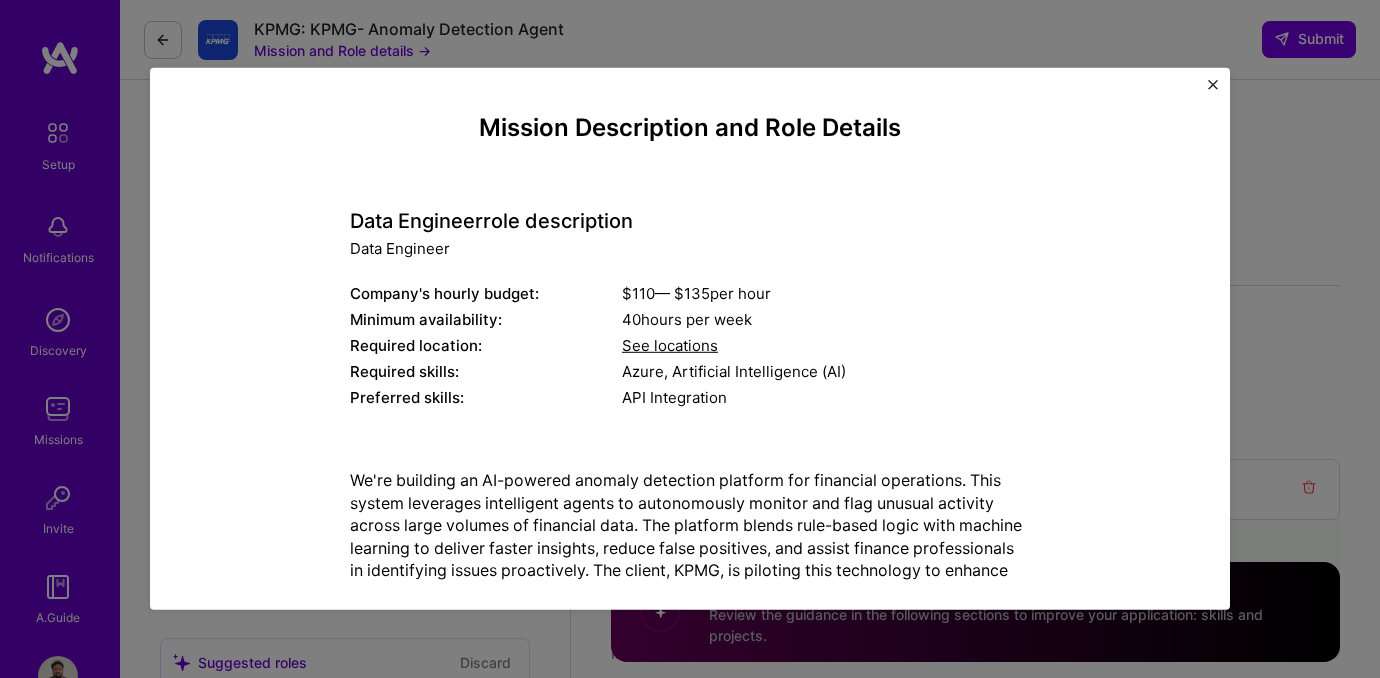 scroll, scrollTop: 129, scrollLeft: 0, axis: vertical 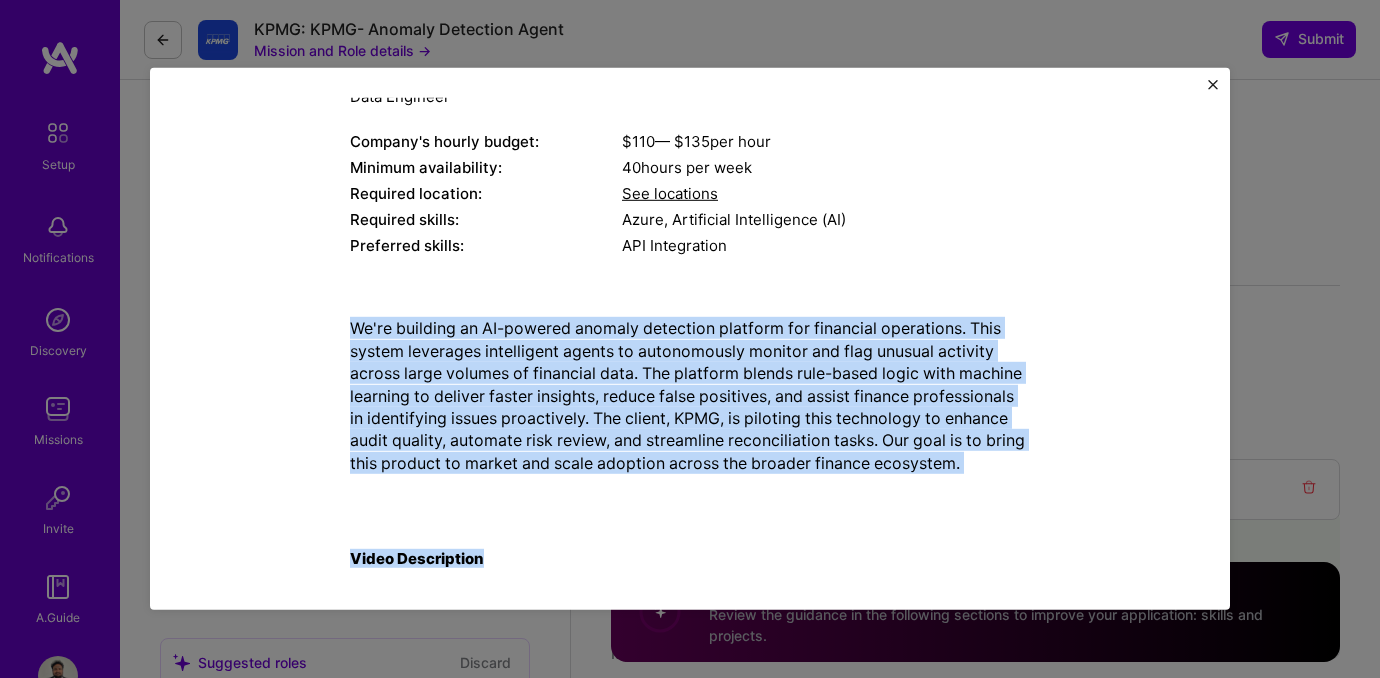 drag, startPoint x: 320, startPoint y: 326, endPoint x: 910, endPoint y: 575, distance: 640.3913 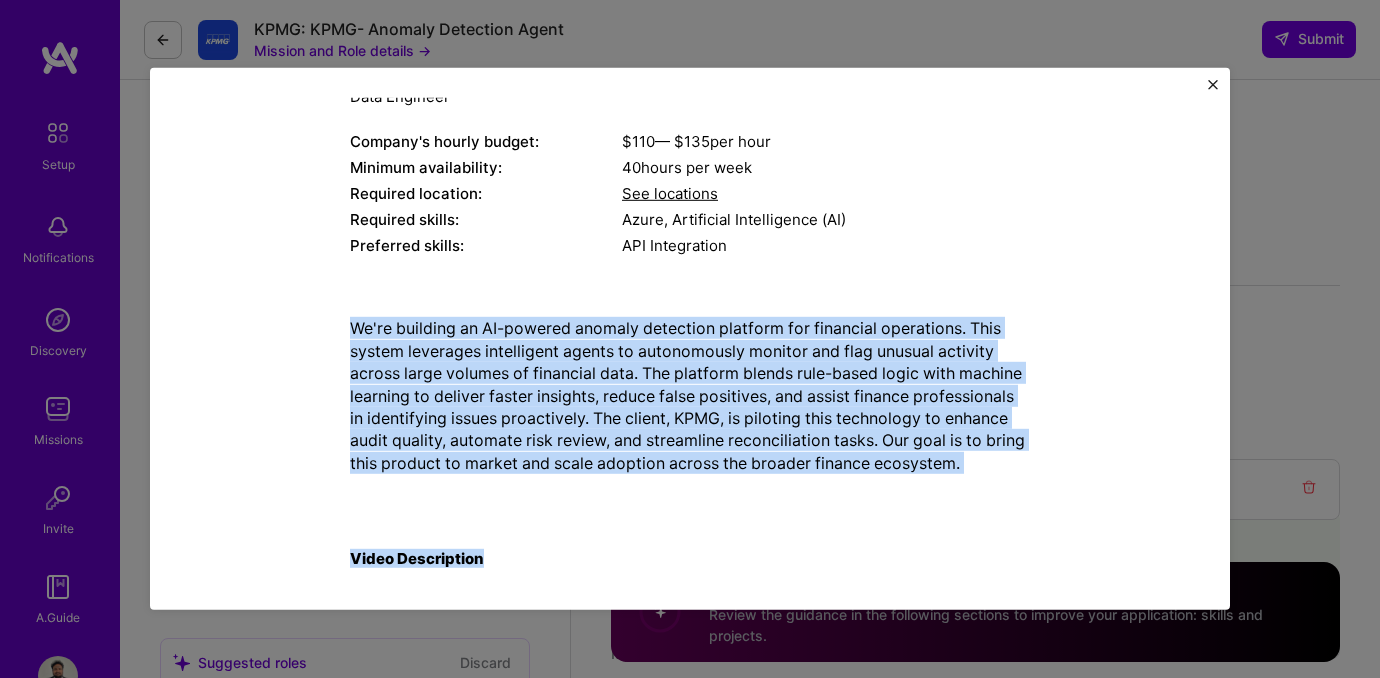 click on "Data Engineer  role description Data Engineer Company's hourly budget: $ 110  — $ 135  per hour Minimum availability: 40  hours per week Required location: See locations Required skills: Azure, Artificial Intelligence (AI) Preferred skills: API Integration We're building an AI-powered anomaly detection platform for financial operations. This system leverages intelligent agents to autonomously monitor and flag unusual activity across large volumes of financial data. The platform blends rule-based logic with machine learning to deliver faster insights, reduce false positives, and assist finance professionals in identifying issues proactively. The client, KPMG, is piloting this technology to enhance audit quality, automate risk review, and streamline reconciliation tasks. Our goal is to bring this product to market and scale adoption across the broader finance ecosystem. Video Description" at bounding box center (690, 427) 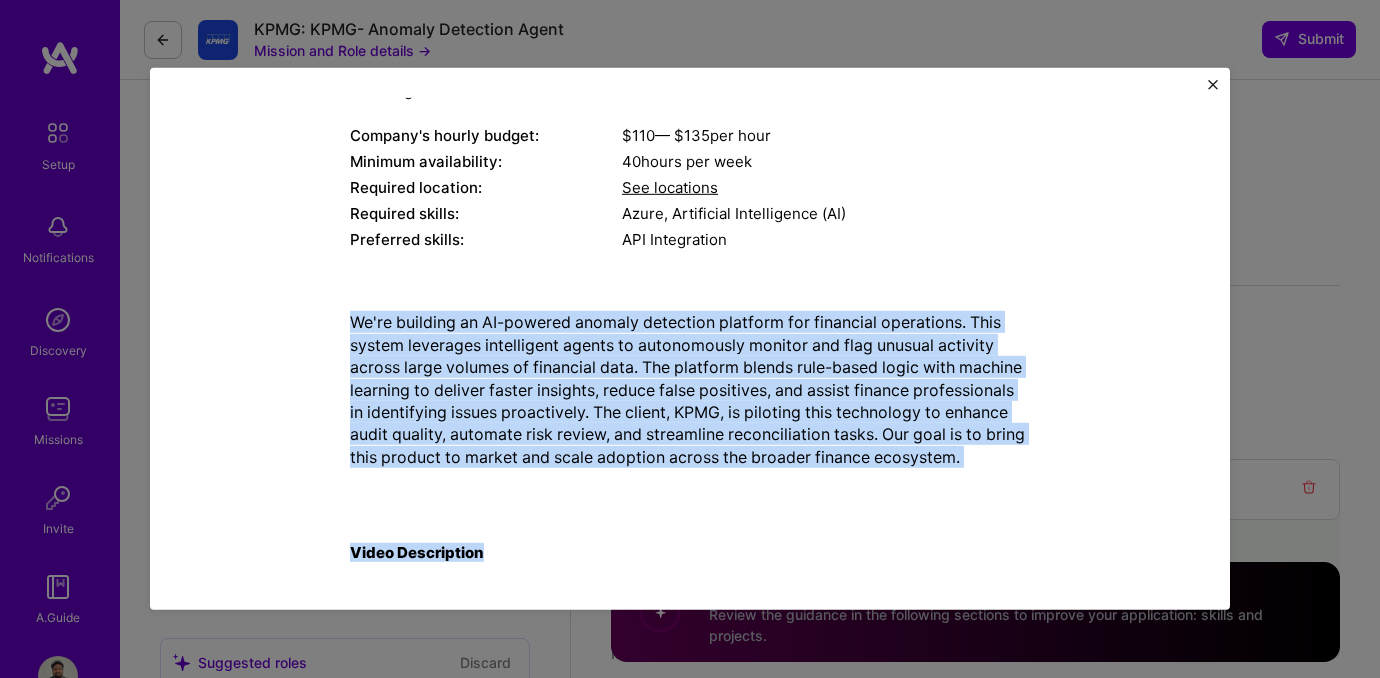 copy on "We're building an AI-powered anomaly detection platform for financial operations. This system leverages intelligent agents to autonomously monitor and flag unusual activity across large volumes of financial data. The platform blends rule-based logic with machine learning to deliver faster insights, reduce false positives, and assist finance professionals in identifying issues proactively. The client, KPMG, is piloting this technology to enhance audit quality, automate risk review, and streamline reconciliation tasks. Our goal is to bring this product to market and scale adoption across the broader finance ecosystem. Video Description" 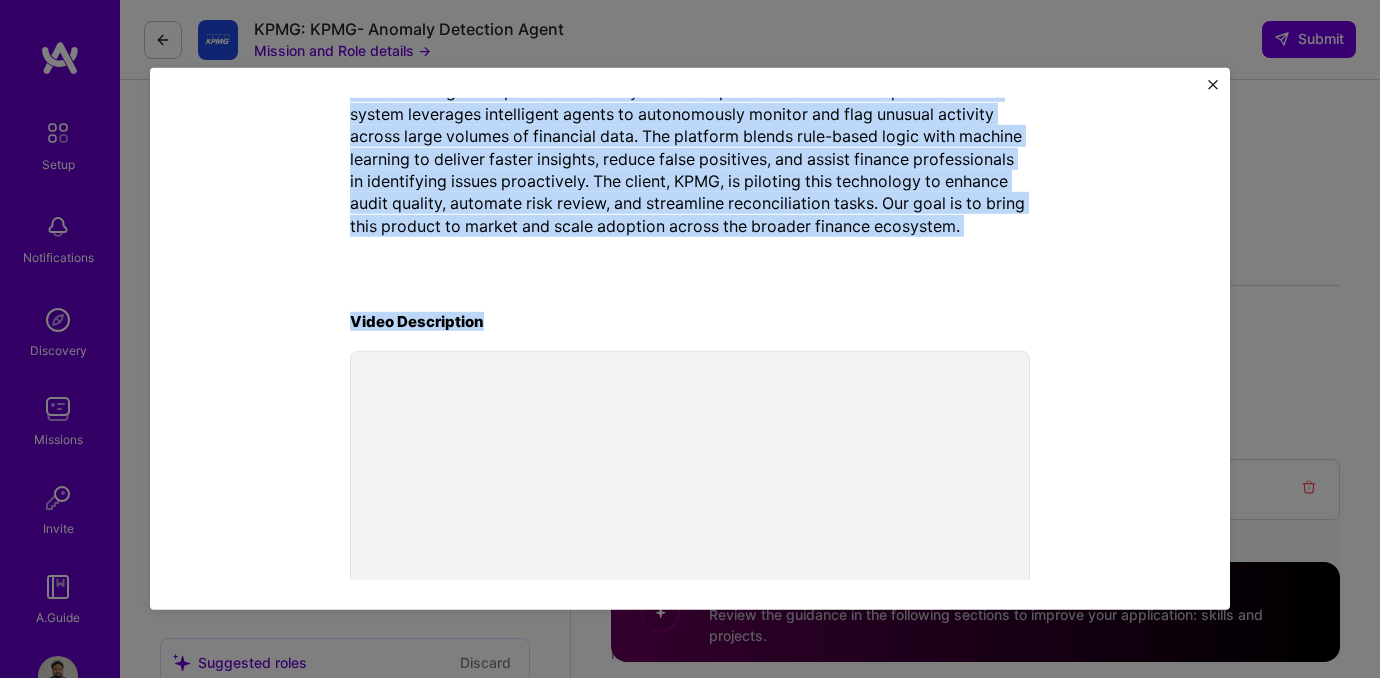 scroll, scrollTop: 479, scrollLeft: 0, axis: vertical 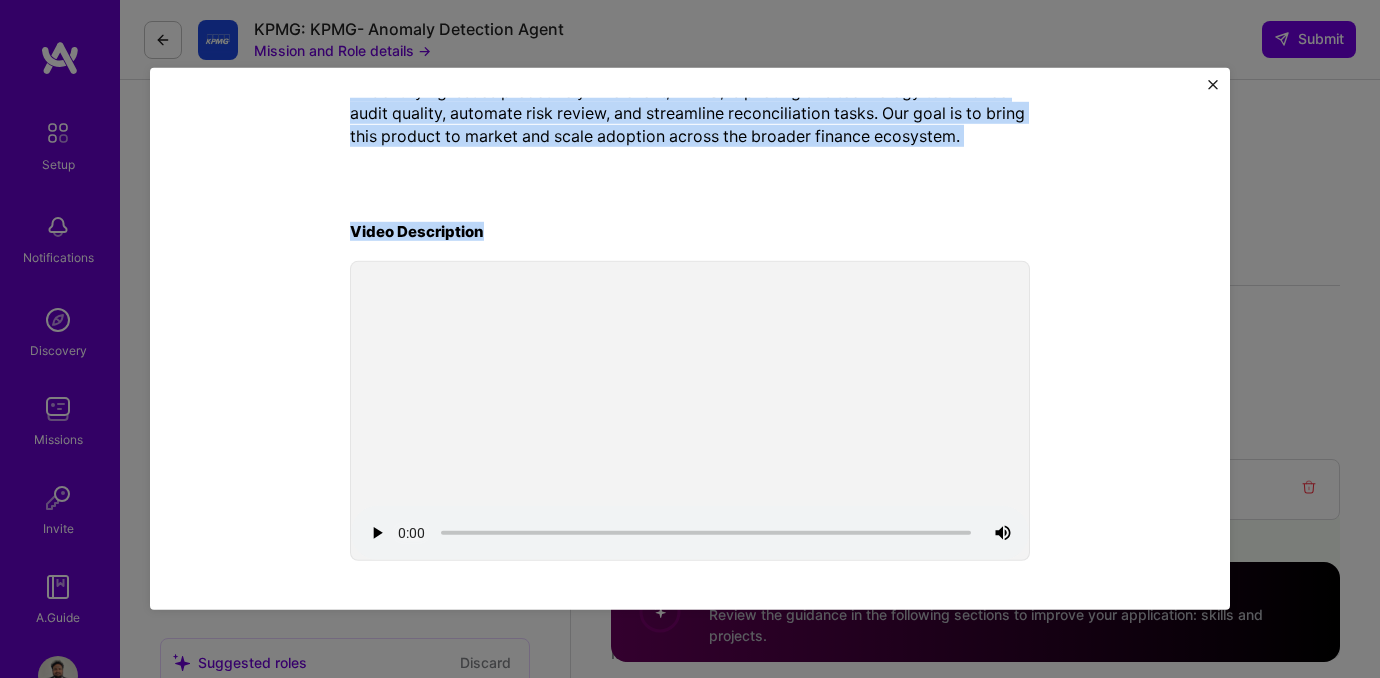 click at bounding box center [1213, 85] 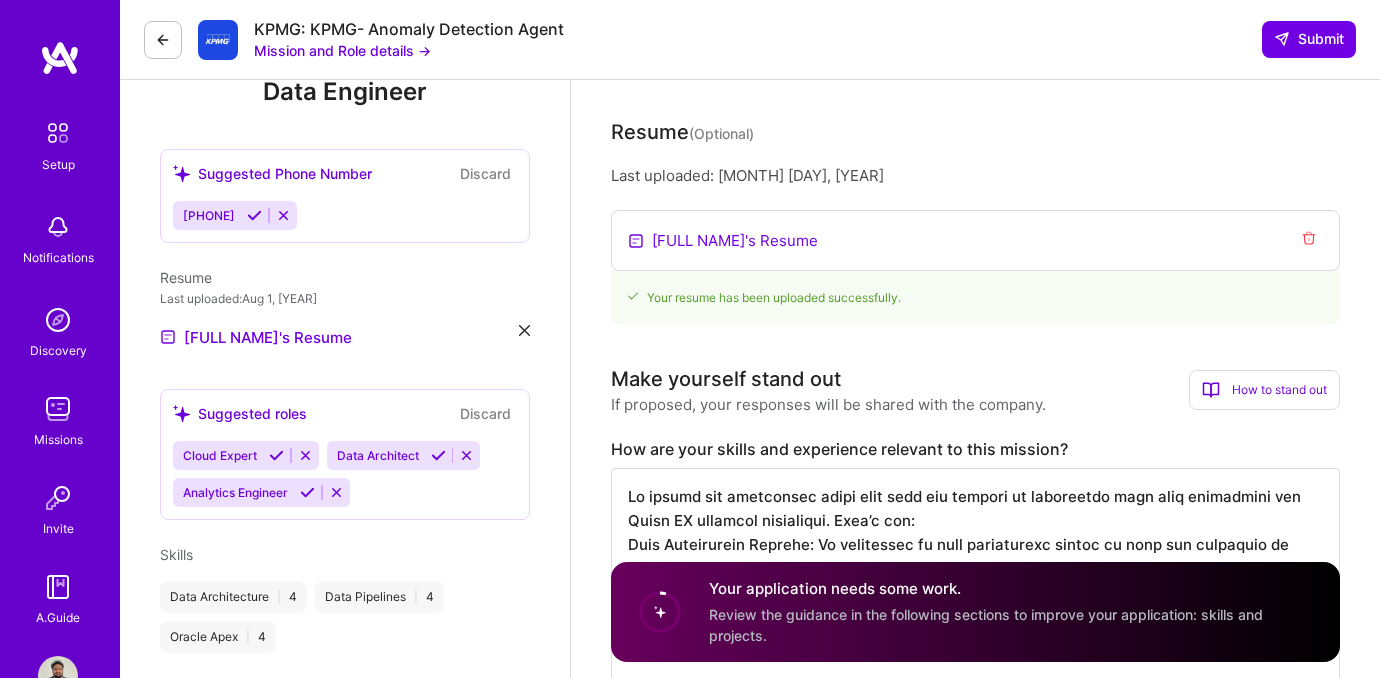 scroll, scrollTop: 363, scrollLeft: 0, axis: vertical 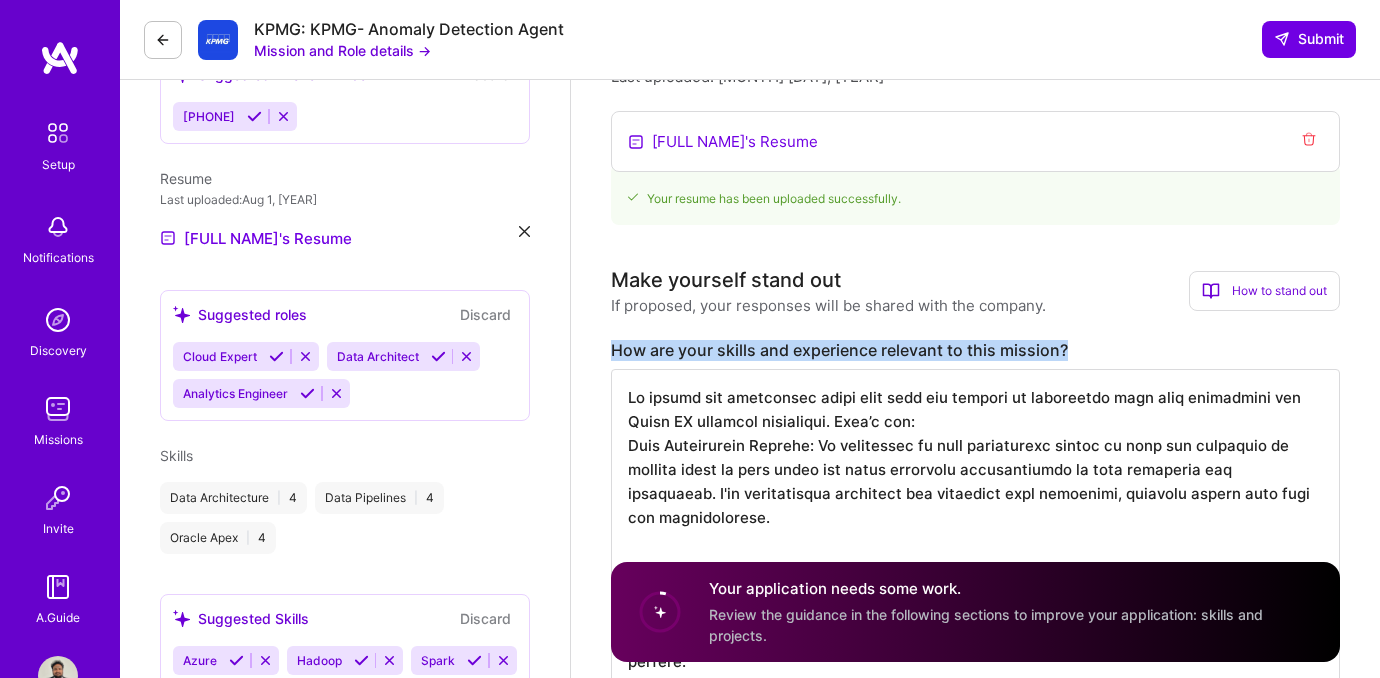 drag, startPoint x: 1073, startPoint y: 342, endPoint x: 589, endPoint y: 346, distance: 484.01654 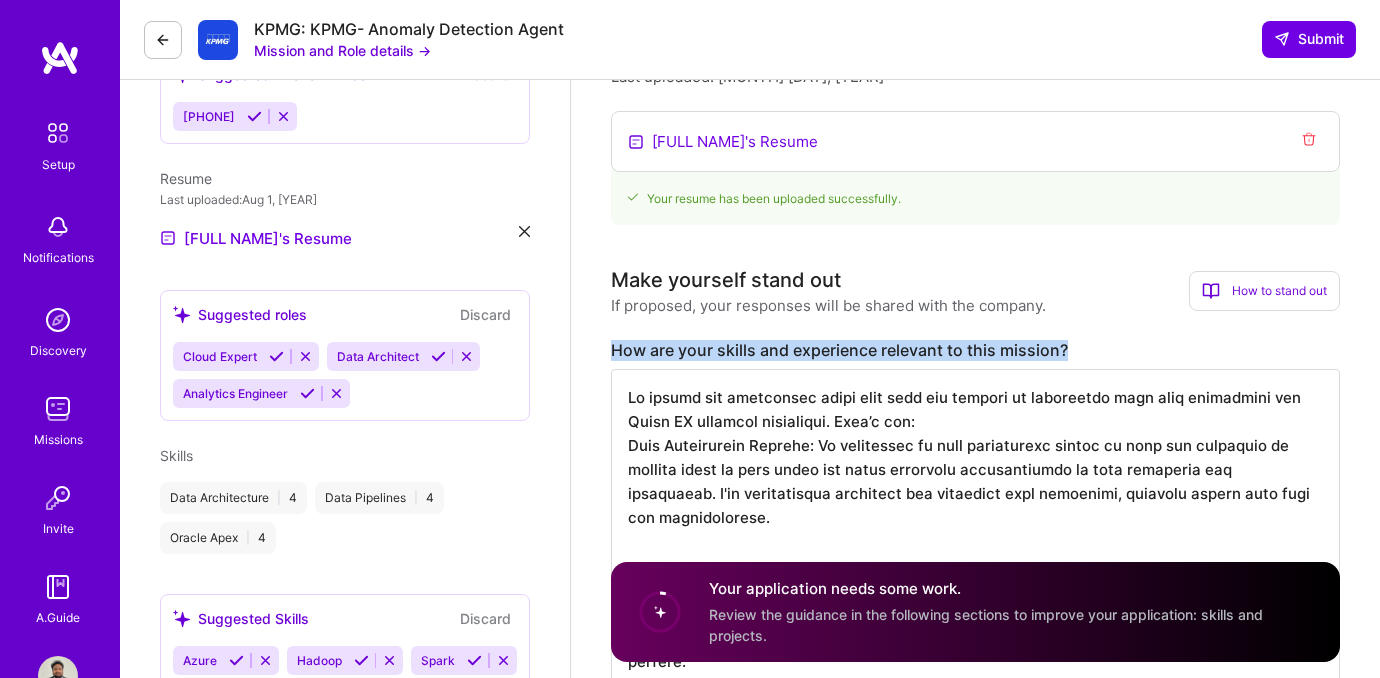 click on "Data Engineer role description Data Engineer Mission and Role details → Resume  (Optional)   Last uploaded: [MONTH] [DAY], [YEAR] [FULL NAME]'s Resume
Your resume has been uploaded successfully. Make yourself stand out If proposed, your responses will be shared with the company. How to stand out Use this section to set yourself apart from other builders. How are your skills and experience relevant to this mission? Elaborate on how your skills specifically align with this mission, diving deeper than surface-level mentions. For instance, instead of saying "Experienced in project management," you might share "Led a team of 5 in developing a successful mobile app within budget constraints, resulting in a 30% user increase in 3 months." How are your skills and experience relevant to this mission? Enter at least  20  characters. 1,487/3,000 Rate Learn about rates Tips for setting your rate How to determine your rate?   What’s the difference between hourly and monthly rates? Open A.Guide   40" at bounding box center [975, 2161] 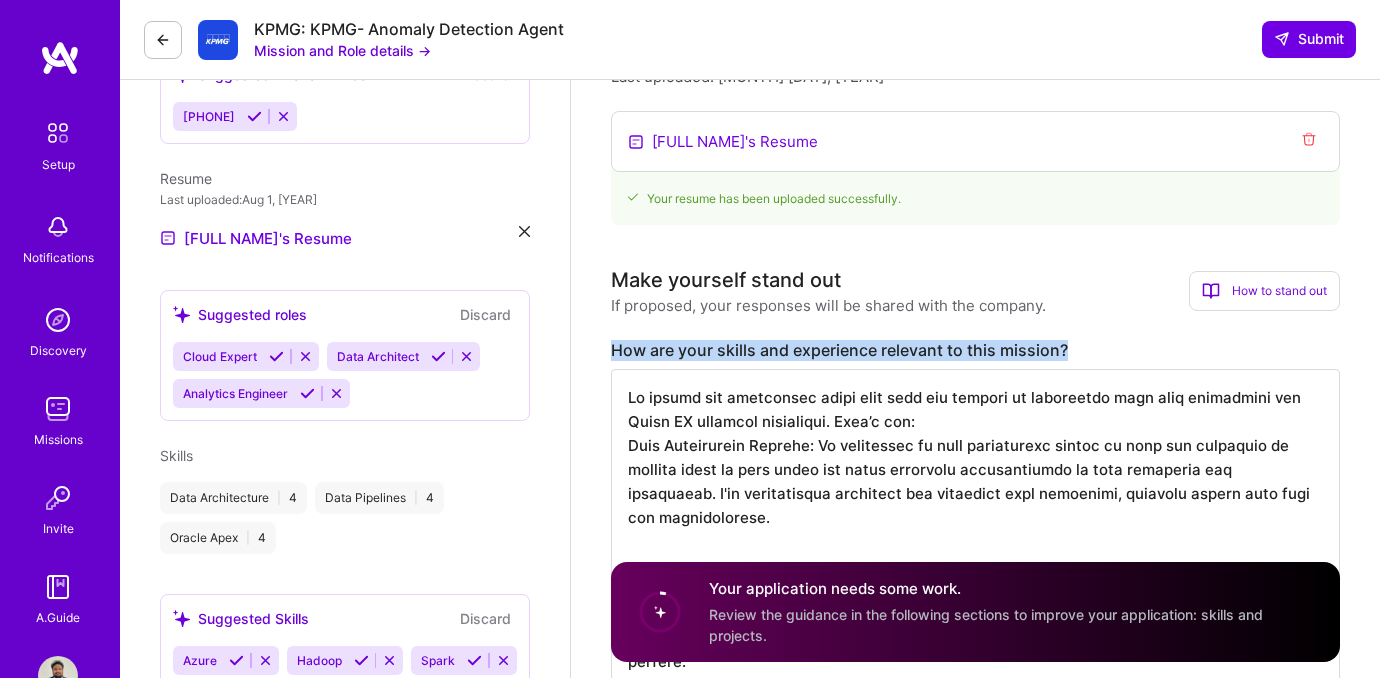 copy on "How are your skills and experience relevant to this mission?" 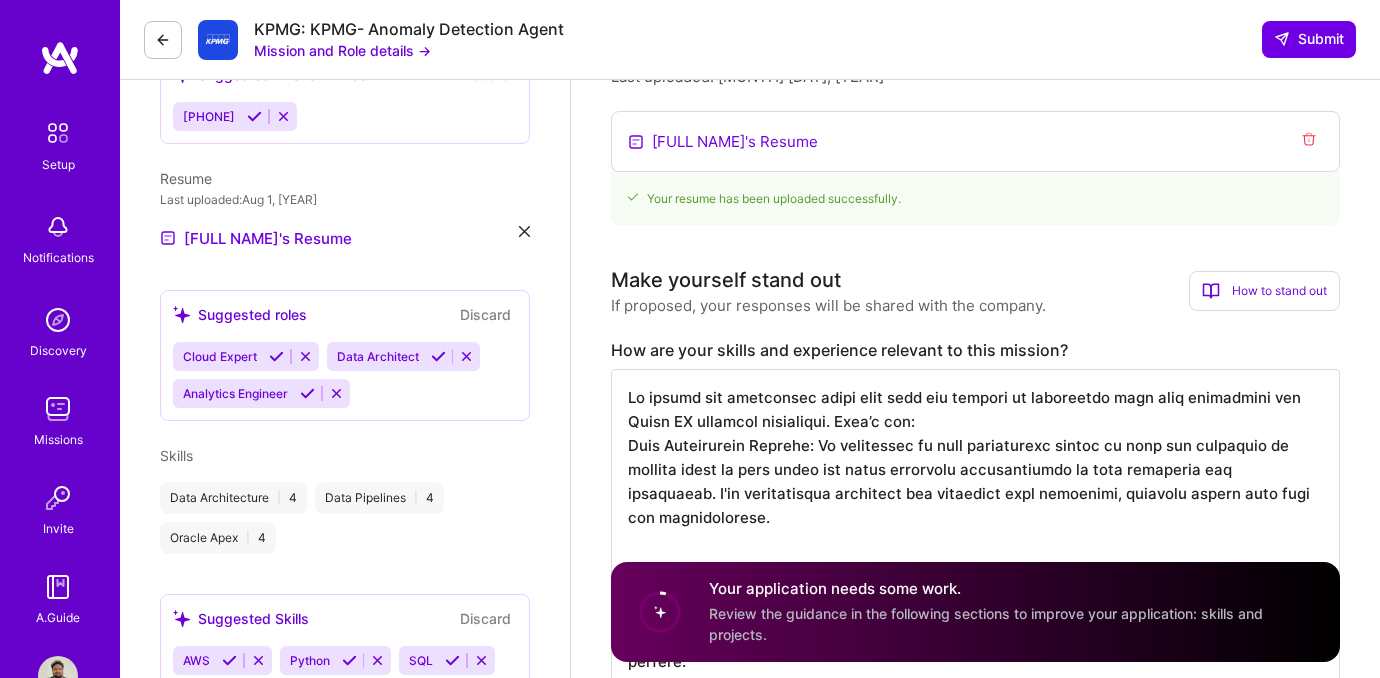 click at bounding box center [975, 757] 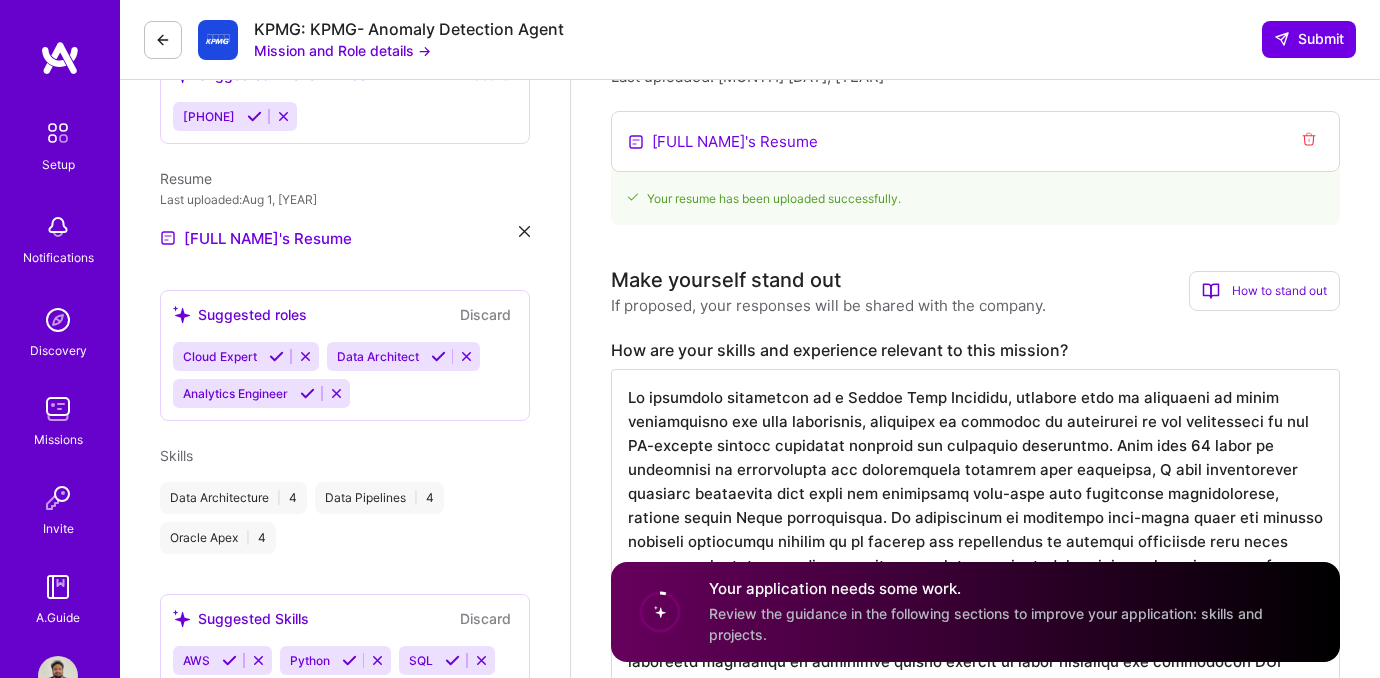 scroll, scrollTop: 596, scrollLeft: 0, axis: vertical 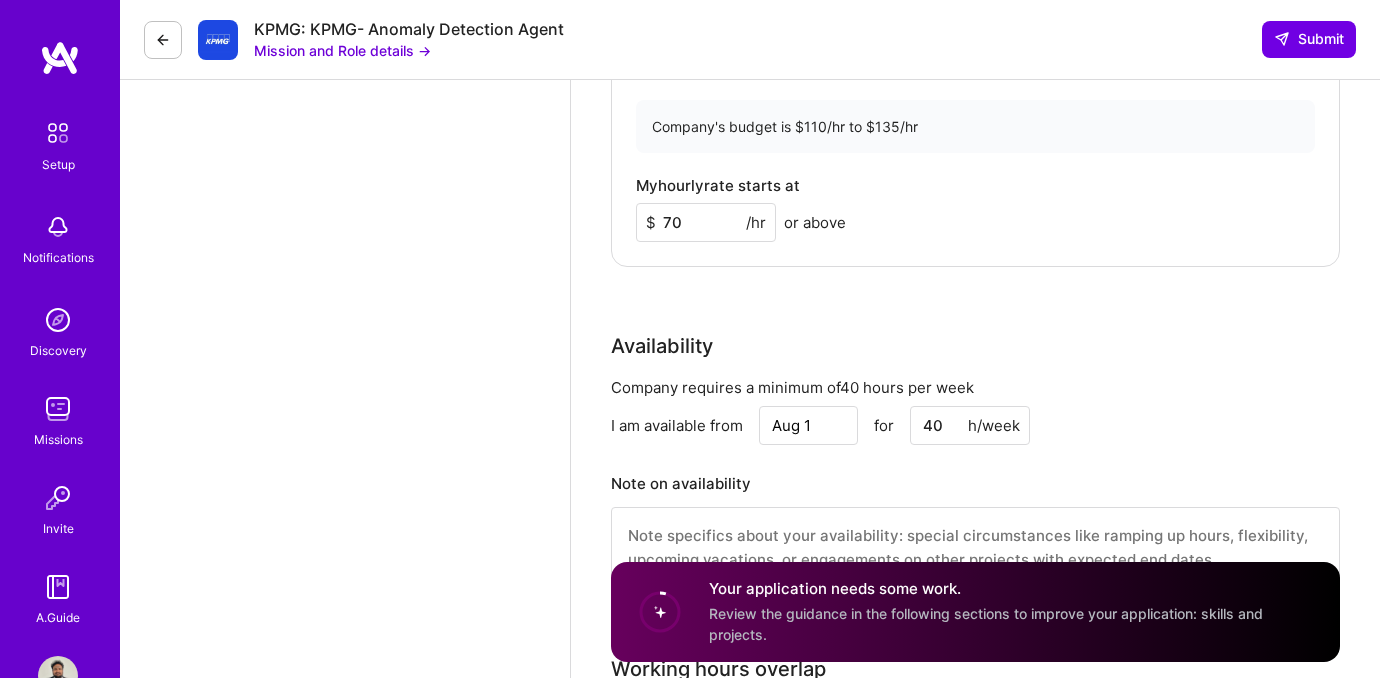 type on "My extensive background as a Senior Data Engineer, combined with my expertise in cloud technologies and data processing, positions me uniquely to contribute to the development of the AI-powered anomaly detection platform for financial operations. With over 11 years of experience in architecting and implementing scalable data solutions, I have successfully designed enterprise data lakes and engineered real-time data processing architectures, notably within Azure environments. My proficiency in combining rule-based logic and machine learning approaches enables me to support the integration of advanced algorithms that drive anomaly detection, ensuring that the system can autonomously monitor vast datasets while minimizing false positives.I have a proven track record of implementing robust data governance frameworks and developing comprehensive monitoring systems using tools like Azure Monitor and Log Analytics, which are crucial for maintaining data integrity and performance. My technical leadership in migrat..." 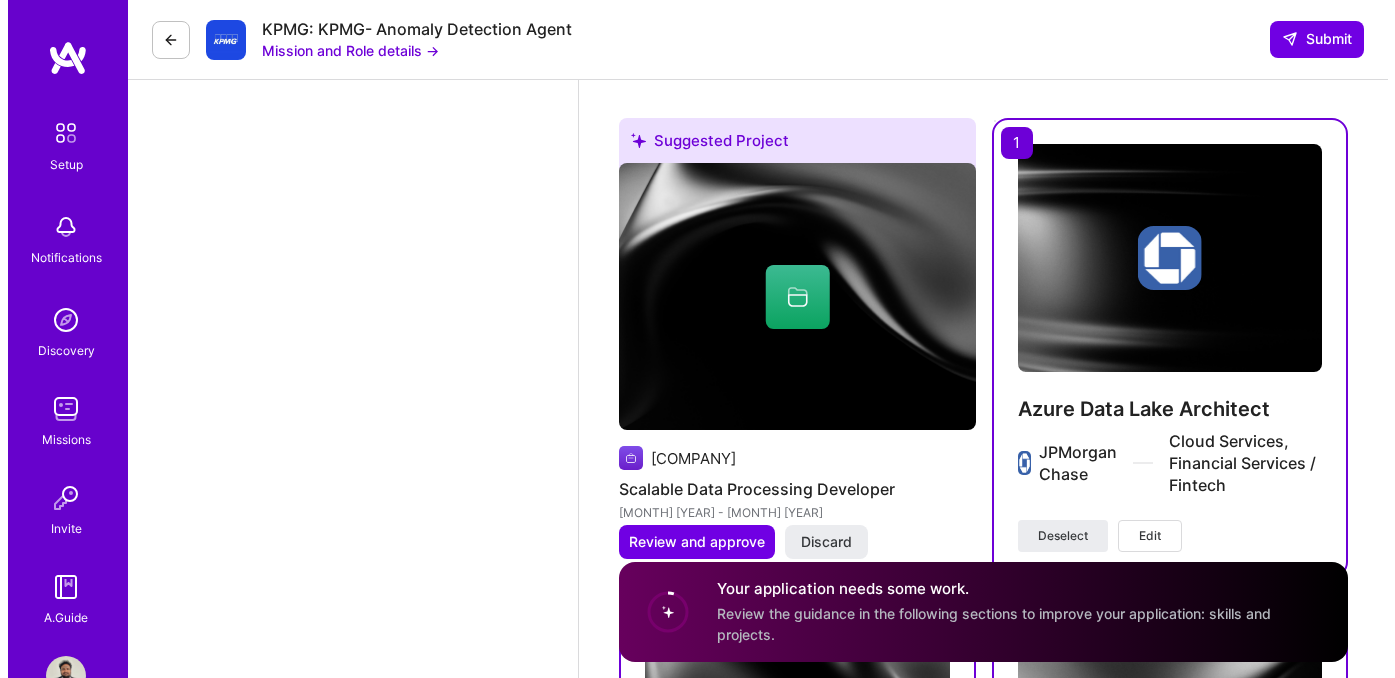 scroll, scrollTop: 2647, scrollLeft: 0, axis: vertical 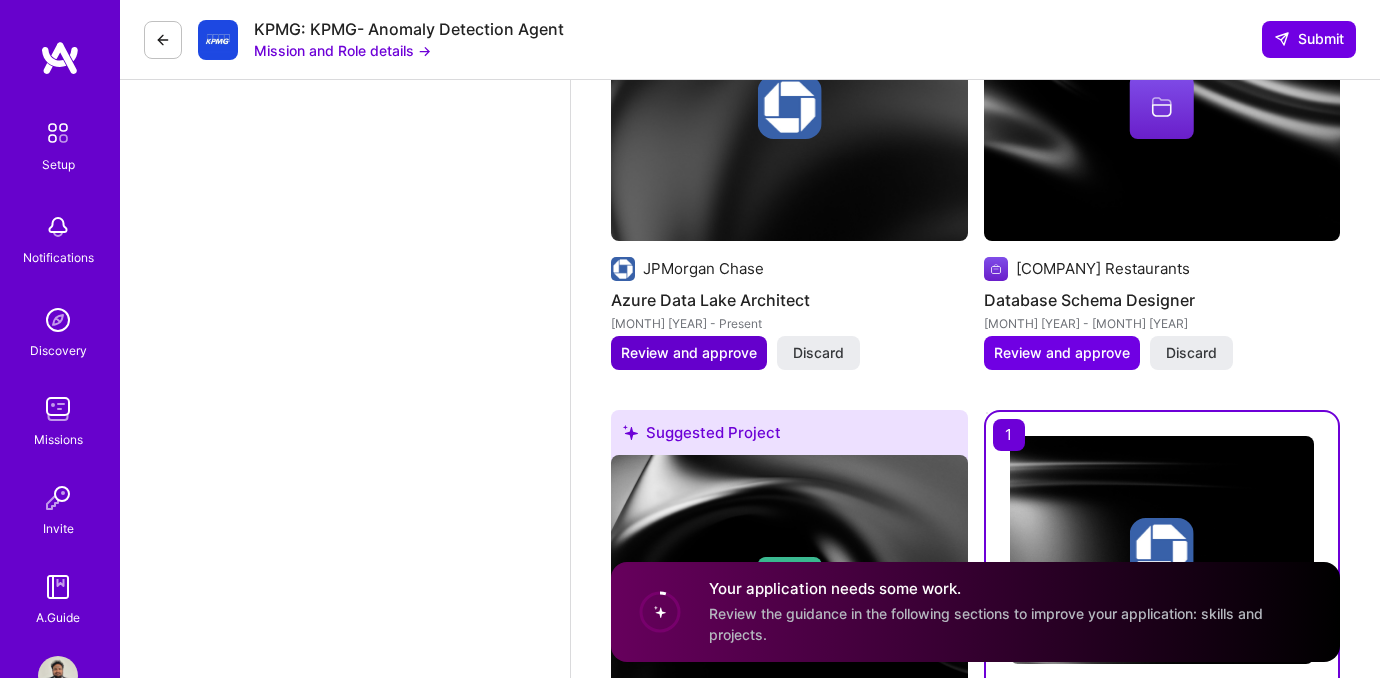 click on "Review and approve" at bounding box center [689, 353] 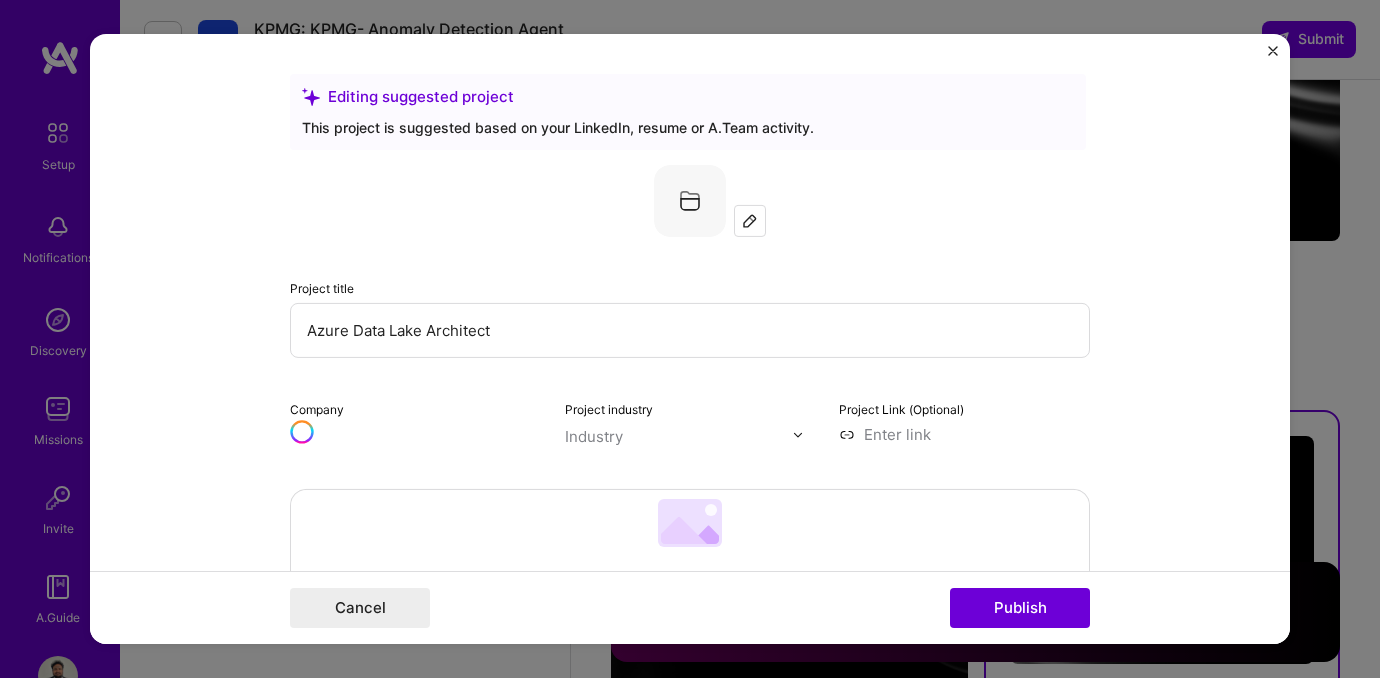 scroll, scrollTop: 0, scrollLeft: 0, axis: both 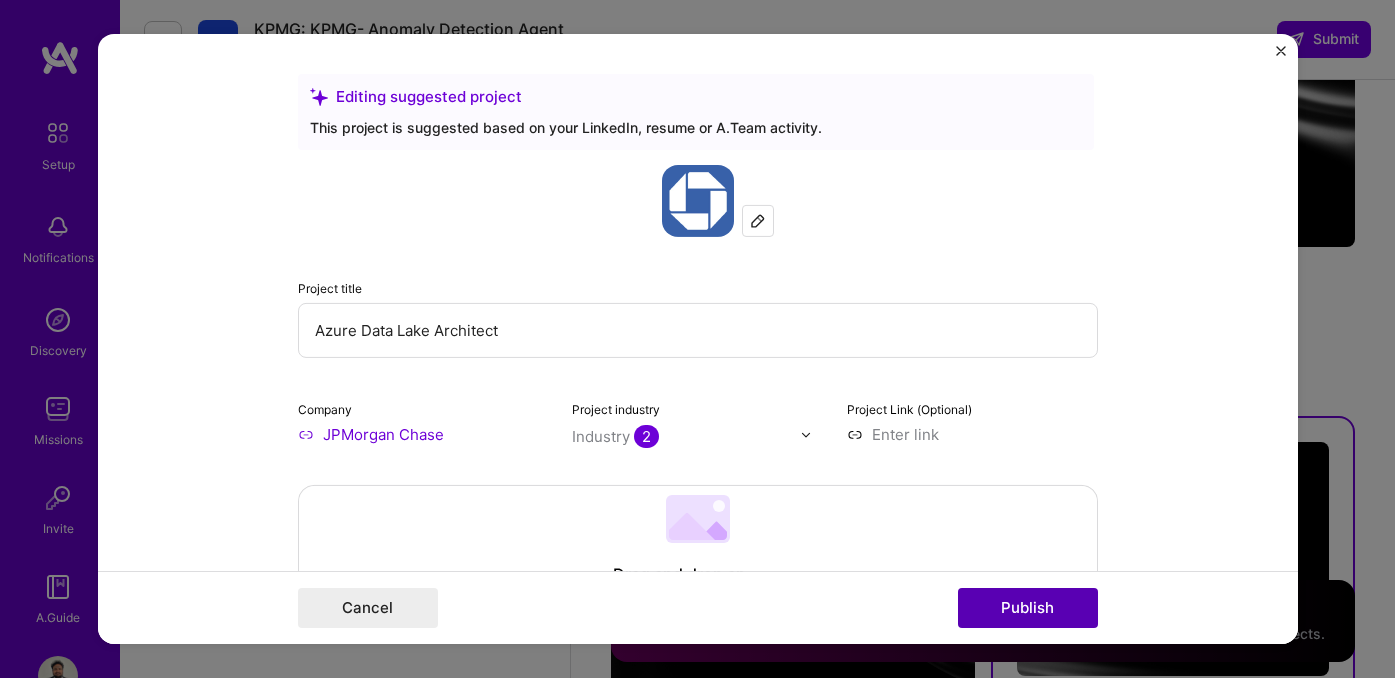 click on "Publish" at bounding box center (1028, 608) 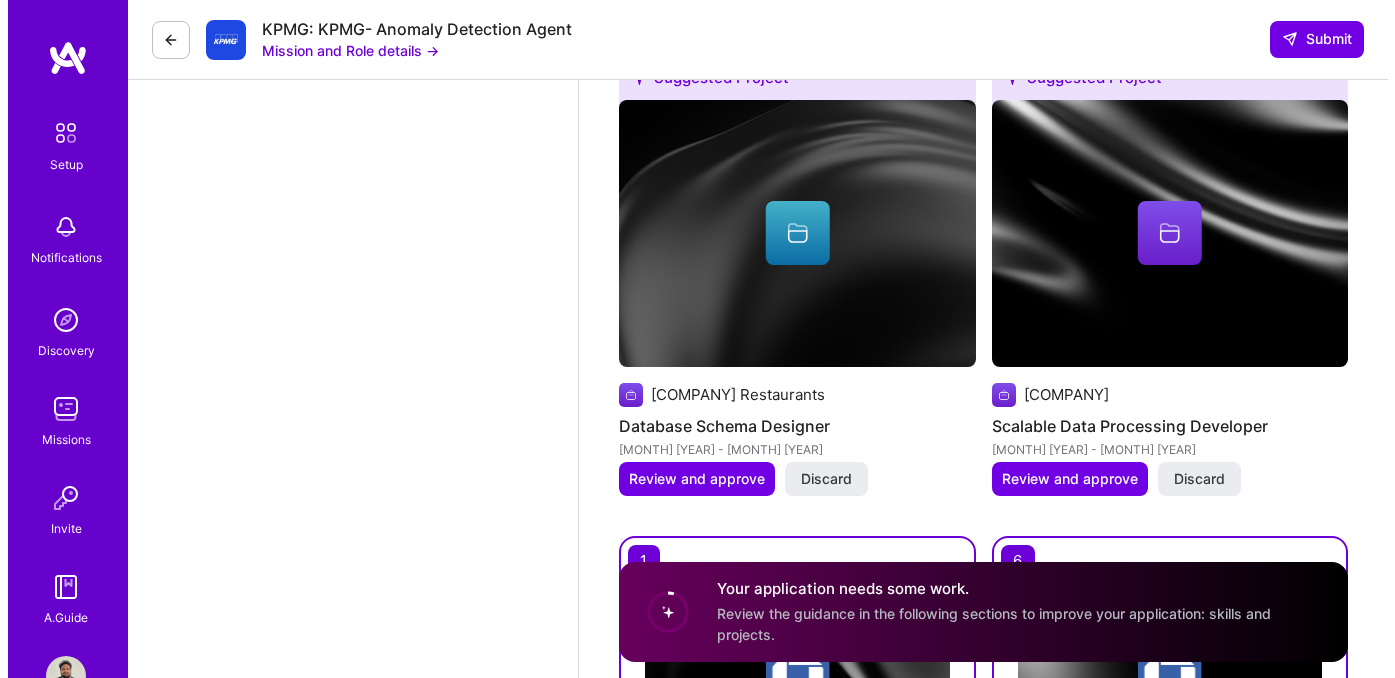 scroll, scrollTop: 2521, scrollLeft: 0, axis: vertical 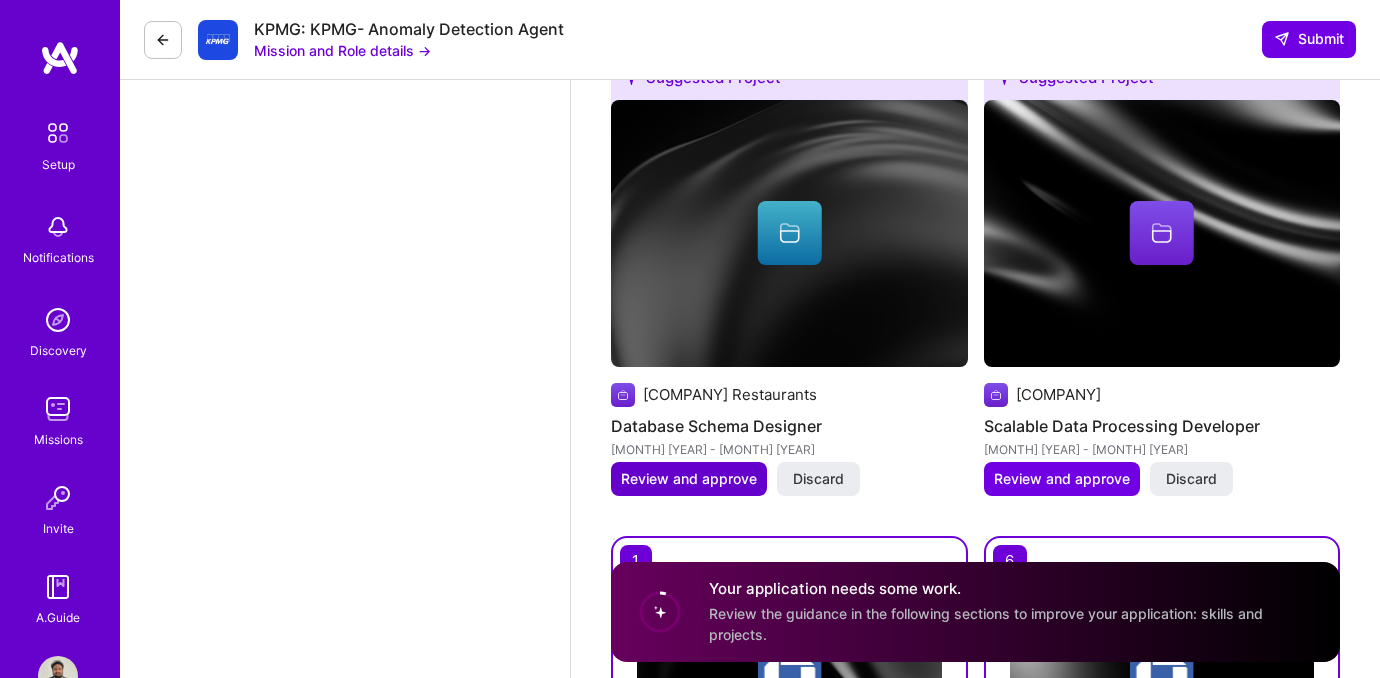 click on "Review and approve" at bounding box center (689, 479) 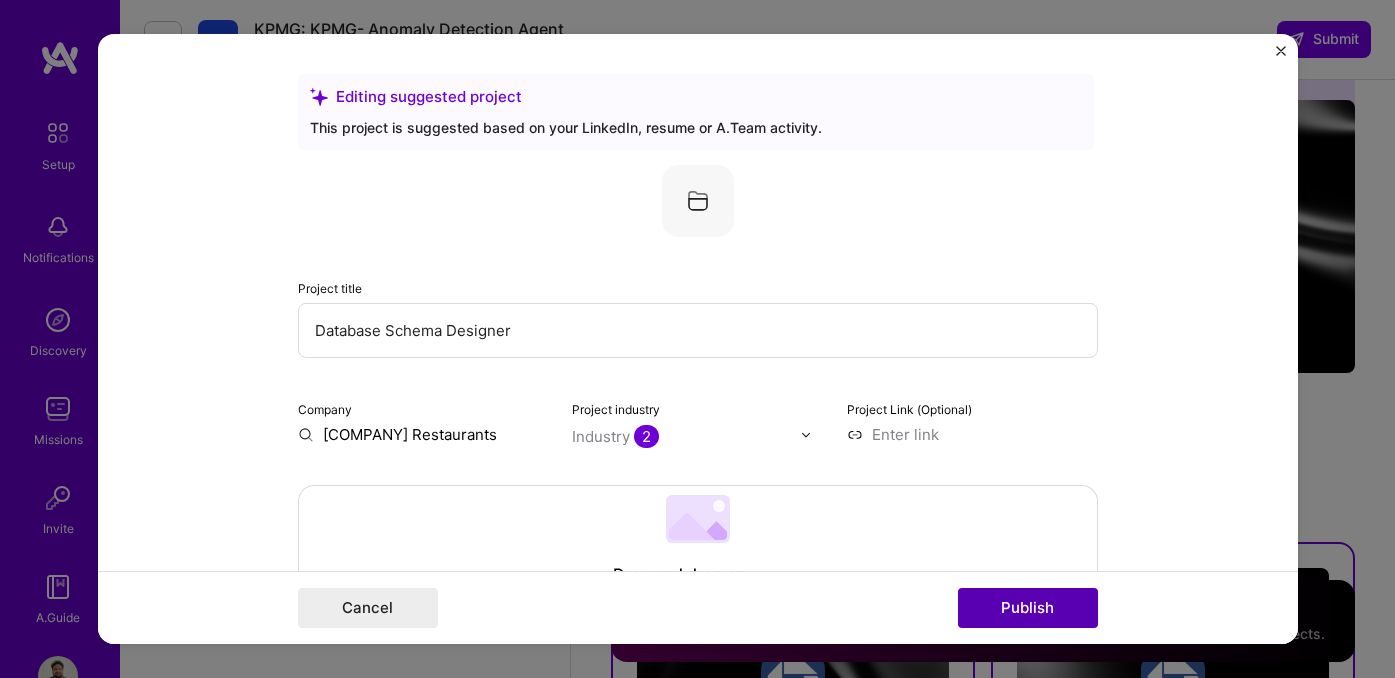 click on "Publish" at bounding box center [1028, 608] 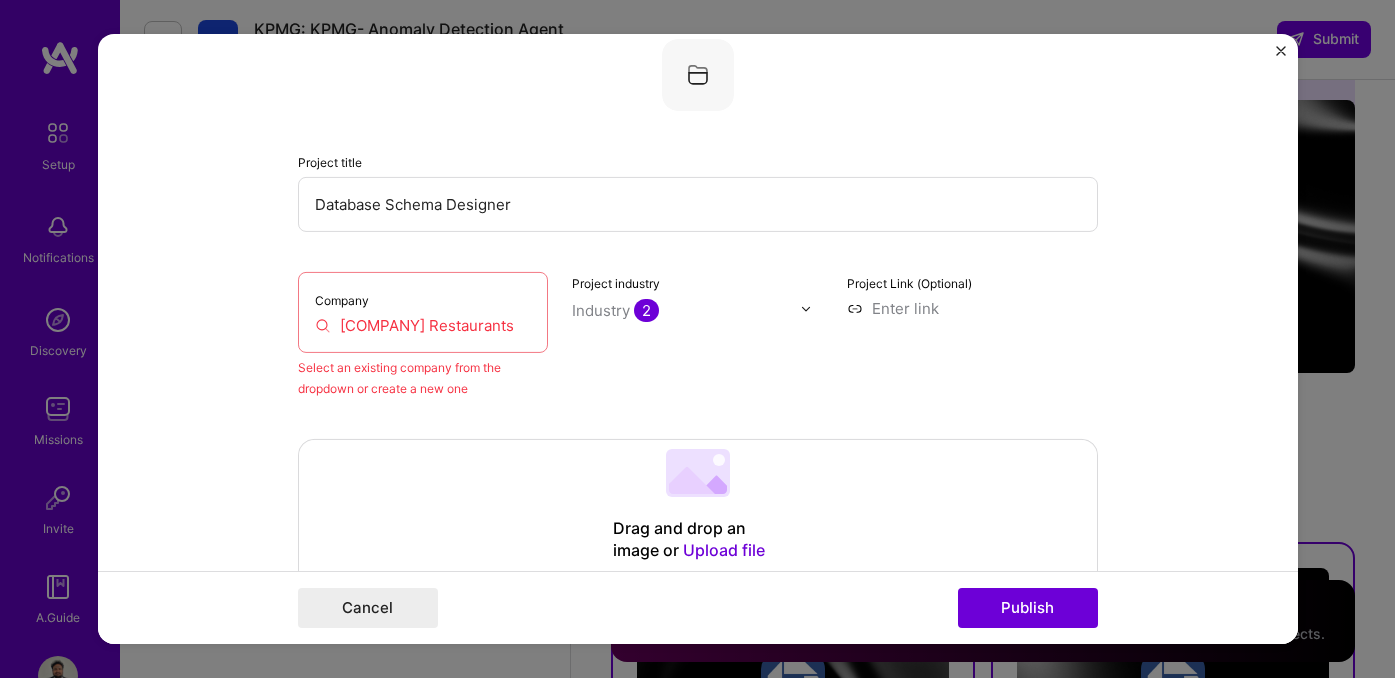 scroll, scrollTop: 131, scrollLeft: 0, axis: vertical 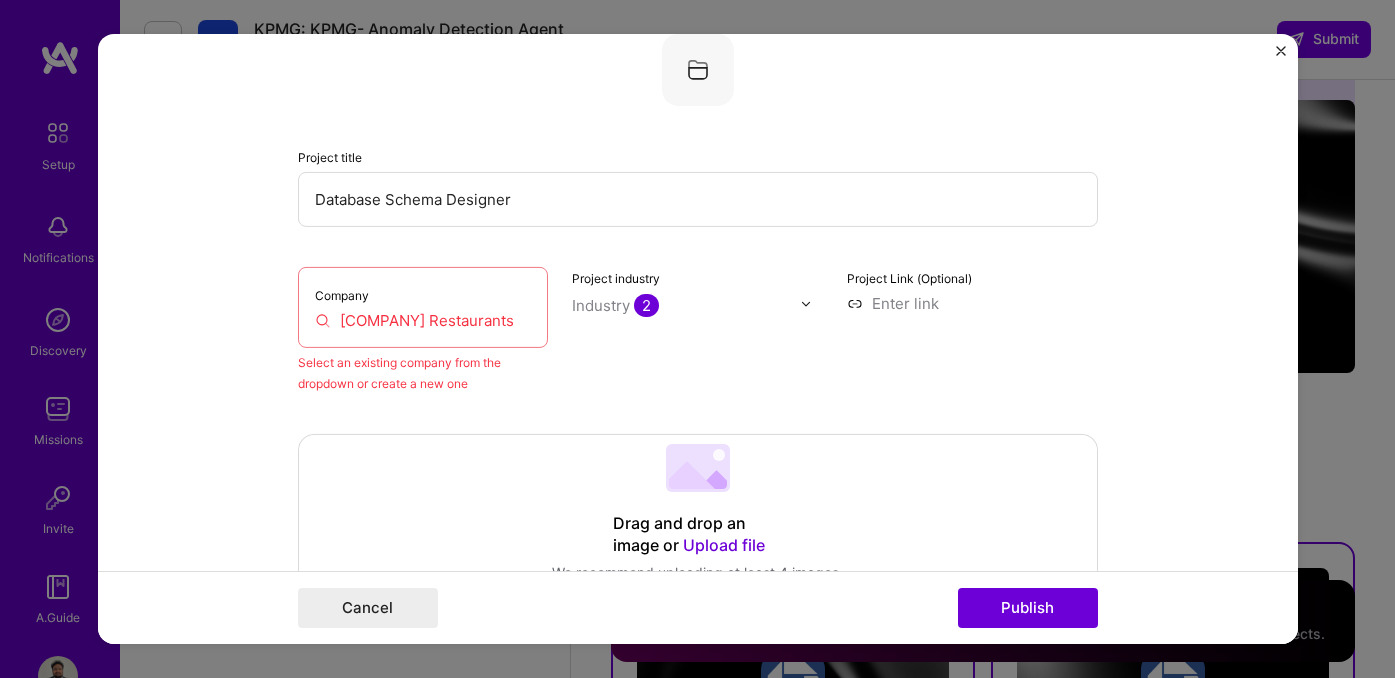 click on "[COMPANY] Restaurants" at bounding box center (423, 320) 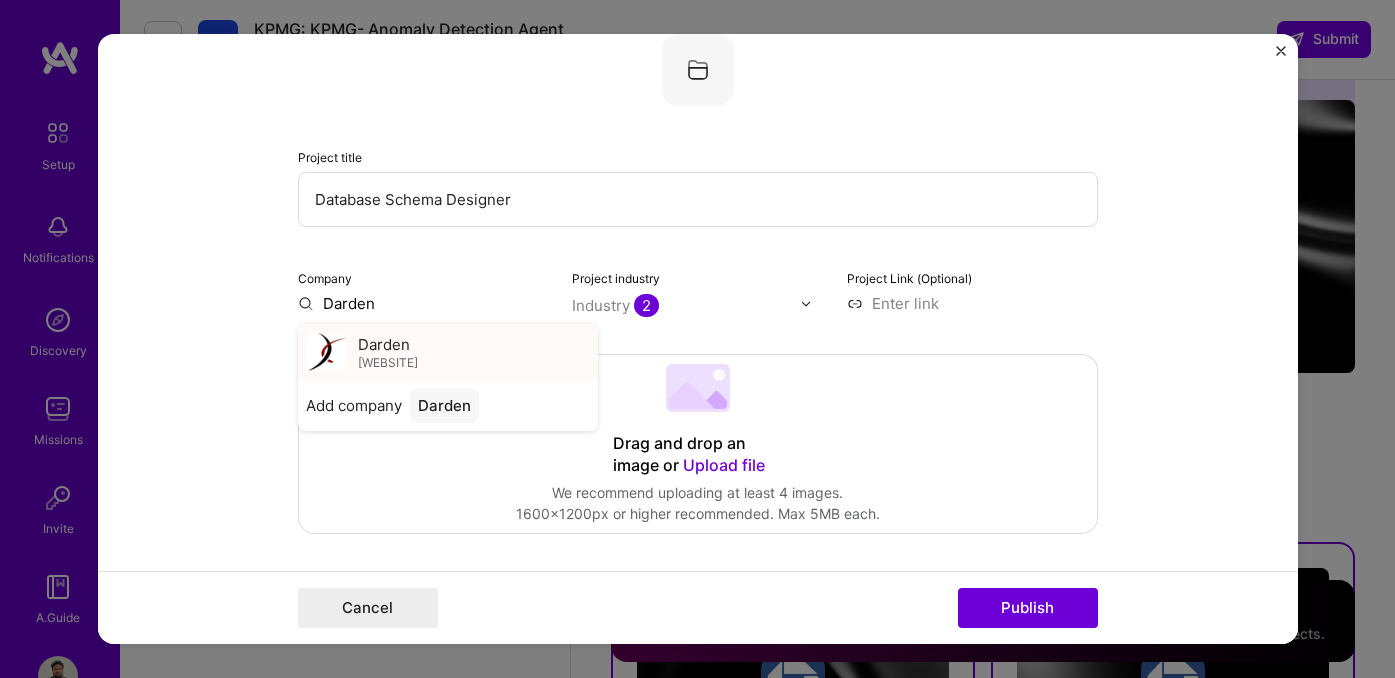 type on "Darden" 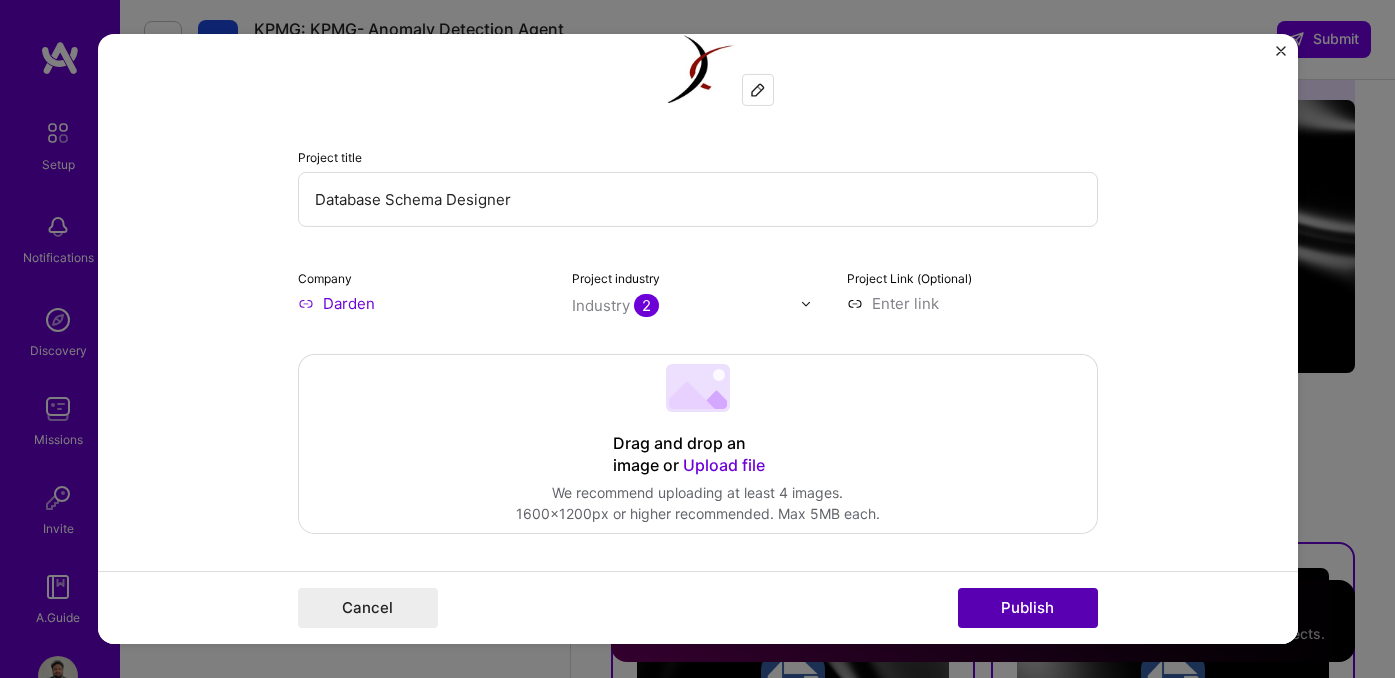 click on "Publish" at bounding box center [1028, 608] 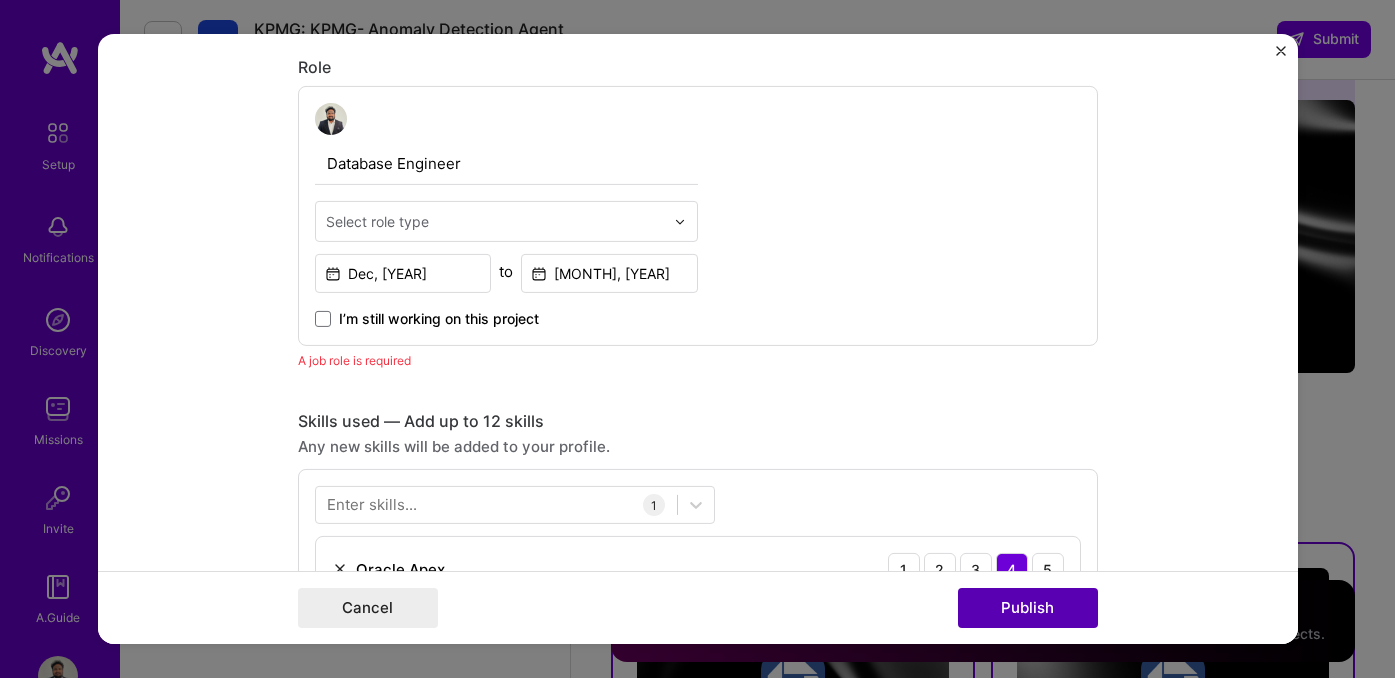 scroll, scrollTop: 672, scrollLeft: 0, axis: vertical 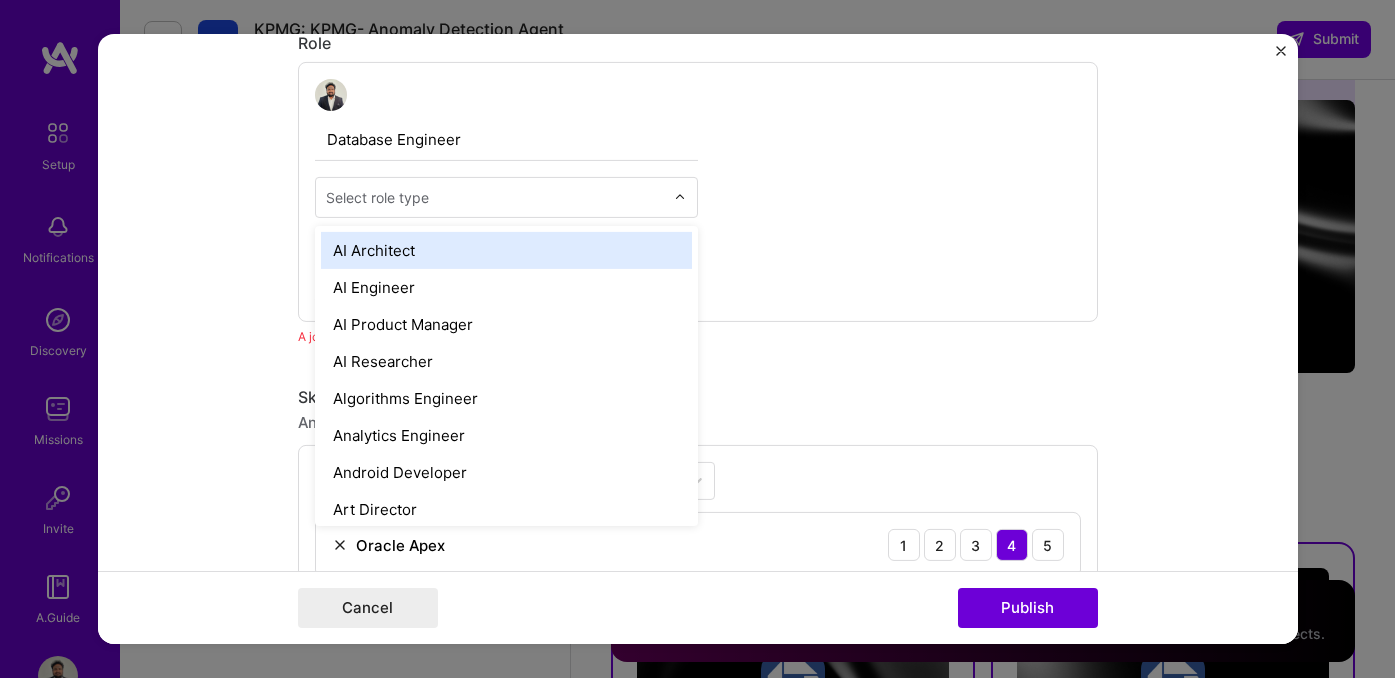 click on "Select role type" at bounding box center [495, 197] 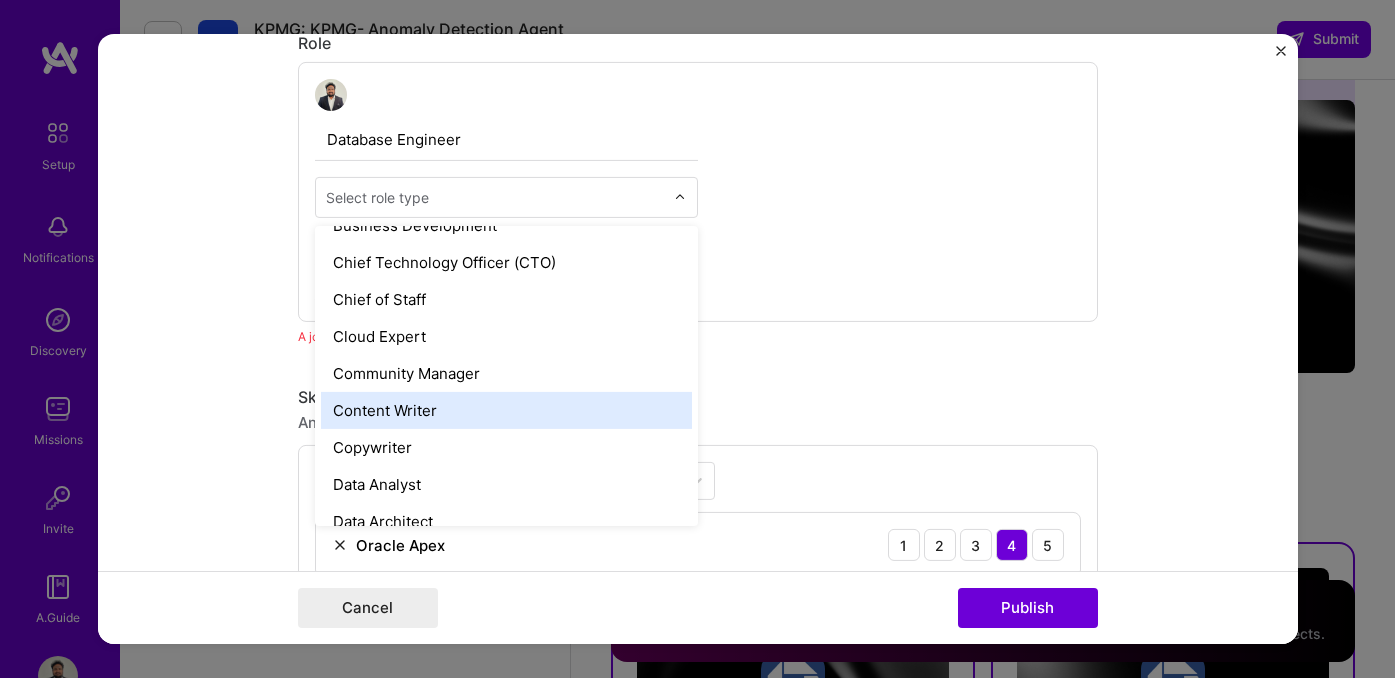 scroll, scrollTop: 806, scrollLeft: 0, axis: vertical 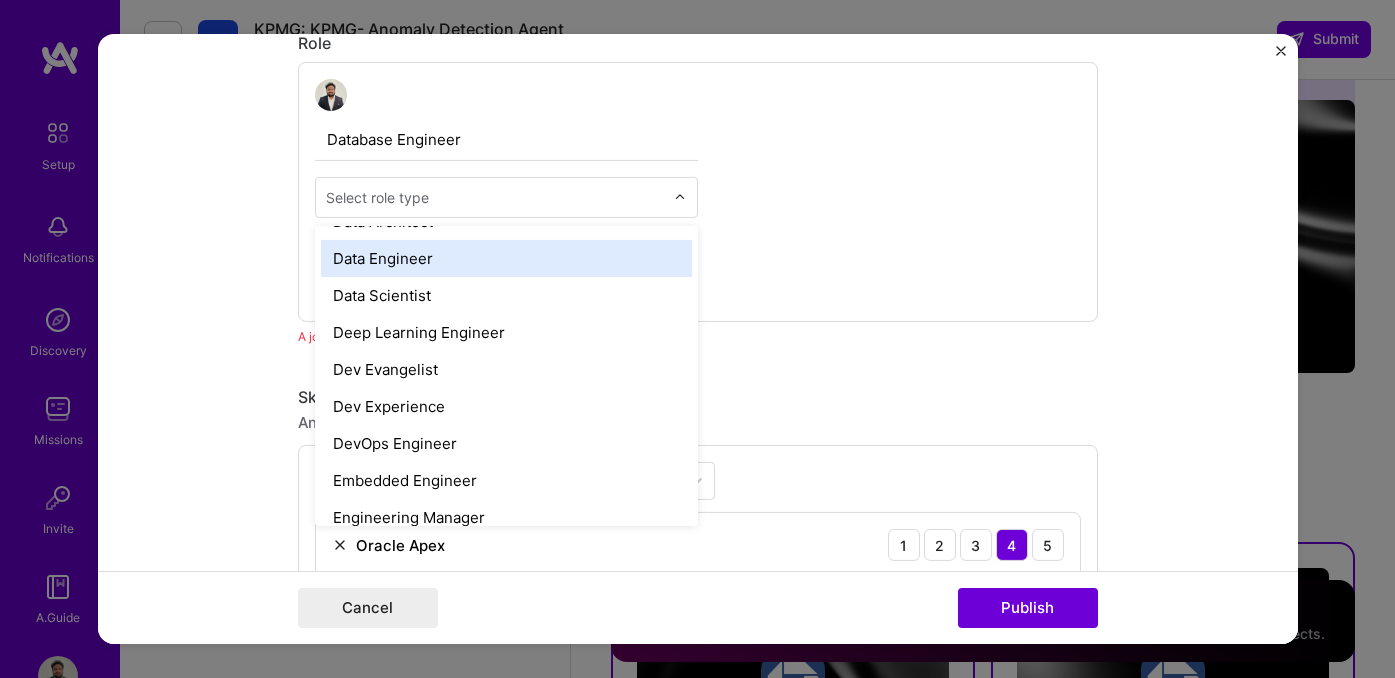drag, startPoint x: 441, startPoint y: 279, endPoint x: 445, endPoint y: 267, distance: 12.649111 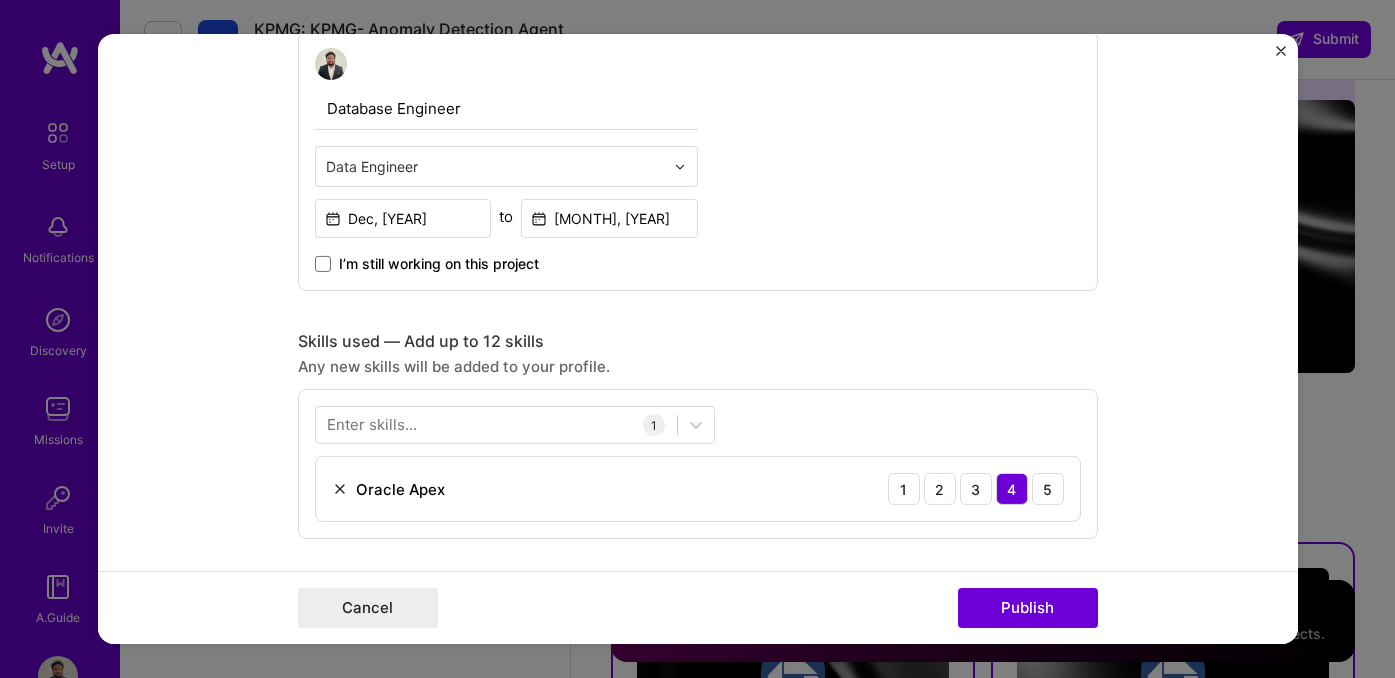 scroll, scrollTop: 787, scrollLeft: 0, axis: vertical 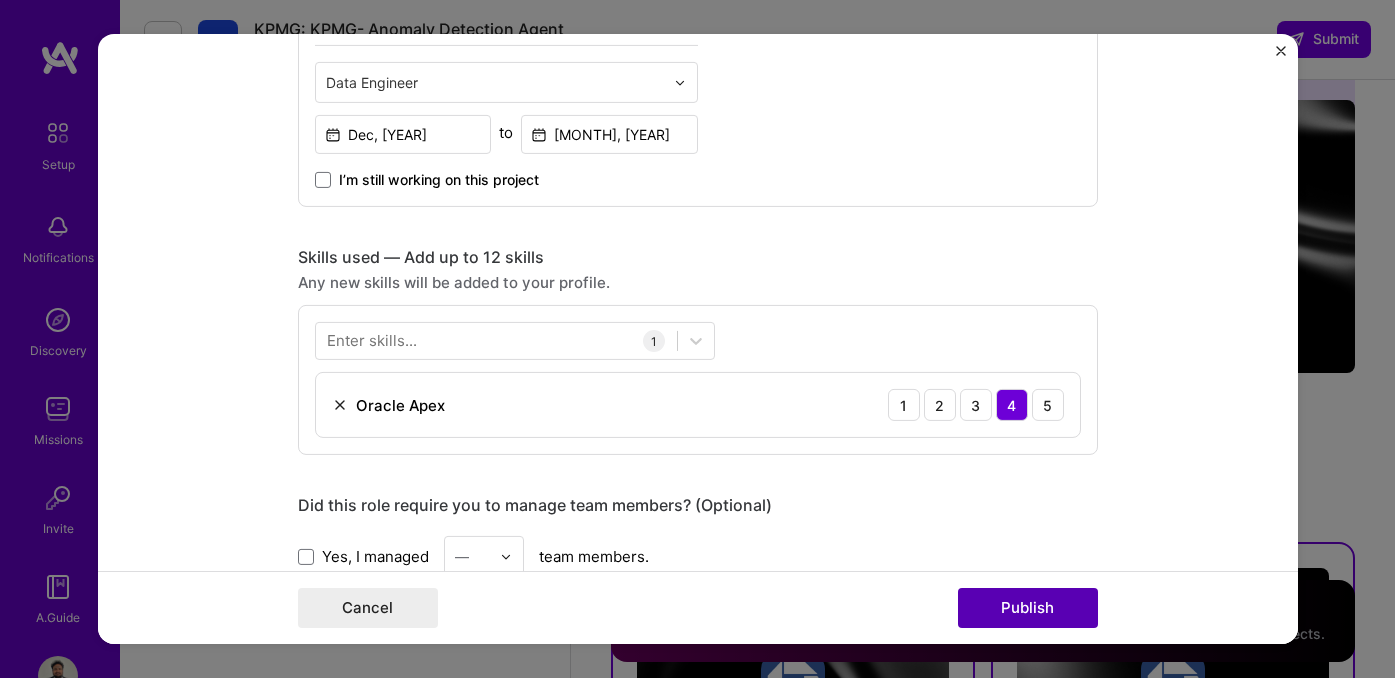 click on "Publish" at bounding box center [1028, 608] 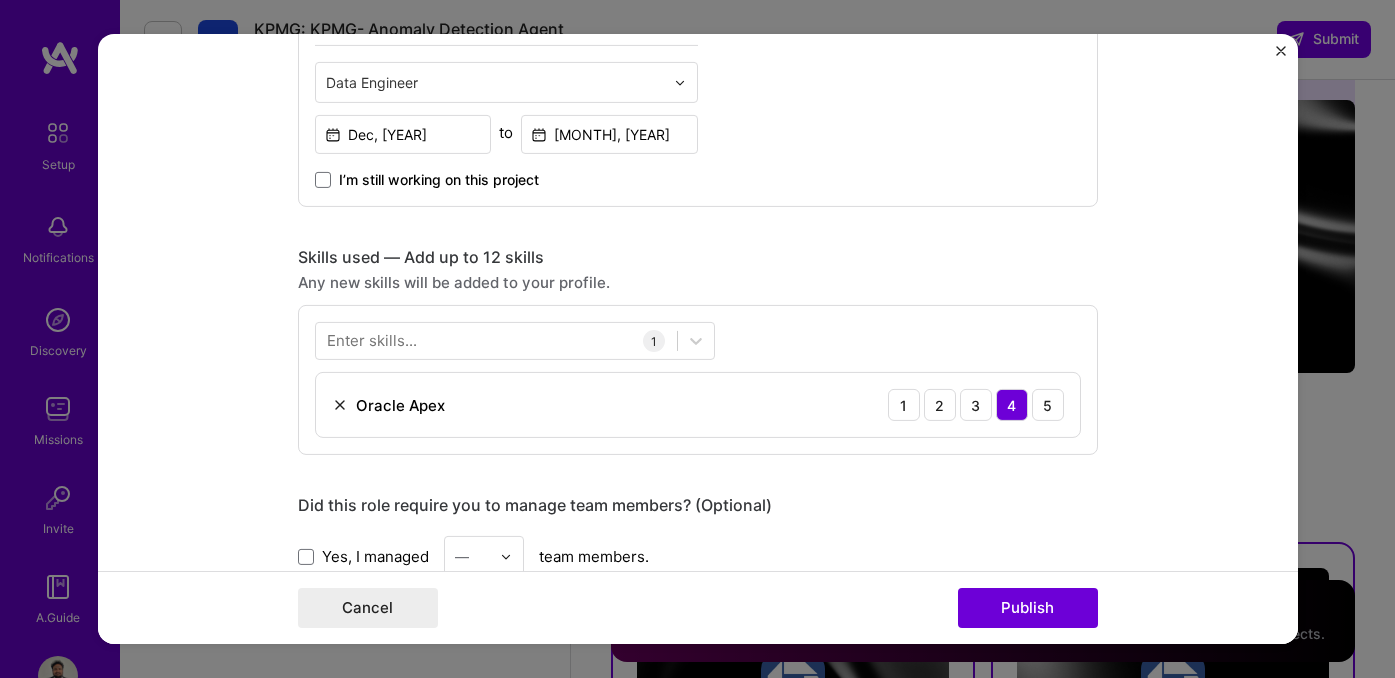 type 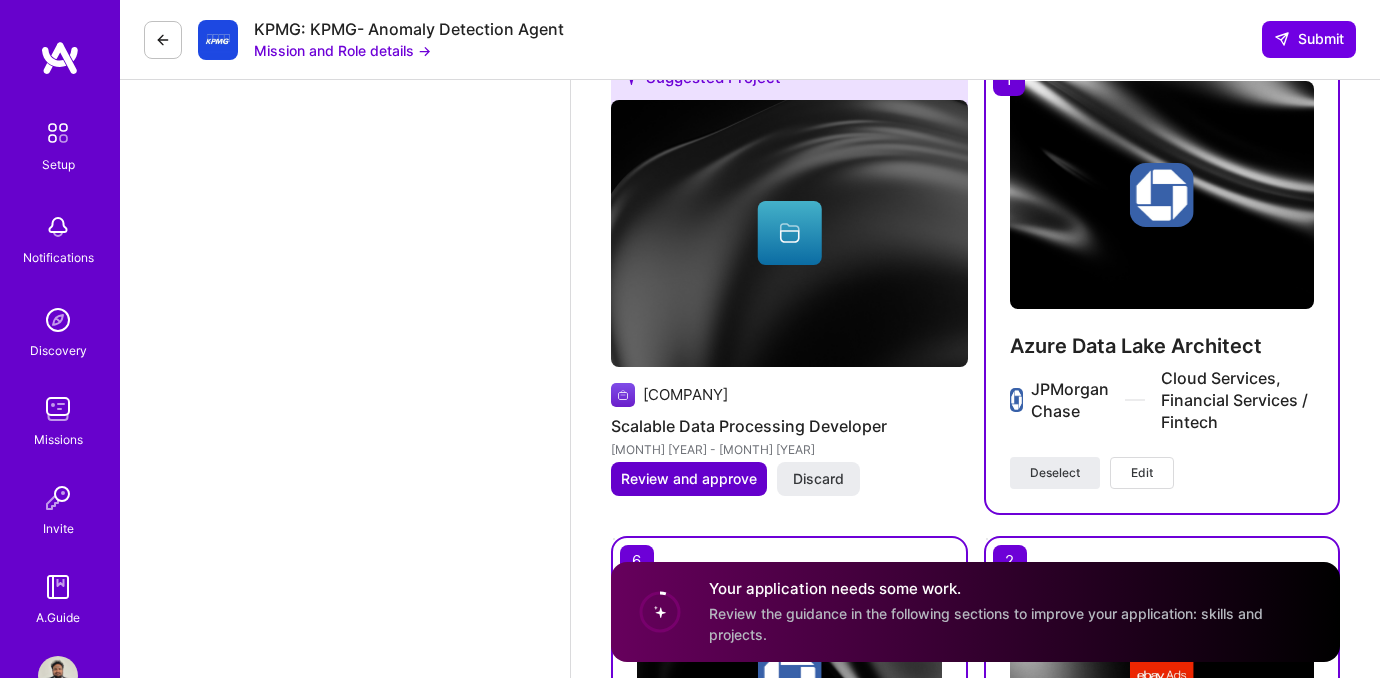 click on "Review and approve" at bounding box center (689, 479) 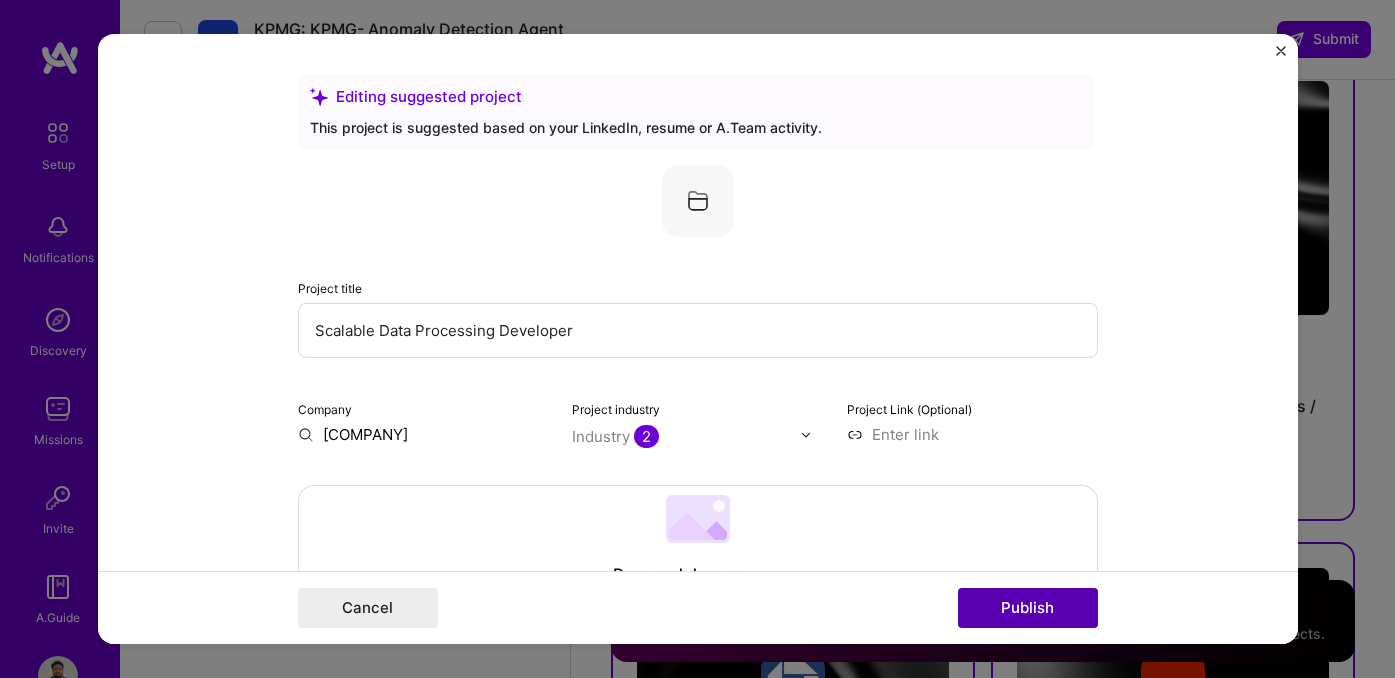click on "Publish" at bounding box center [1028, 608] 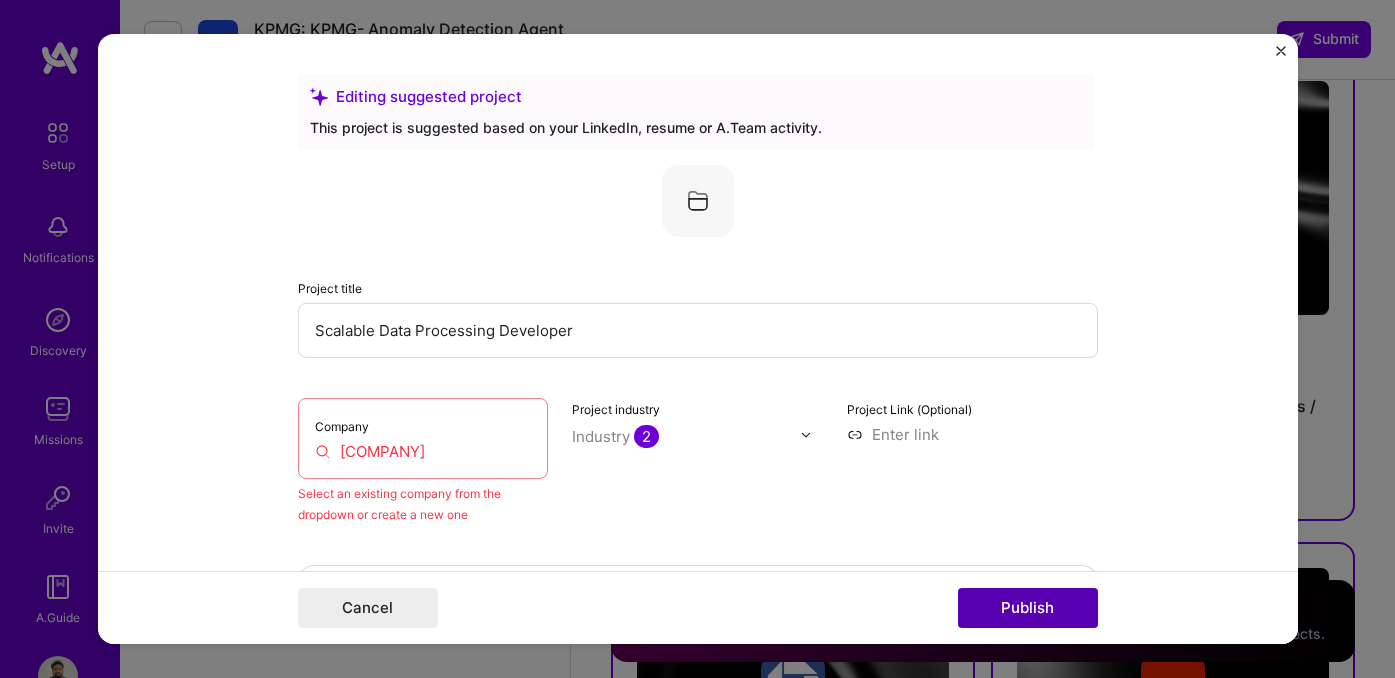 click on "Publish" at bounding box center [1028, 608] 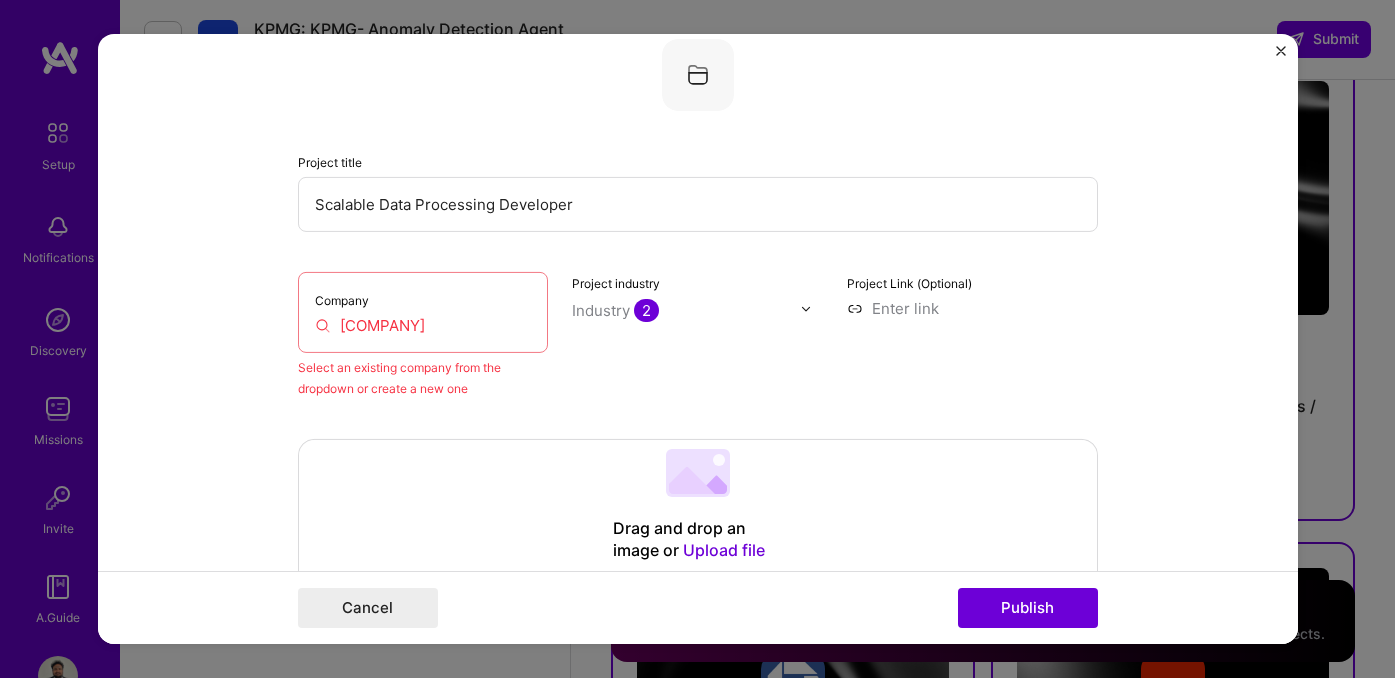 scroll, scrollTop: 131, scrollLeft: 0, axis: vertical 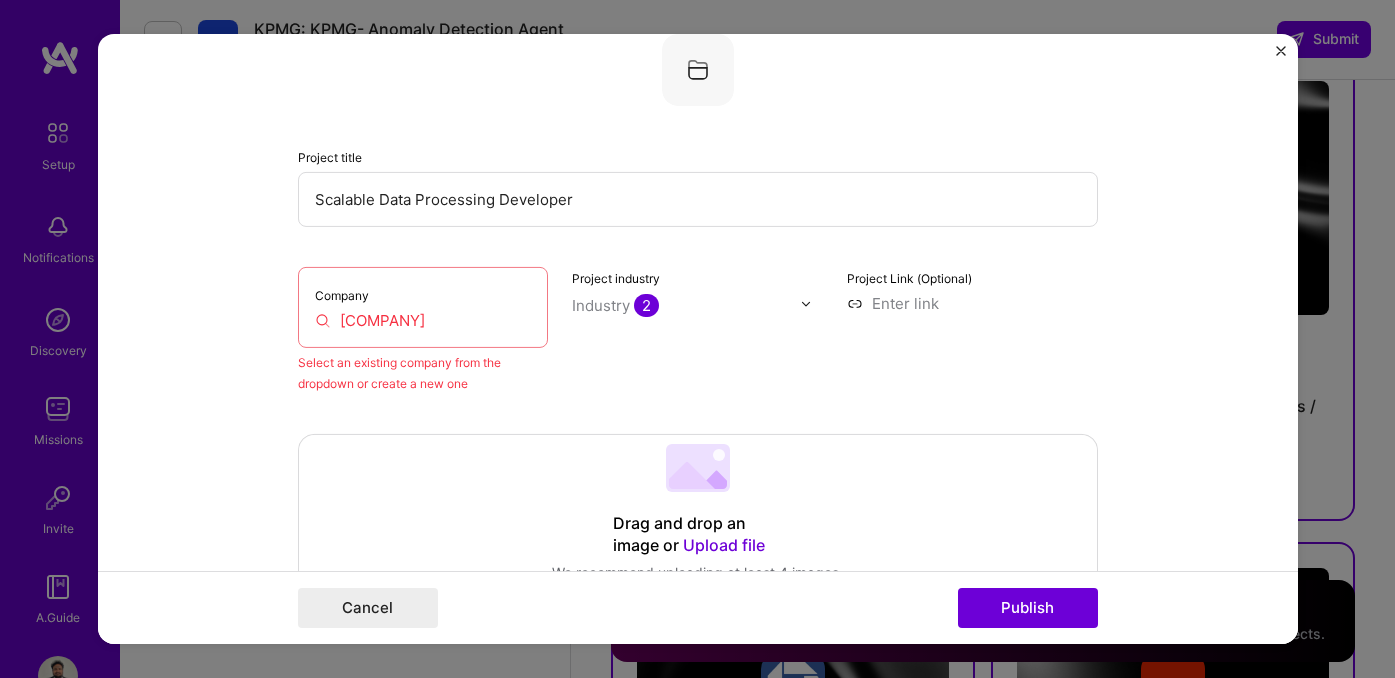 drag, startPoint x: 485, startPoint y: 330, endPoint x: 387, endPoint y: 325, distance: 98.12747 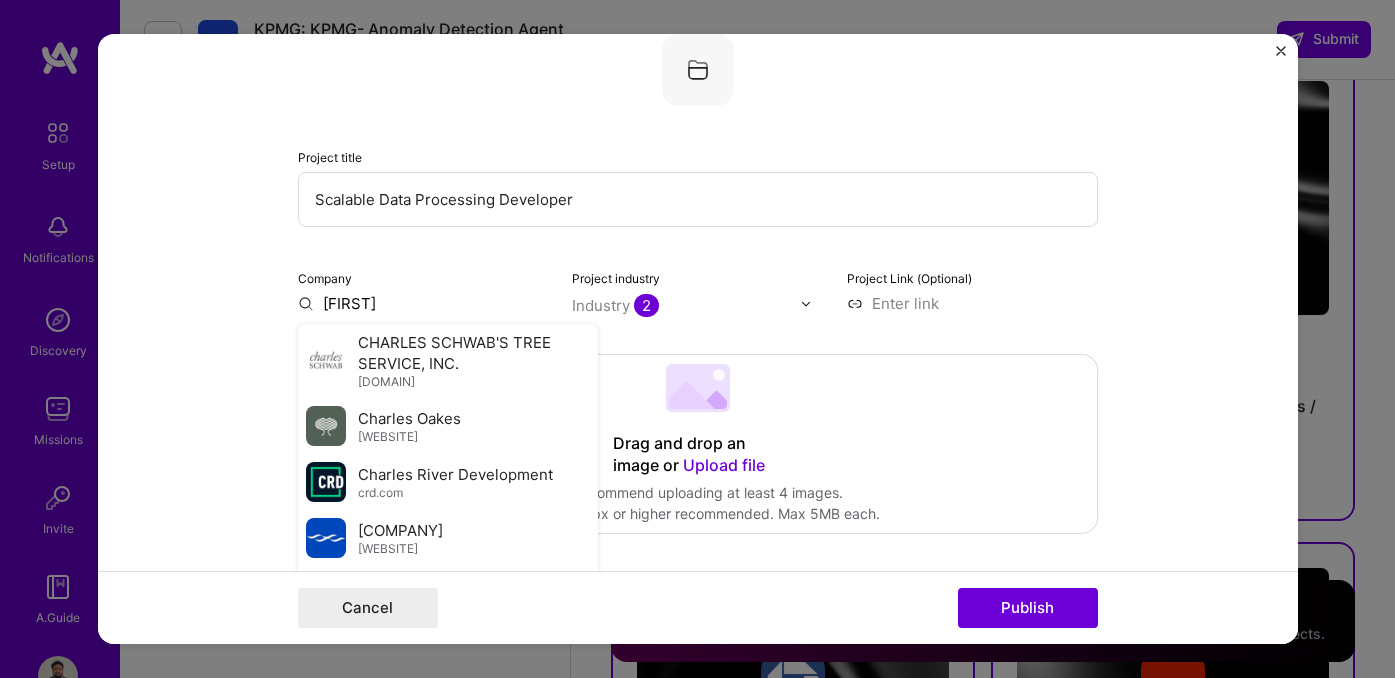 click on "CHARLES SCHWAB'S TREE SERVICE, INC." at bounding box center [474, 353] 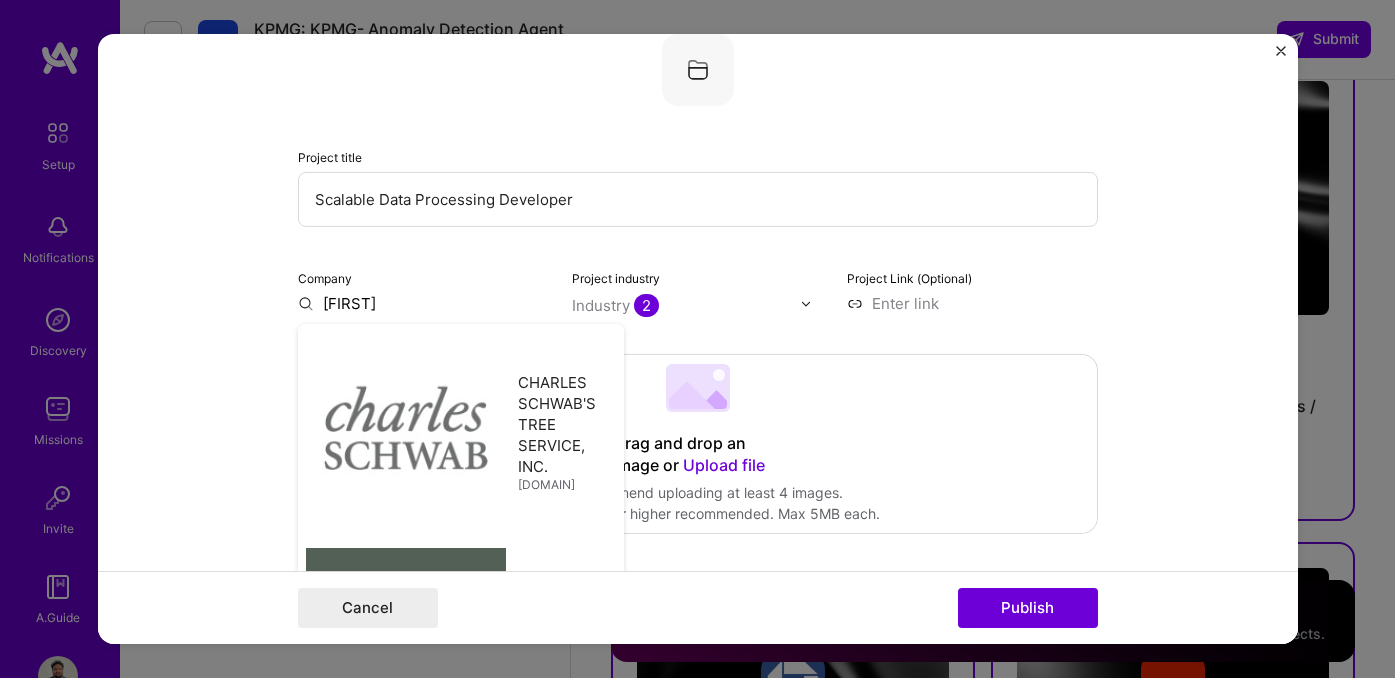 type on "CHARLES SCHWAB'S TREE SERVICE, INC." 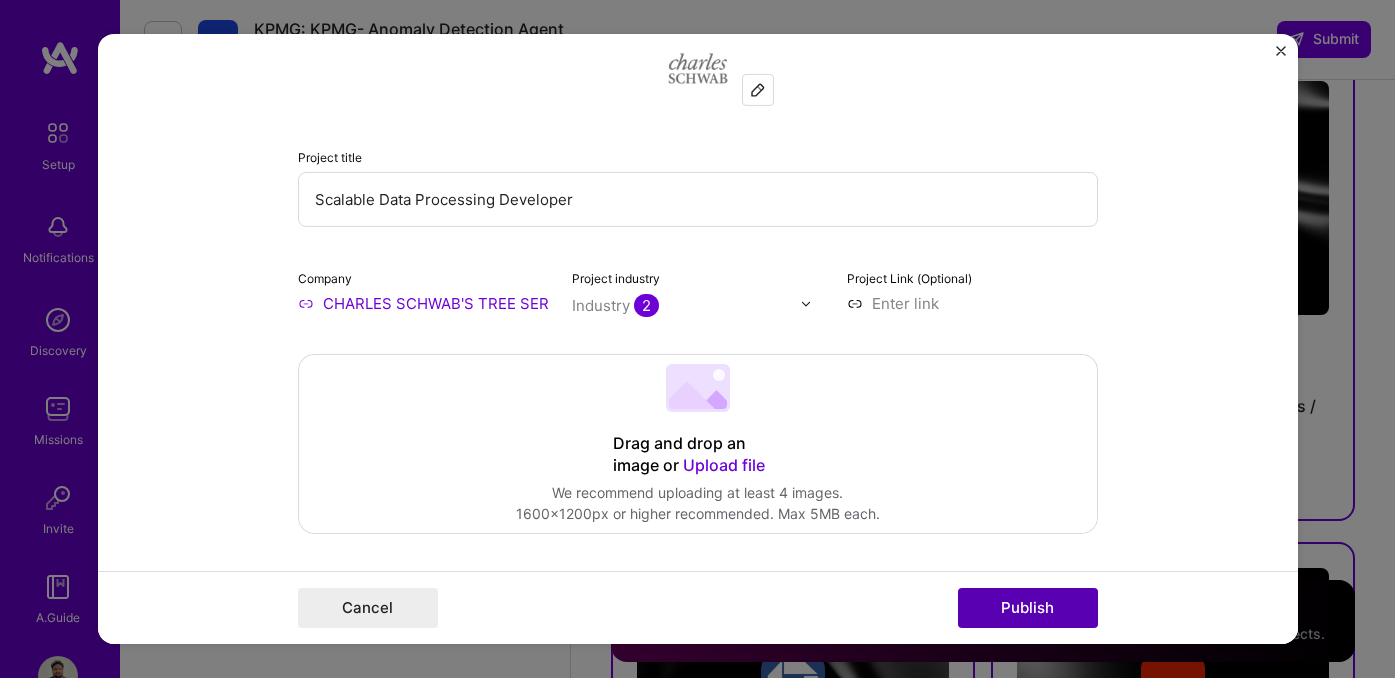 click on "Publish" at bounding box center (1028, 608) 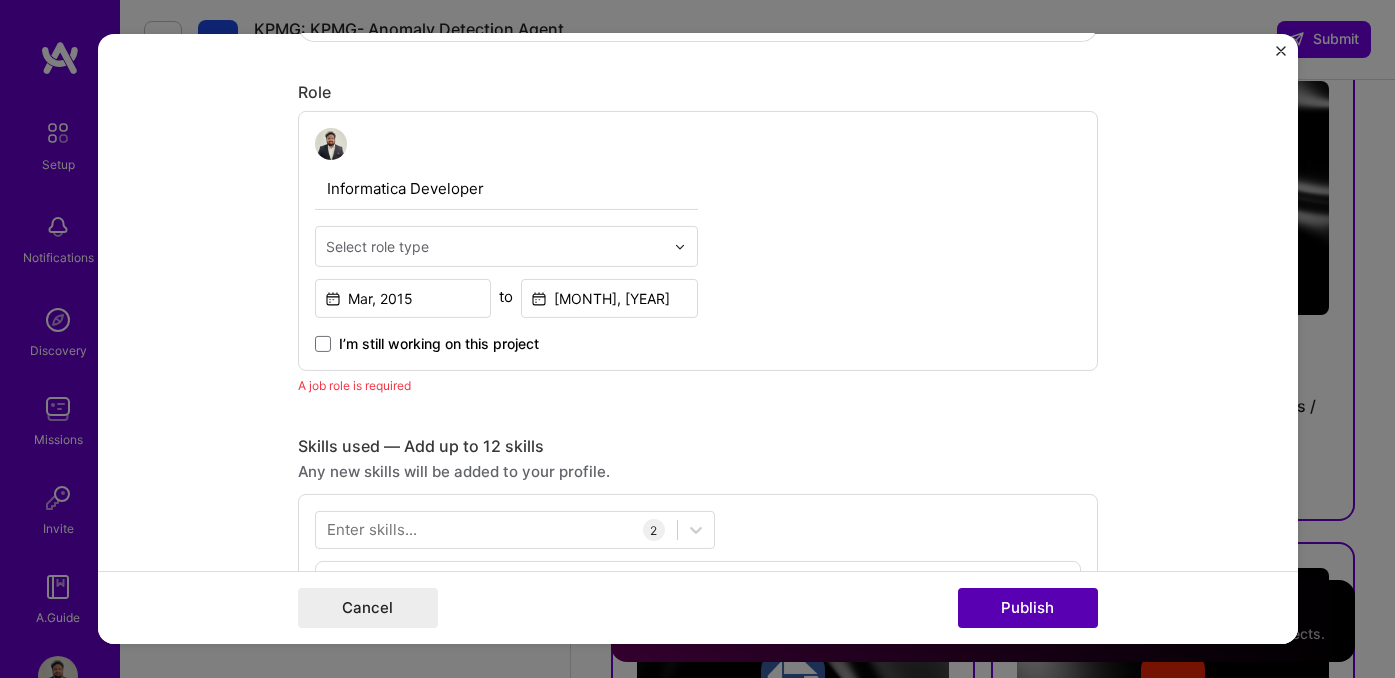 scroll, scrollTop: 672, scrollLeft: 0, axis: vertical 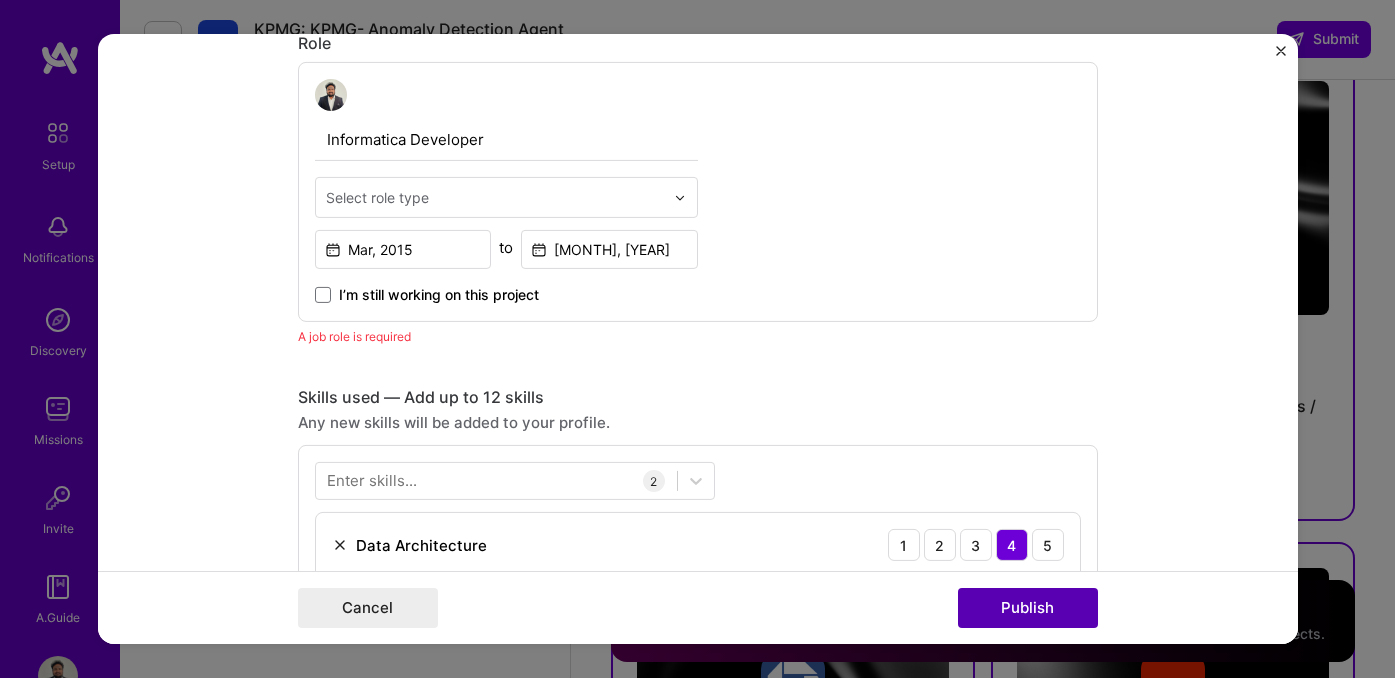 click on "Publish" at bounding box center (1028, 608) 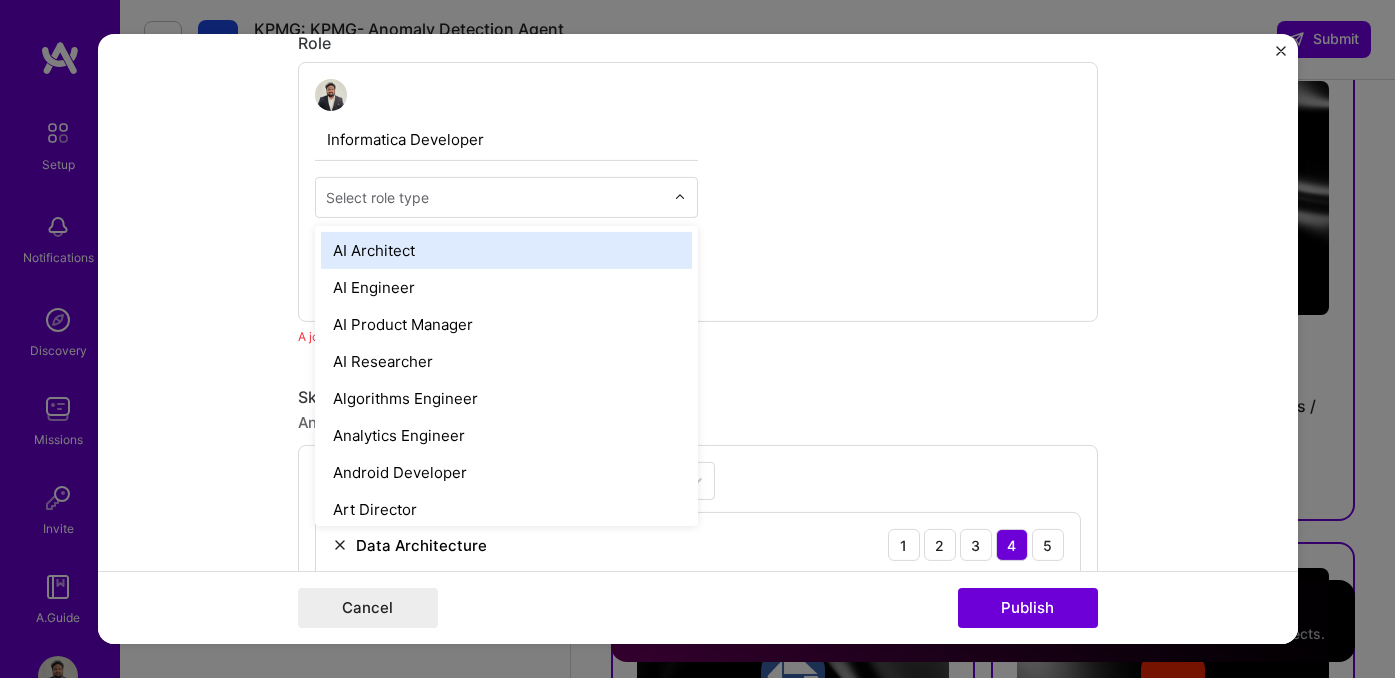click at bounding box center (495, 197) 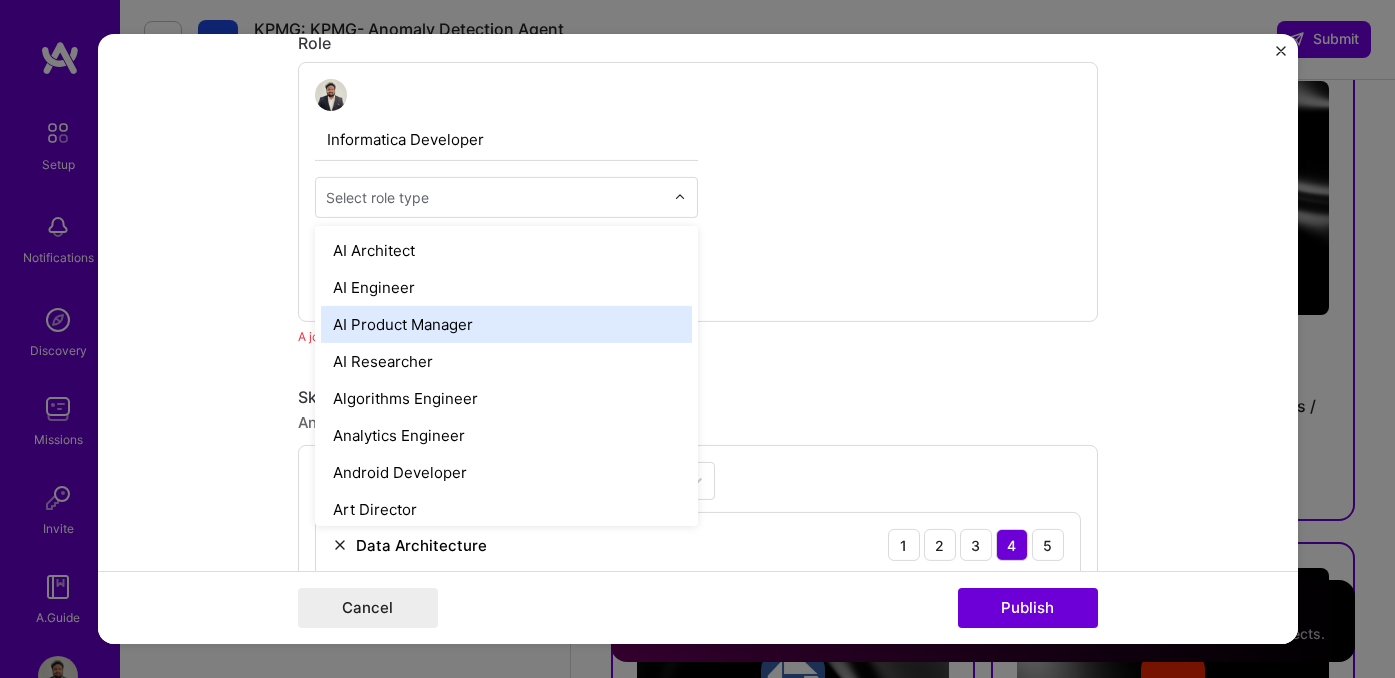 type on "d" 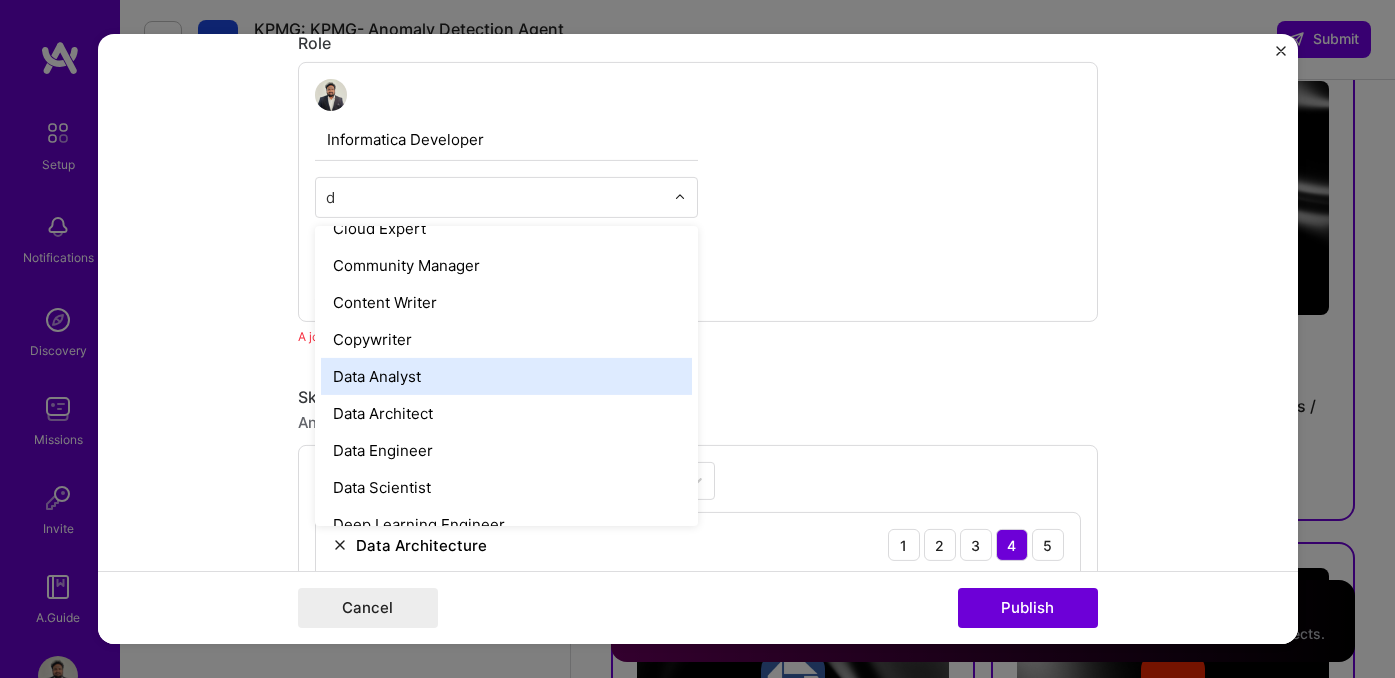 scroll, scrollTop: 544, scrollLeft: 0, axis: vertical 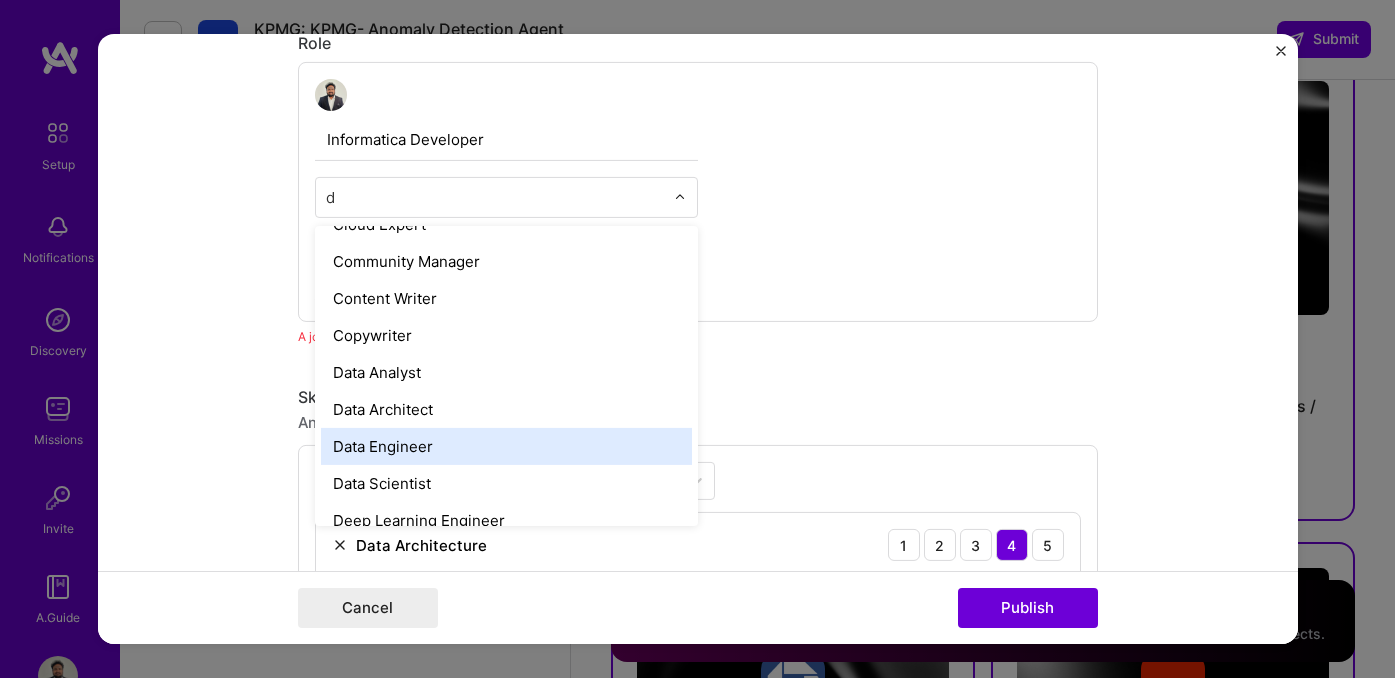 click on "Data Engineer" at bounding box center [506, 446] 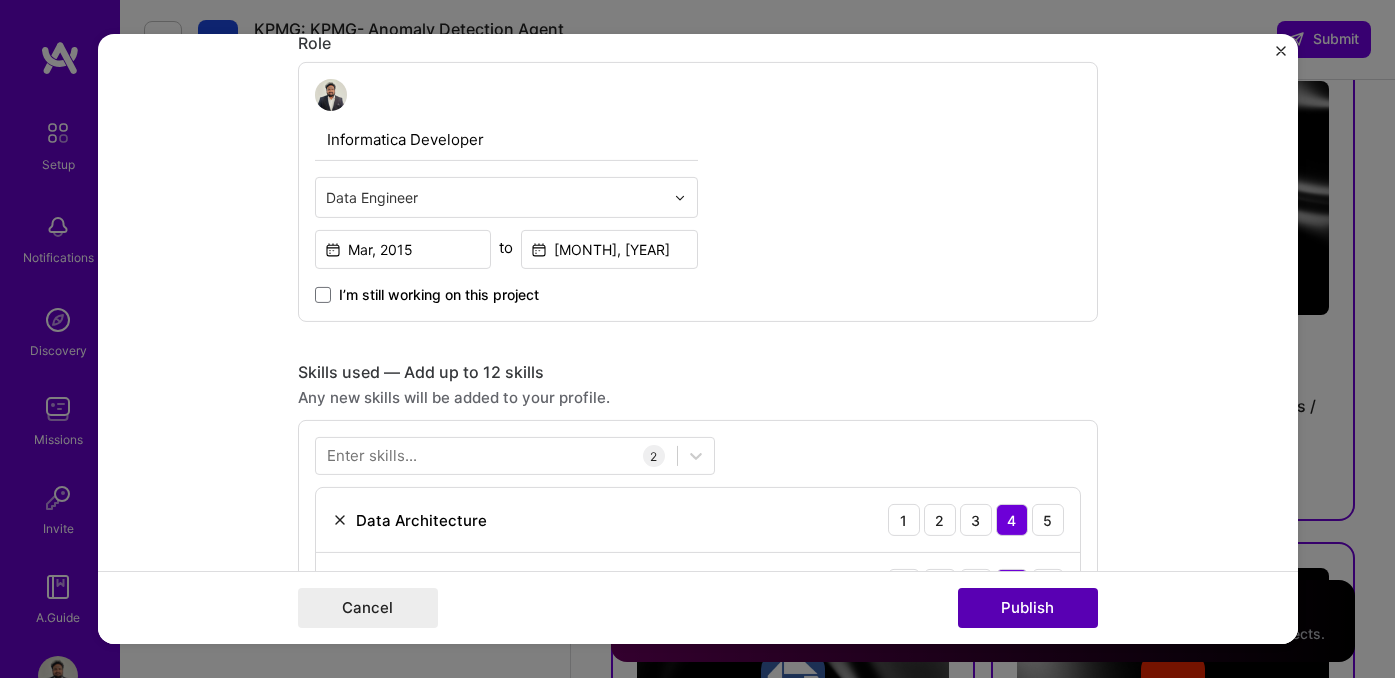 click on "Publish" at bounding box center (1028, 608) 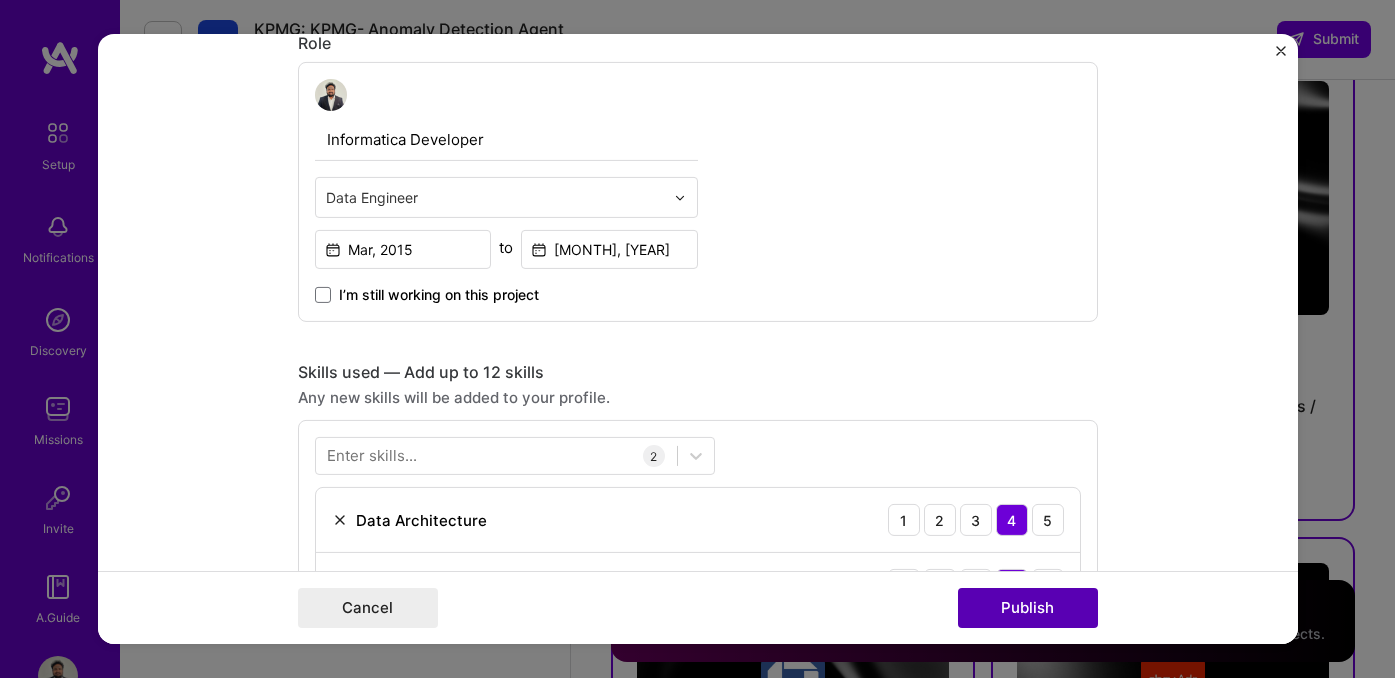 type 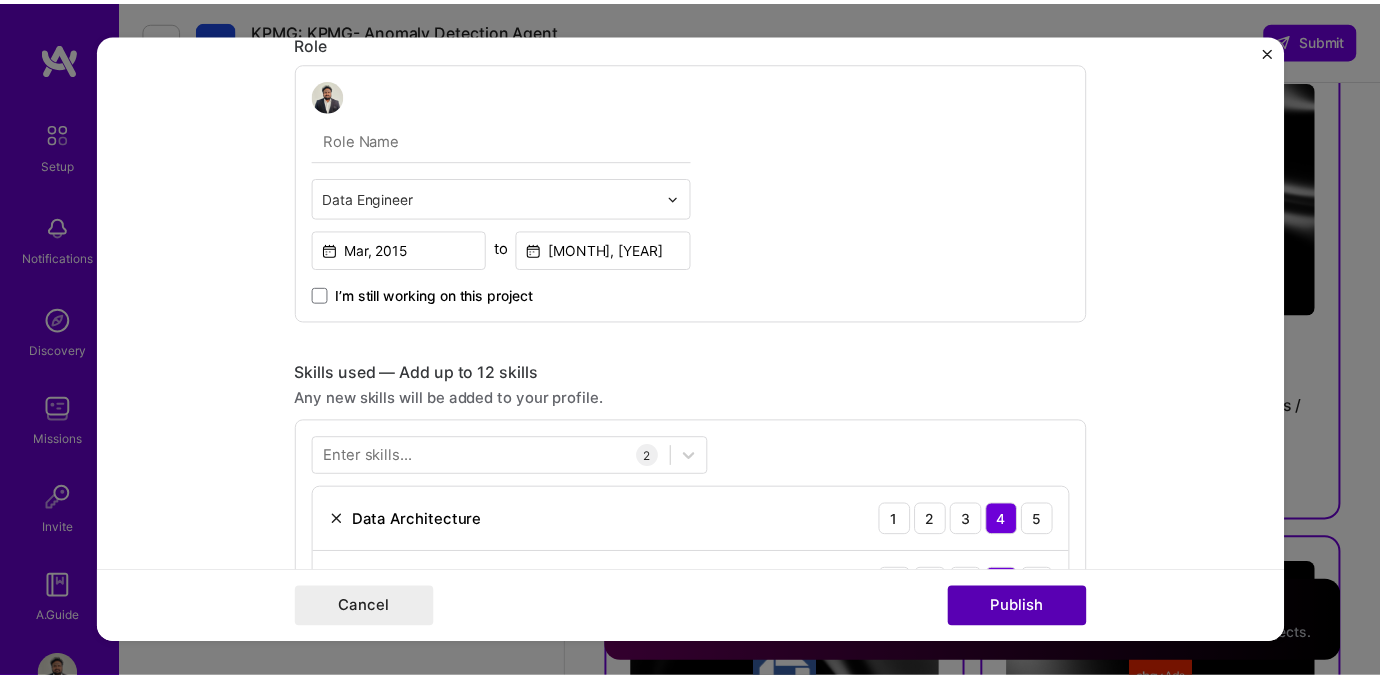 scroll, scrollTop: 581, scrollLeft: 0, axis: vertical 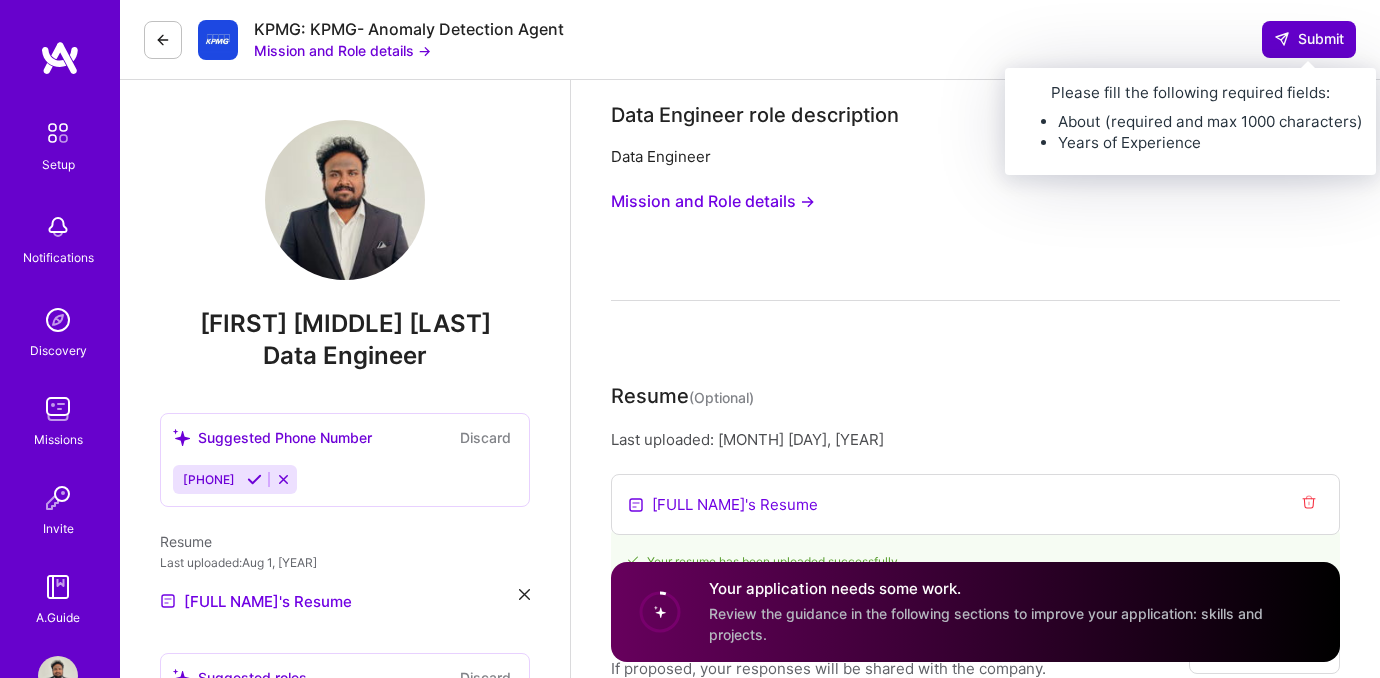 click on "Submit" at bounding box center (1309, 39) 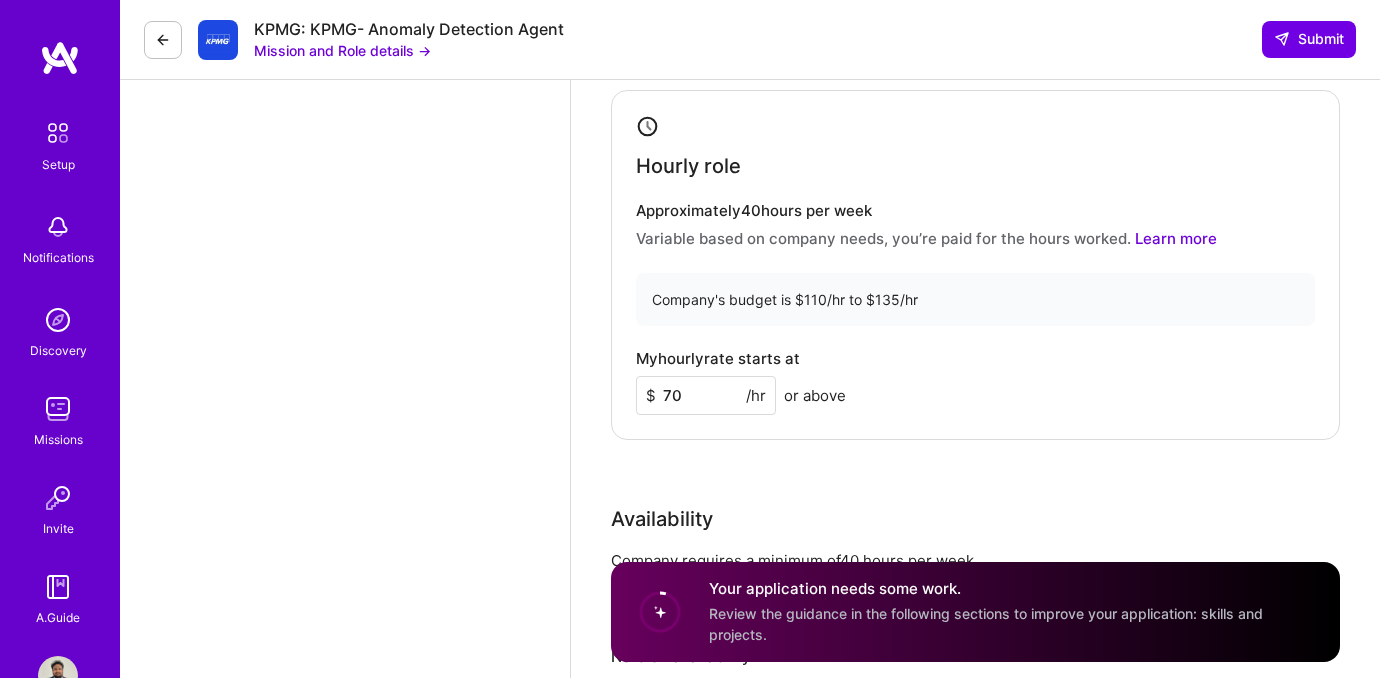 scroll, scrollTop: 1469, scrollLeft: 0, axis: vertical 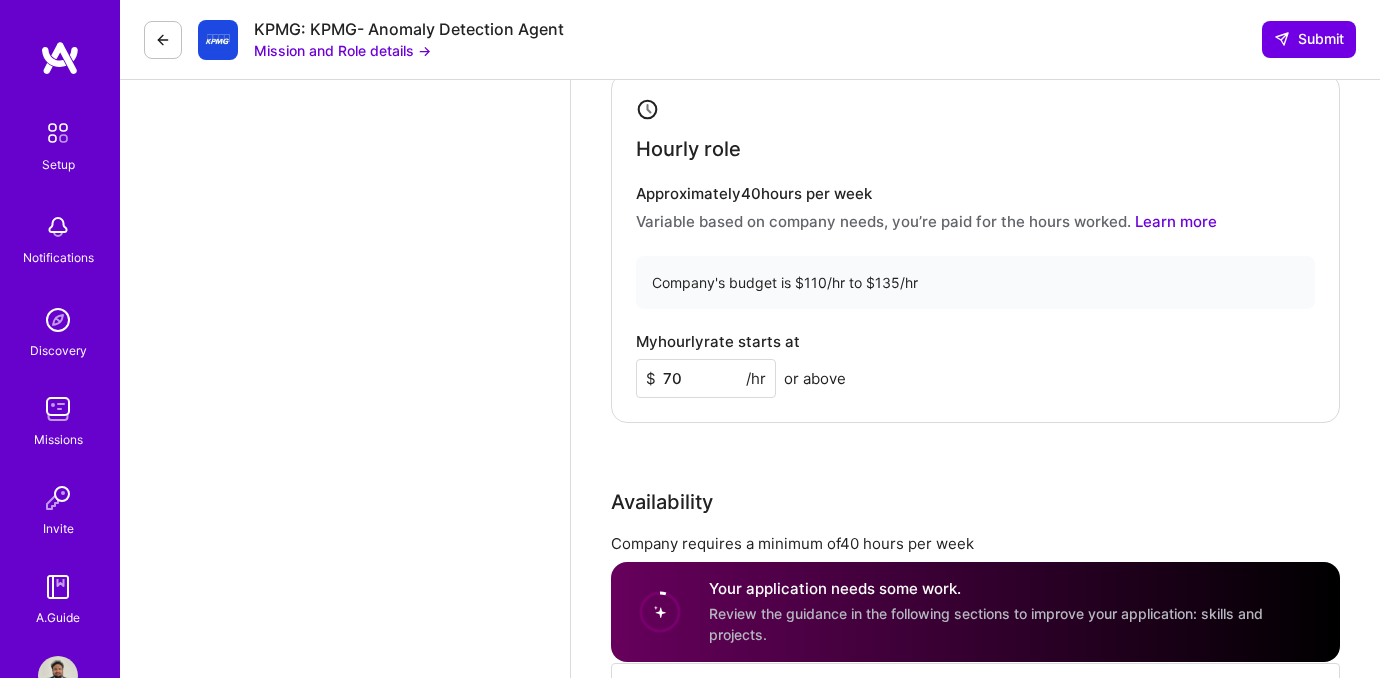 click on "70" at bounding box center [706, 378] 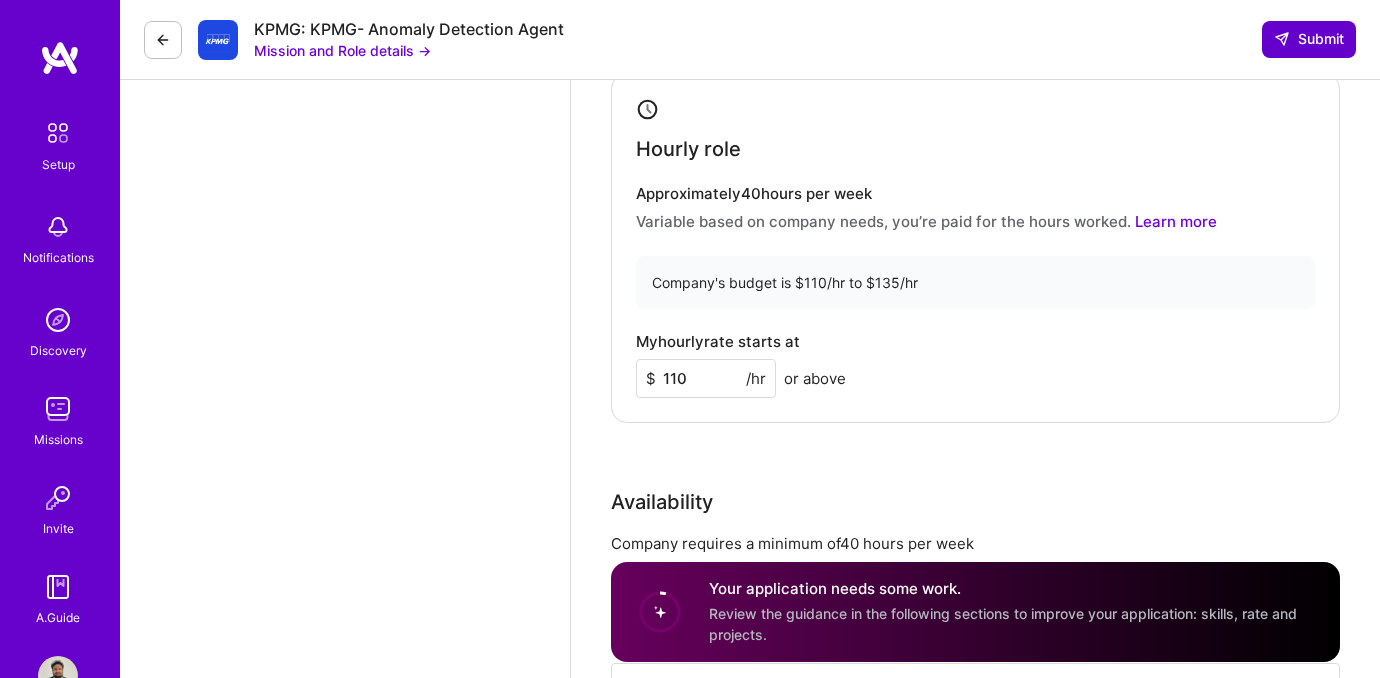type on "110" 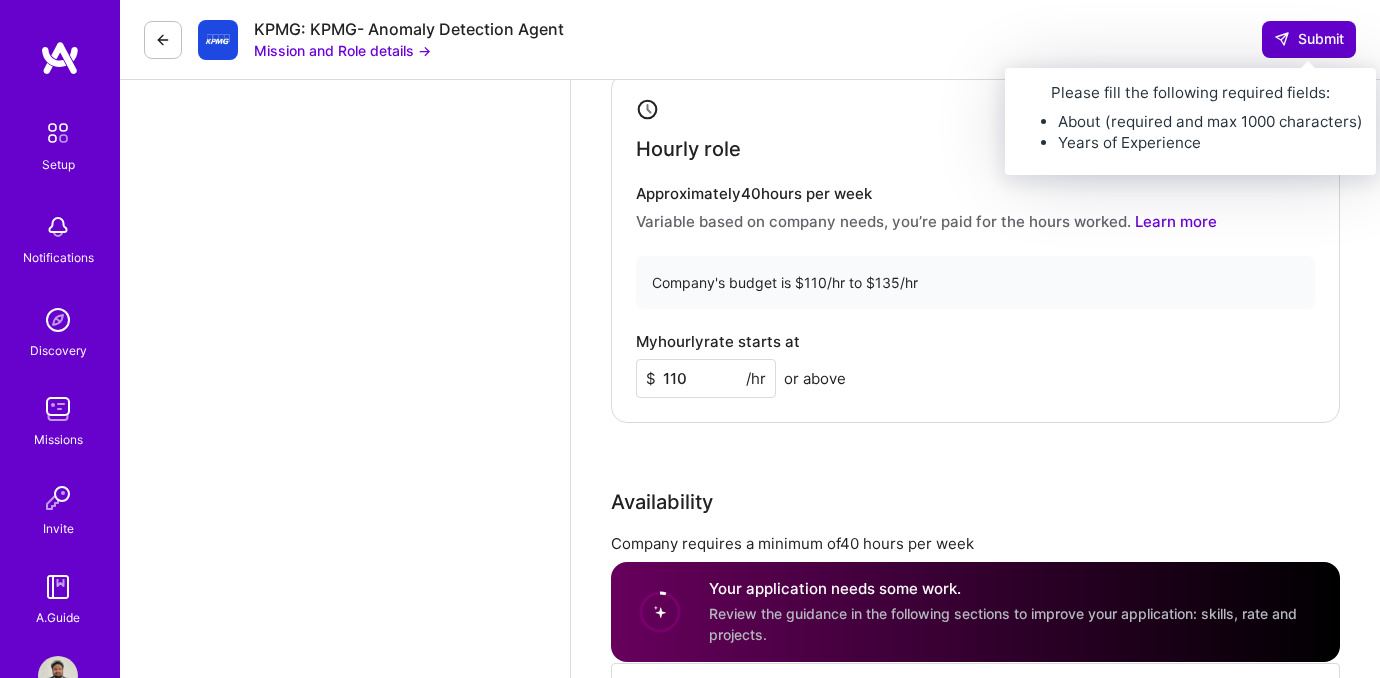 click on "Submit" at bounding box center [1309, 39] 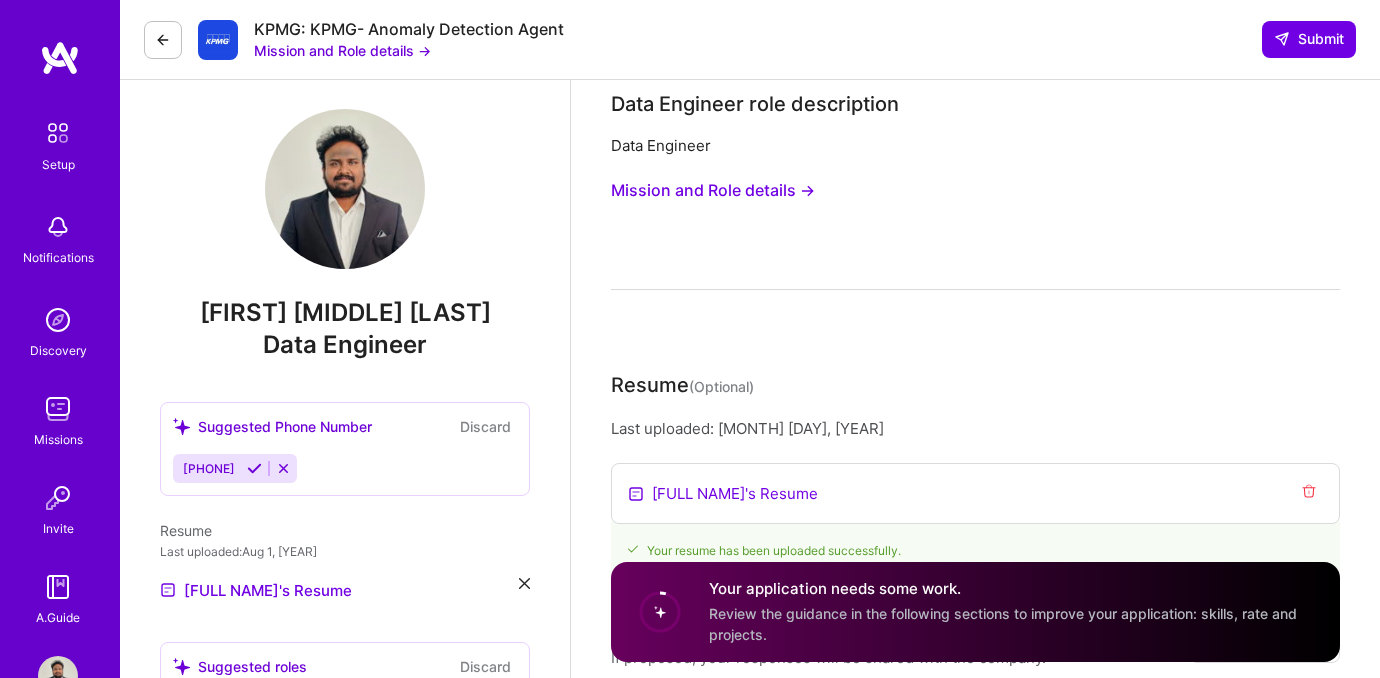 scroll, scrollTop: 0, scrollLeft: 0, axis: both 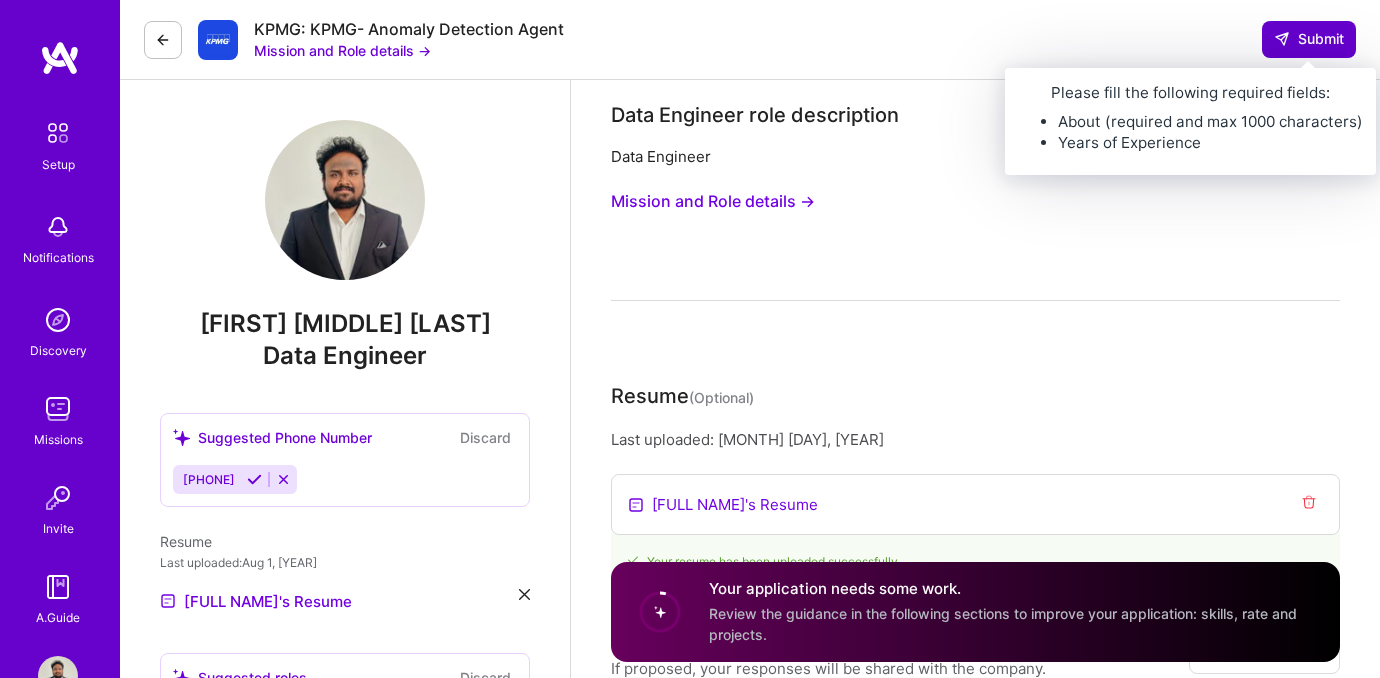 click on "Submit" at bounding box center [1309, 39] 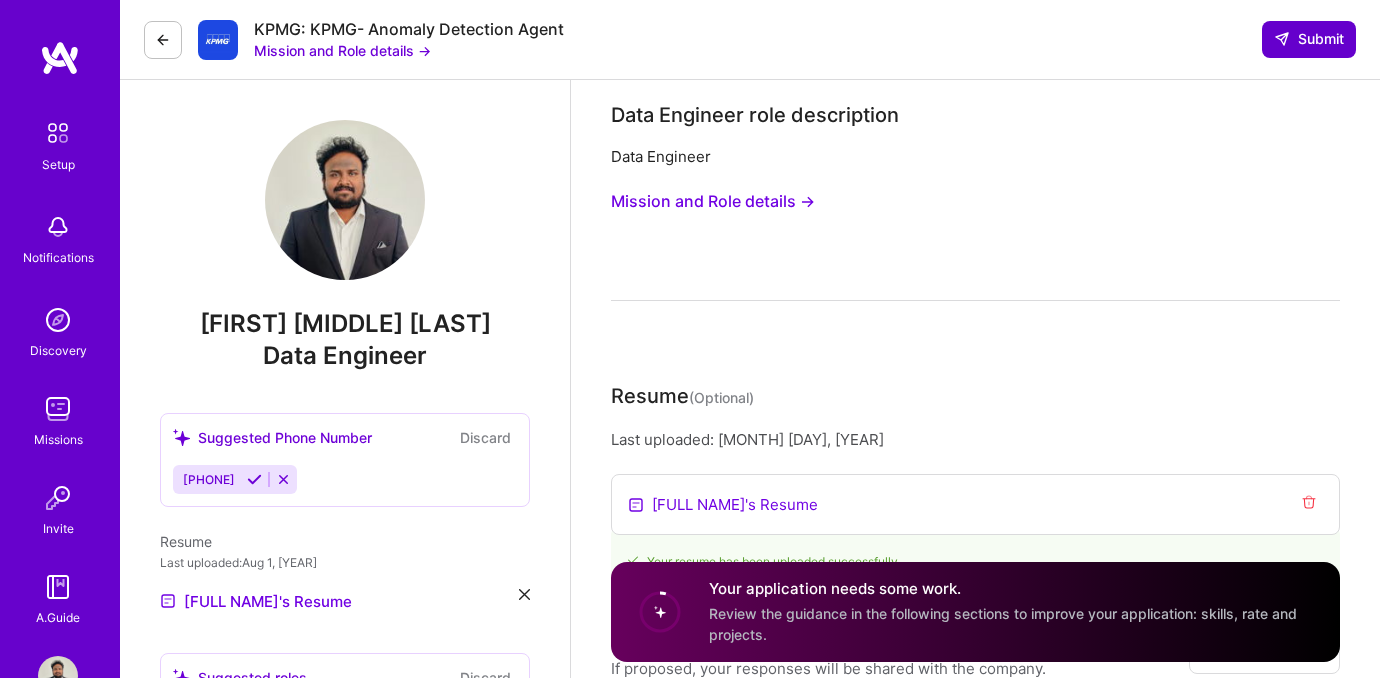 click on "Submit" at bounding box center (1309, 39) 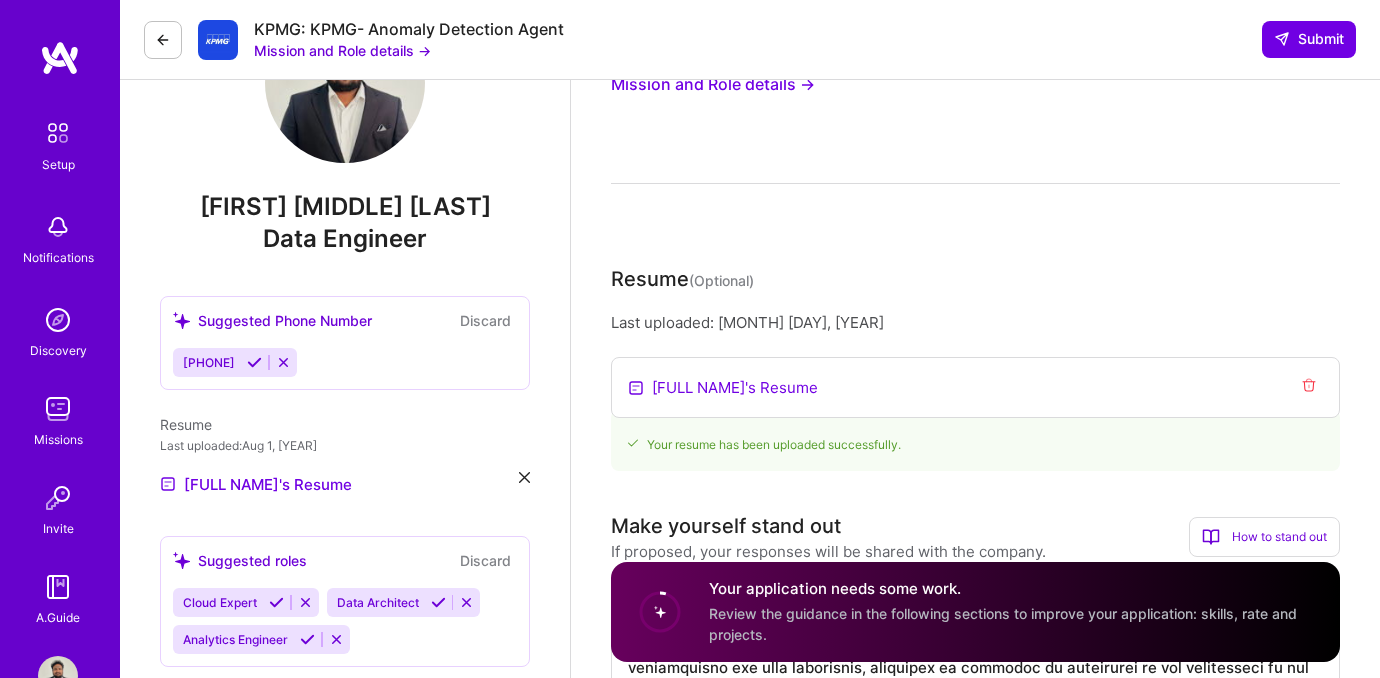 scroll, scrollTop: 0, scrollLeft: 0, axis: both 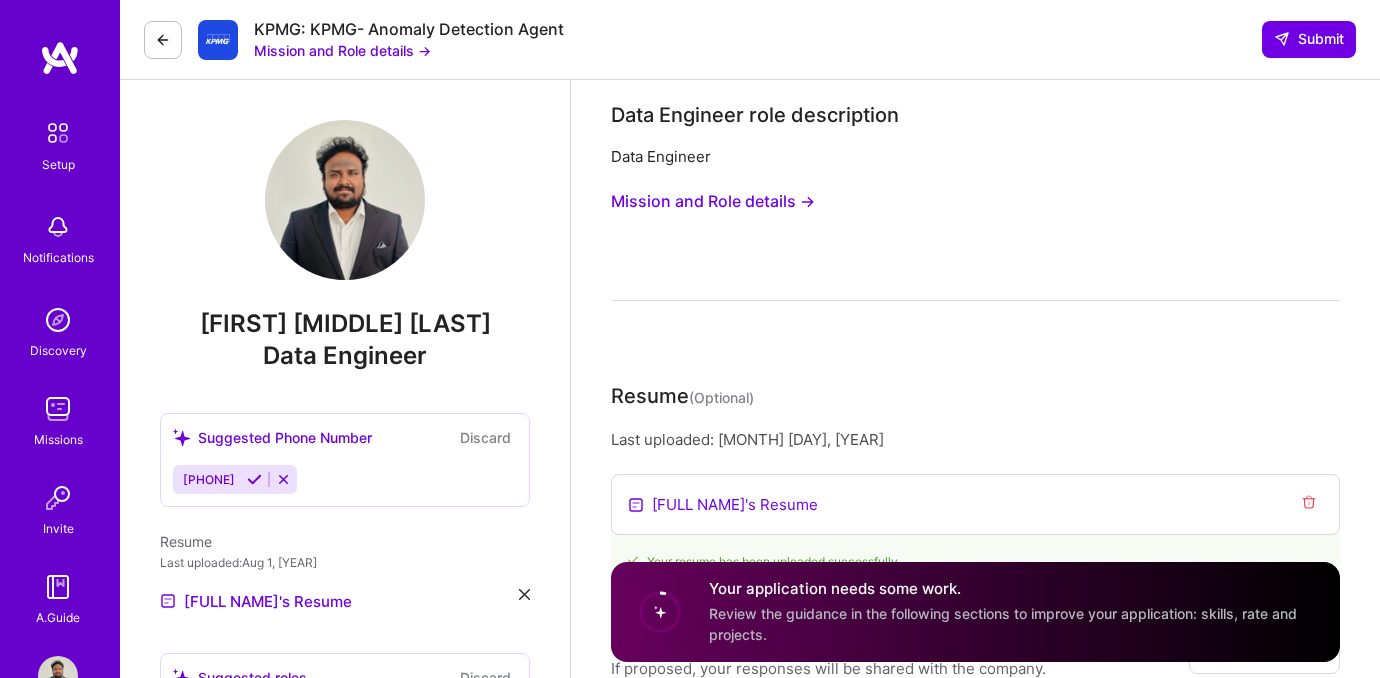 click on "Setup" at bounding box center [58, 164] 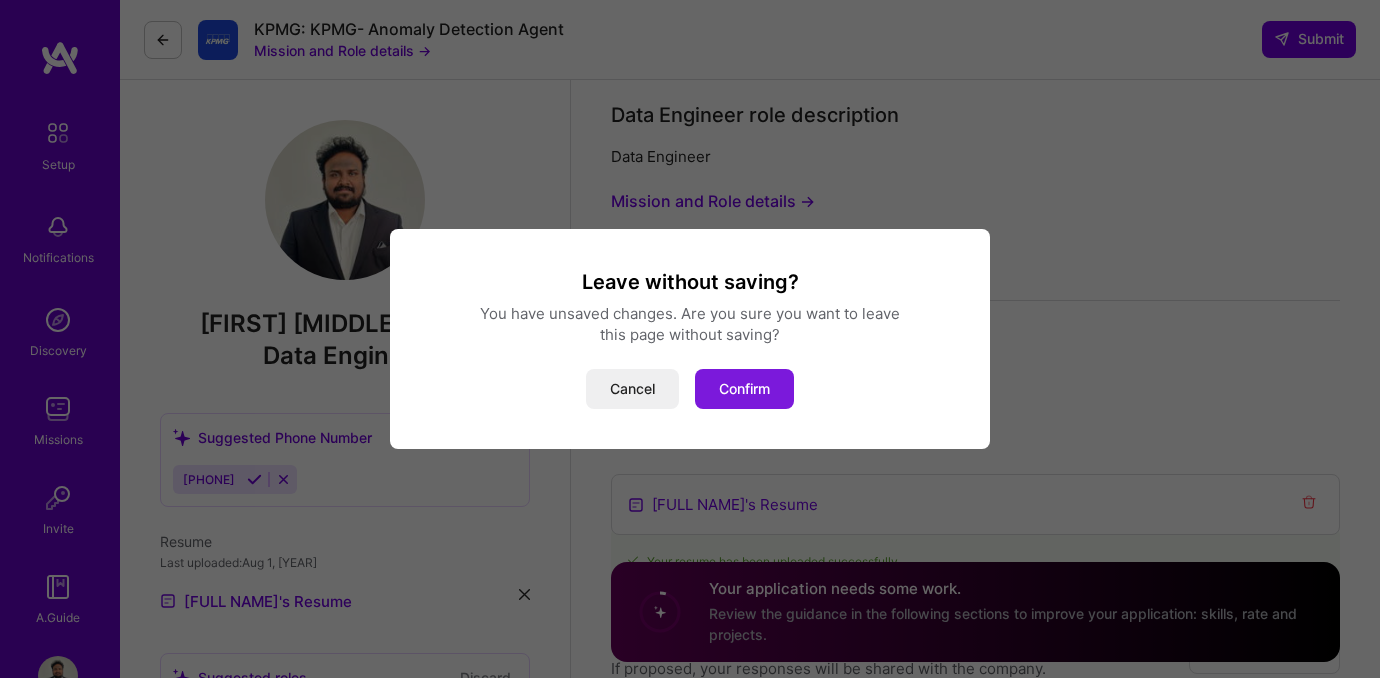 click on "Confirm" at bounding box center (744, 389) 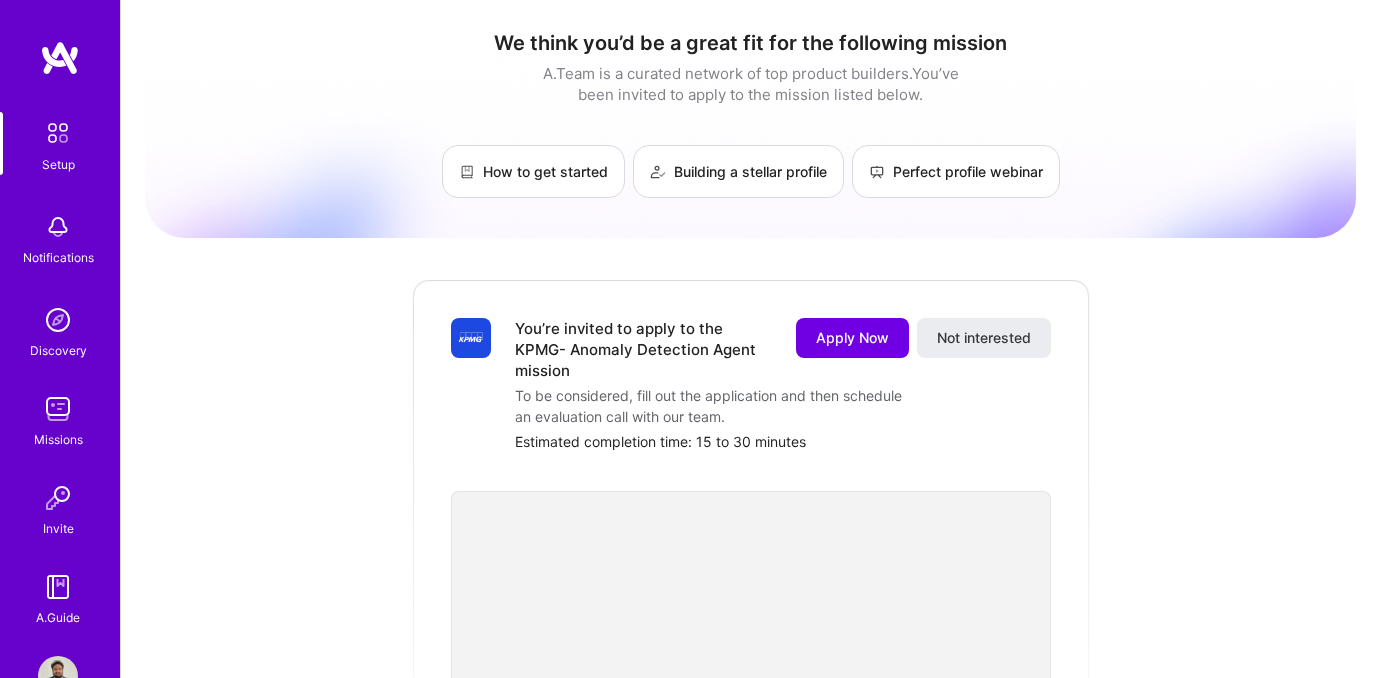 click on "Setup" at bounding box center [58, 164] 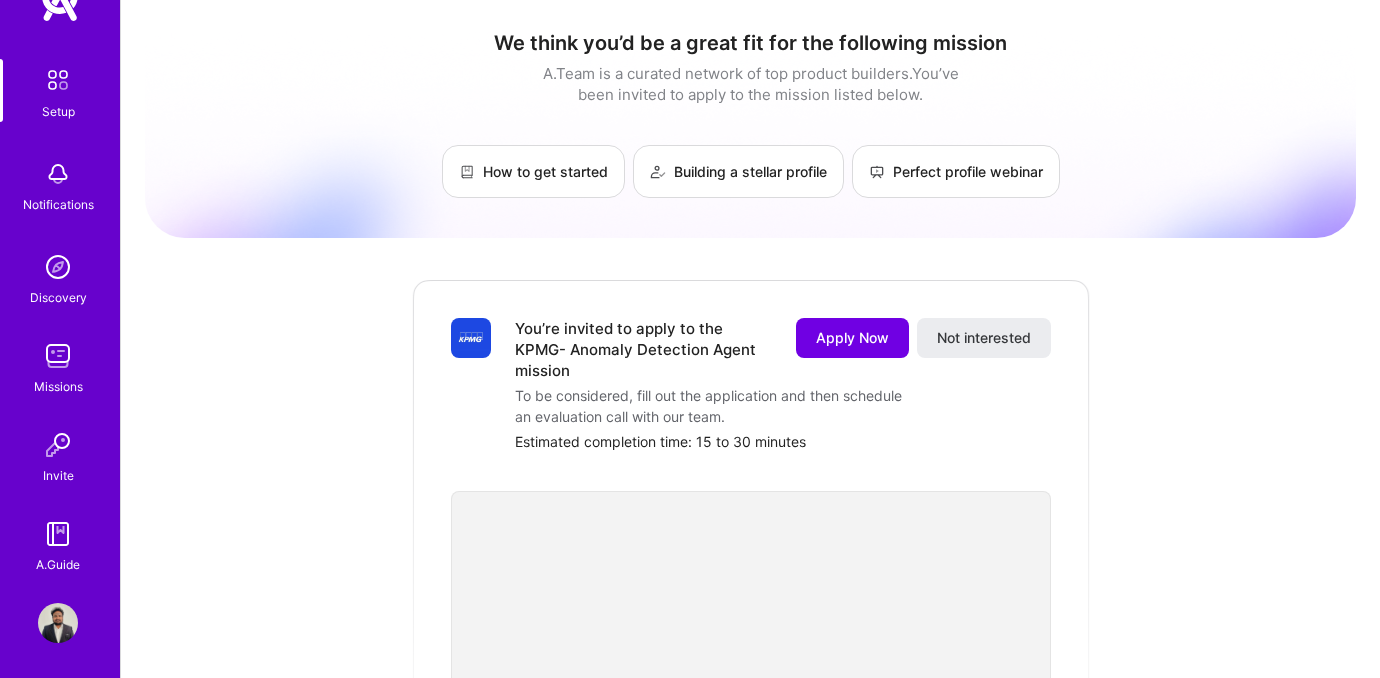 scroll, scrollTop: 58, scrollLeft: 0, axis: vertical 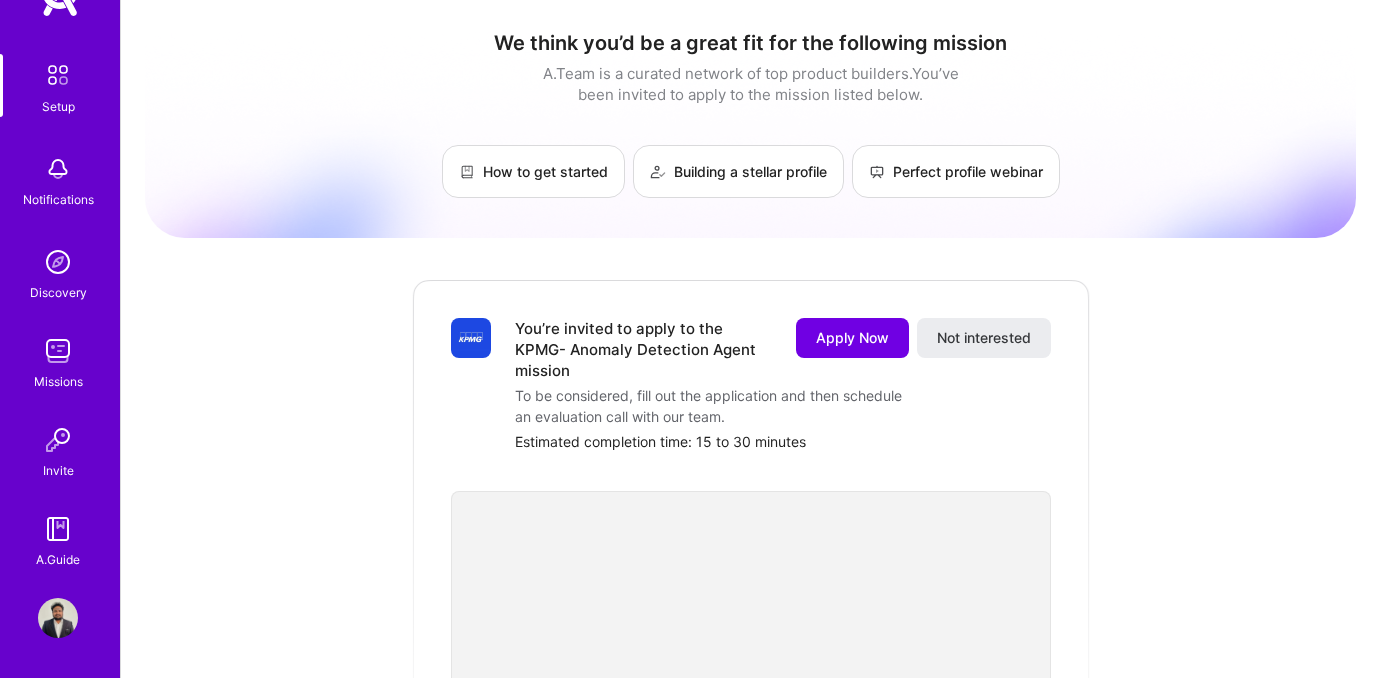 click at bounding box center (58, 618) 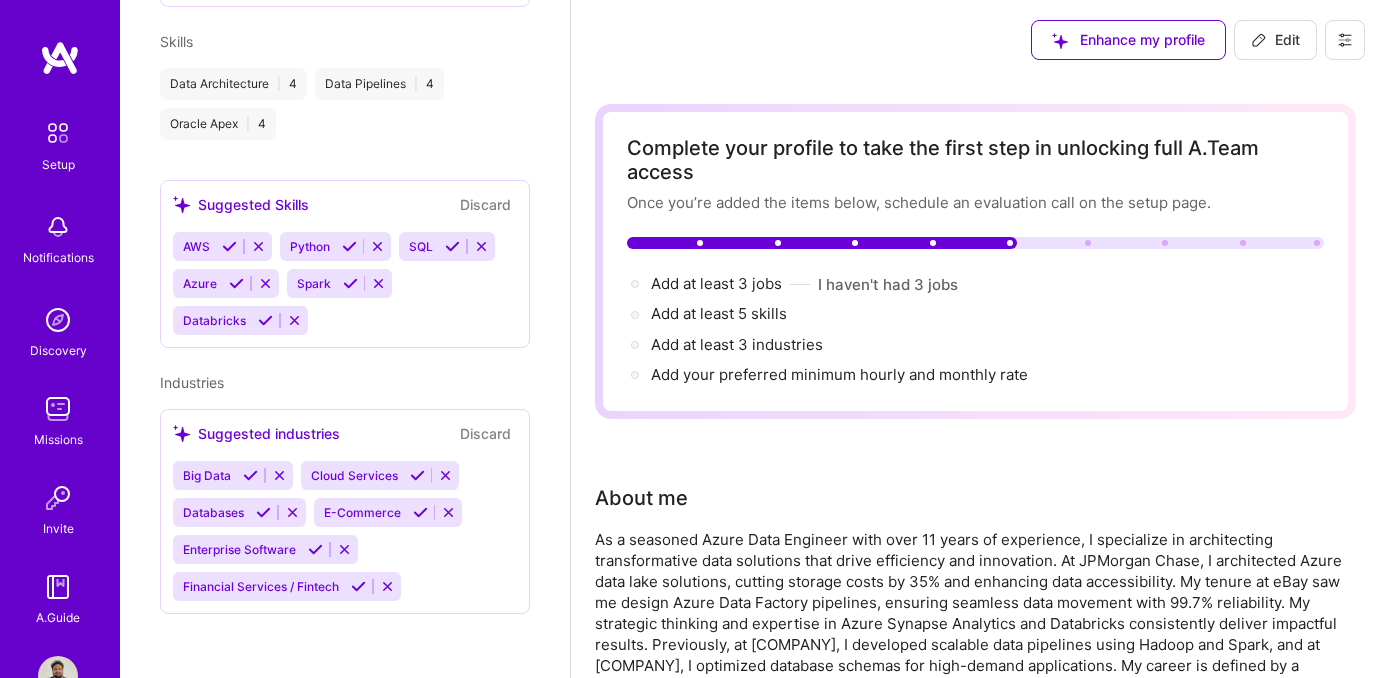 scroll, scrollTop: 184, scrollLeft: 0, axis: vertical 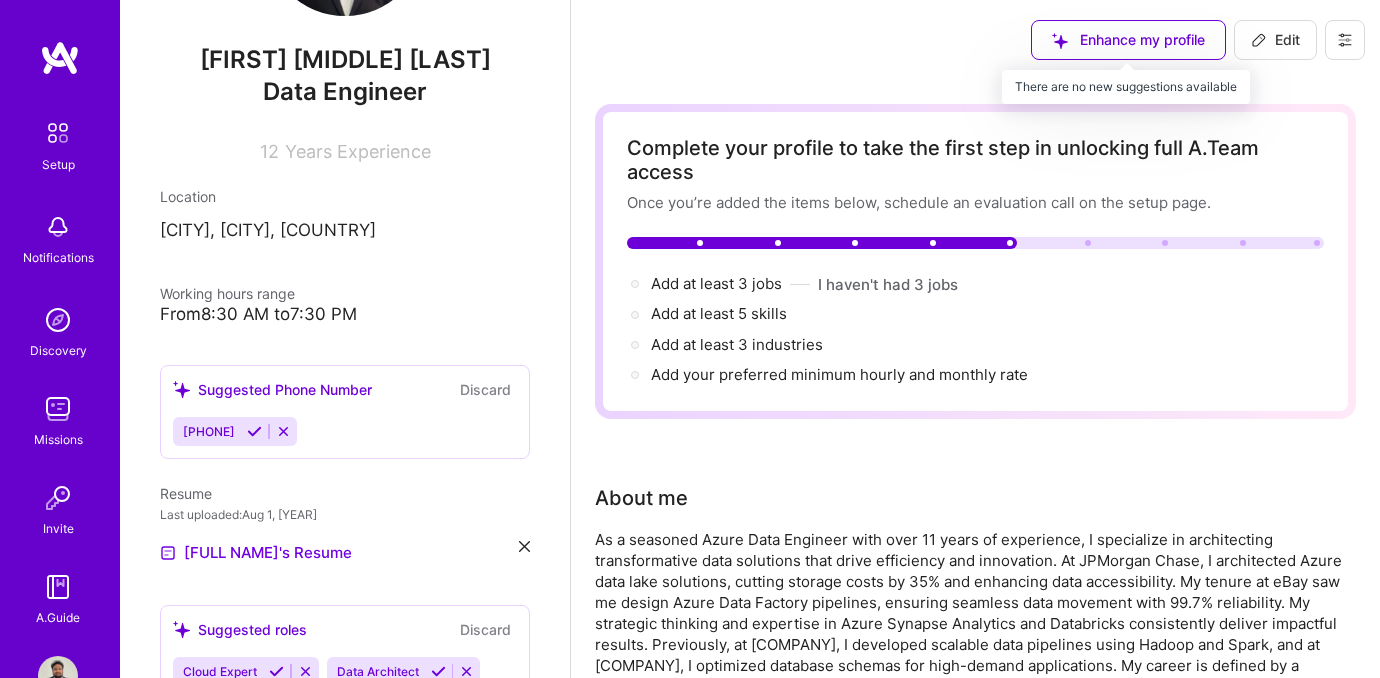 click on "Edit" at bounding box center (1275, 40) 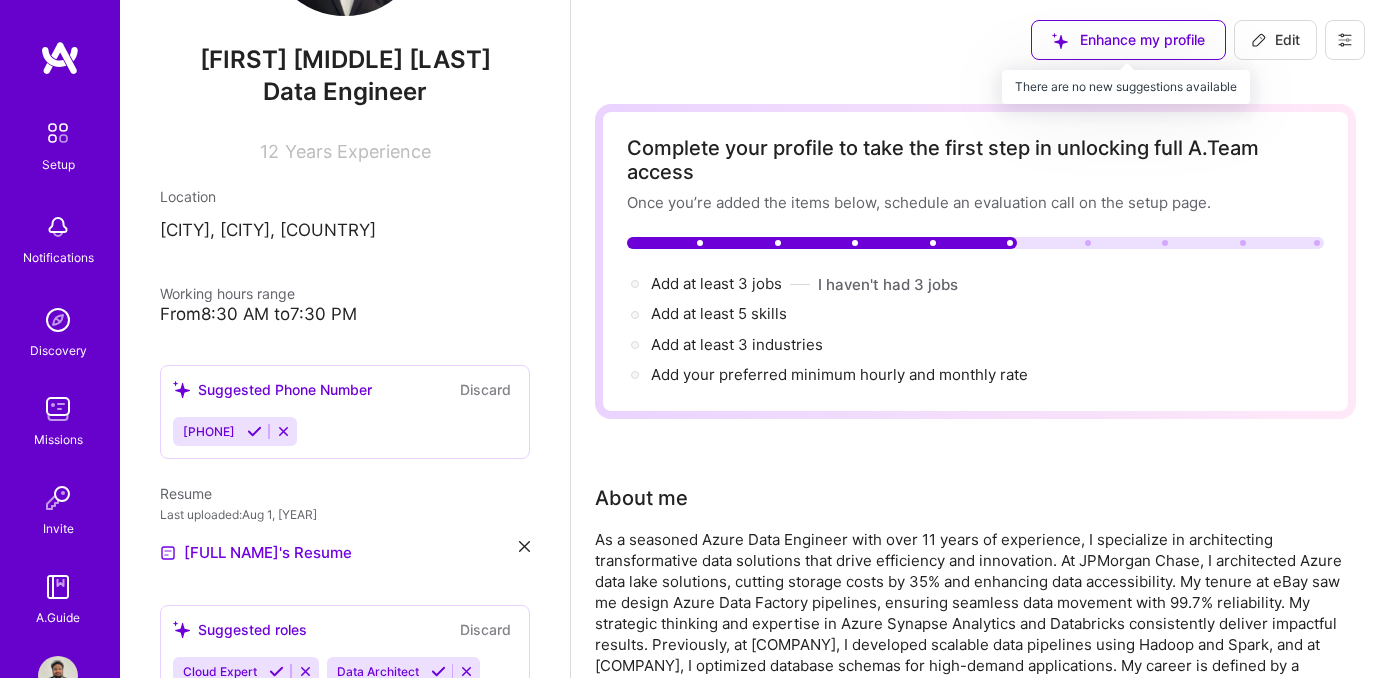 select on "US" 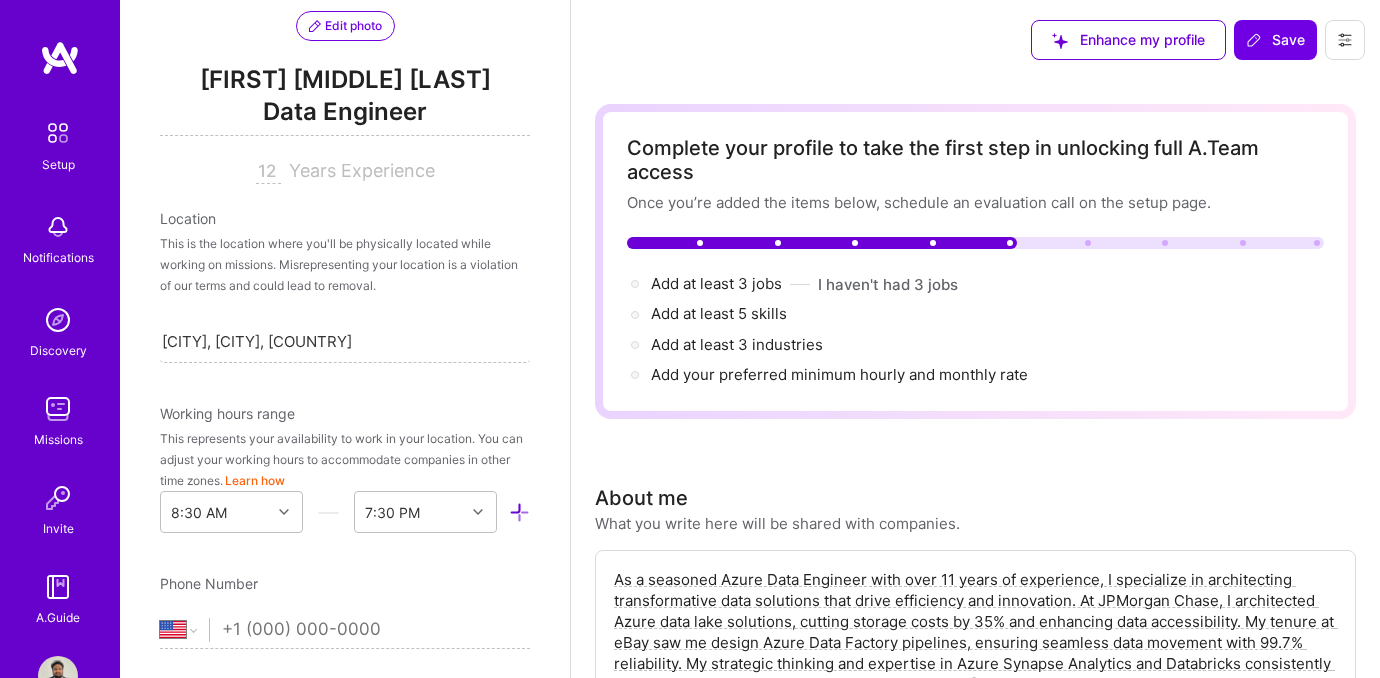 scroll, scrollTop: 127, scrollLeft: 0, axis: vertical 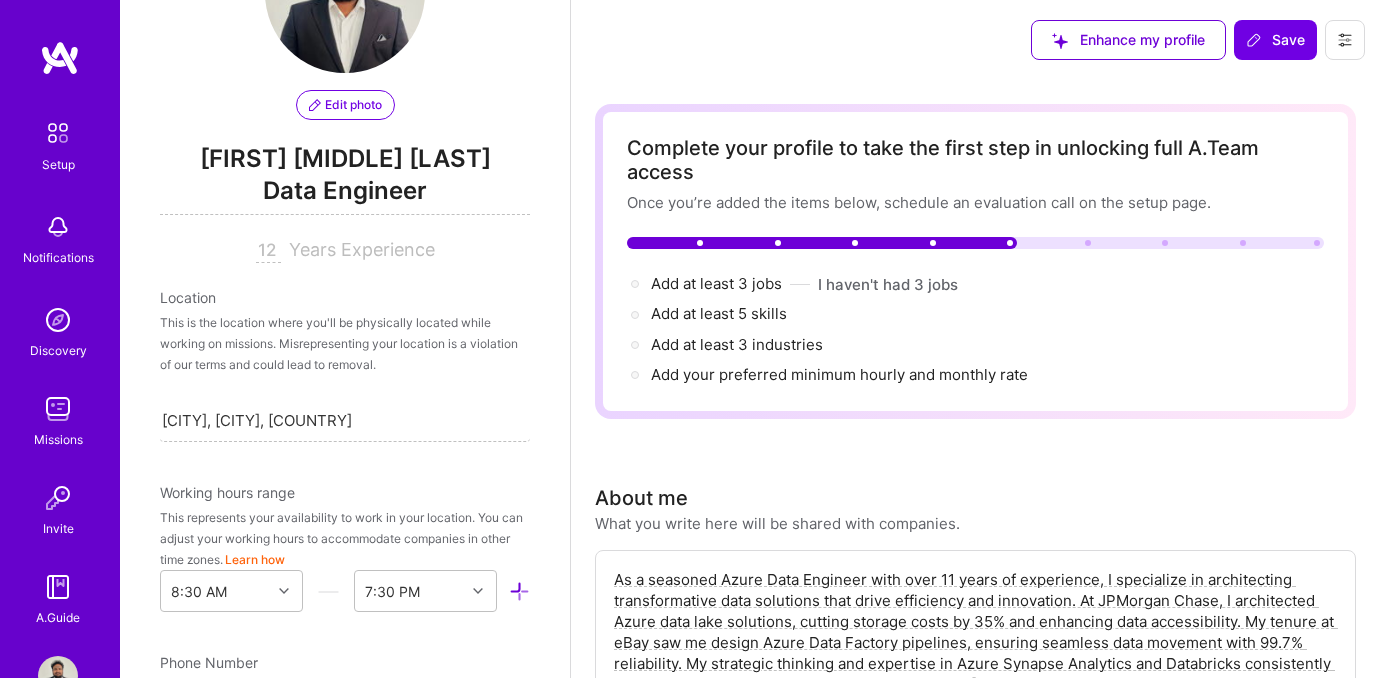 click on "12" at bounding box center (272, 249) 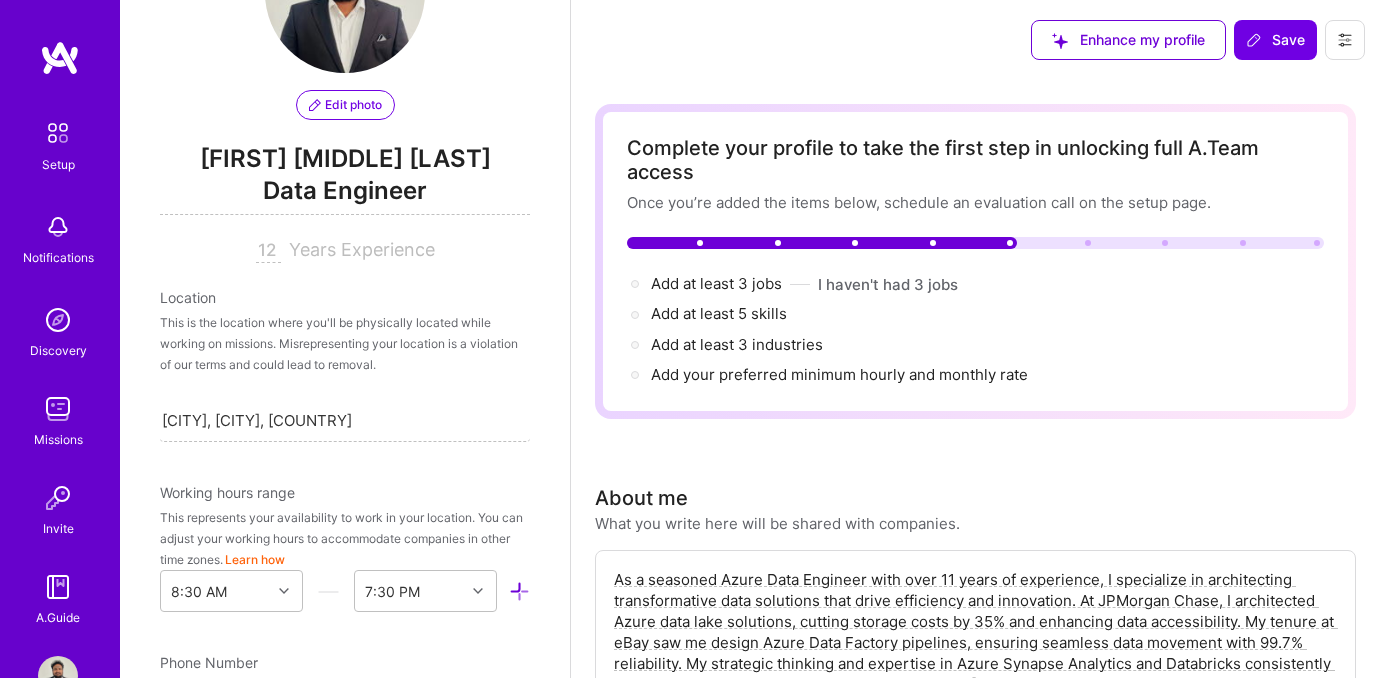 type on "2" 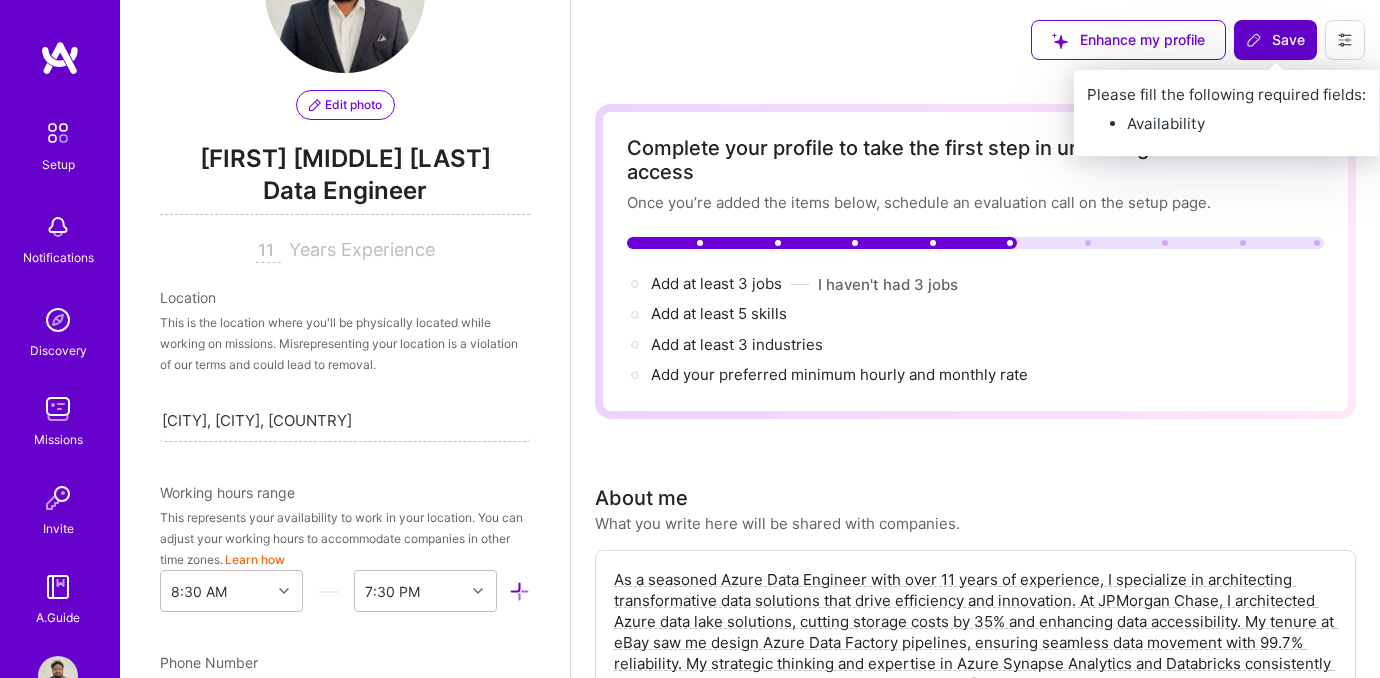 type on "11" 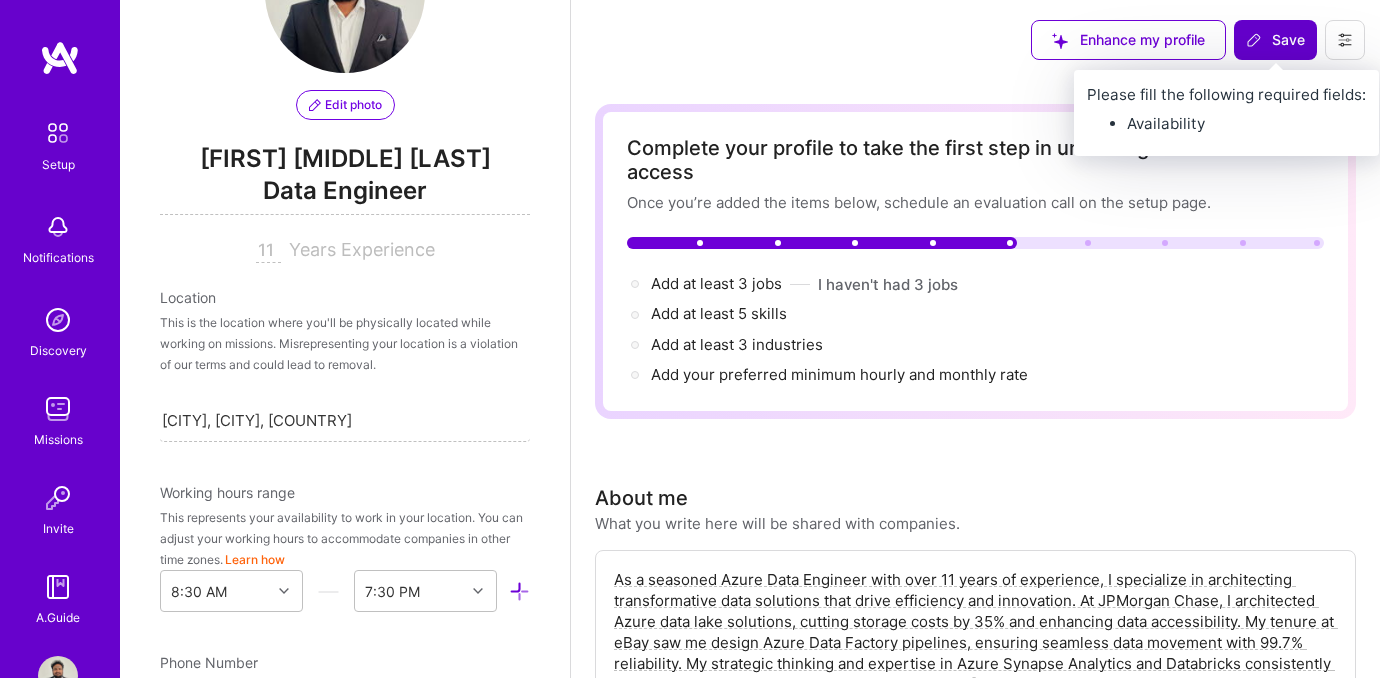 click on "Save" at bounding box center [1275, 40] 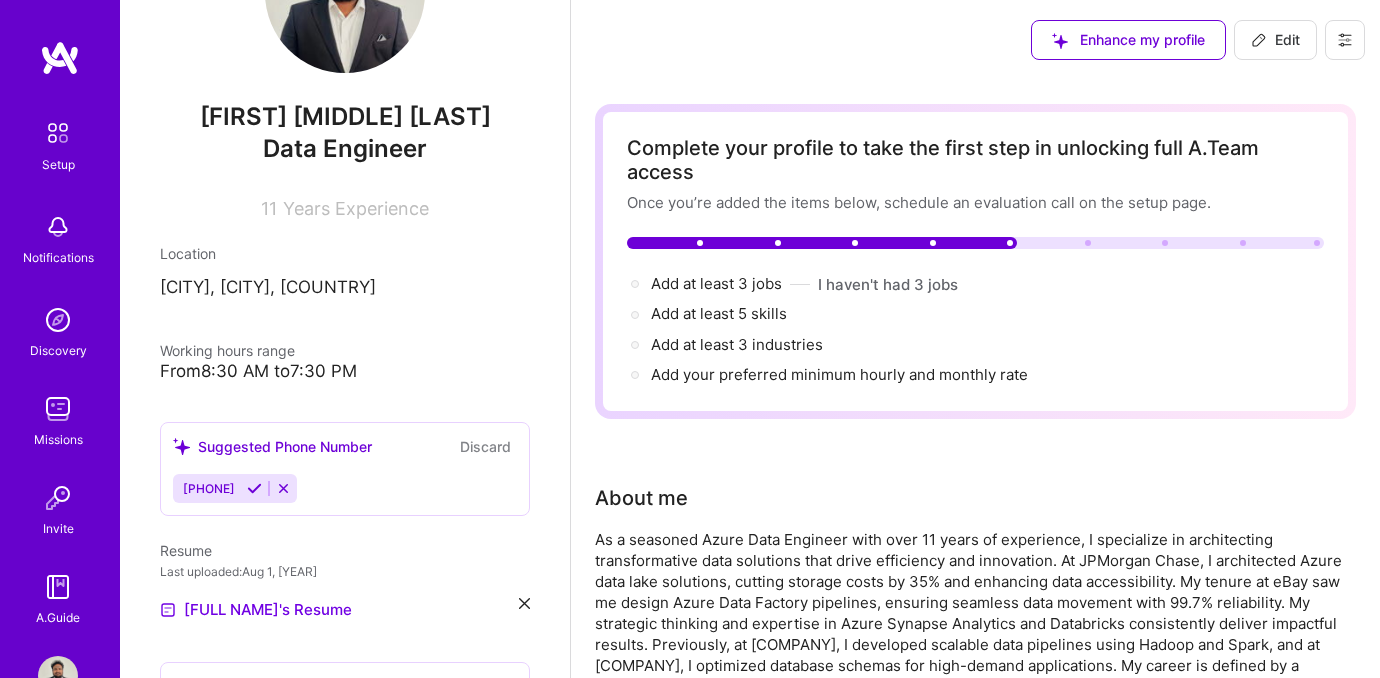 click on "Setup" at bounding box center [58, 164] 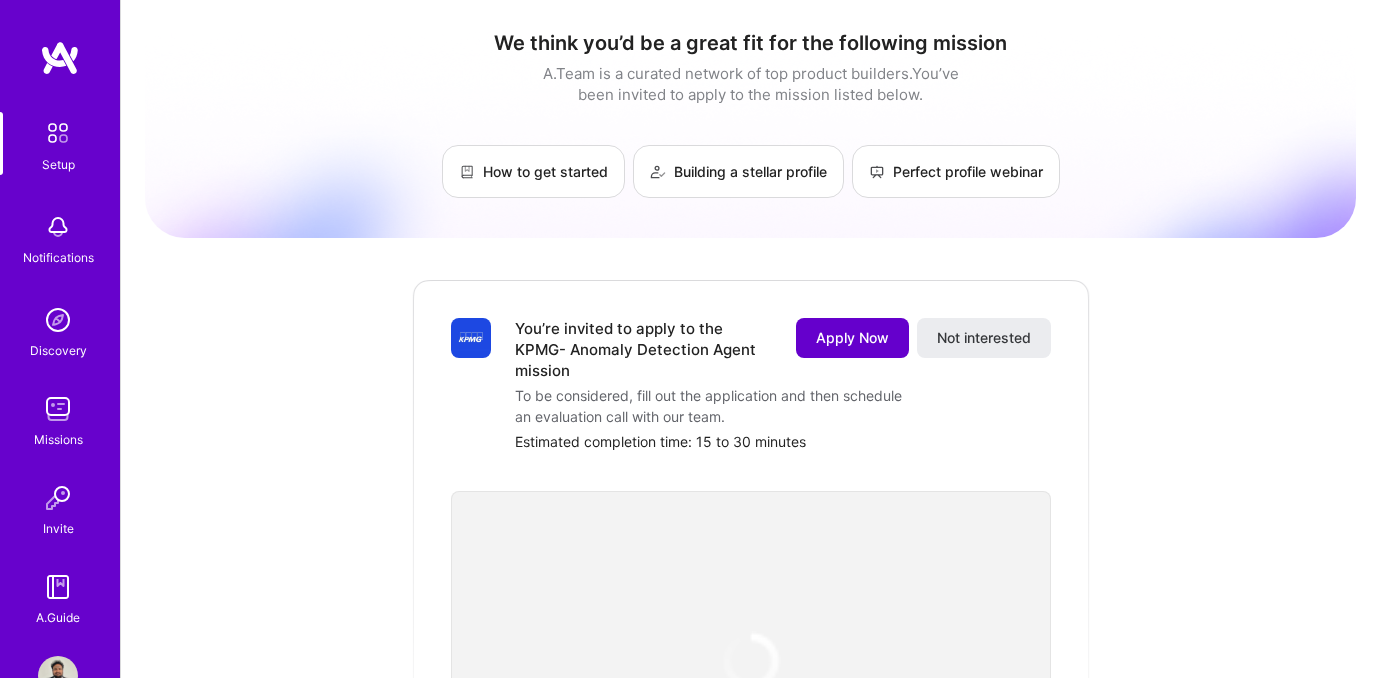 click on "Apply Now" at bounding box center (852, 338) 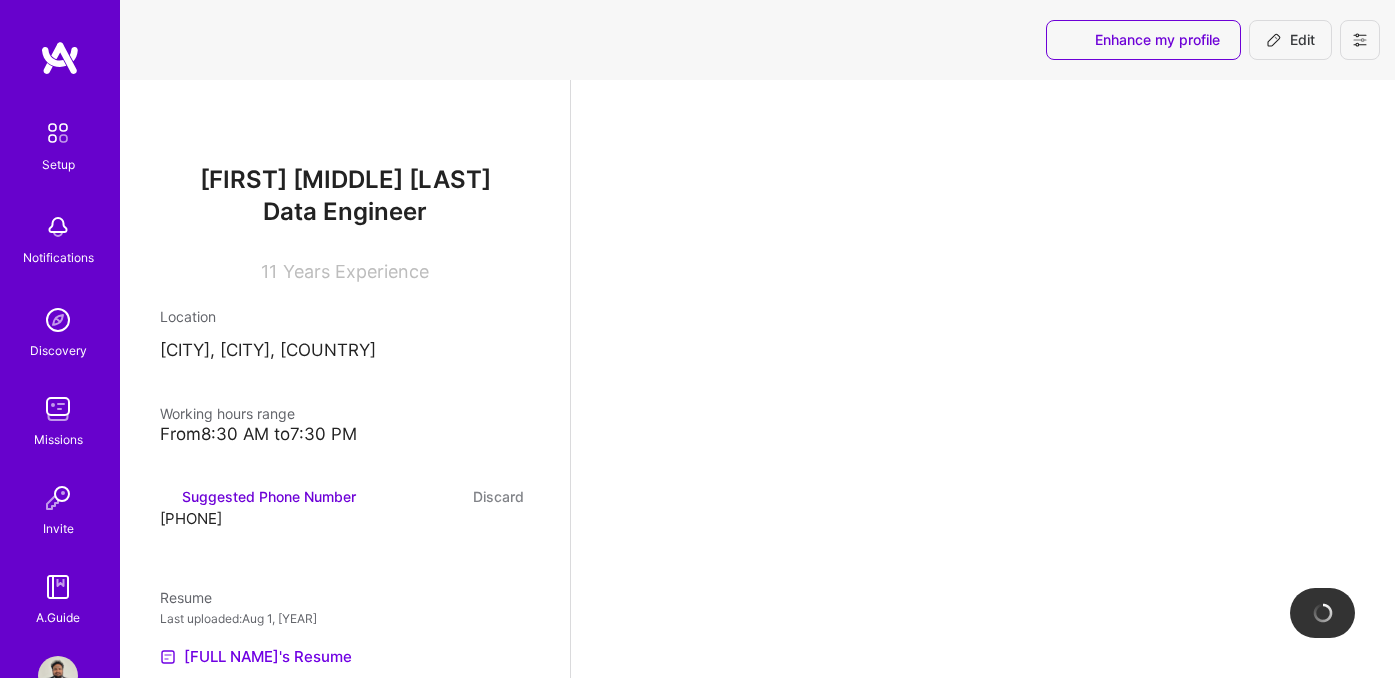 select on "US" 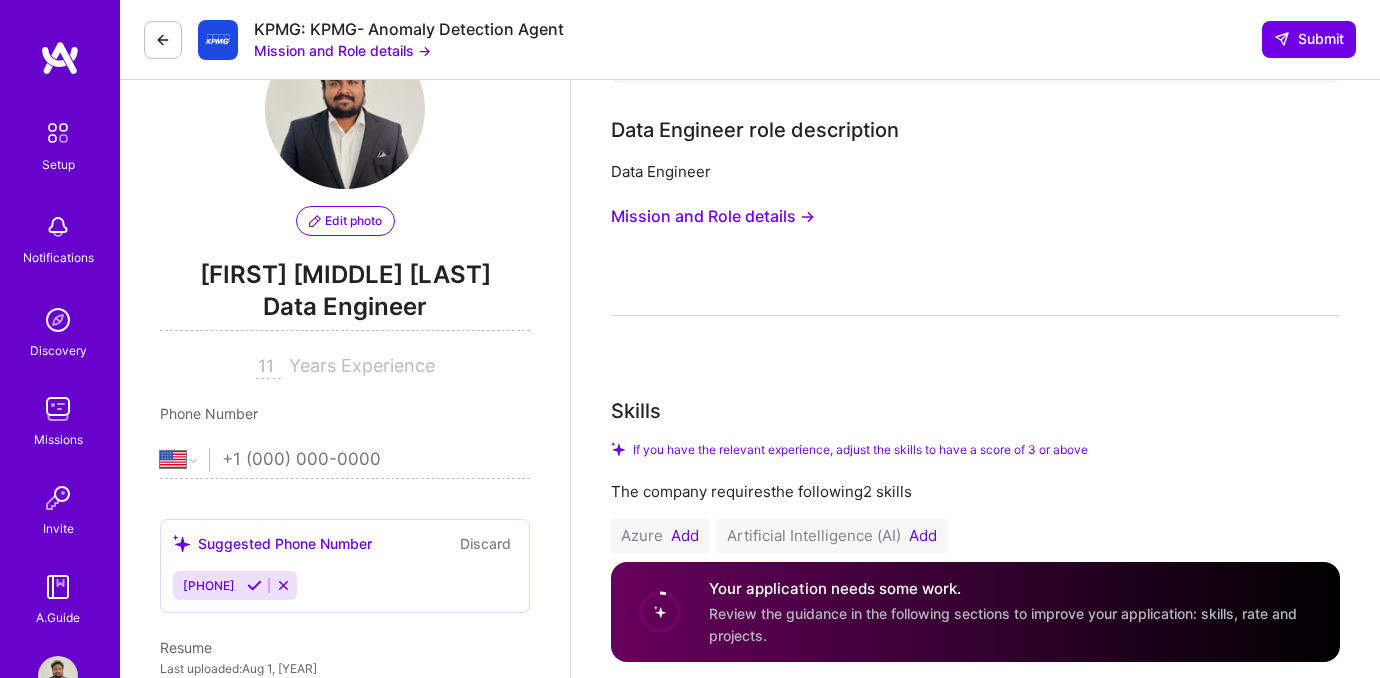 scroll, scrollTop: 0, scrollLeft: 0, axis: both 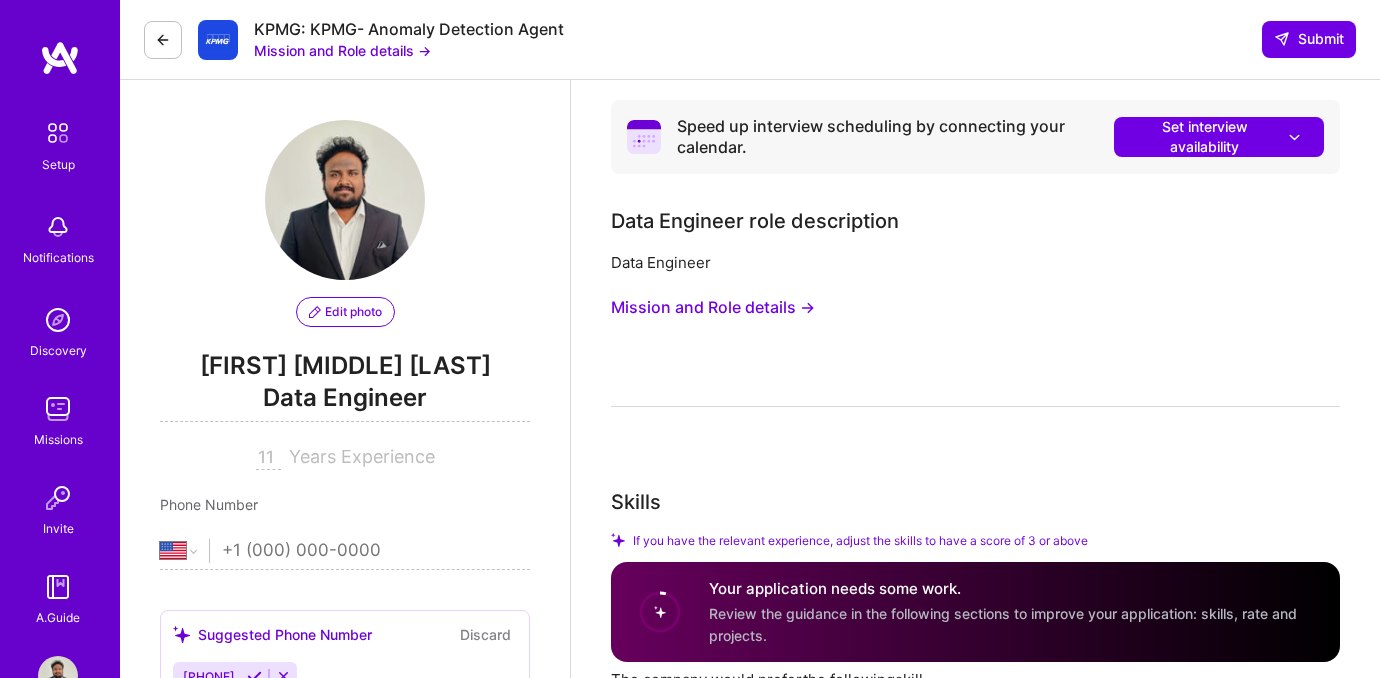 click at bounding box center (376, 551) 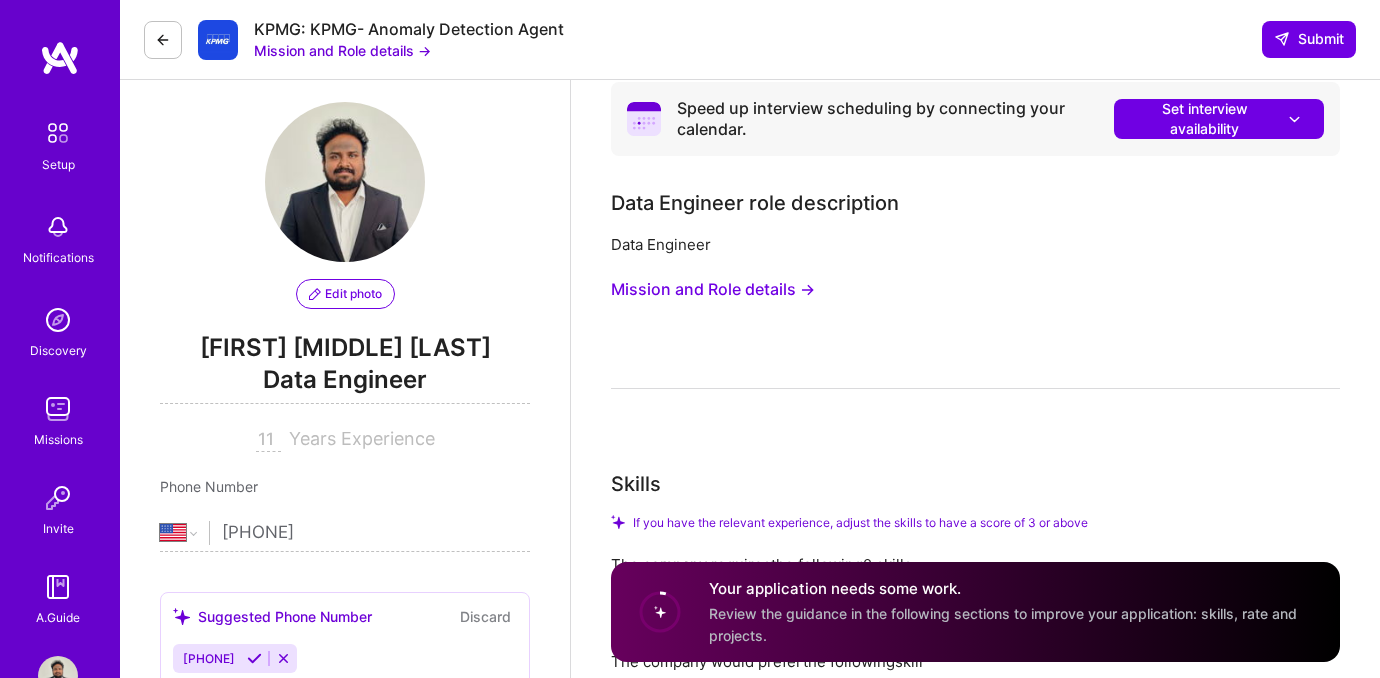 scroll, scrollTop: 0, scrollLeft: 0, axis: both 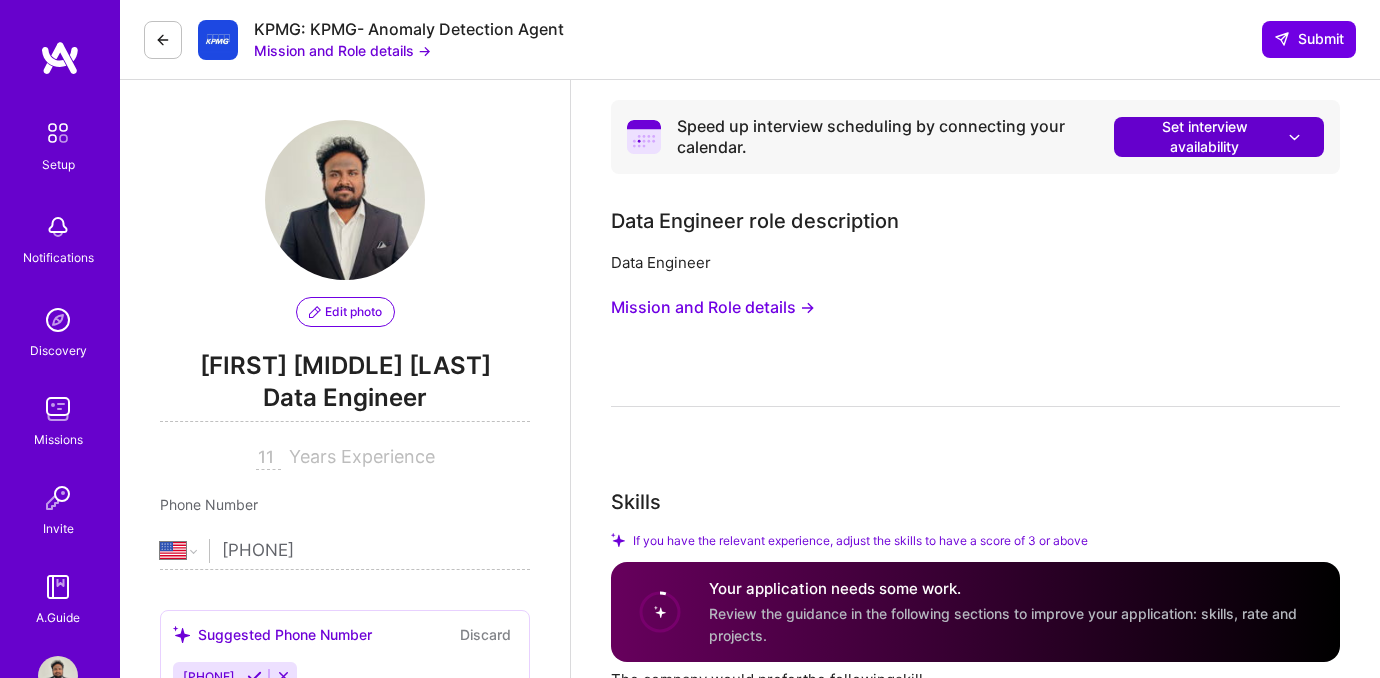 click on "Set interview availability" at bounding box center [1219, 137] 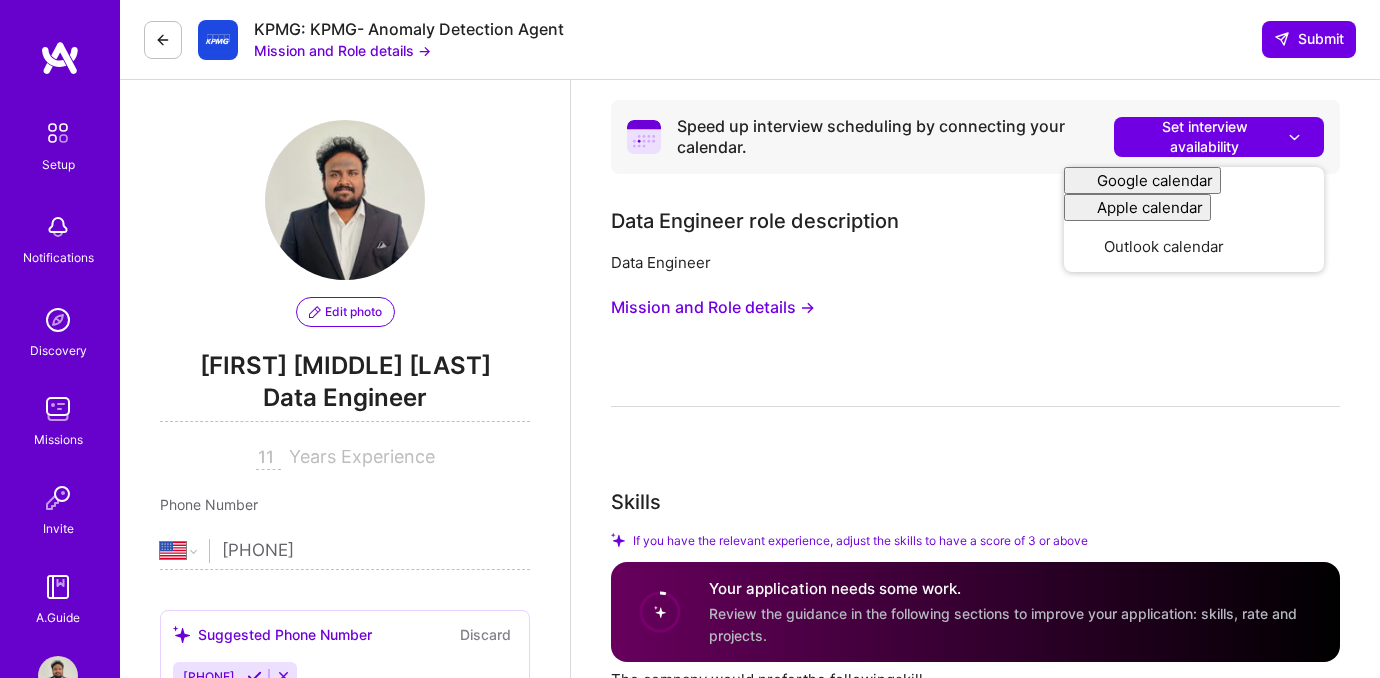 click on "Data Engineer Mission and Role details →" at bounding box center (975, 329) 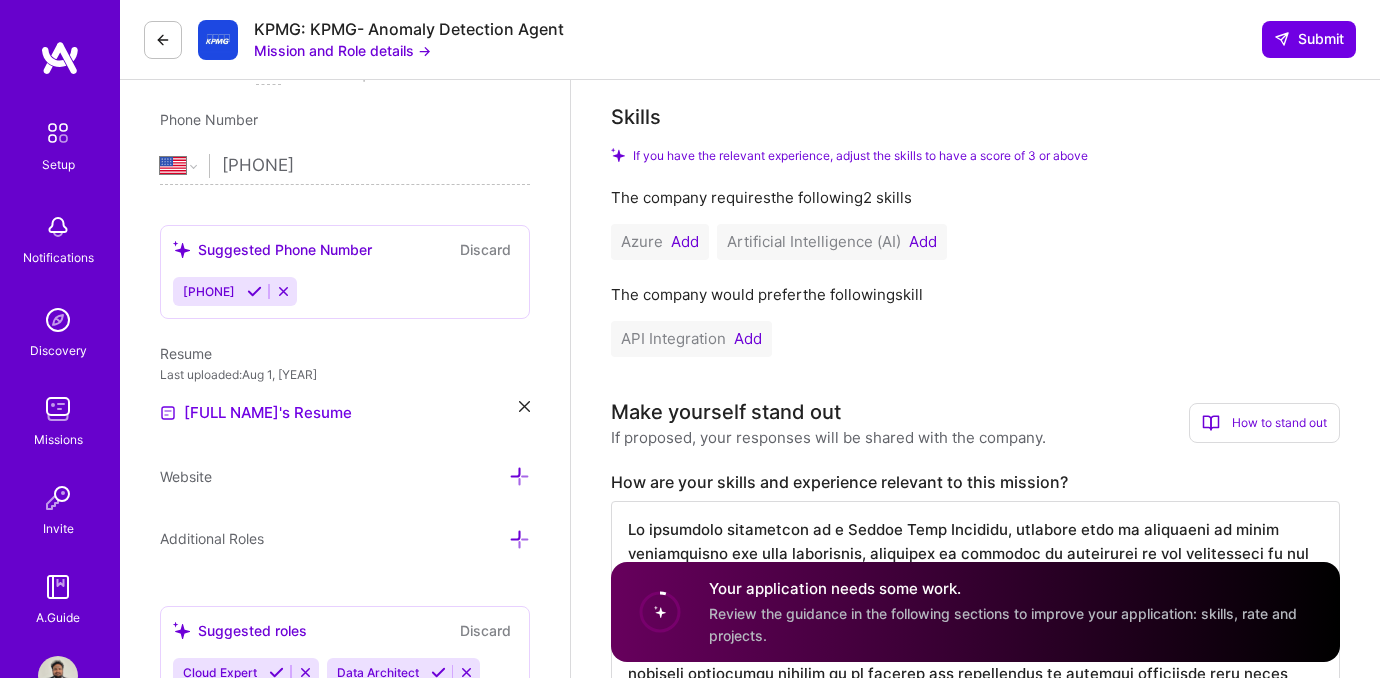 scroll, scrollTop: 386, scrollLeft: 0, axis: vertical 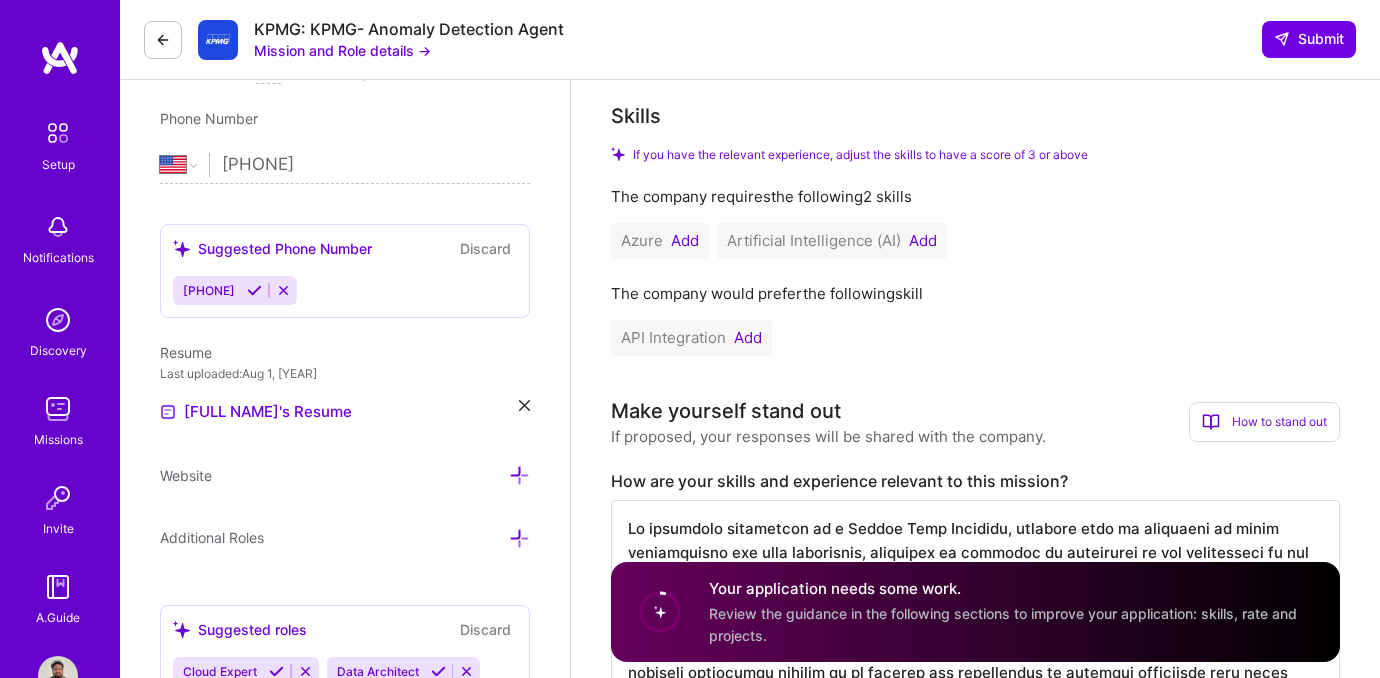 click on "Add" at bounding box center [685, 241] 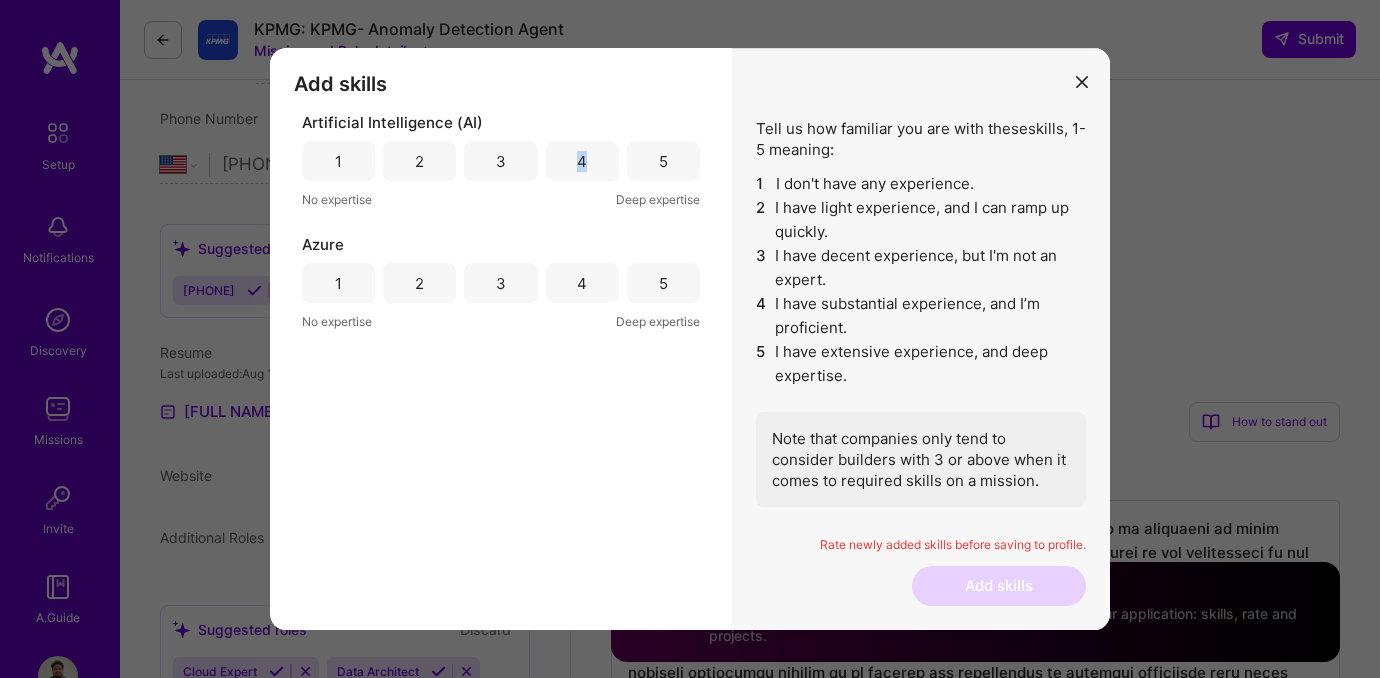 drag, startPoint x: 591, startPoint y: 162, endPoint x: 513, endPoint y: 169, distance: 78.31347 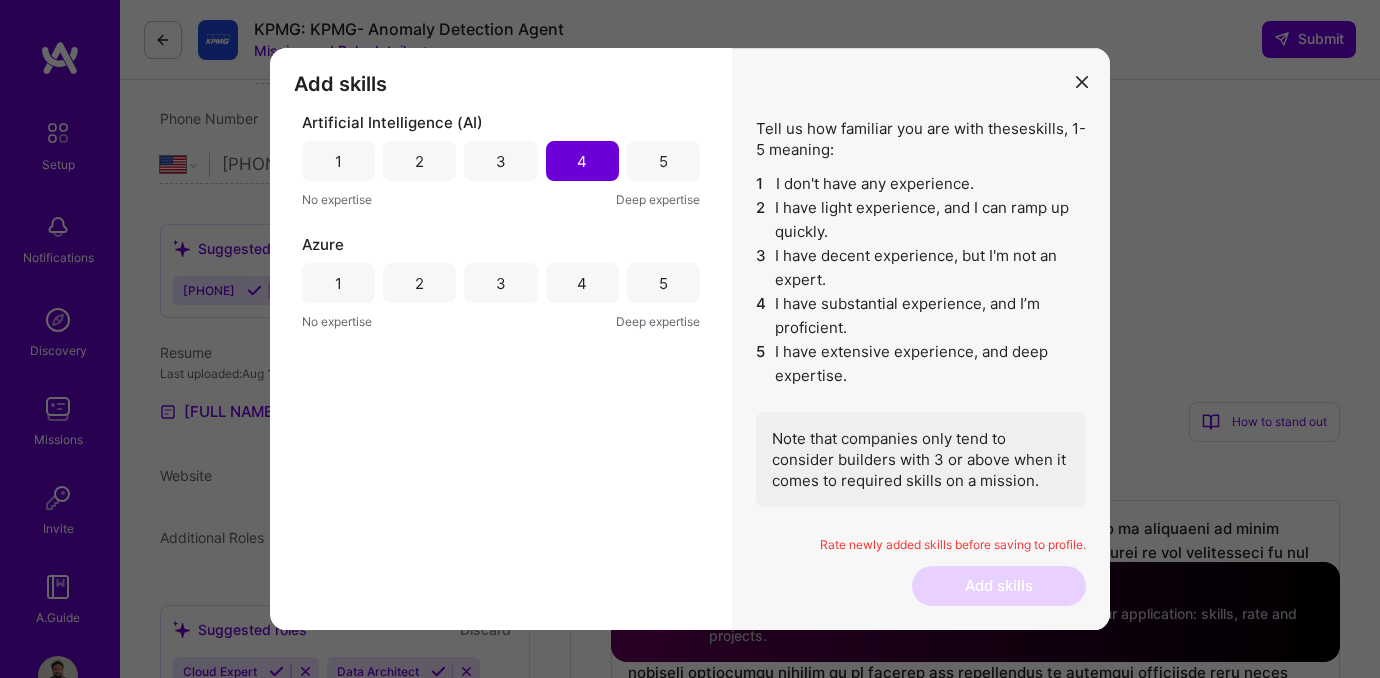 click on "4" at bounding box center [582, 283] 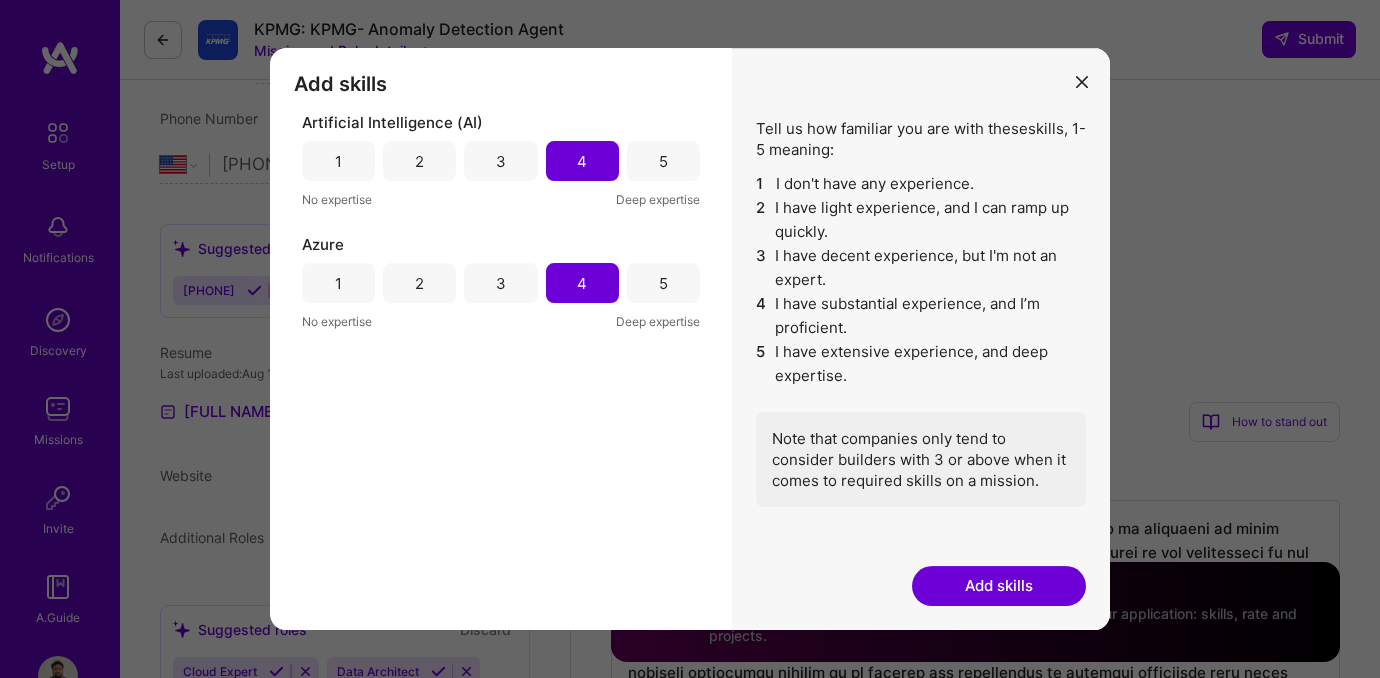 click on "Add skills" at bounding box center (999, 586) 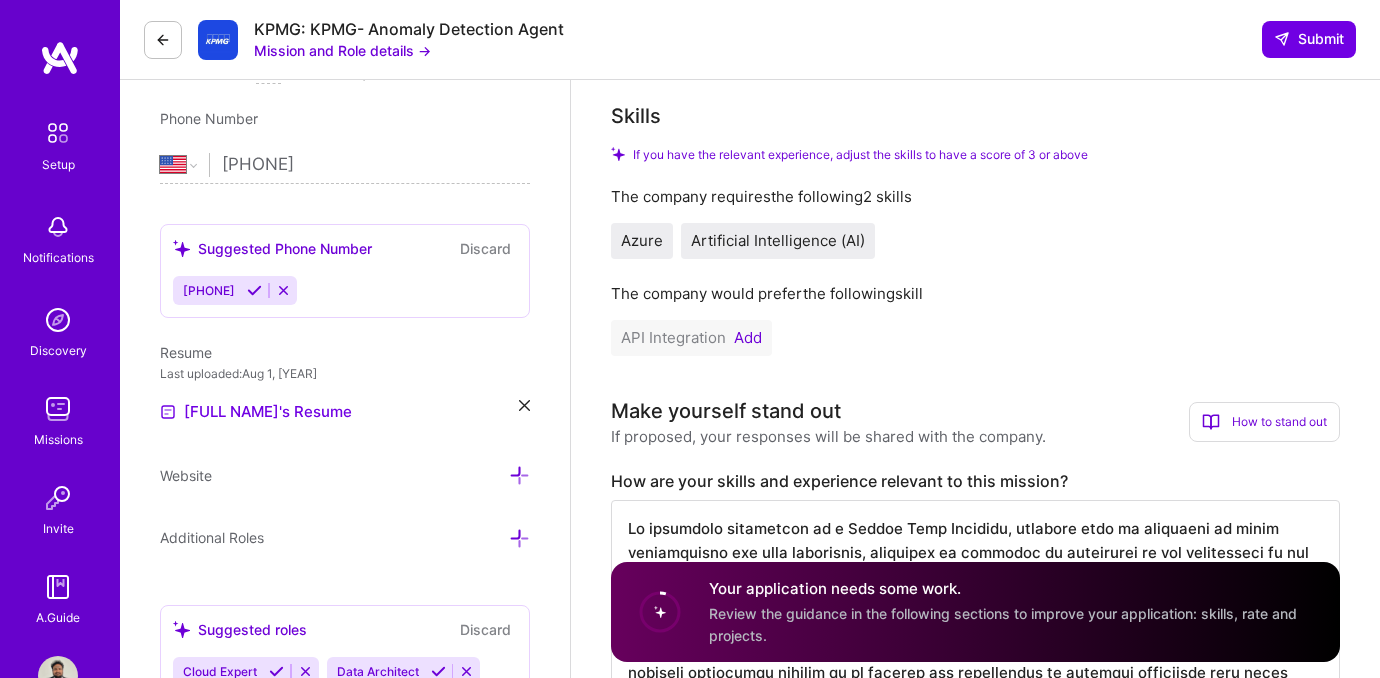 click on "API Integration Add" at bounding box center (691, 338) 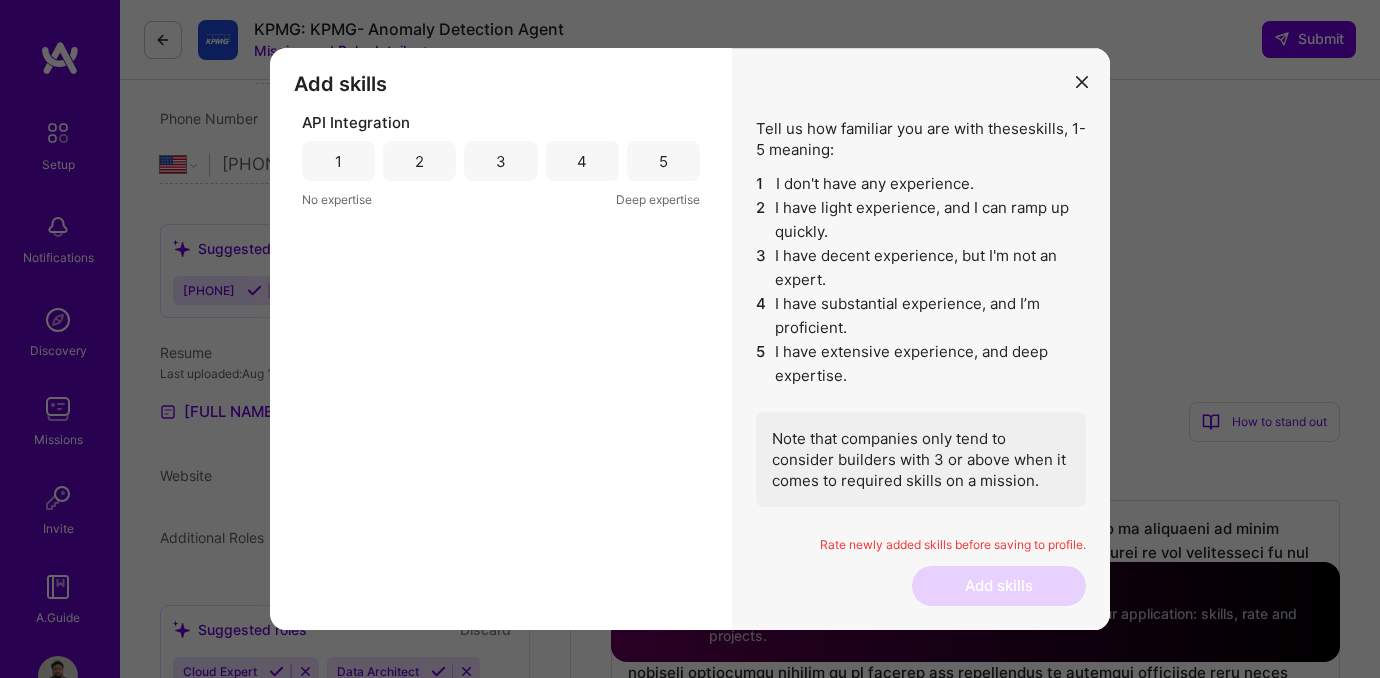 click on "4" at bounding box center (582, 161) 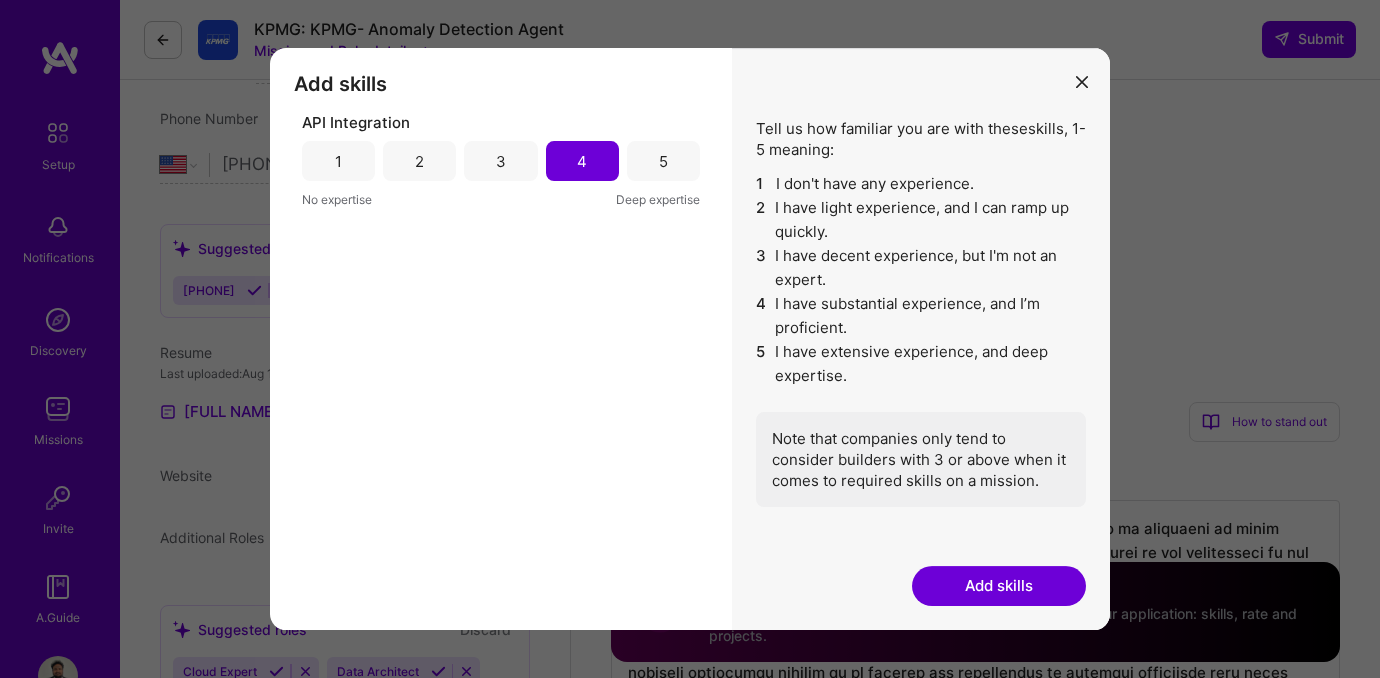 click on "Add skills" at bounding box center [999, 586] 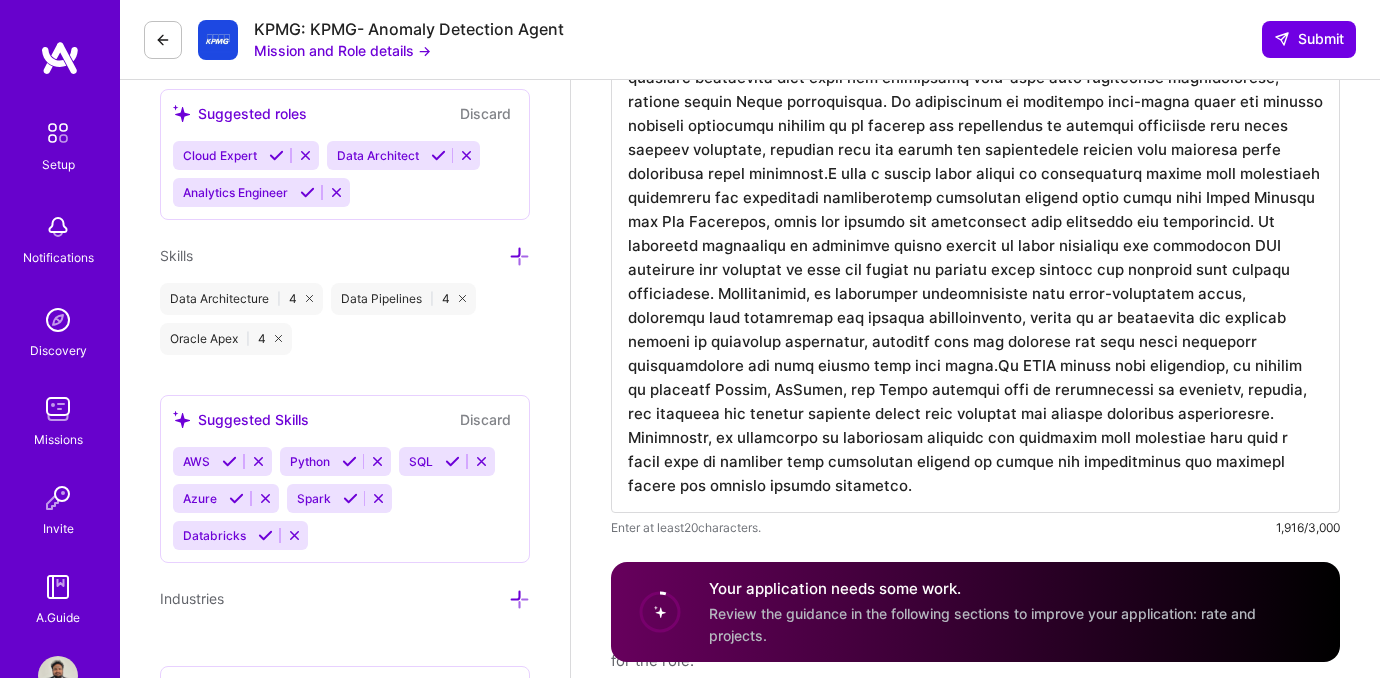 scroll, scrollTop: 775, scrollLeft: 0, axis: vertical 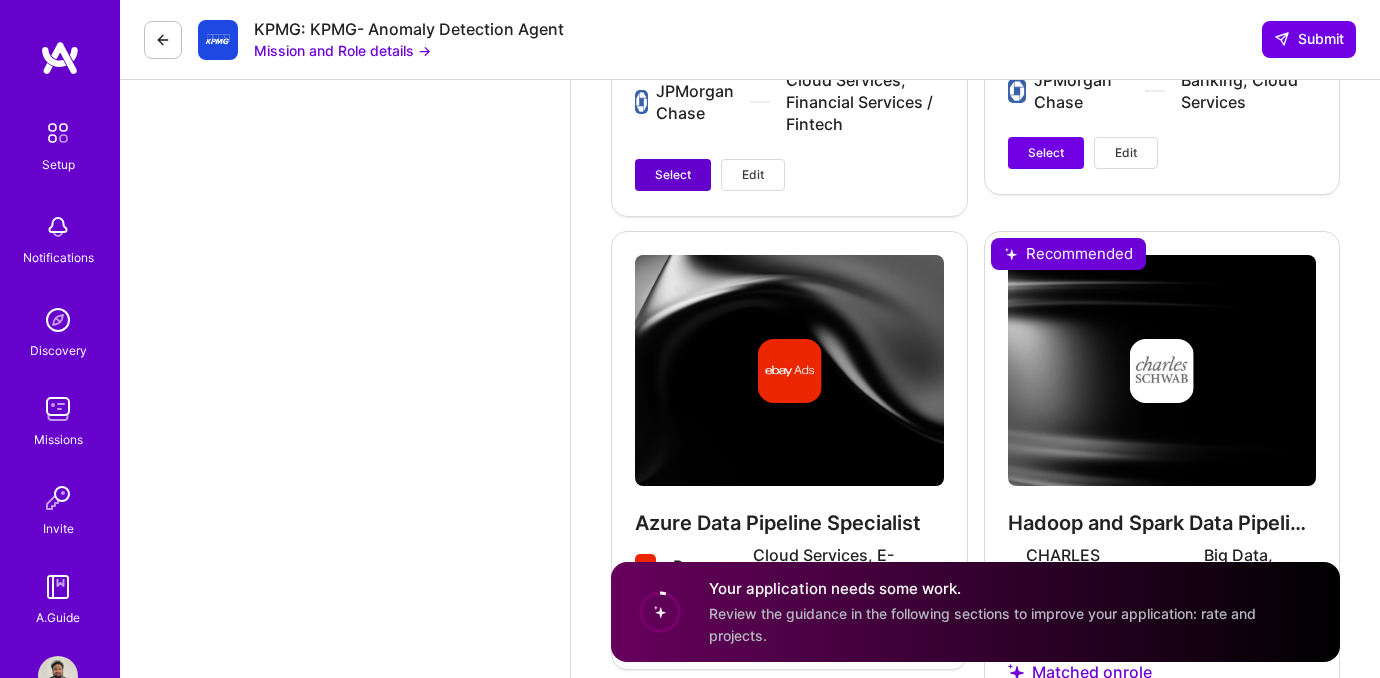 click on "Select" at bounding box center (673, 175) 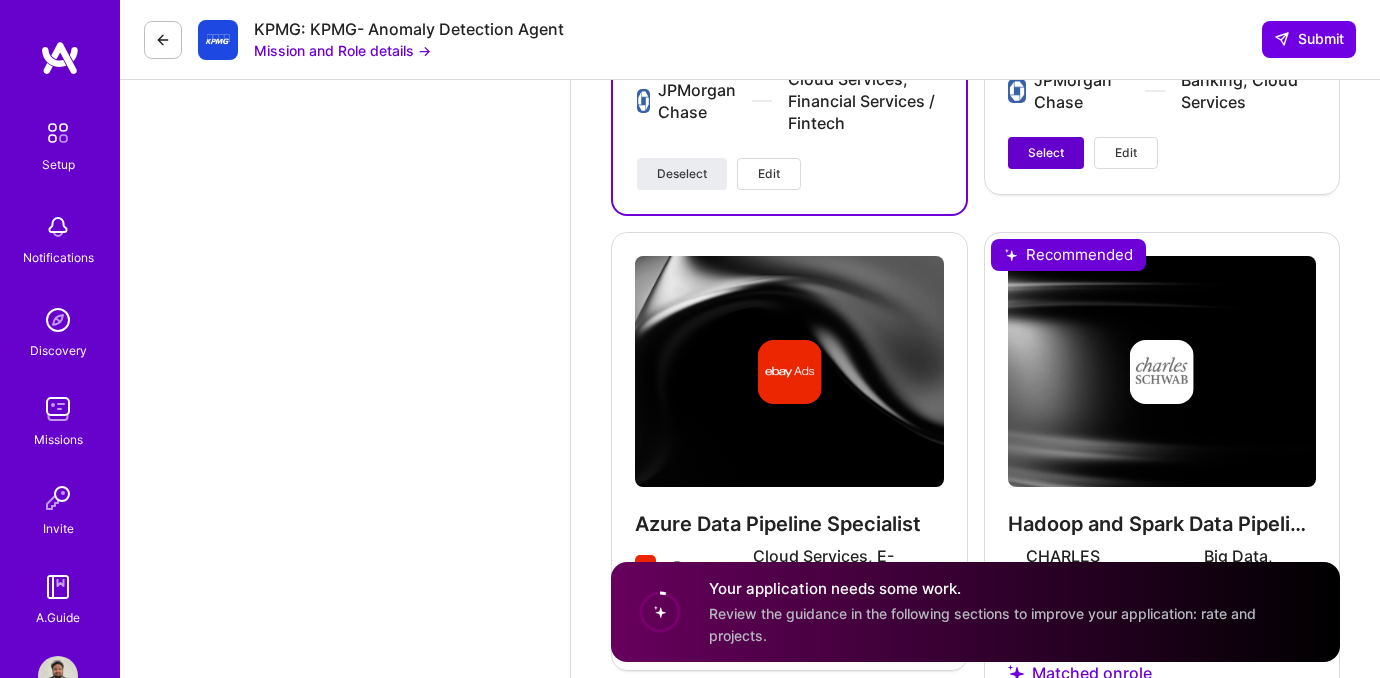 click on "Select" at bounding box center (1046, 153) 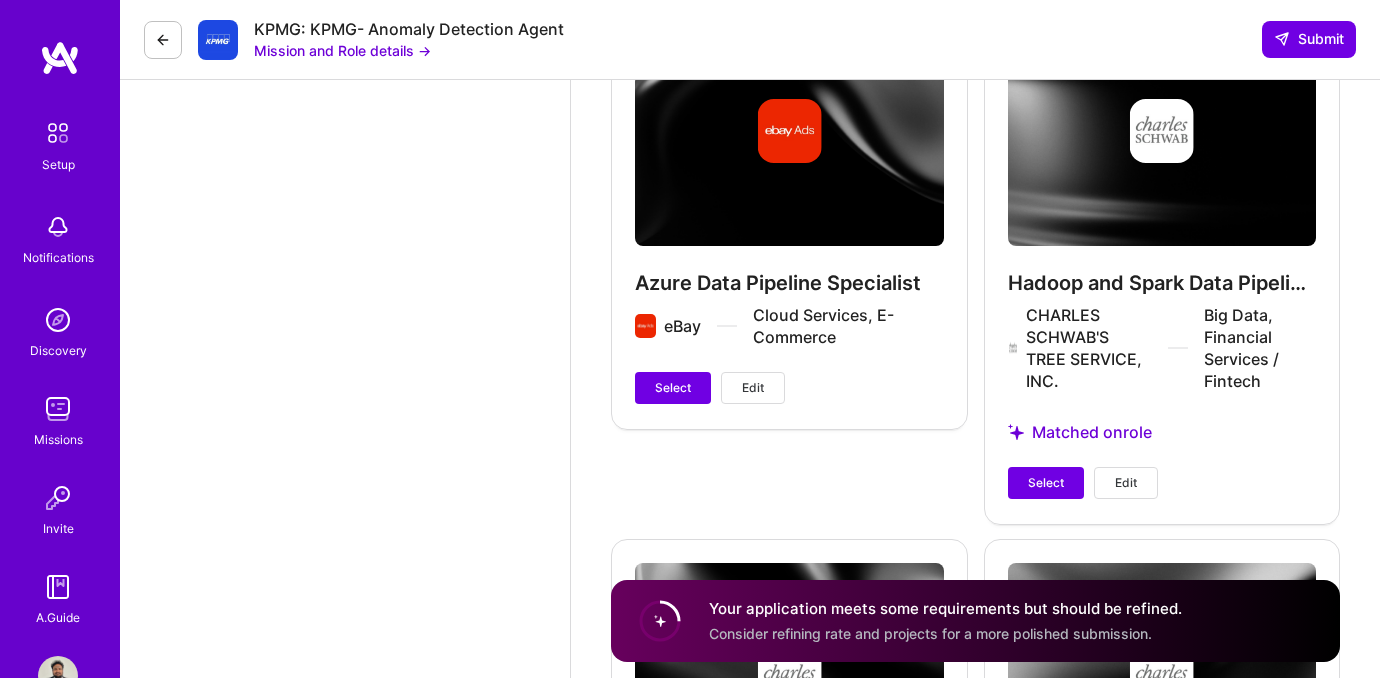 scroll, scrollTop: 3263, scrollLeft: 0, axis: vertical 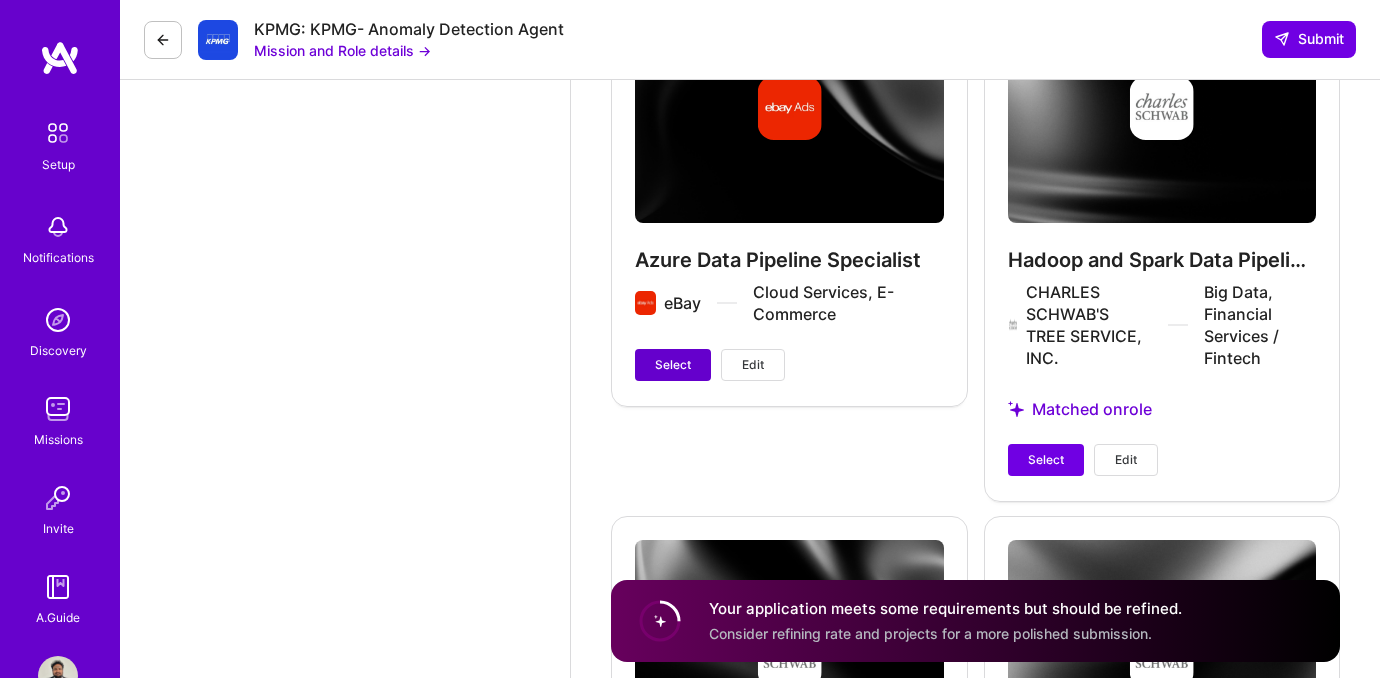 click on "Select" at bounding box center (673, 365) 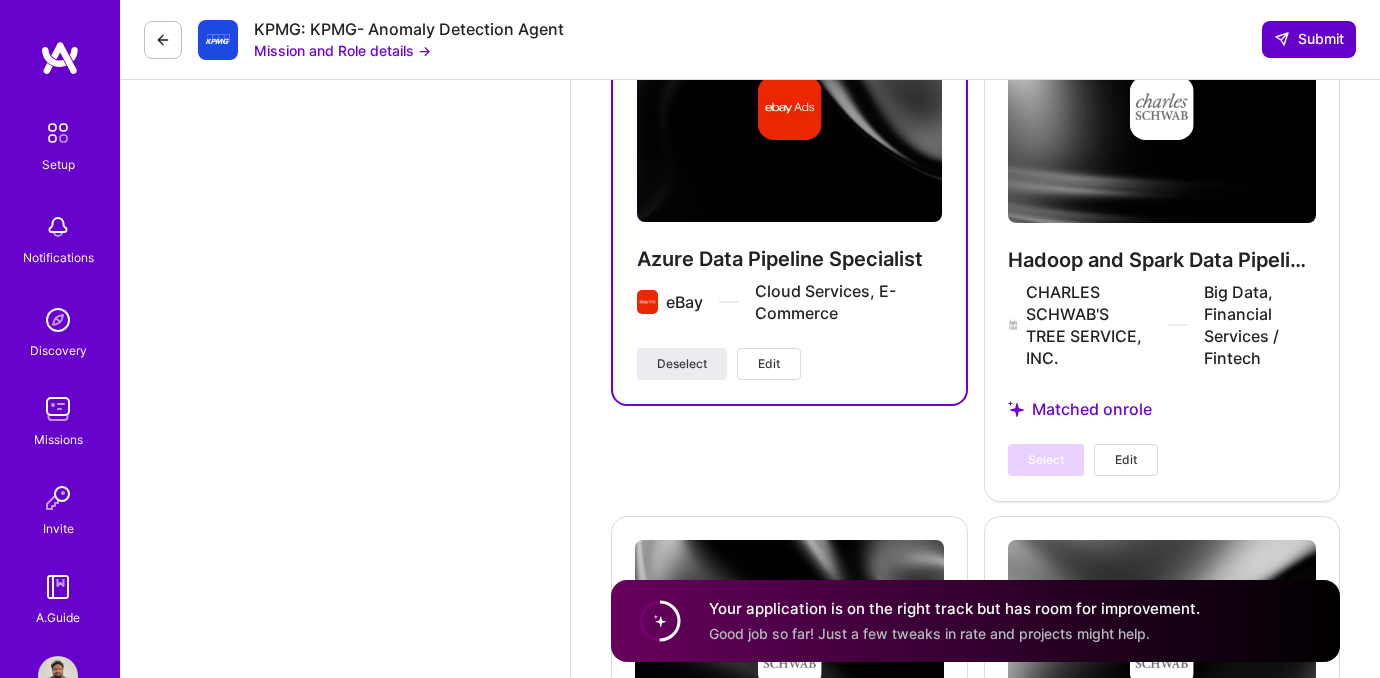 click on "Submit" at bounding box center (1309, 39) 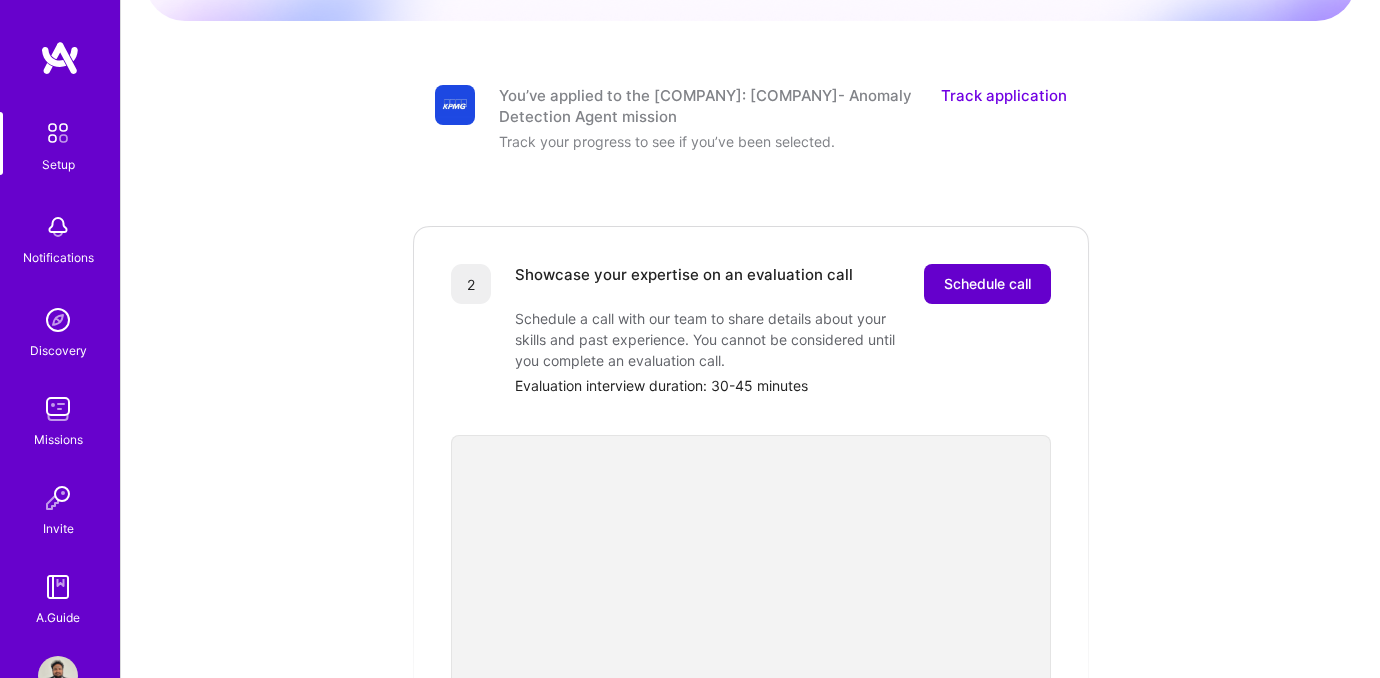 scroll, scrollTop: 218, scrollLeft: 0, axis: vertical 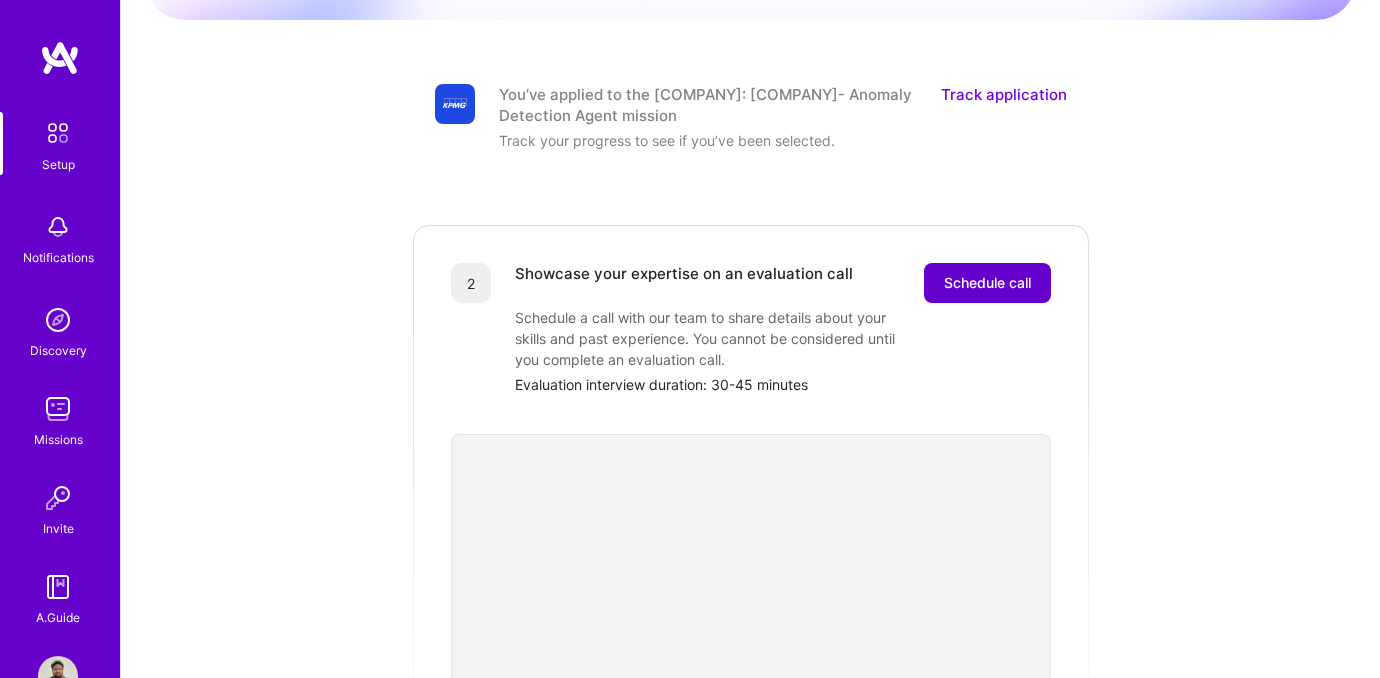 click on "Schedule call" at bounding box center (987, 283) 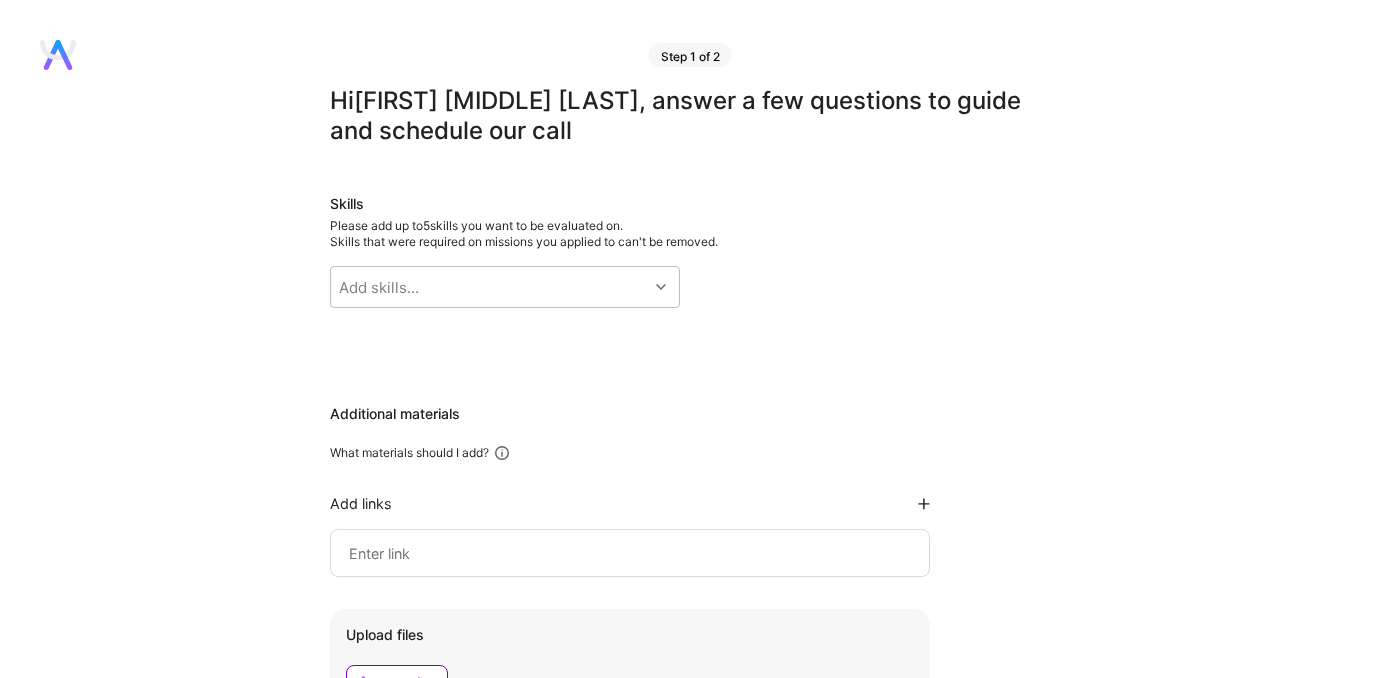 scroll, scrollTop: 0, scrollLeft: 0, axis: both 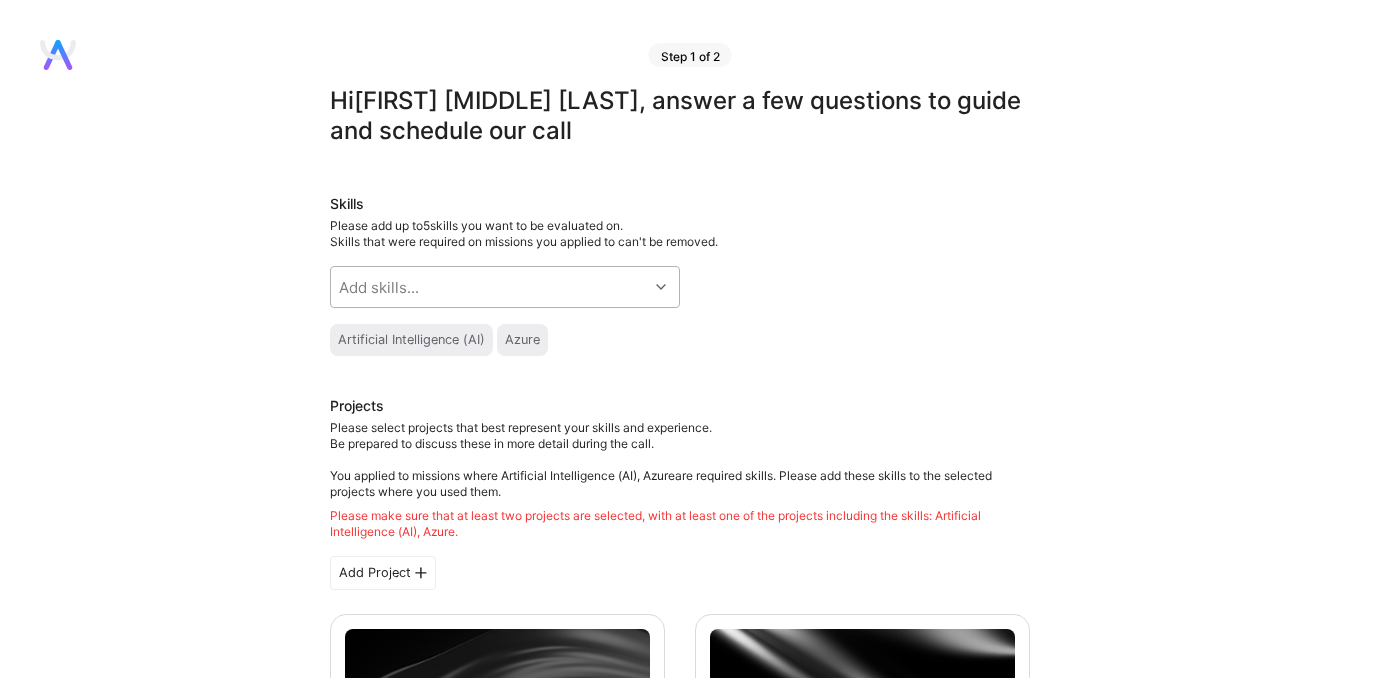 click on "Add skills..." at bounding box center [489, 287] 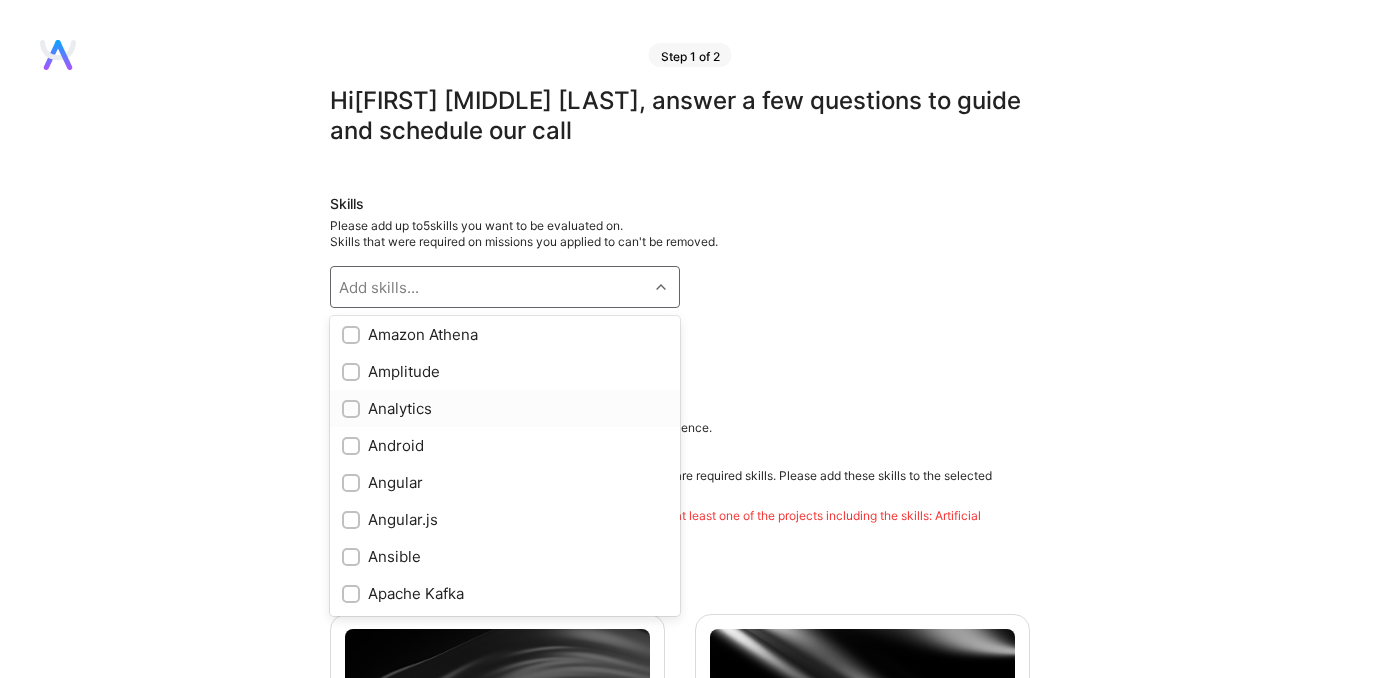 scroll, scrollTop: 829, scrollLeft: 0, axis: vertical 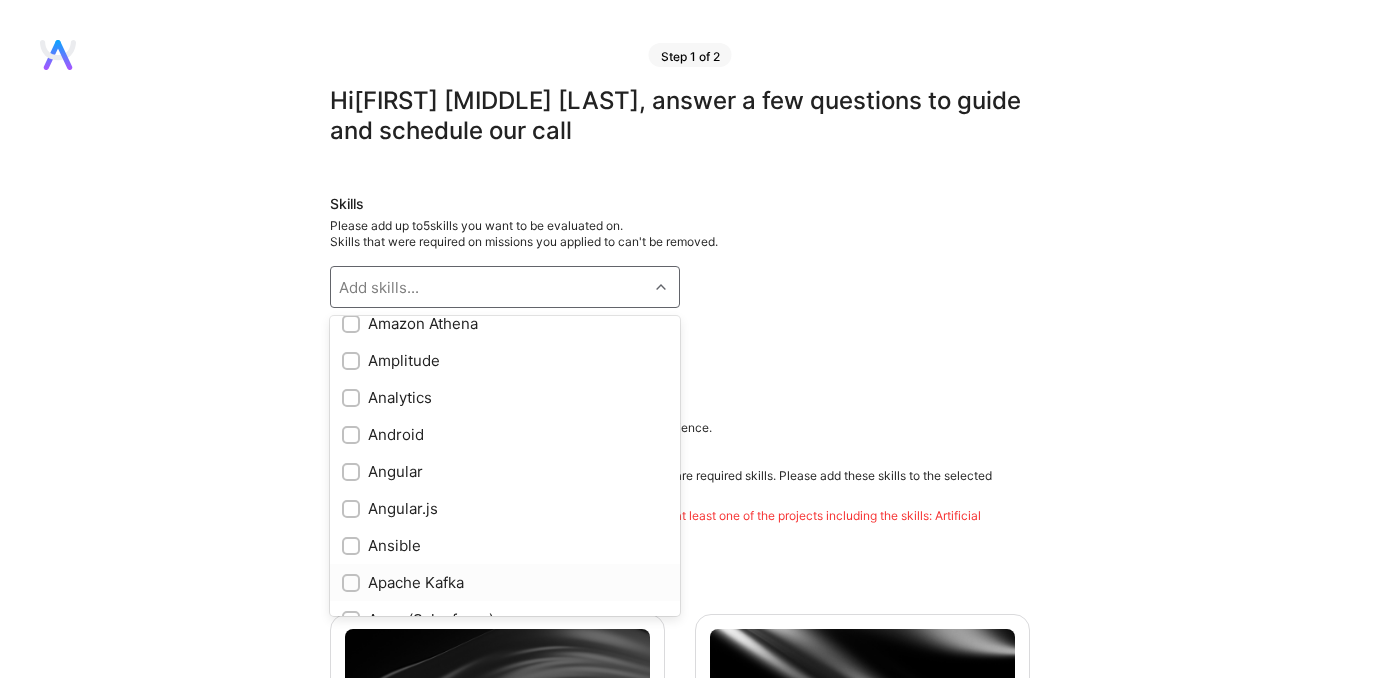 click on "Apache Kafka" at bounding box center (505, 582) 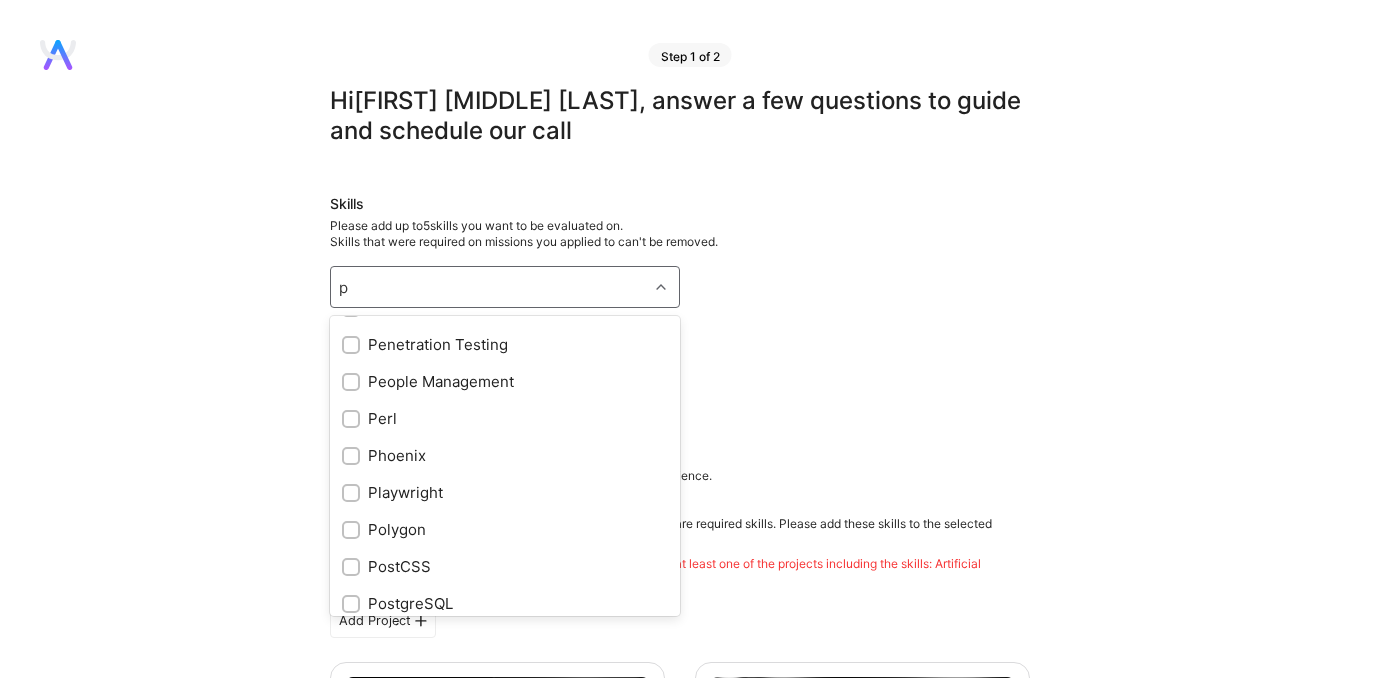 scroll, scrollTop: 253, scrollLeft: 0, axis: vertical 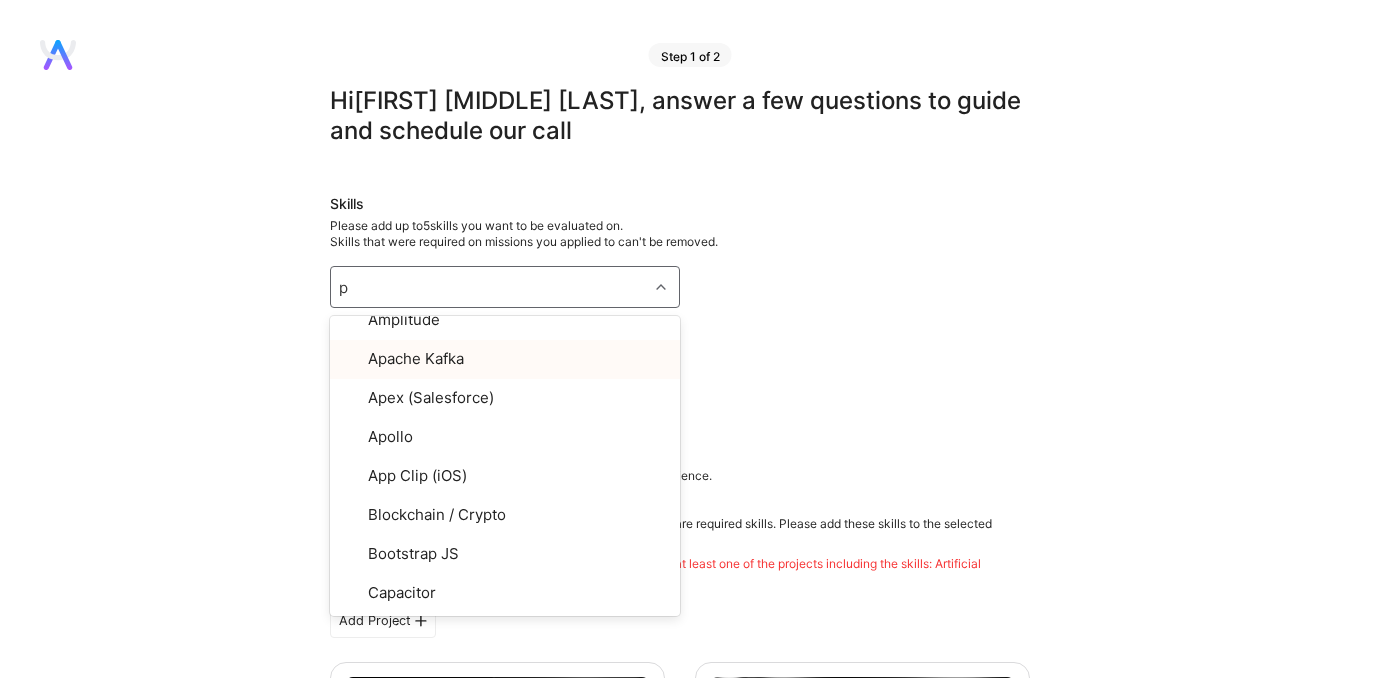 type on "py" 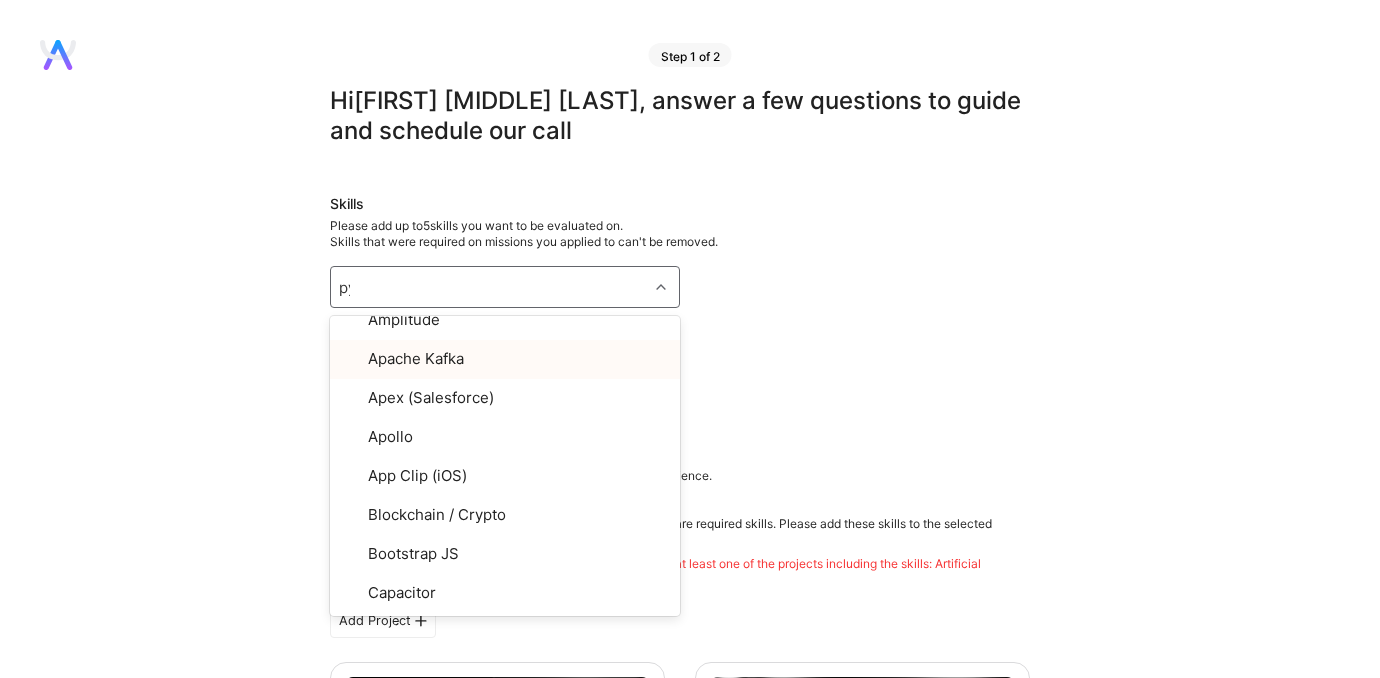 scroll, scrollTop: 0, scrollLeft: 0, axis: both 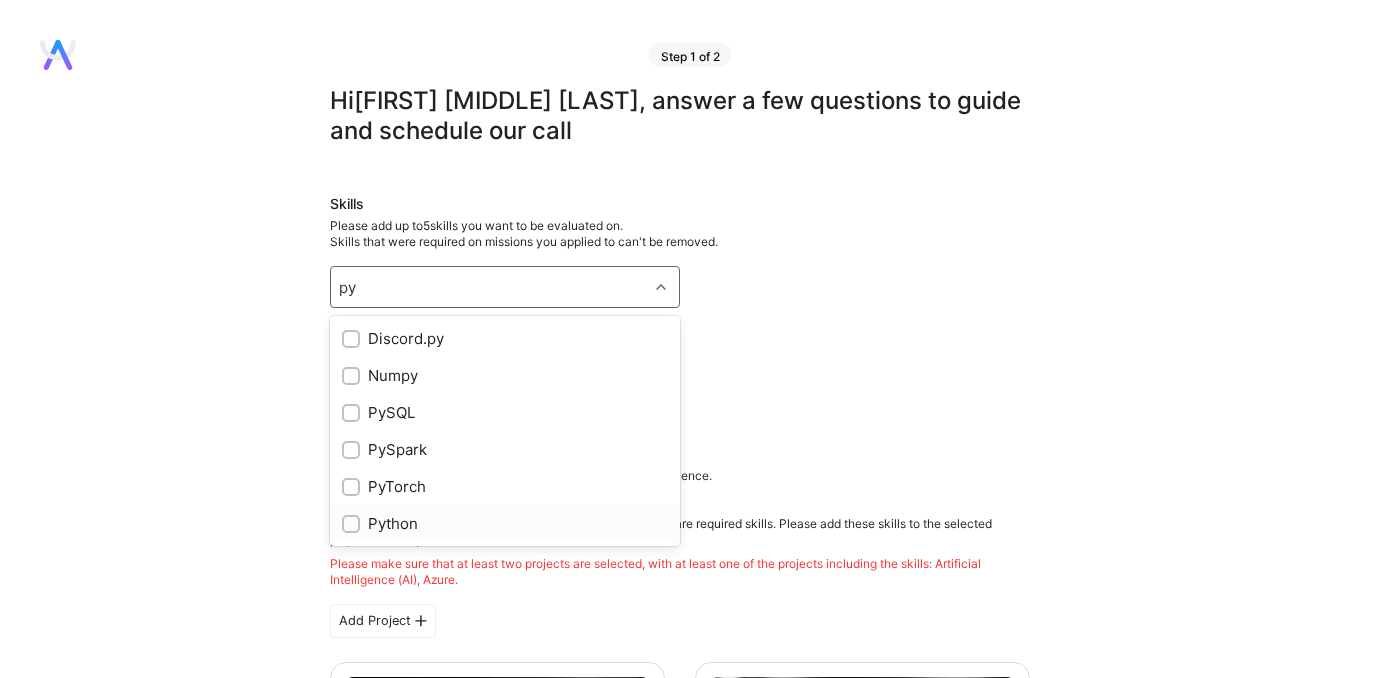 click on "Python" at bounding box center (505, 523) 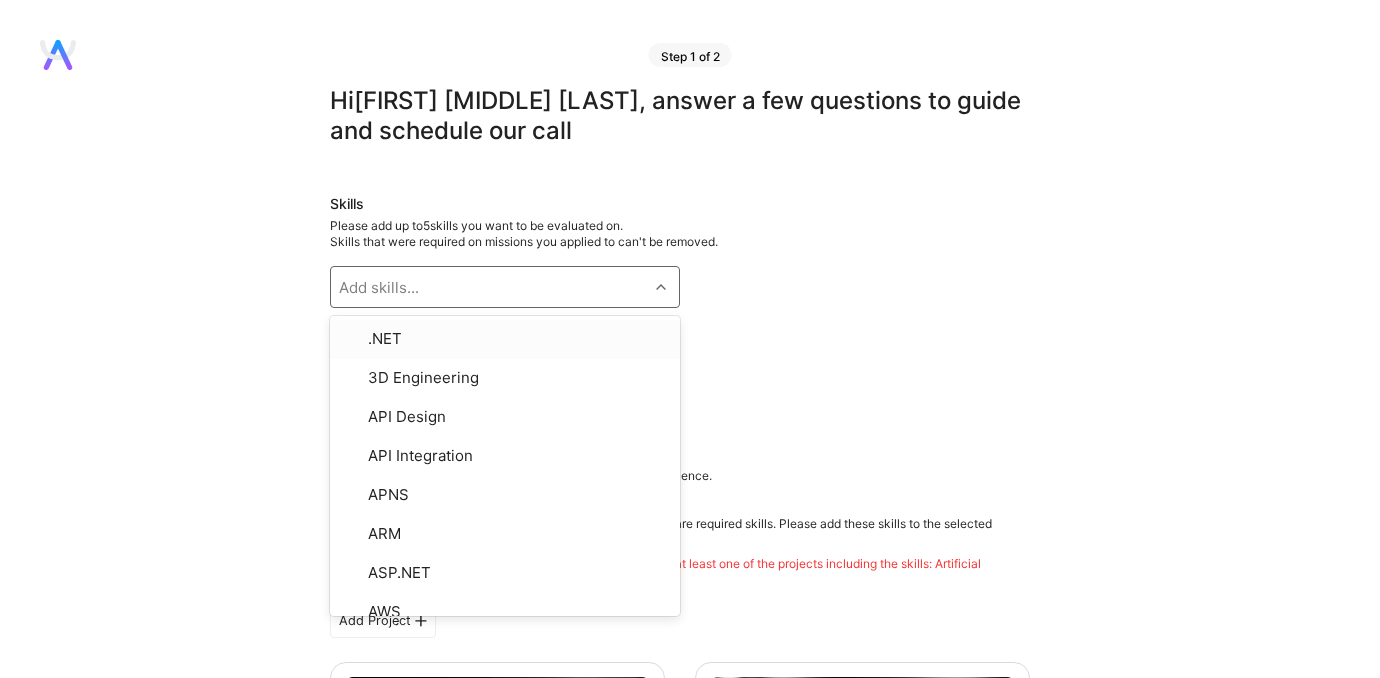 click on "Add skills..." at bounding box center (489, 287) 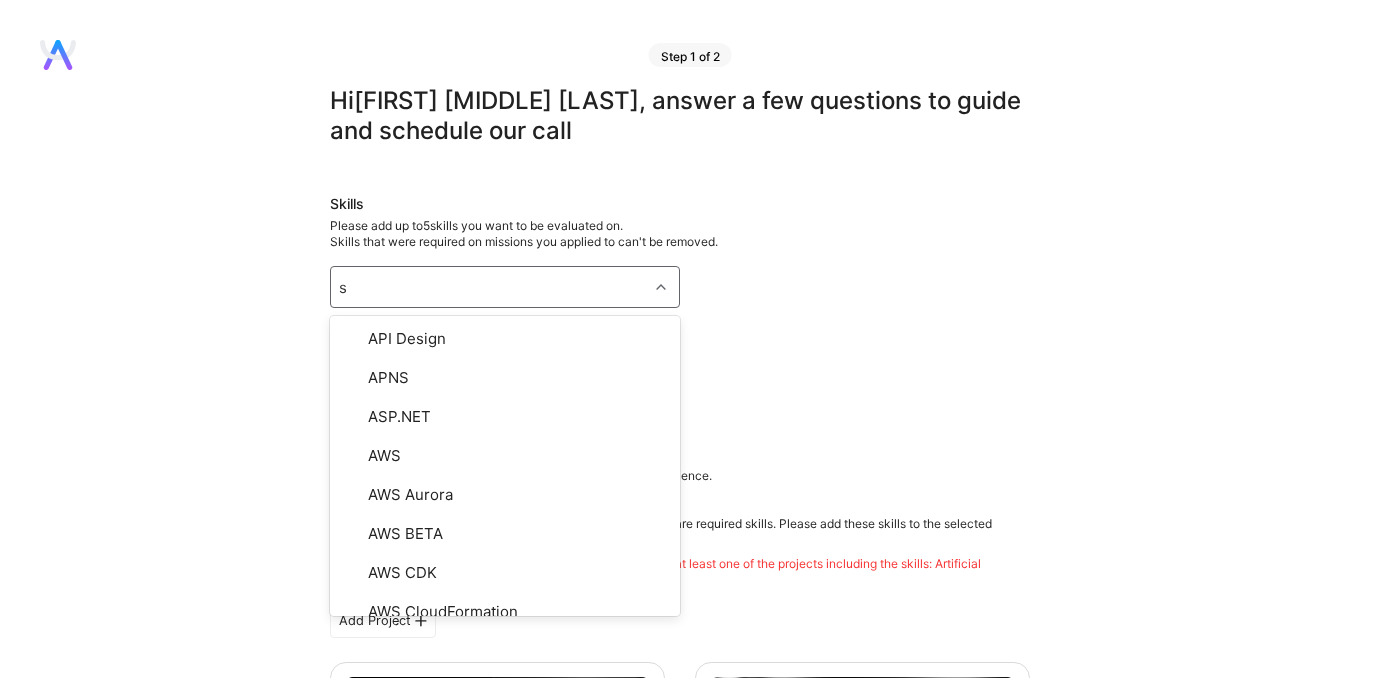 type on "sq" 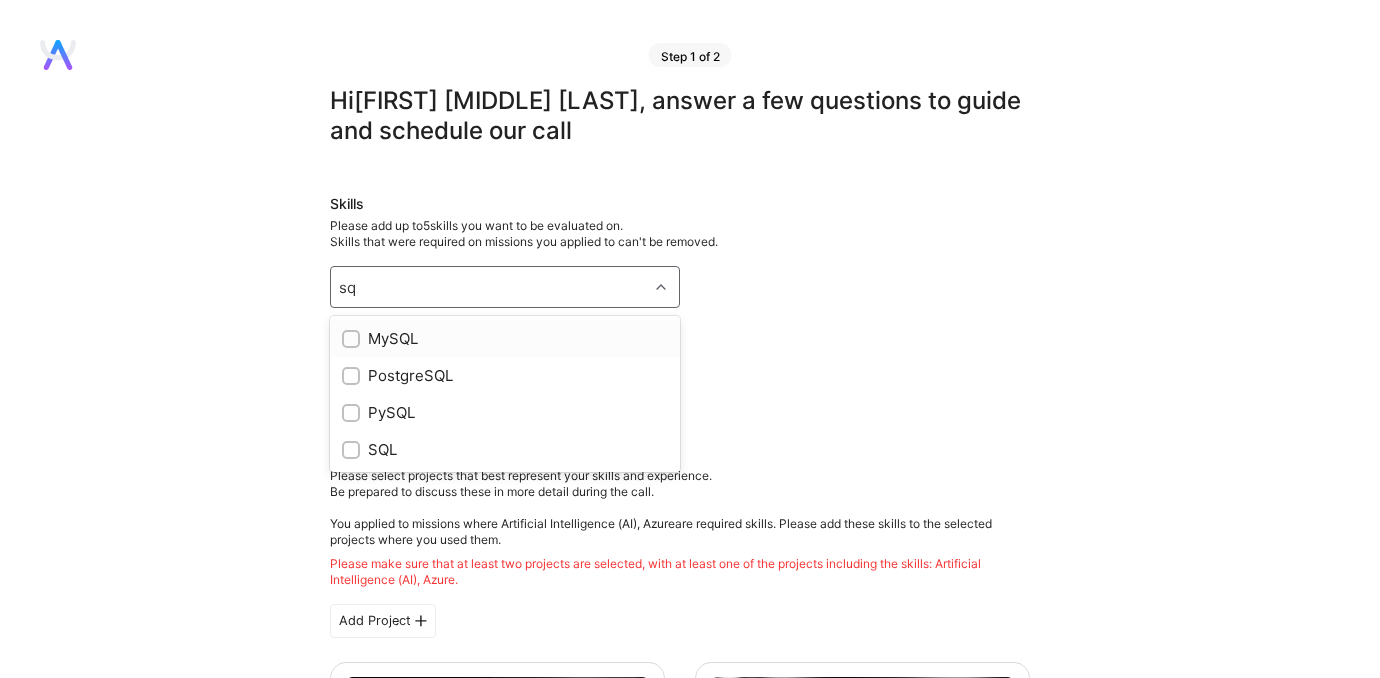 click on "MySQL" at bounding box center [505, 338] 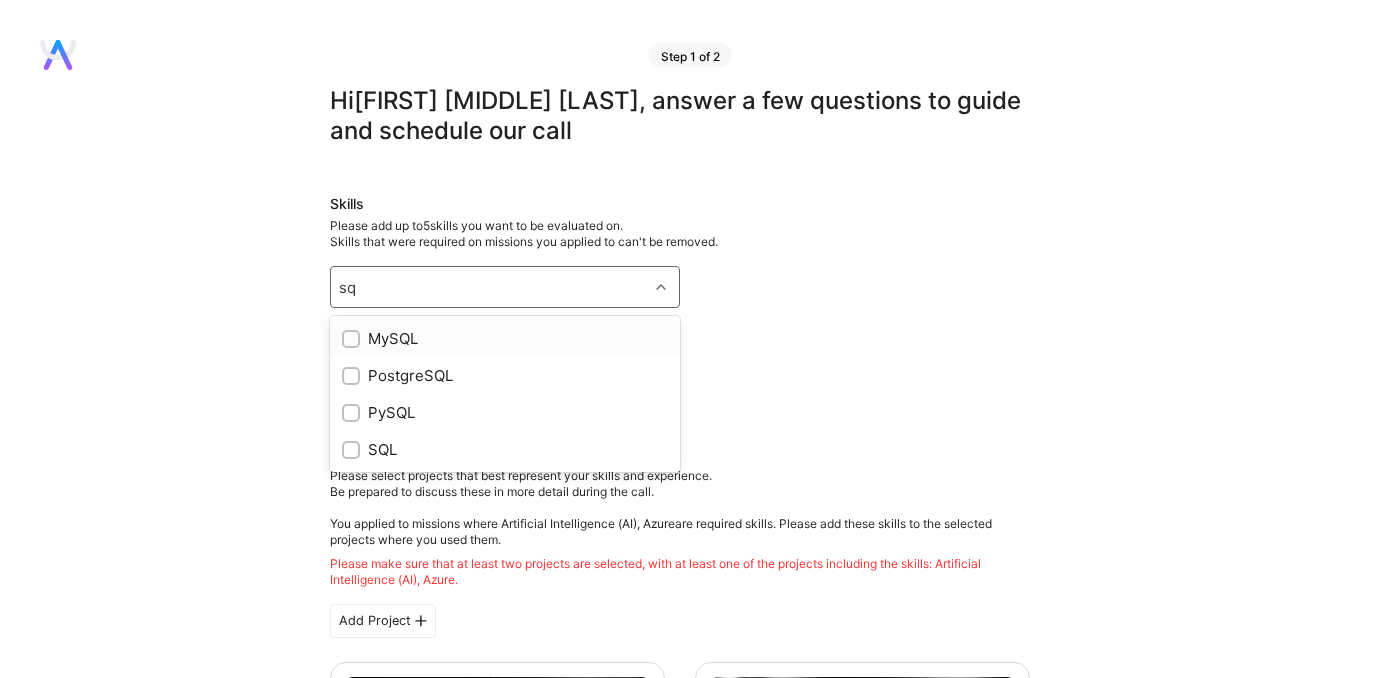 type 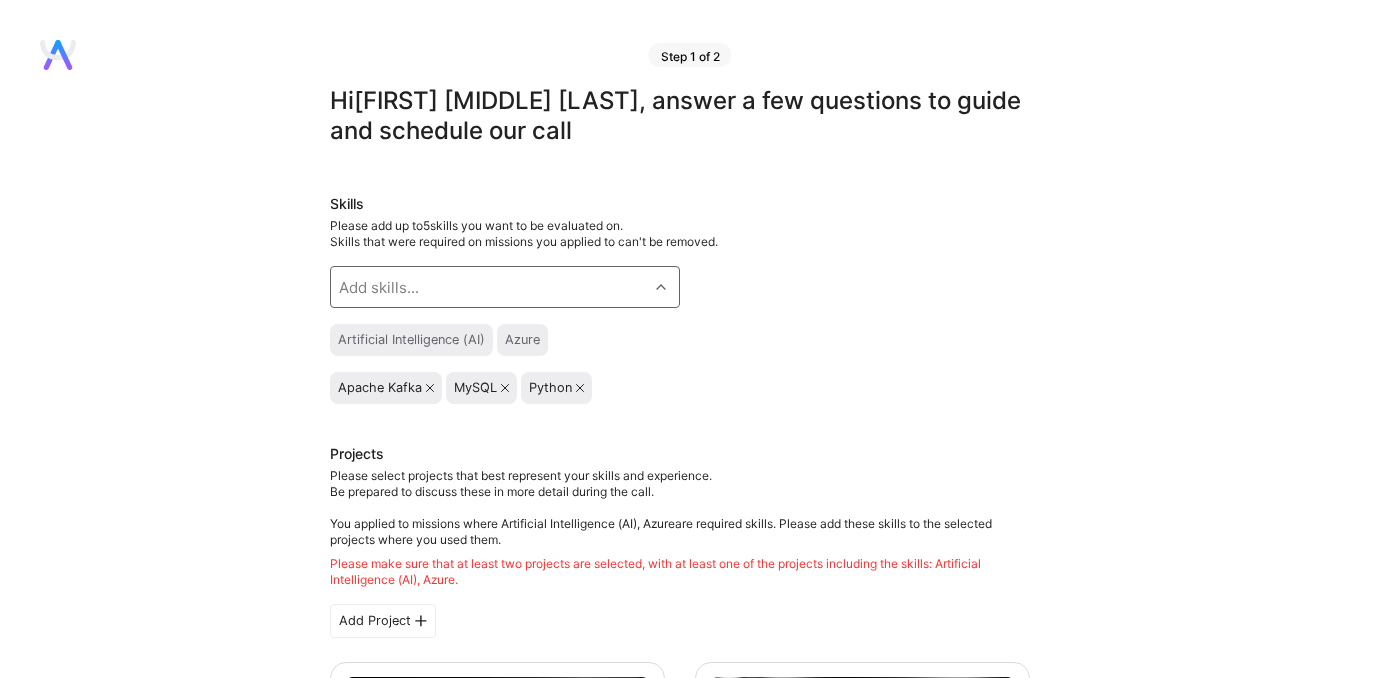 click on "Add skills..." at bounding box center (489, 287) 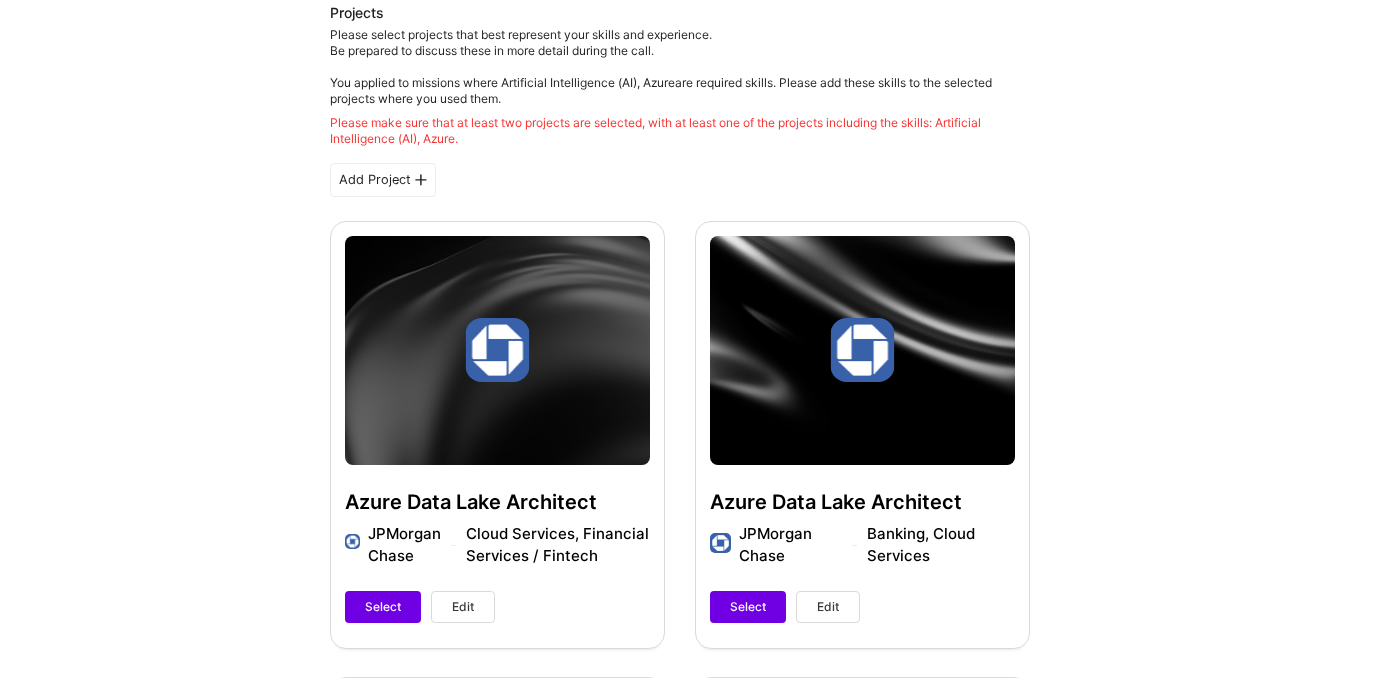 scroll, scrollTop: 632, scrollLeft: 0, axis: vertical 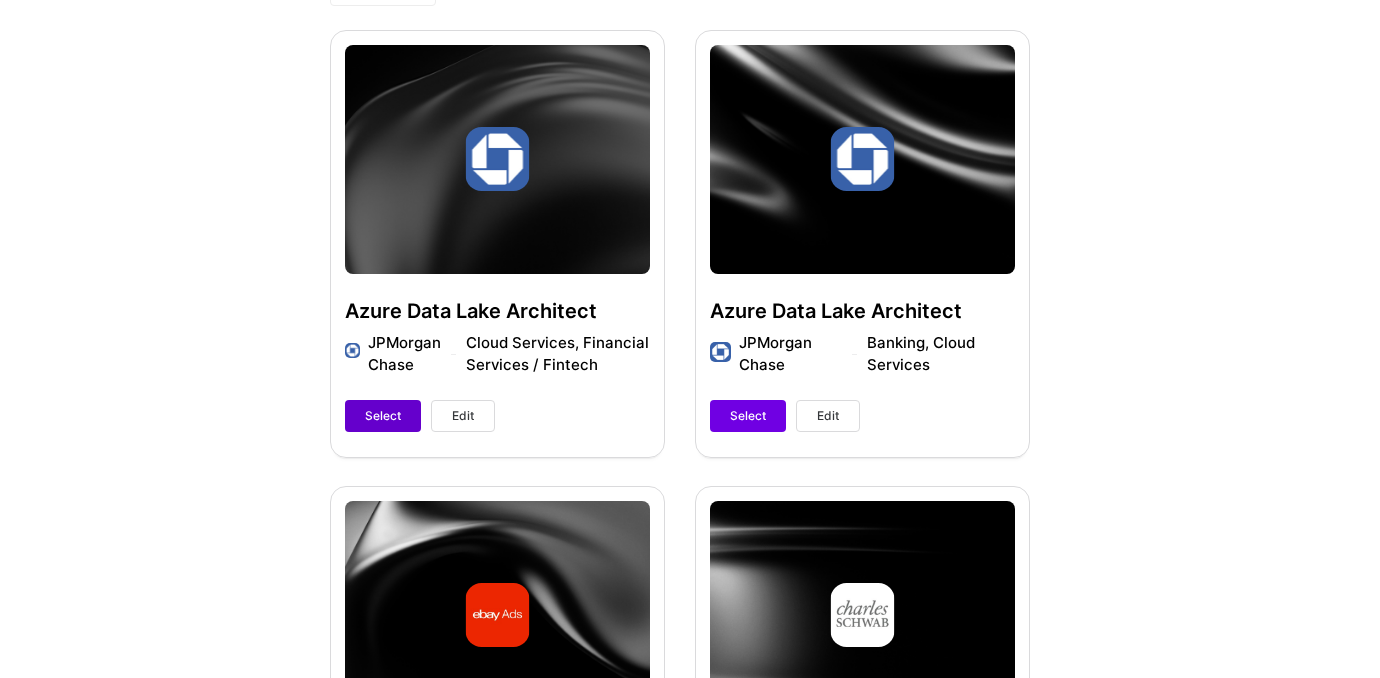click on "Select" at bounding box center [383, 416] 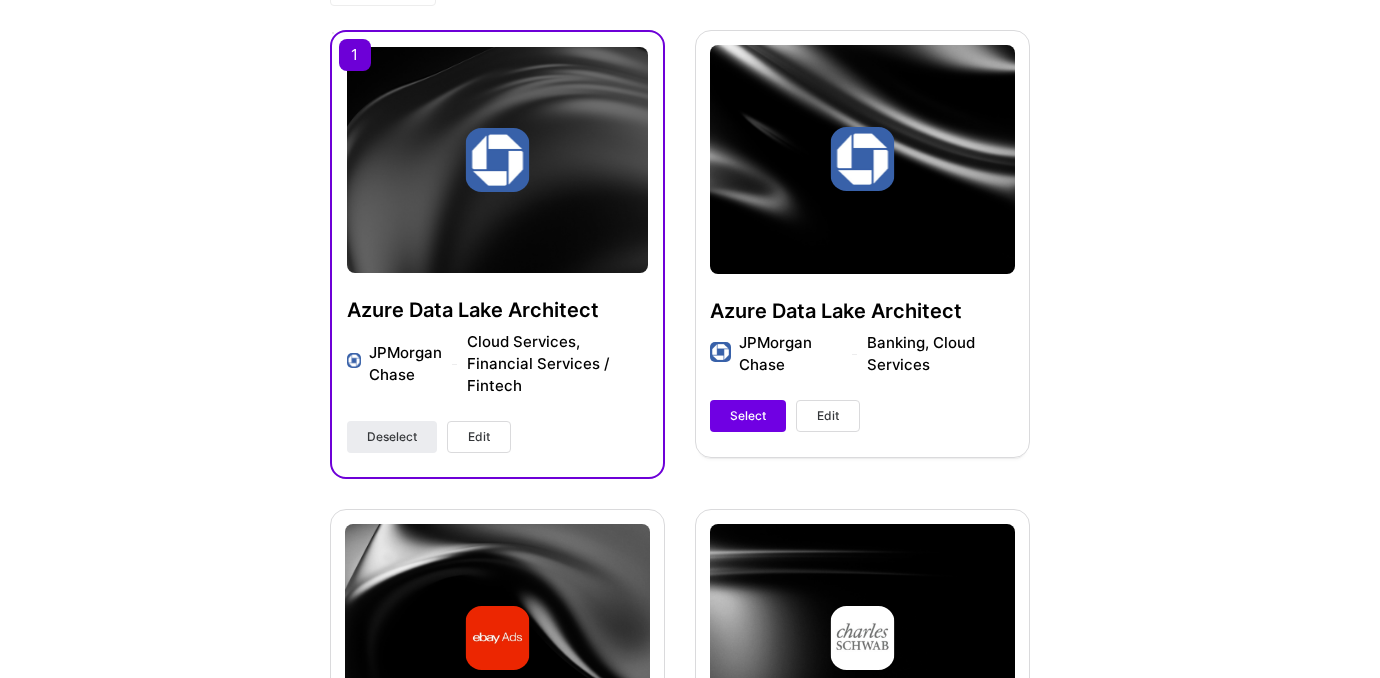 scroll, scrollTop: 907, scrollLeft: 0, axis: vertical 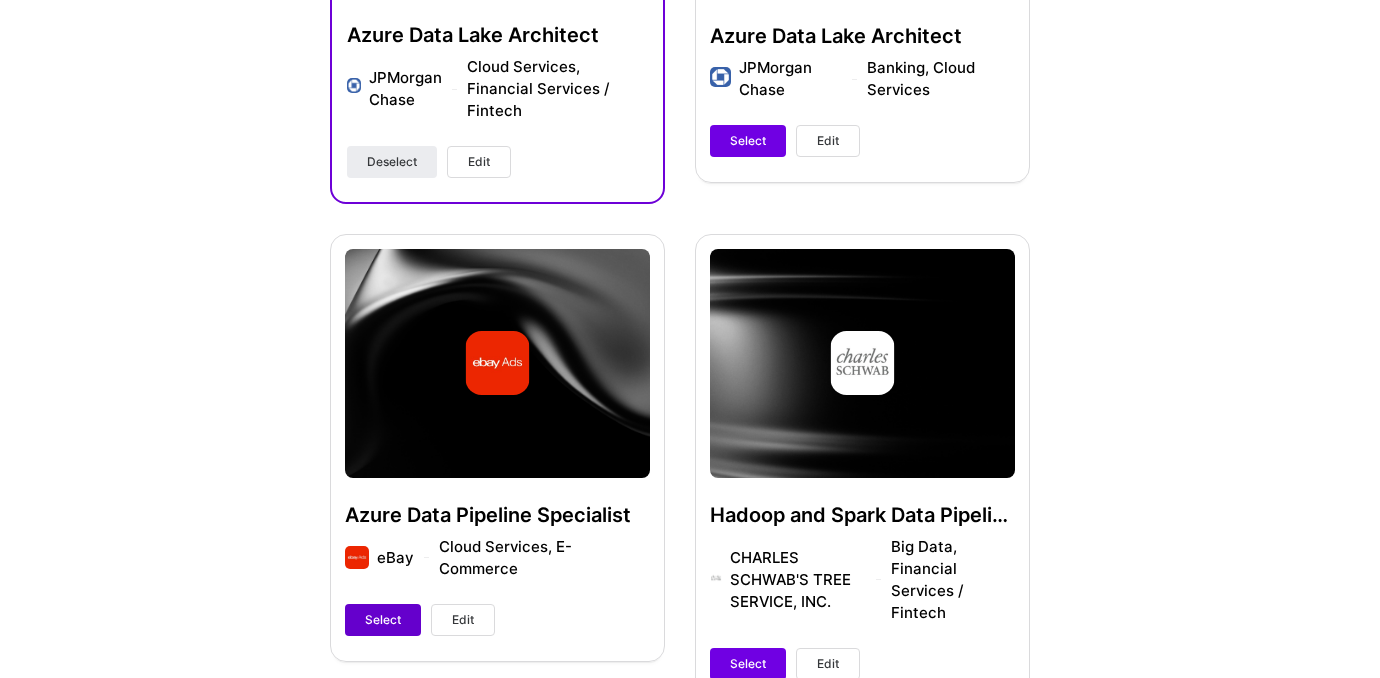 click on "Select" at bounding box center (383, 620) 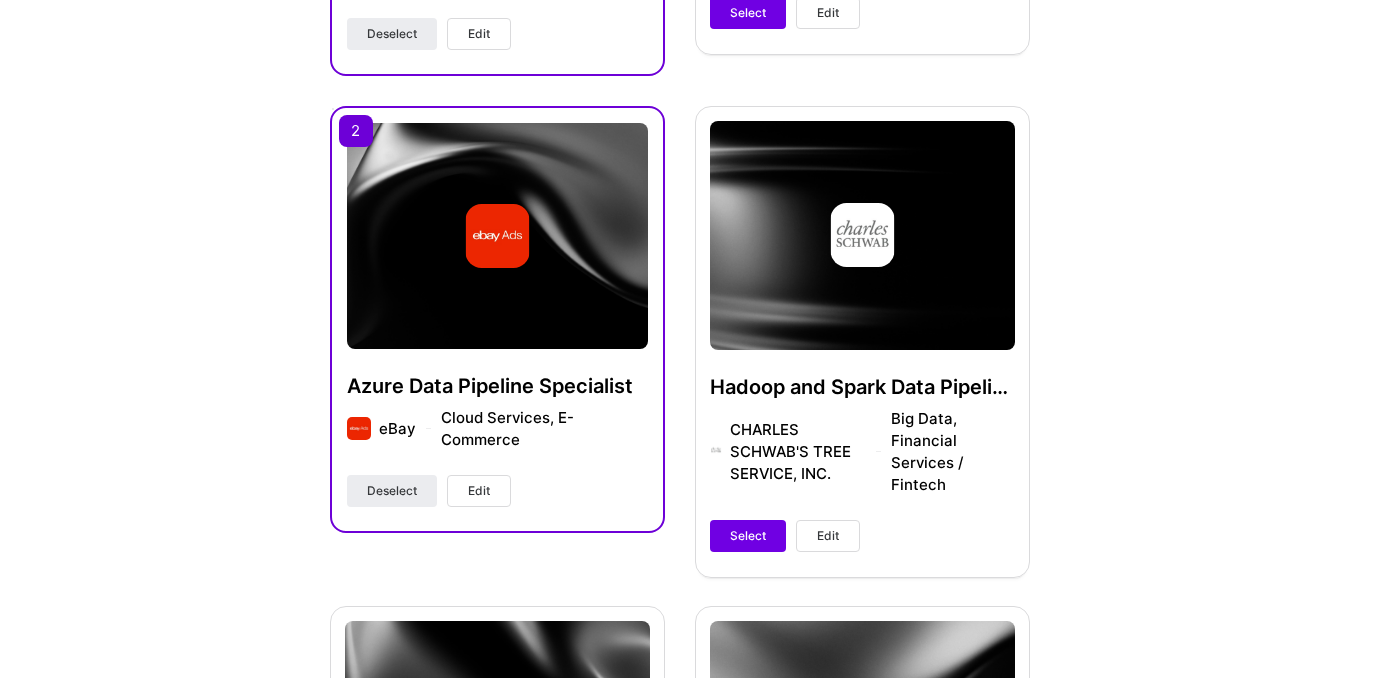 scroll, scrollTop: 1036, scrollLeft: 0, axis: vertical 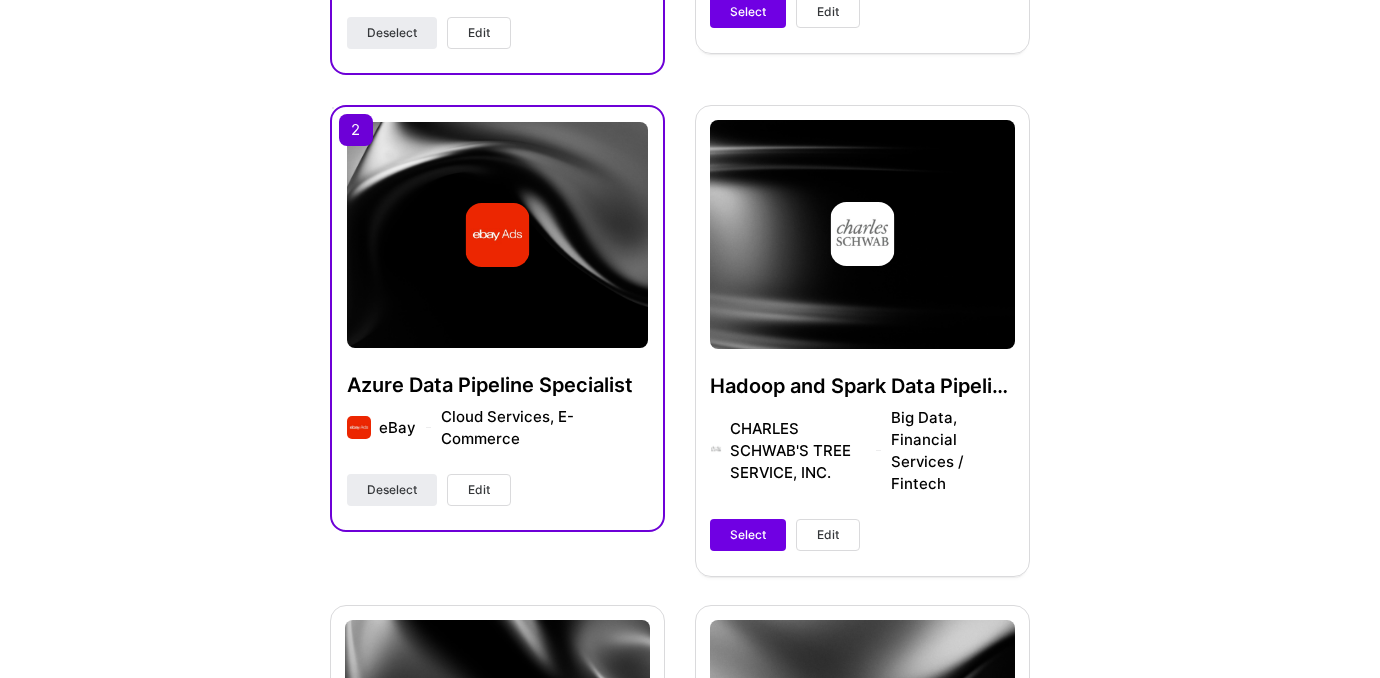 click on "Hadoop and Spark Data Pipeline Developer CHARLES SCHWAB'S TREE SERVICE, INC.   Big Data, Financial Services / Fintech Select Edit" at bounding box center [862, 340] 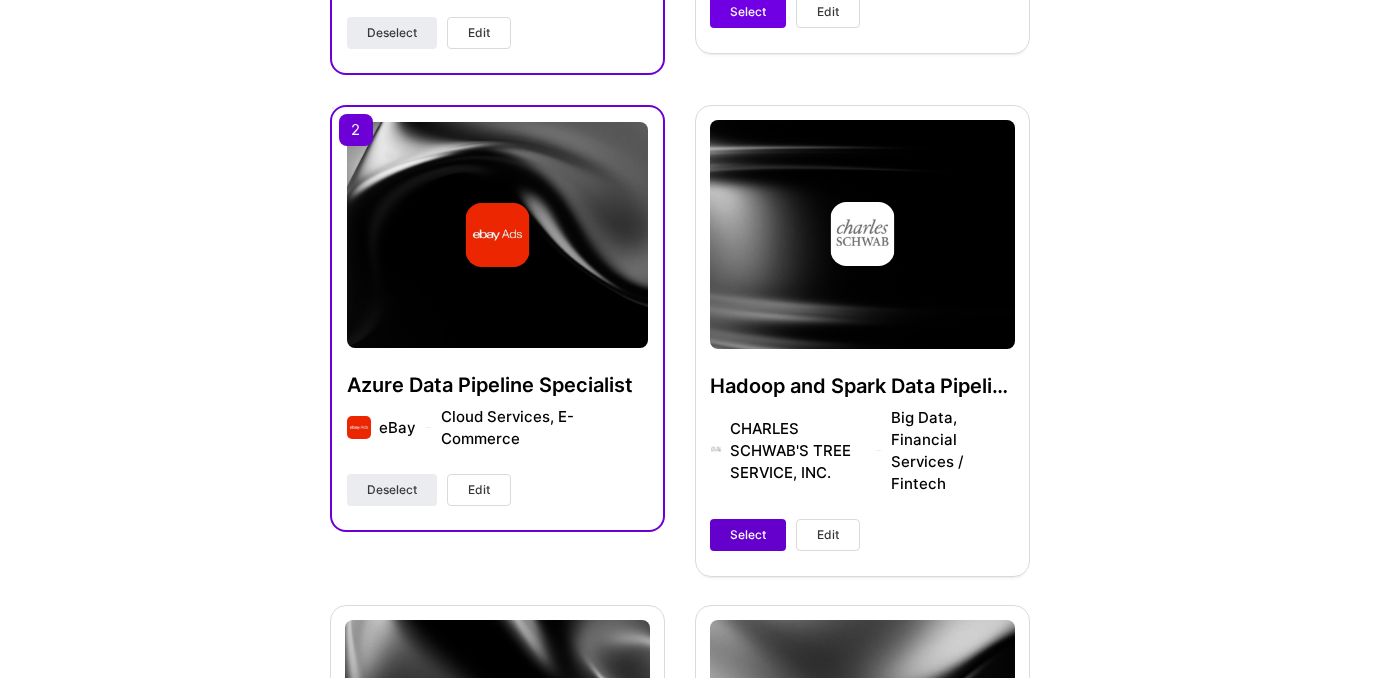click on "Select" at bounding box center (748, 535) 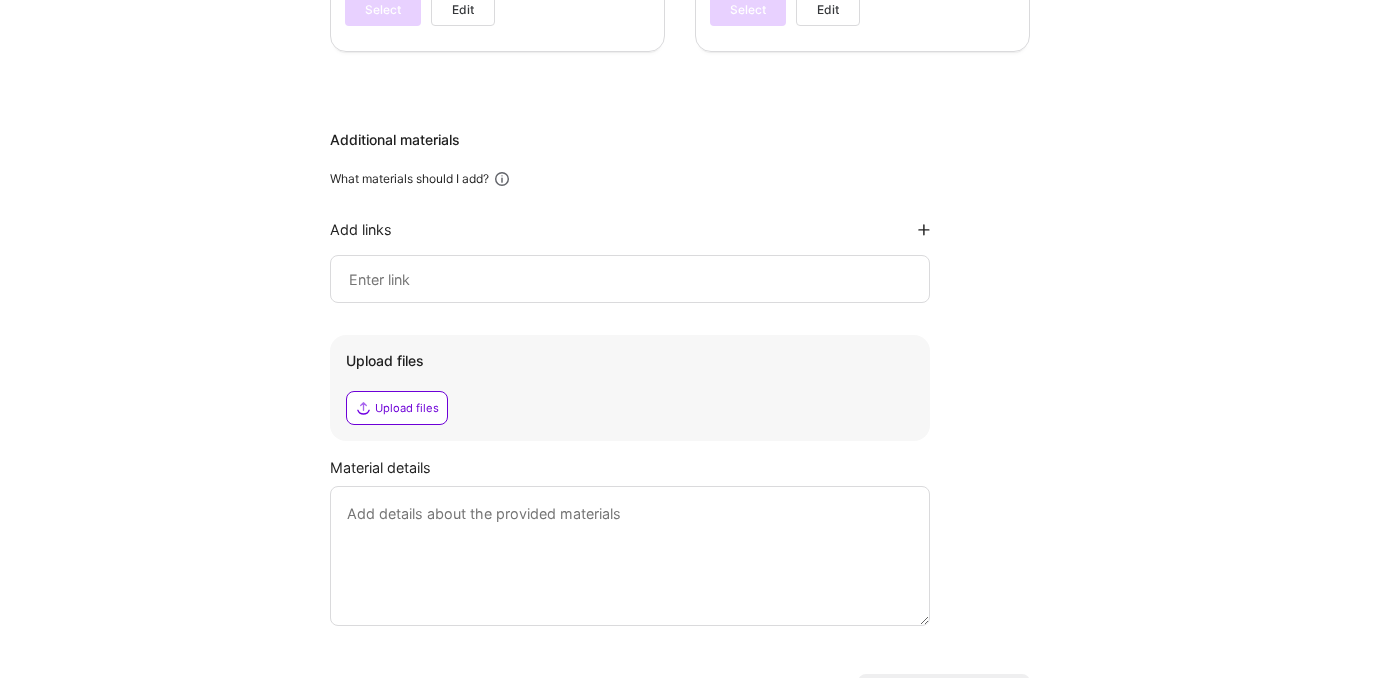 scroll, scrollTop: 2594, scrollLeft: 0, axis: vertical 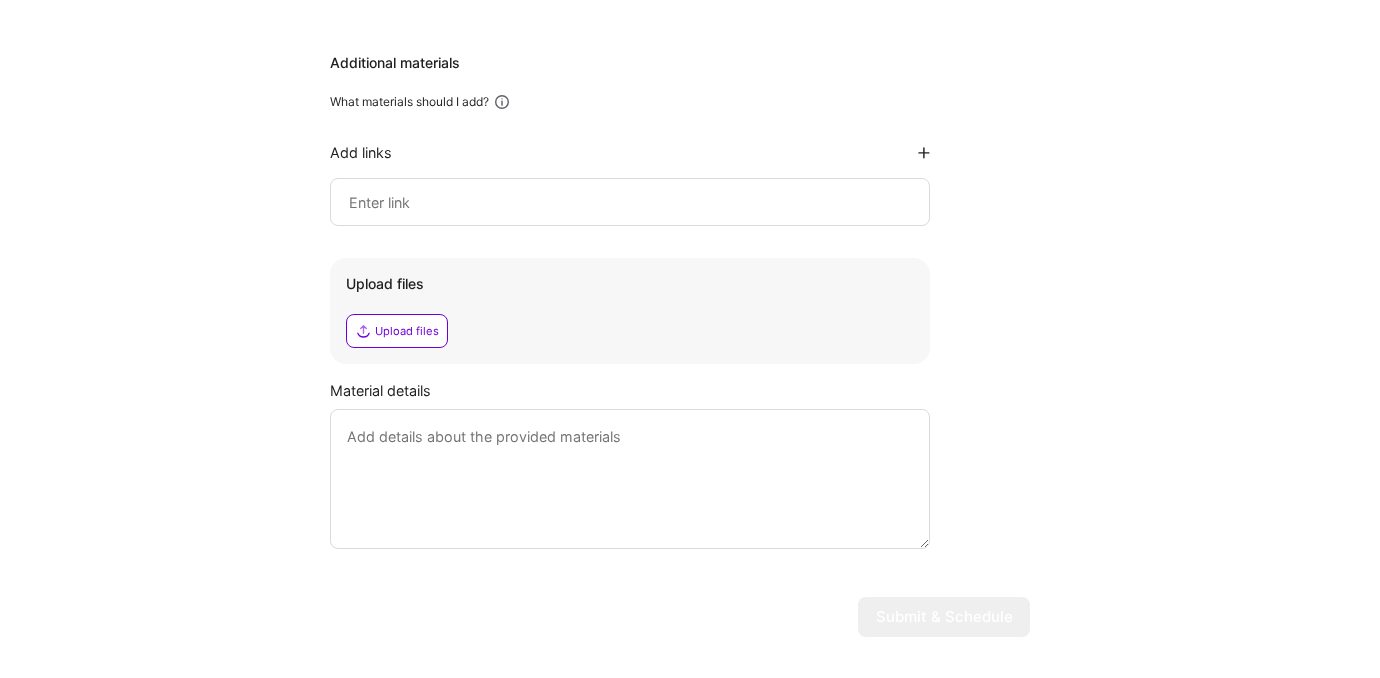 click on "Upload files" at bounding box center (407, 331) 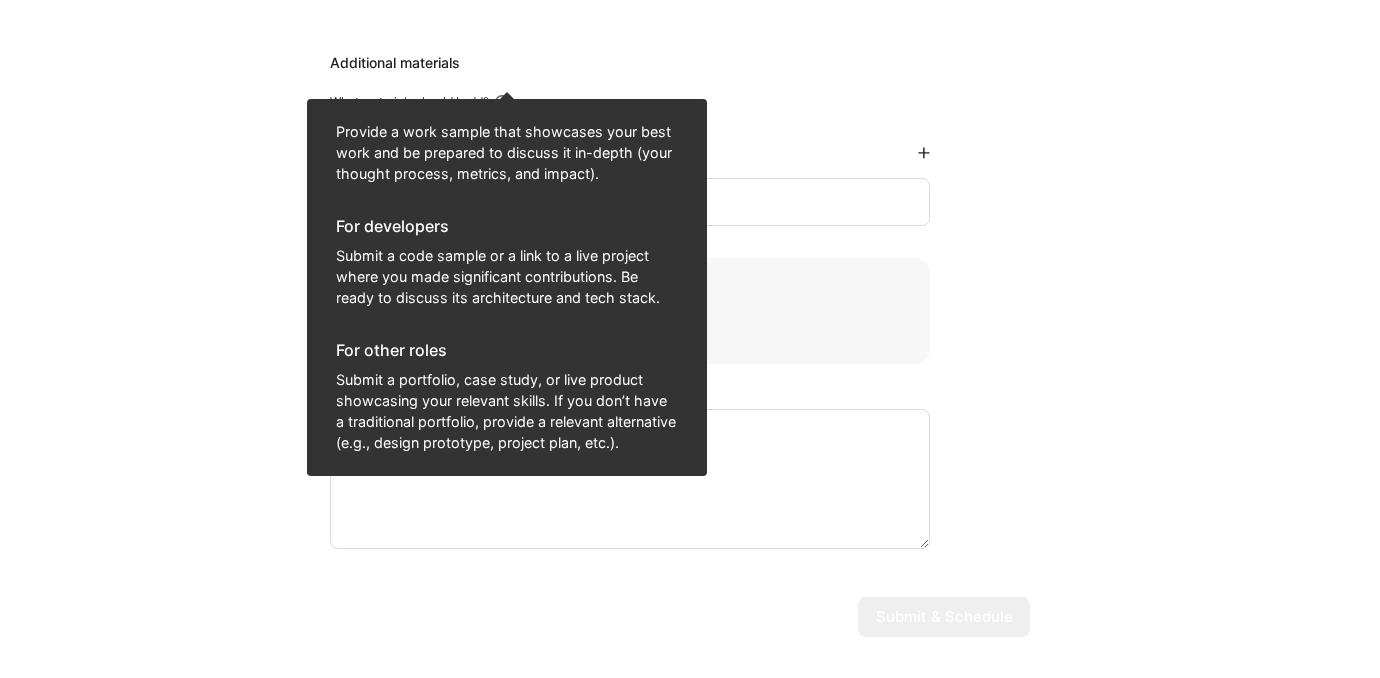 click at bounding box center [502, 102] 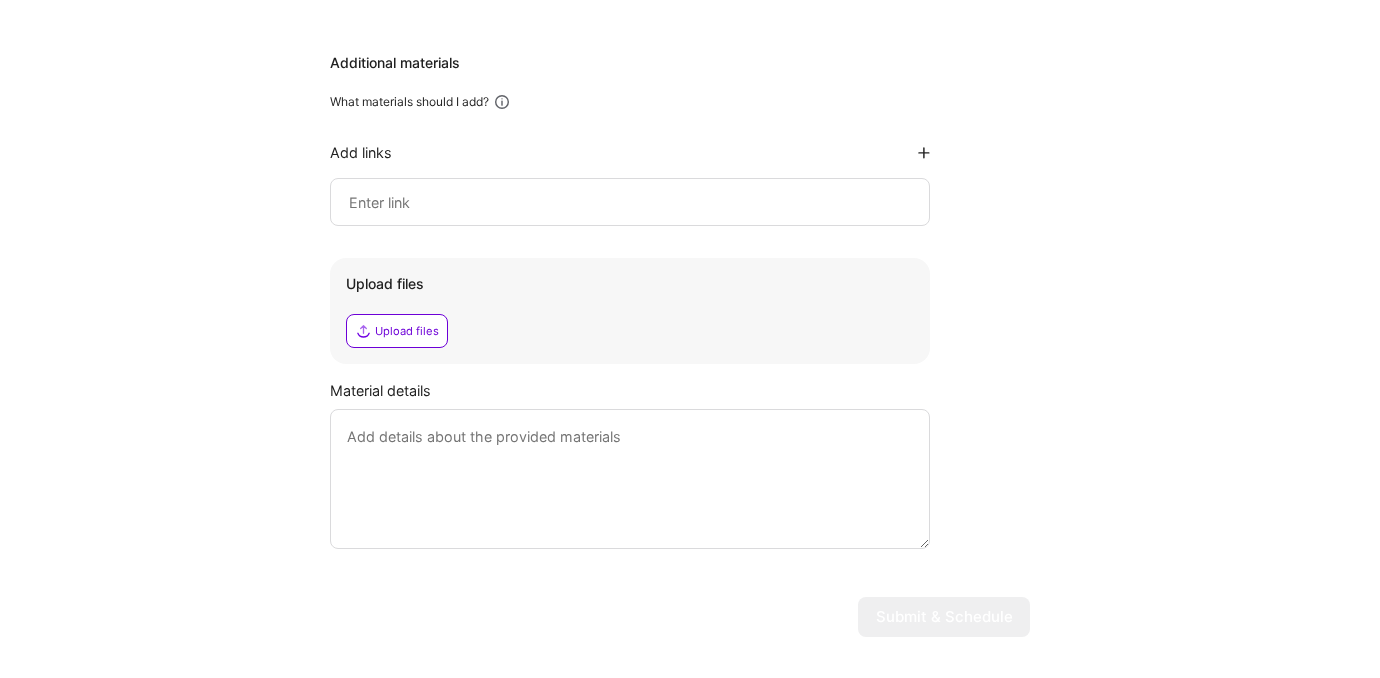 click at bounding box center (502, 102) 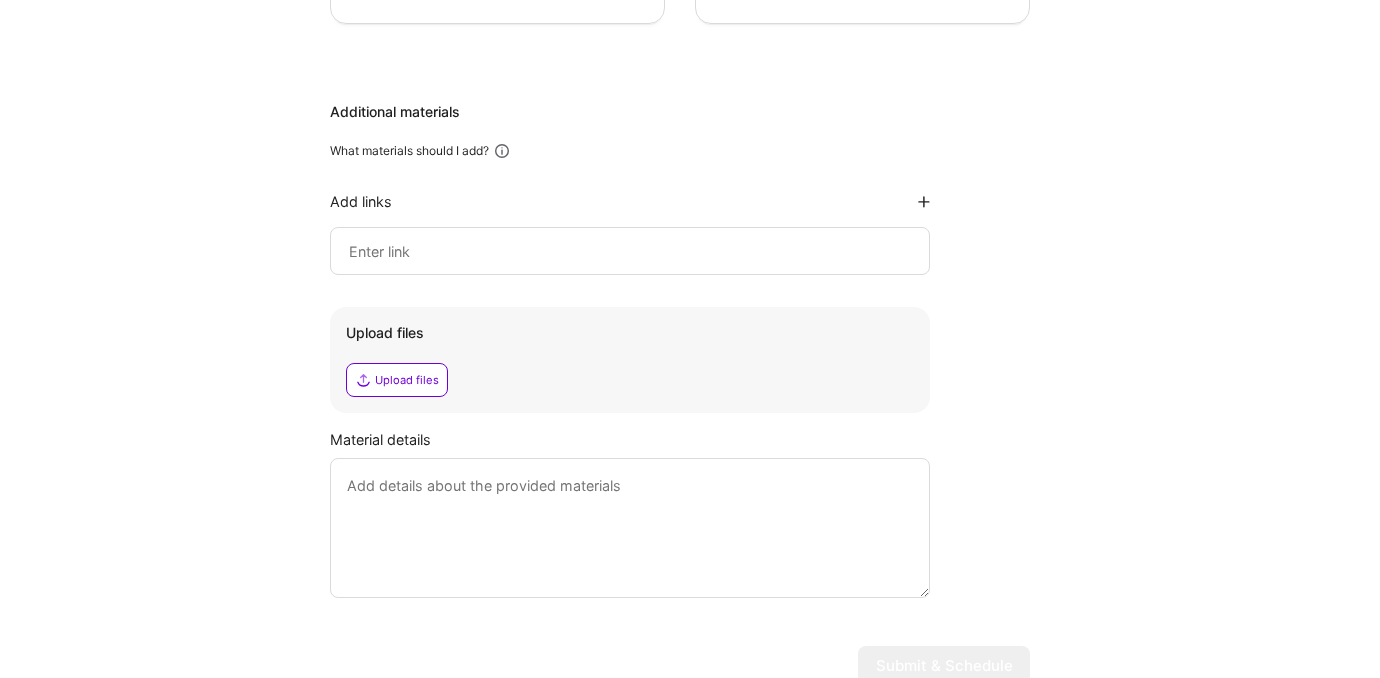 scroll, scrollTop: 2614, scrollLeft: 0, axis: vertical 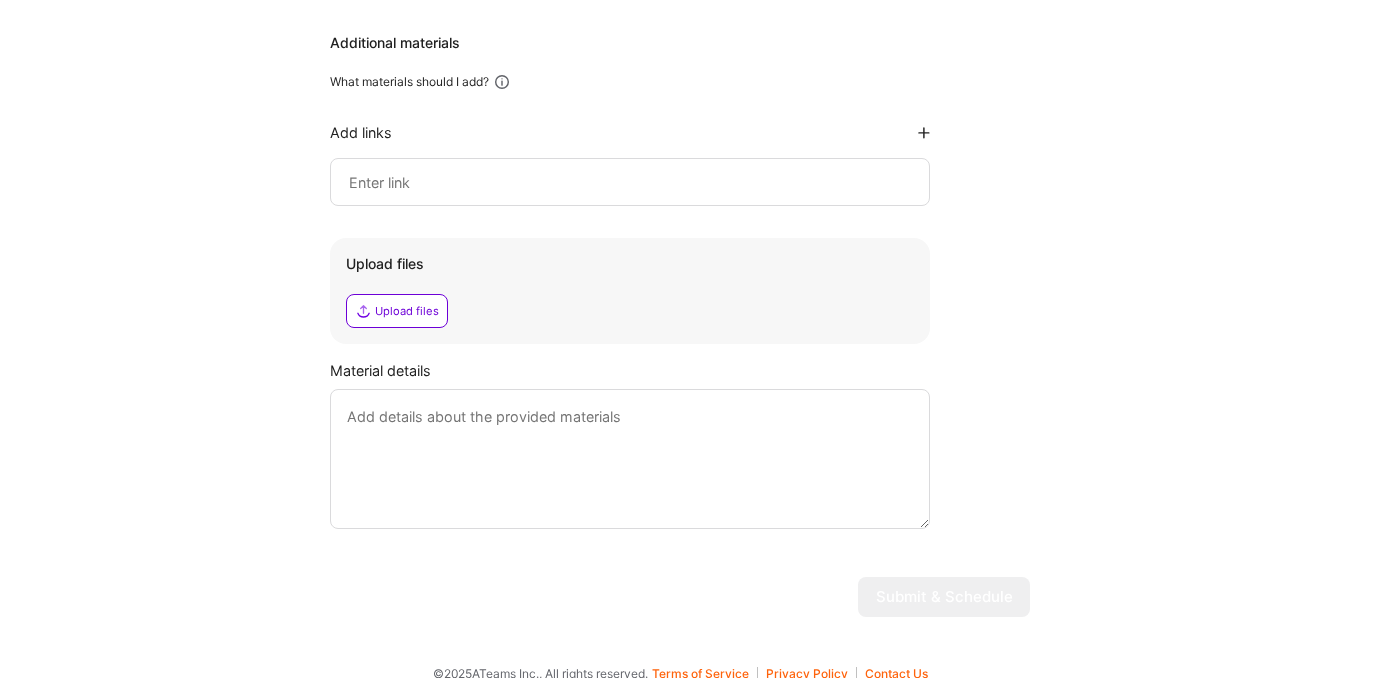 click on "Upload files" at bounding box center (407, 311) 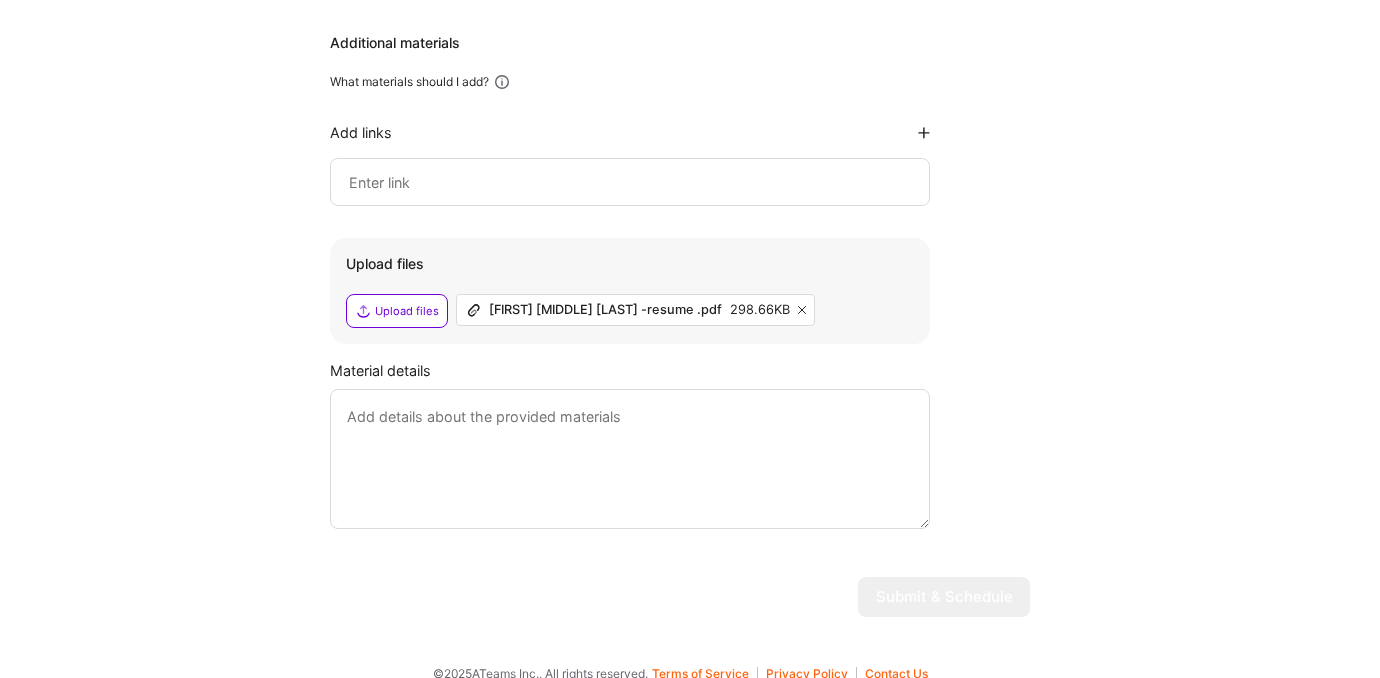 click at bounding box center (630, 459) 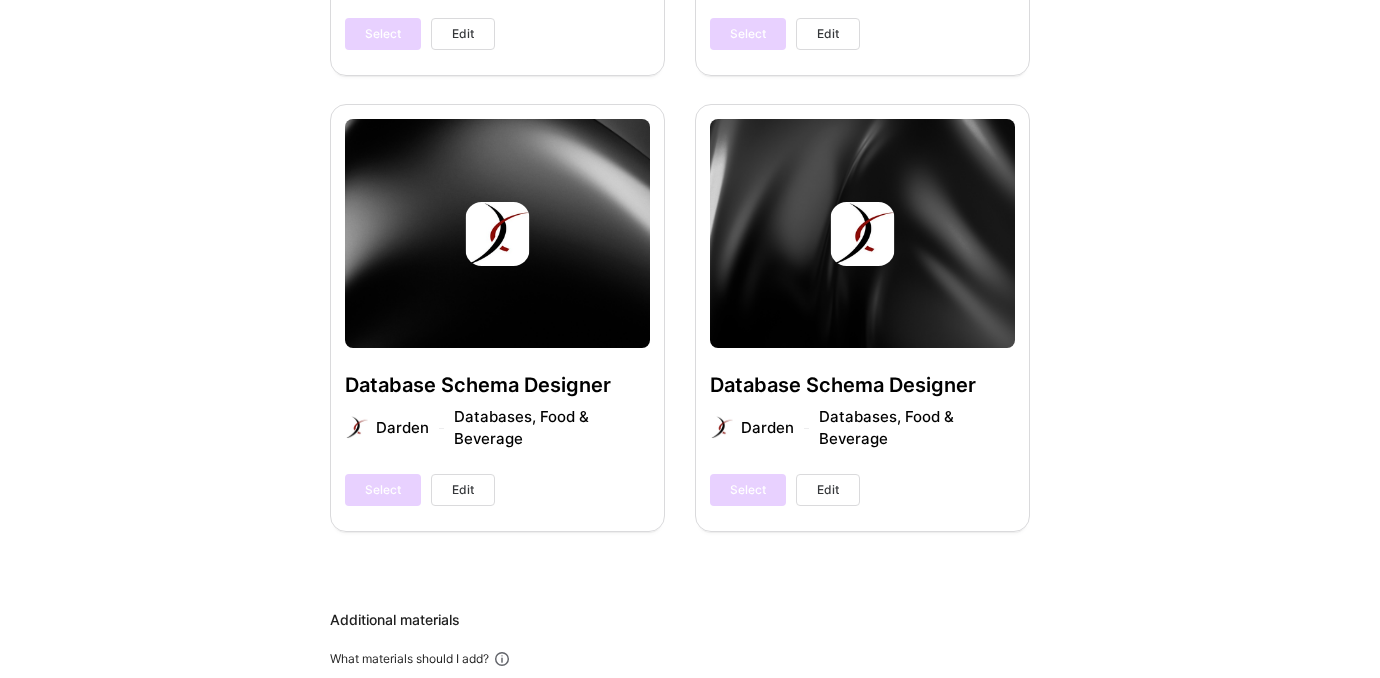 scroll, scrollTop: 2494, scrollLeft: 0, axis: vertical 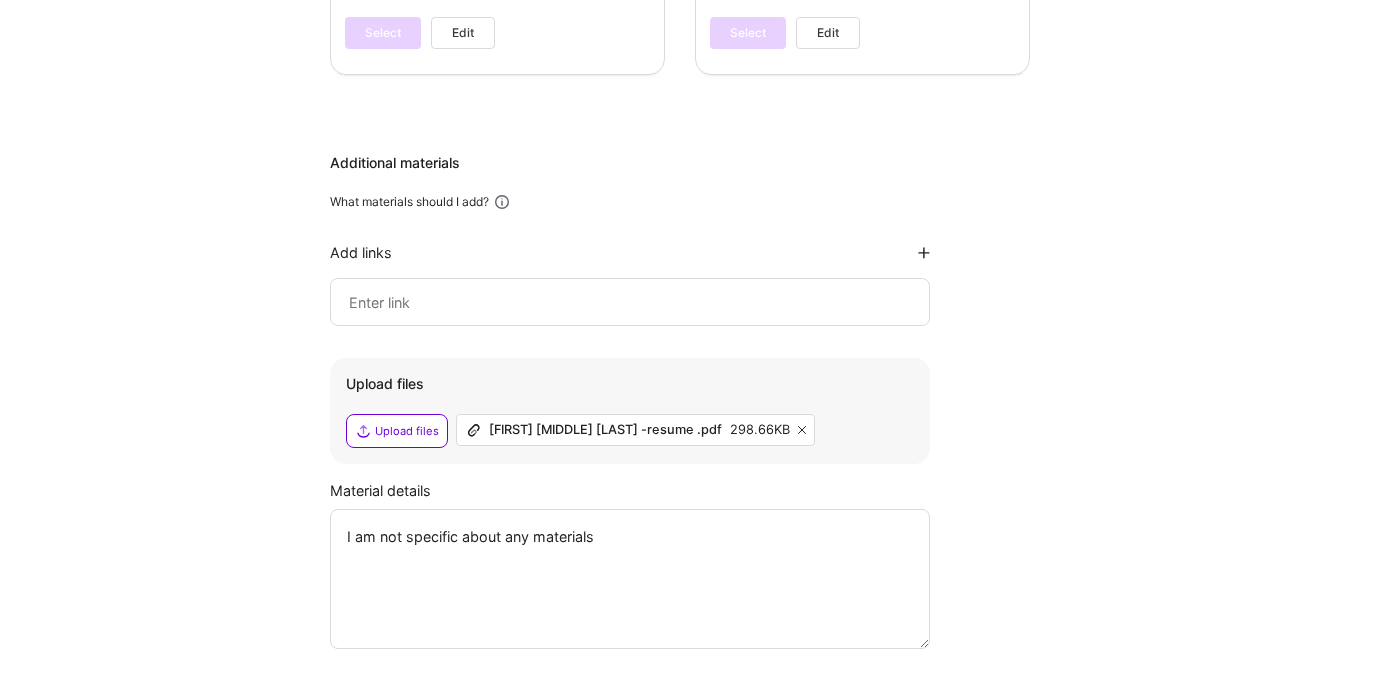 type on "I am not specific about any materials" 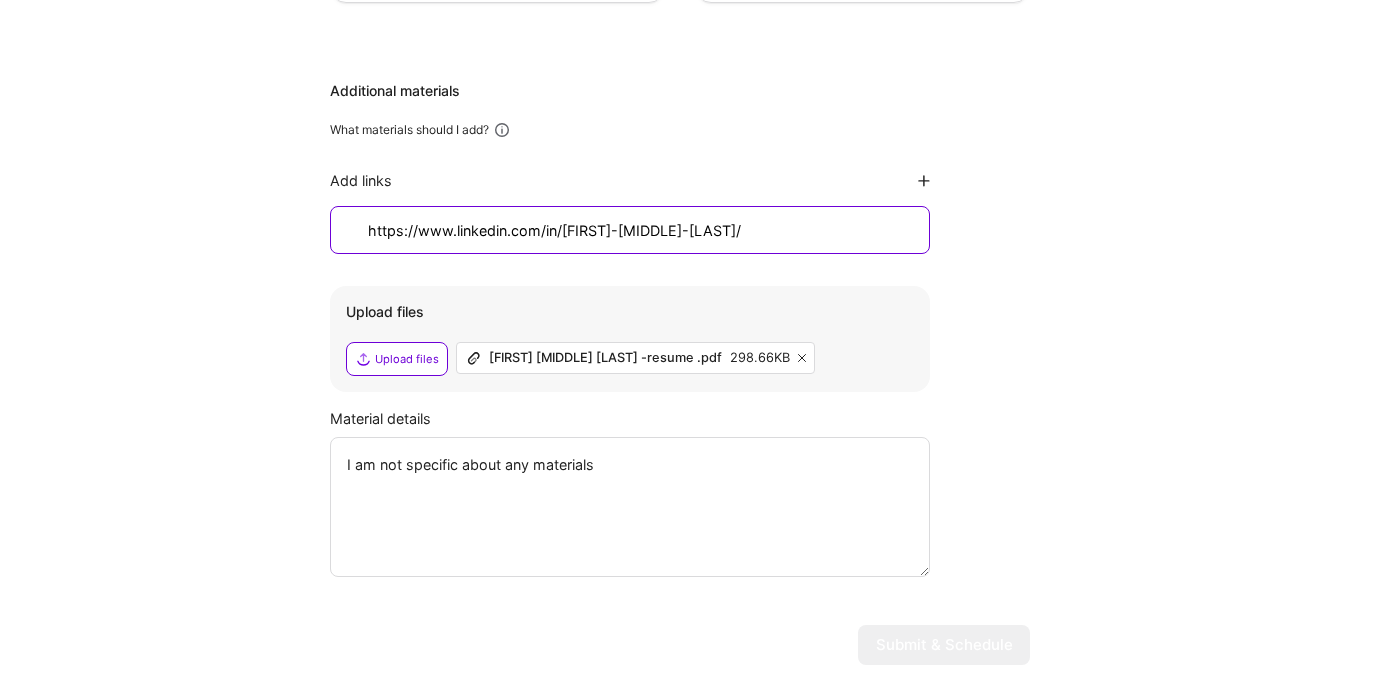 scroll, scrollTop: 2614, scrollLeft: 0, axis: vertical 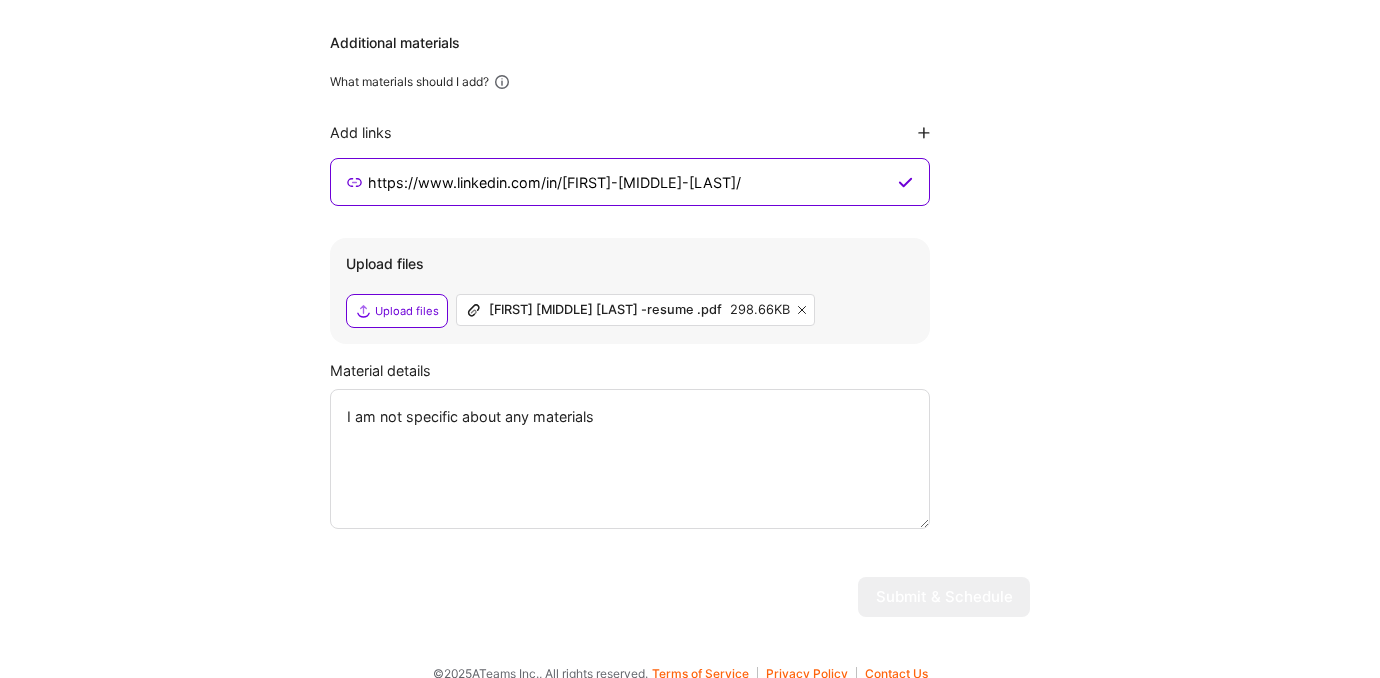 type on "https://www.linkedin.com/in/teja-venkata-sai-nallamothu/" 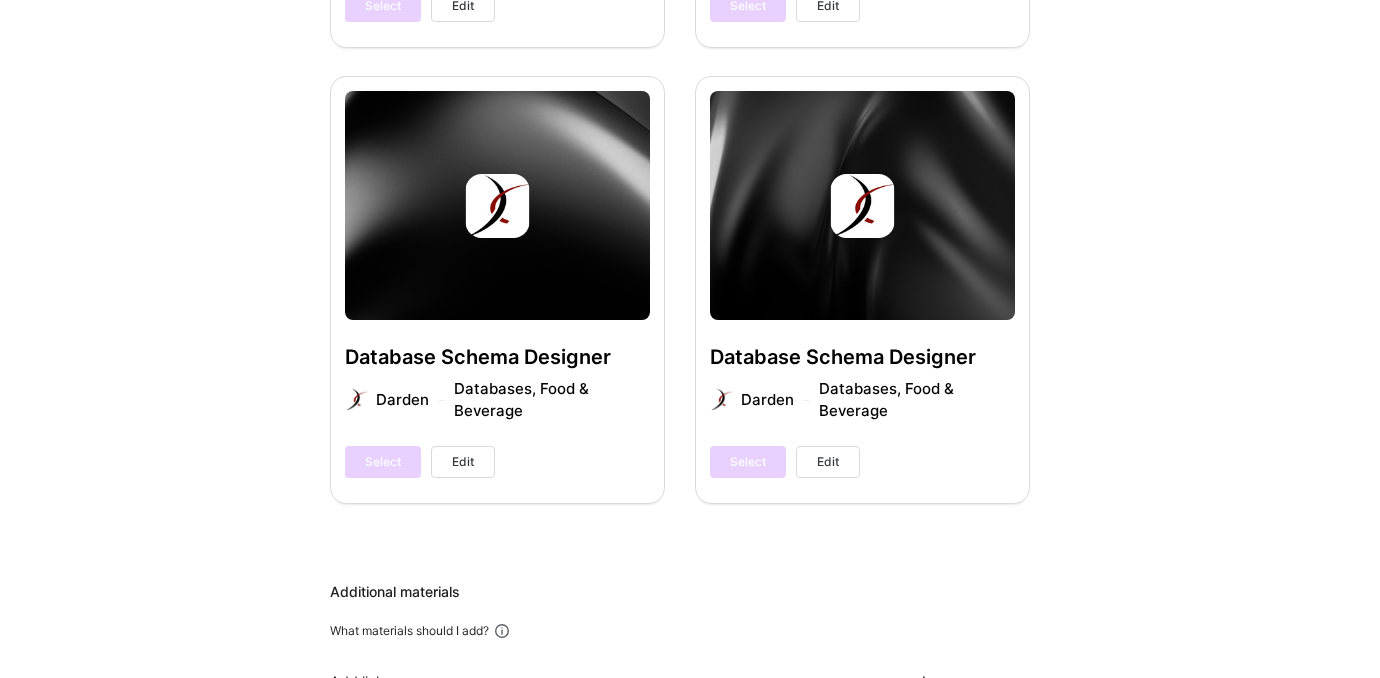 scroll, scrollTop: 2050, scrollLeft: 0, axis: vertical 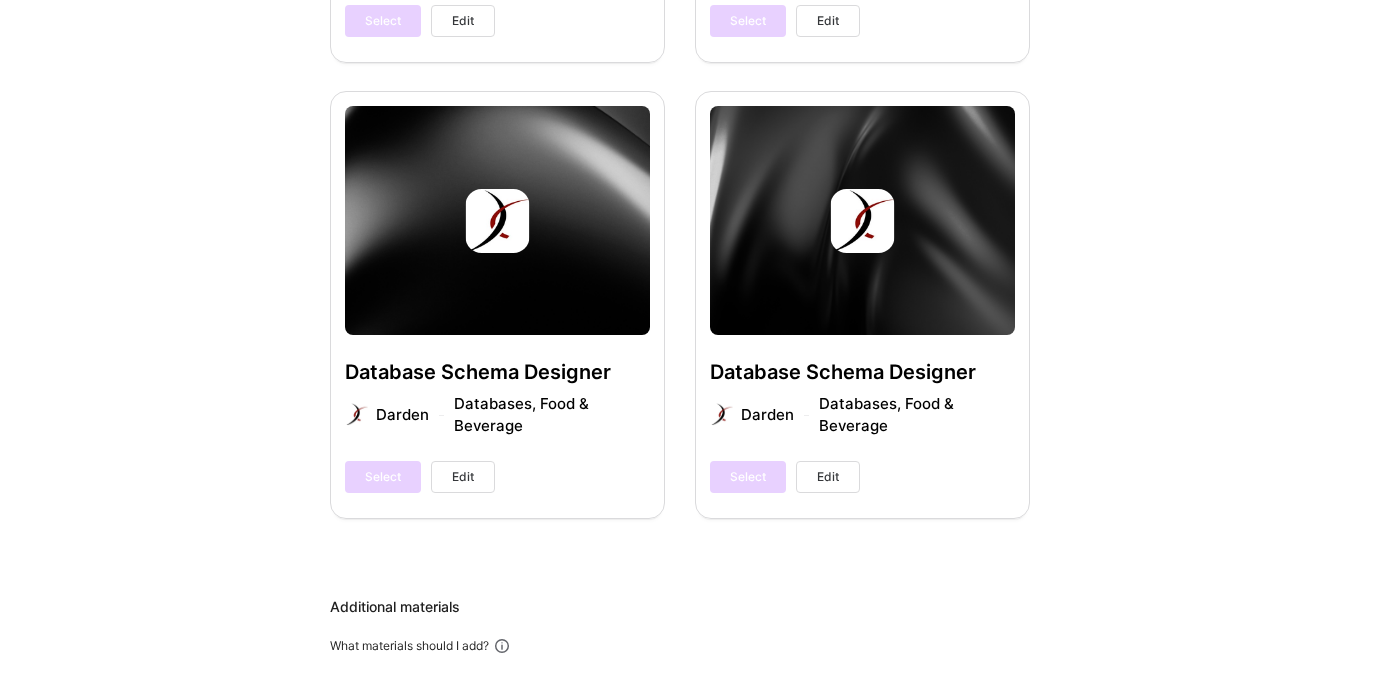 type on "I am not specific about any materials.
You can find all my project experience in my linkedIn" 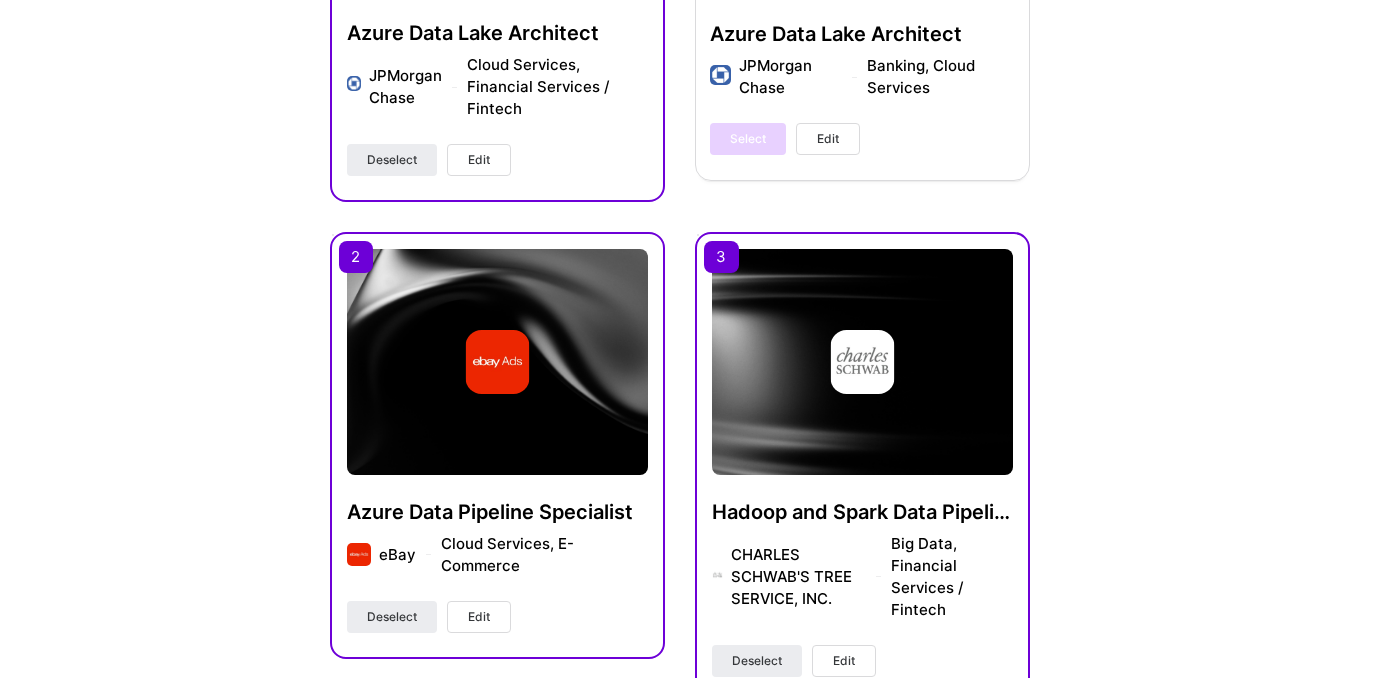 scroll, scrollTop: 913, scrollLeft: 0, axis: vertical 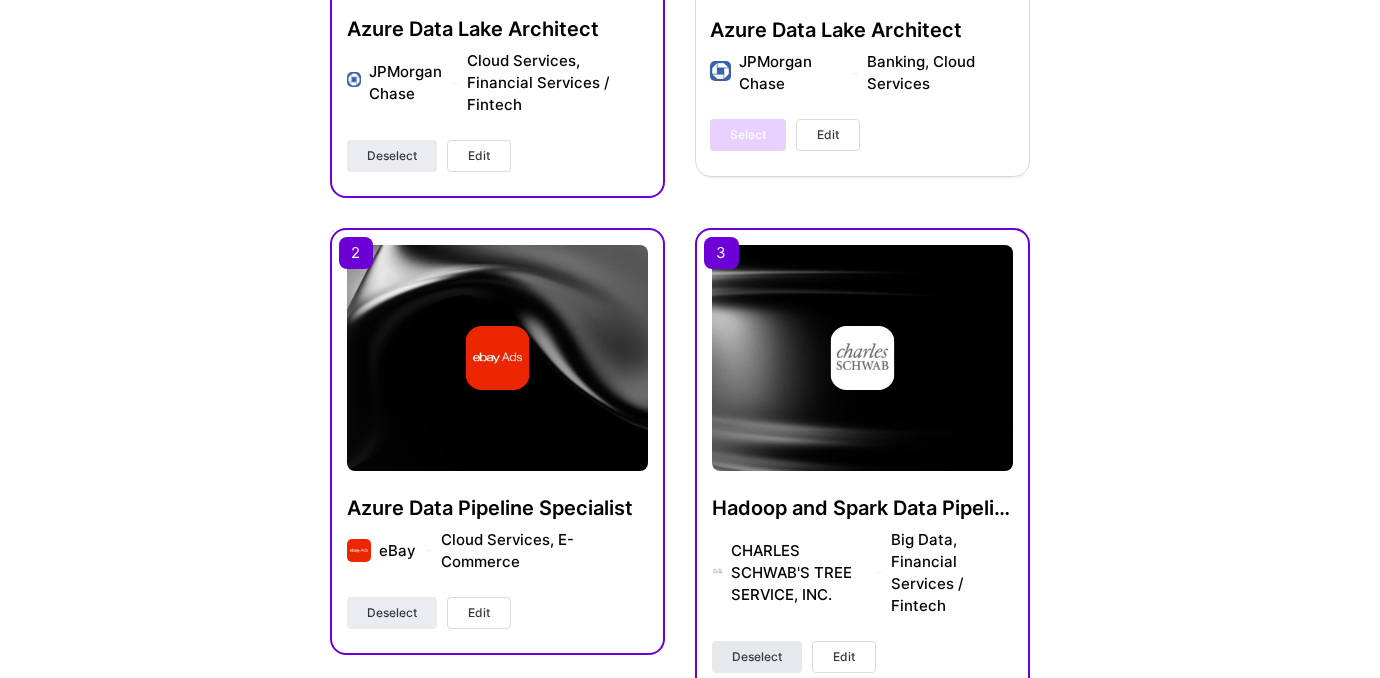 click on "Deselect" at bounding box center [757, 657] 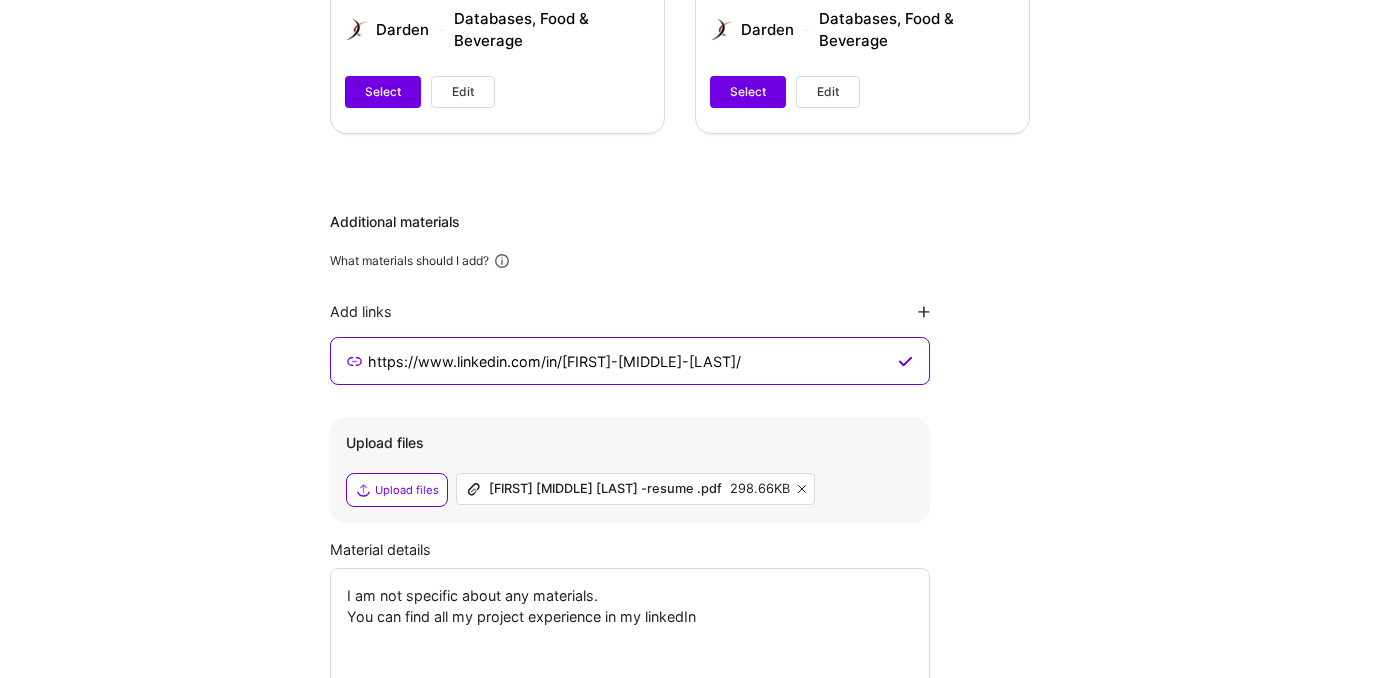 scroll, scrollTop: 2324, scrollLeft: 0, axis: vertical 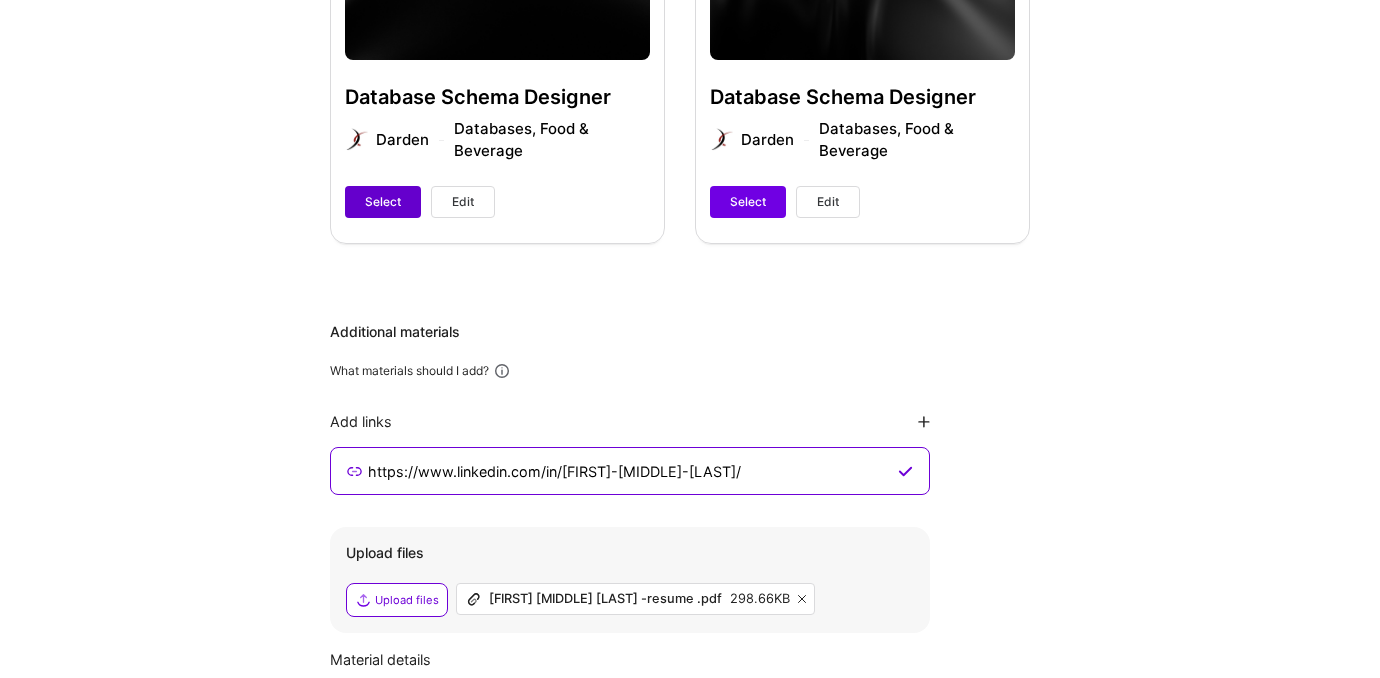 click on "Select" at bounding box center [383, 202] 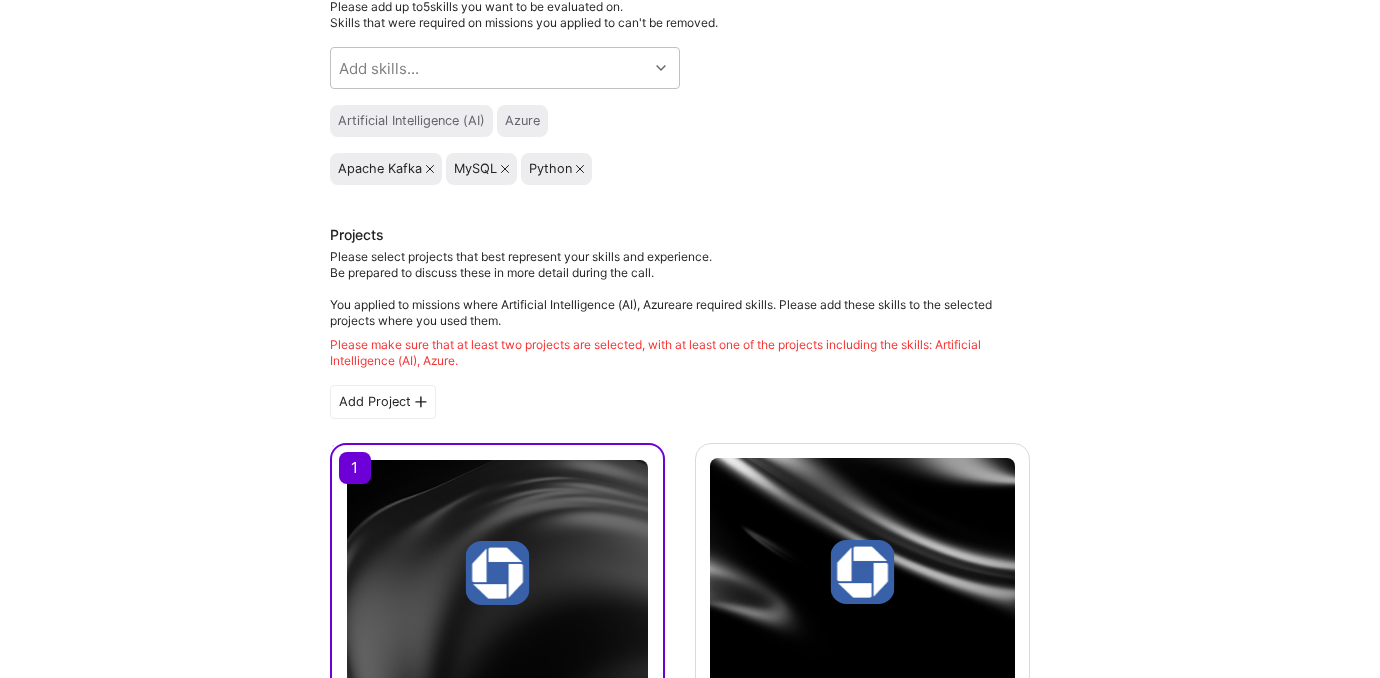 scroll, scrollTop: 215, scrollLeft: 0, axis: vertical 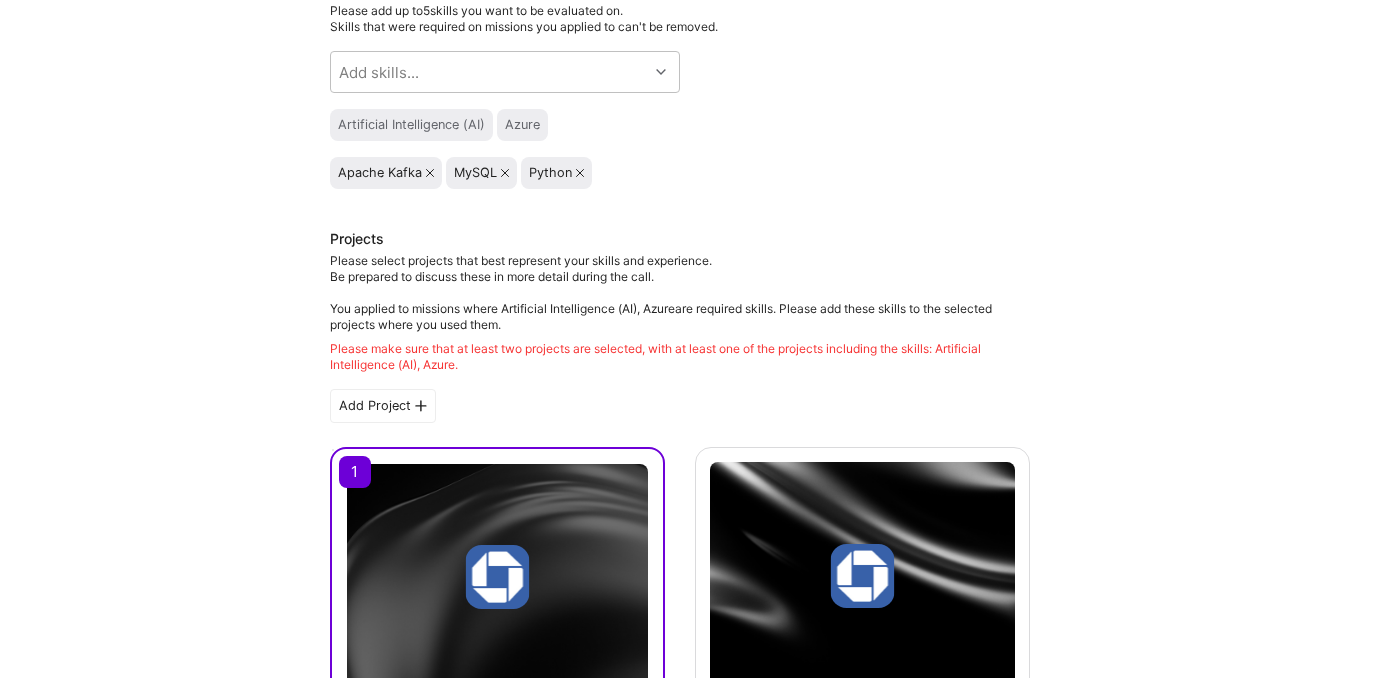 click on "Please make sure that at least two projects are selected, with at least one of the projects including the skills:   Artificial Intelligence (AI), Azure ." at bounding box center (680, 357) 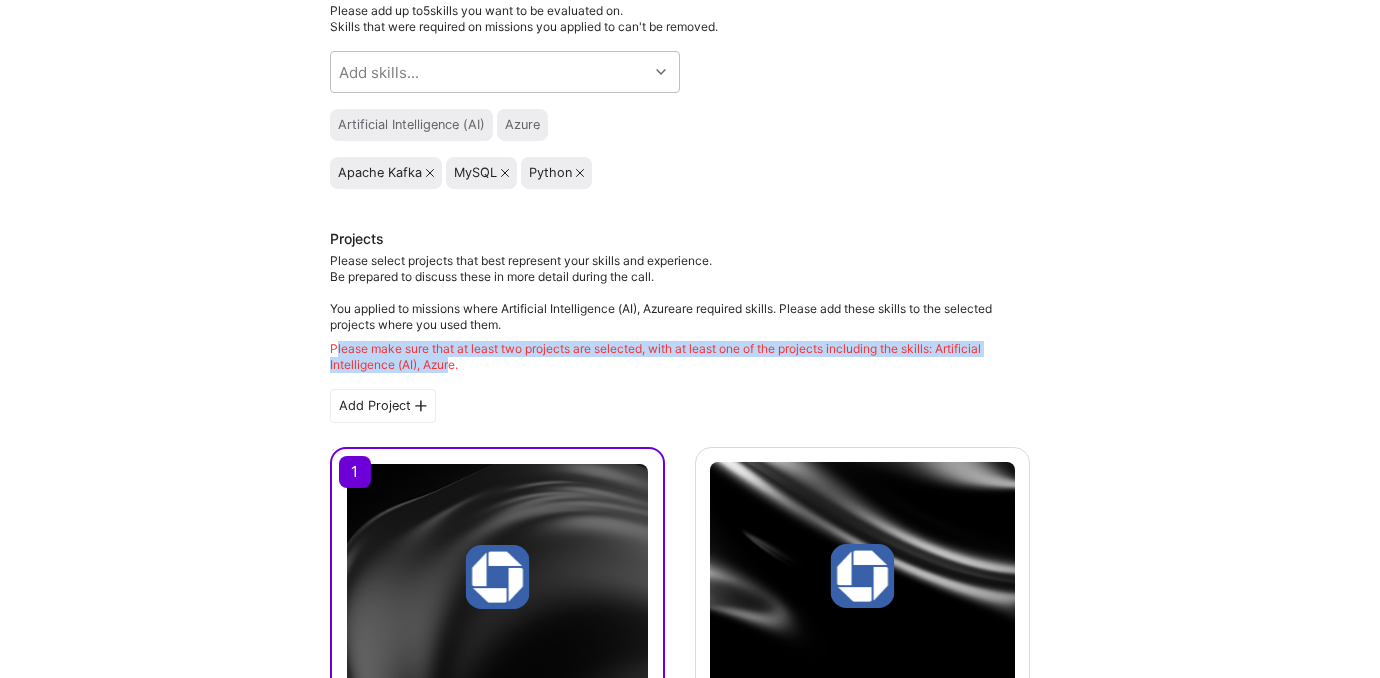 drag, startPoint x: 453, startPoint y: 364, endPoint x: 335, endPoint y: 352, distance: 118.6086 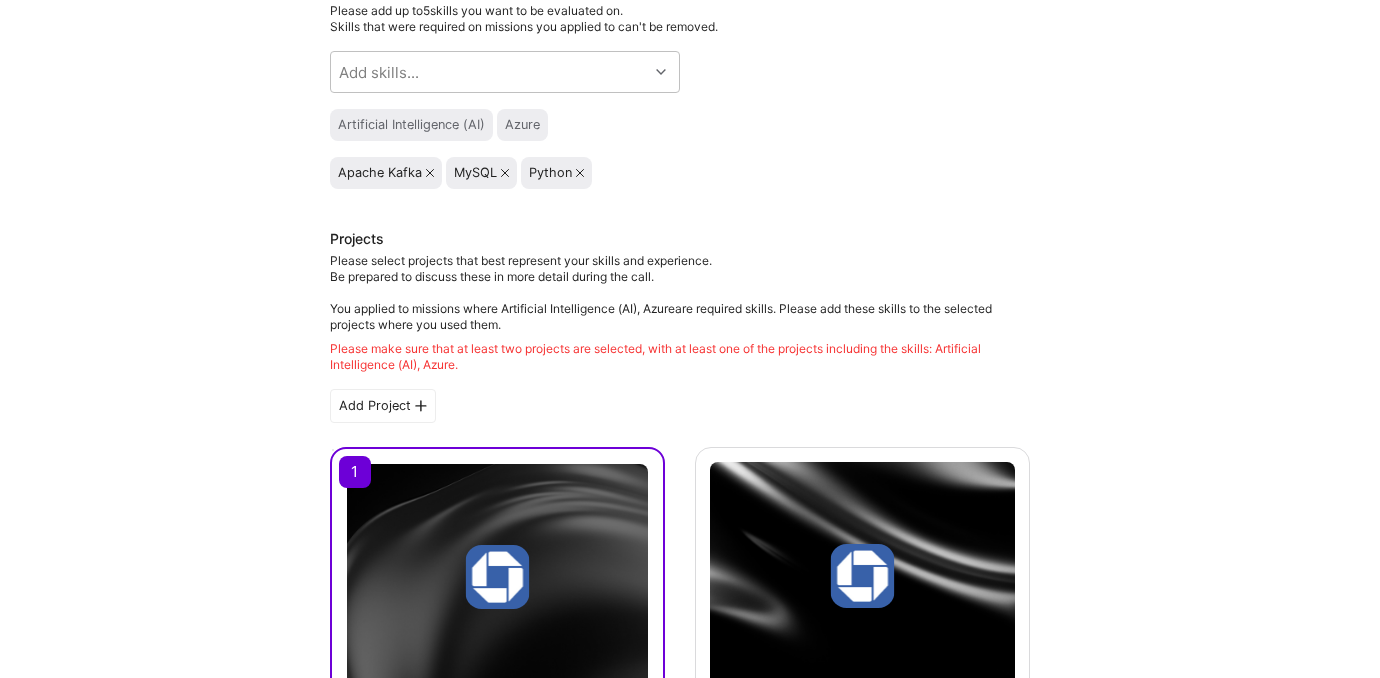 click on "Projects Please select projects that best represent your skills and experience. Be prepared to discuss these in more detail during the call.   You applied to missions where   Artificial Intelligence (AI), Azure  are required skills. Please add these skills to the selected projects where you used them. Please make sure that at least two projects are selected, with at least one of the projects including the skills:   Artificial Intelligence (AI), Azure . Add Project Azure Data Lake Architect JPMorgan Chase   Cloud Services, Financial Services / Fintech Deselect Edit Azure Data Lake Architect JPMorgan Chase   Banking, Cloud Services Select Edit Azure Data Pipeline Specialist eBay   Cloud Services, E-Commerce Deselect Edit Hadoop and Spark Data Pipeline Developer CHARLES SCHWAB'S TREE SERVICE, INC.   Big Data, Financial Services / Fintech Select Edit Hadoop and Spark Data Pipeline Developer CHARLES SCHWAB'S TREE SERVICE, INC.   Big Data, Financial Services / Fintech Select Edit Scalable Data Processing Developer" at bounding box center [680, 1290] 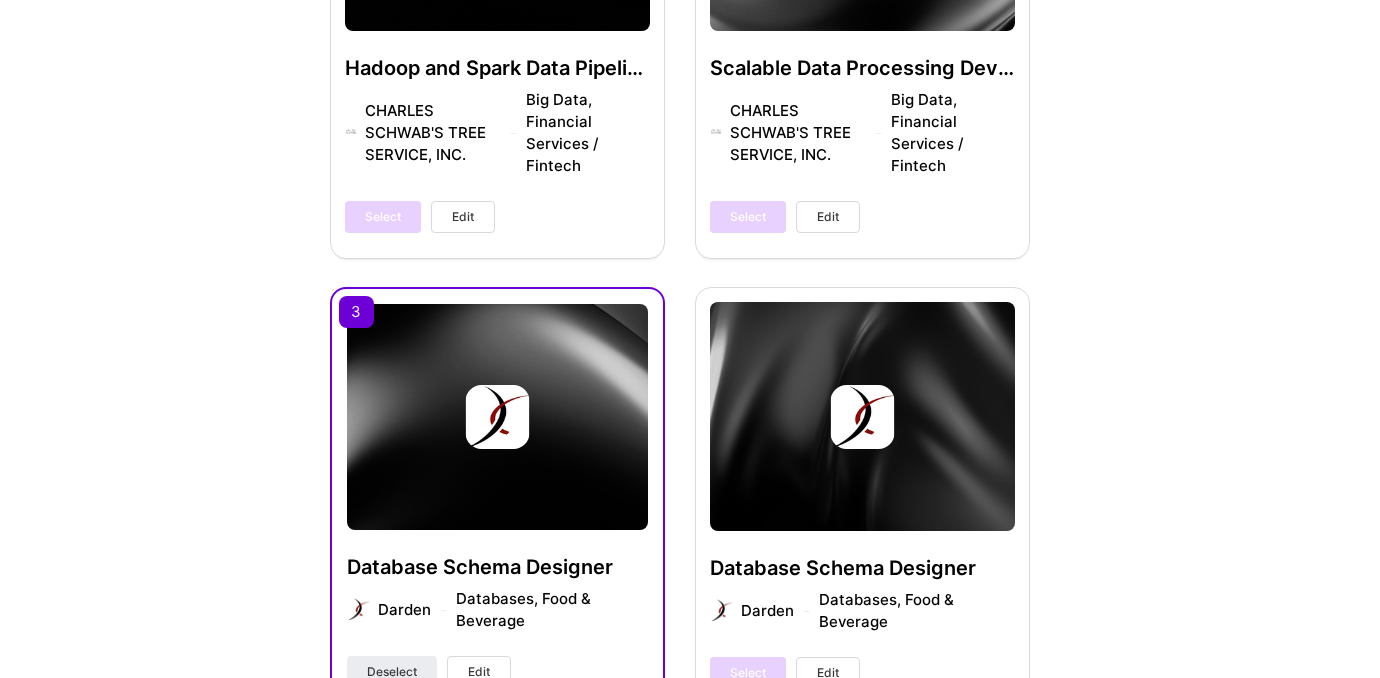 scroll, scrollTop: 893, scrollLeft: 0, axis: vertical 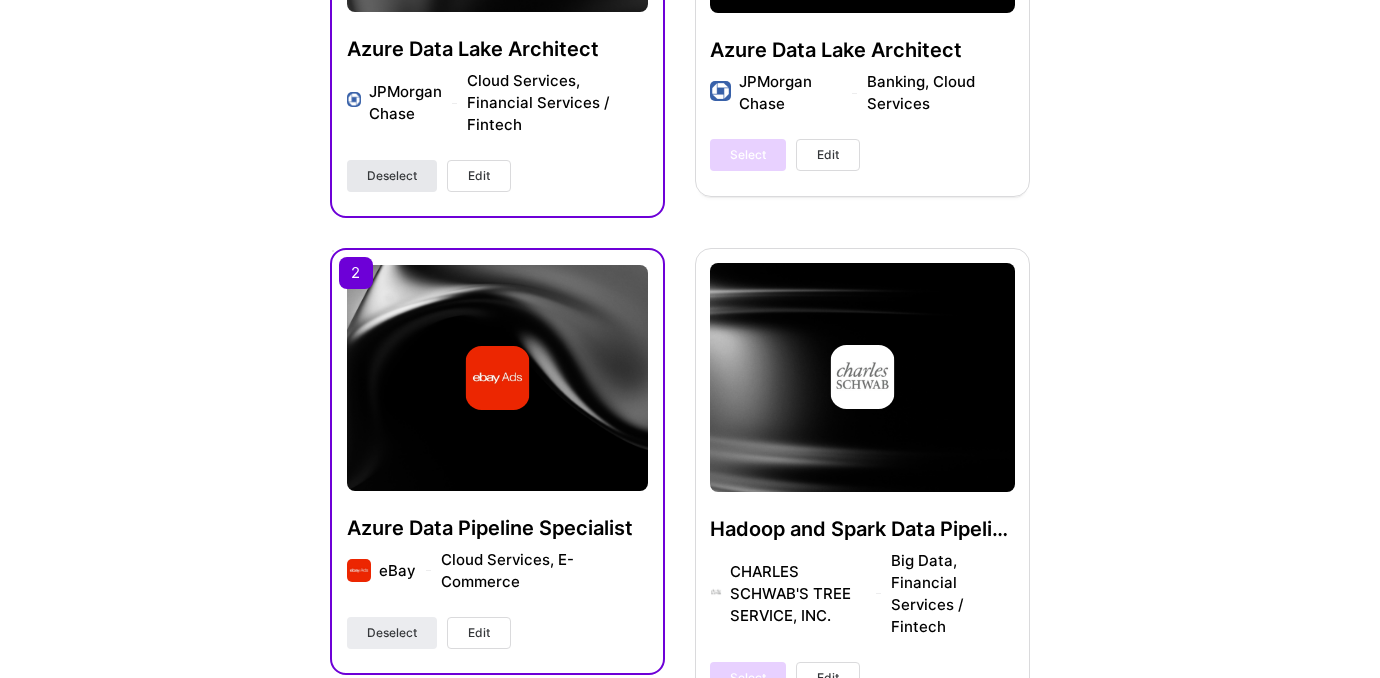 click on "Deselect" at bounding box center (392, 176) 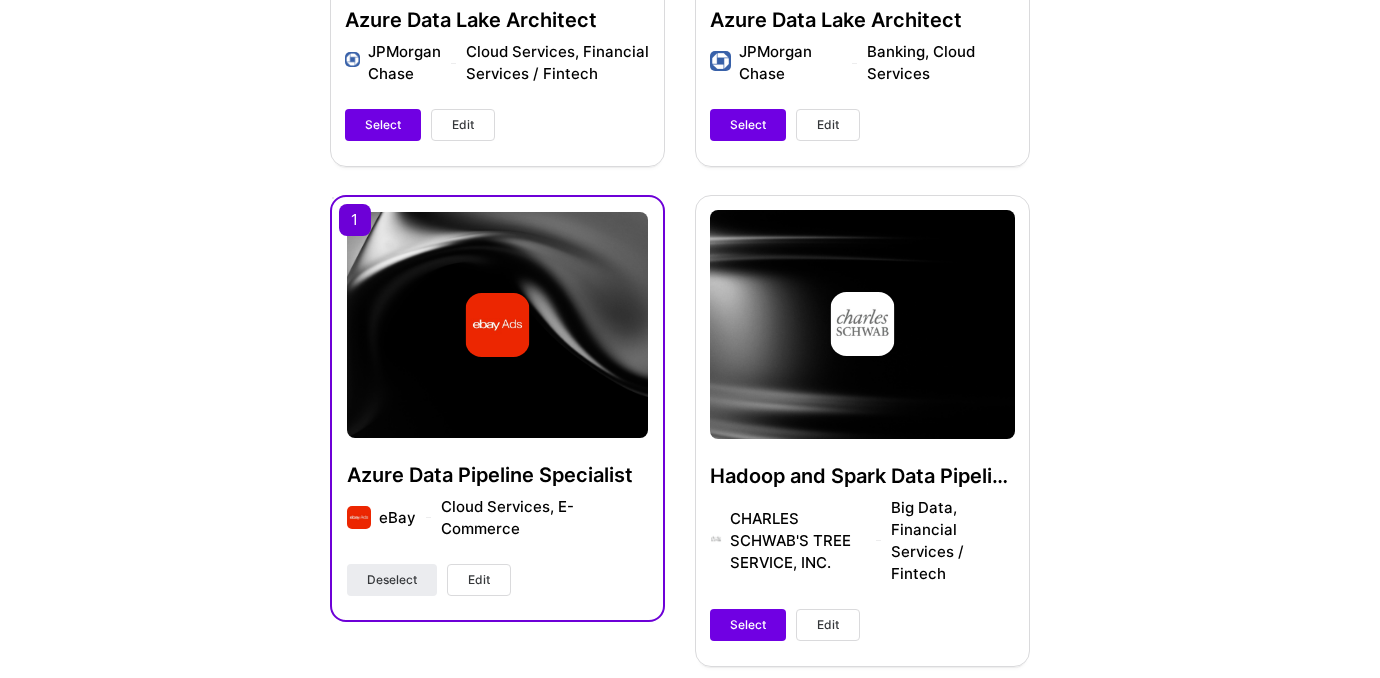 scroll, scrollTop: 1156, scrollLeft: 0, axis: vertical 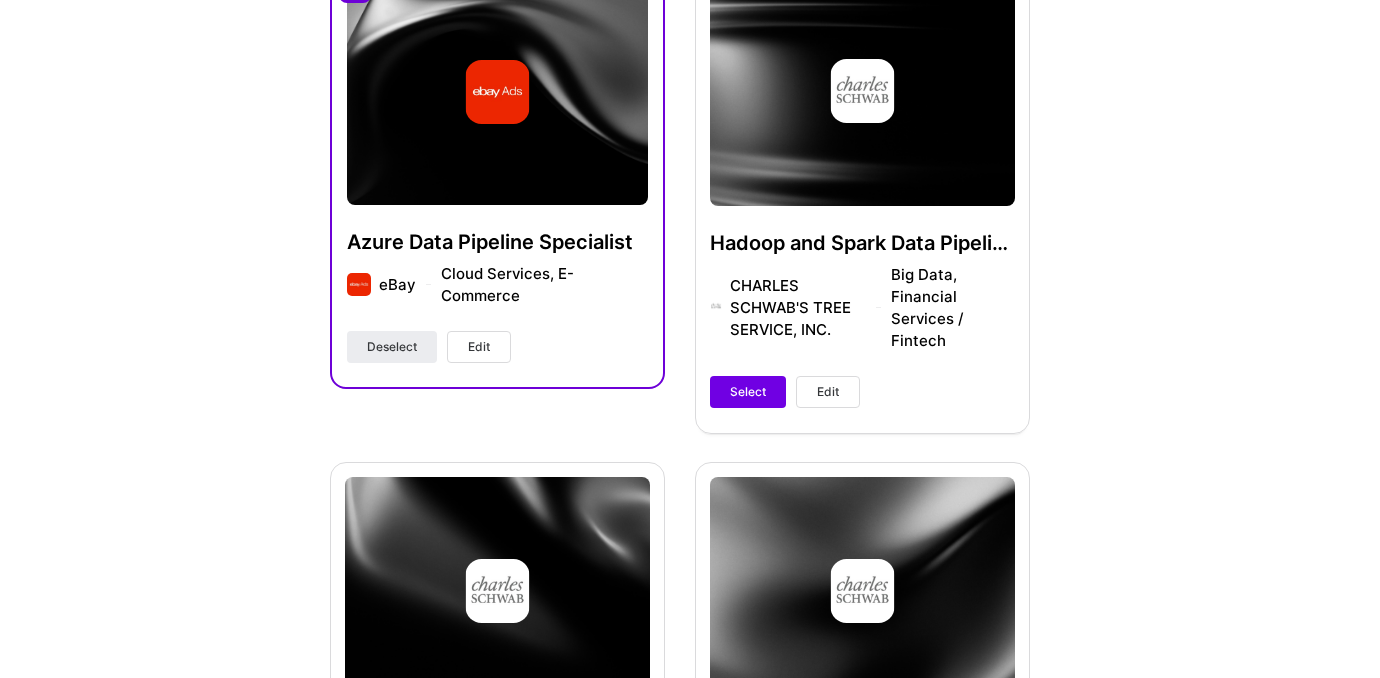 click on "Azure Data Pipeline Specialist eBay   Cloud Services, E-Commerce Deselect Edit" at bounding box center (497, 175) 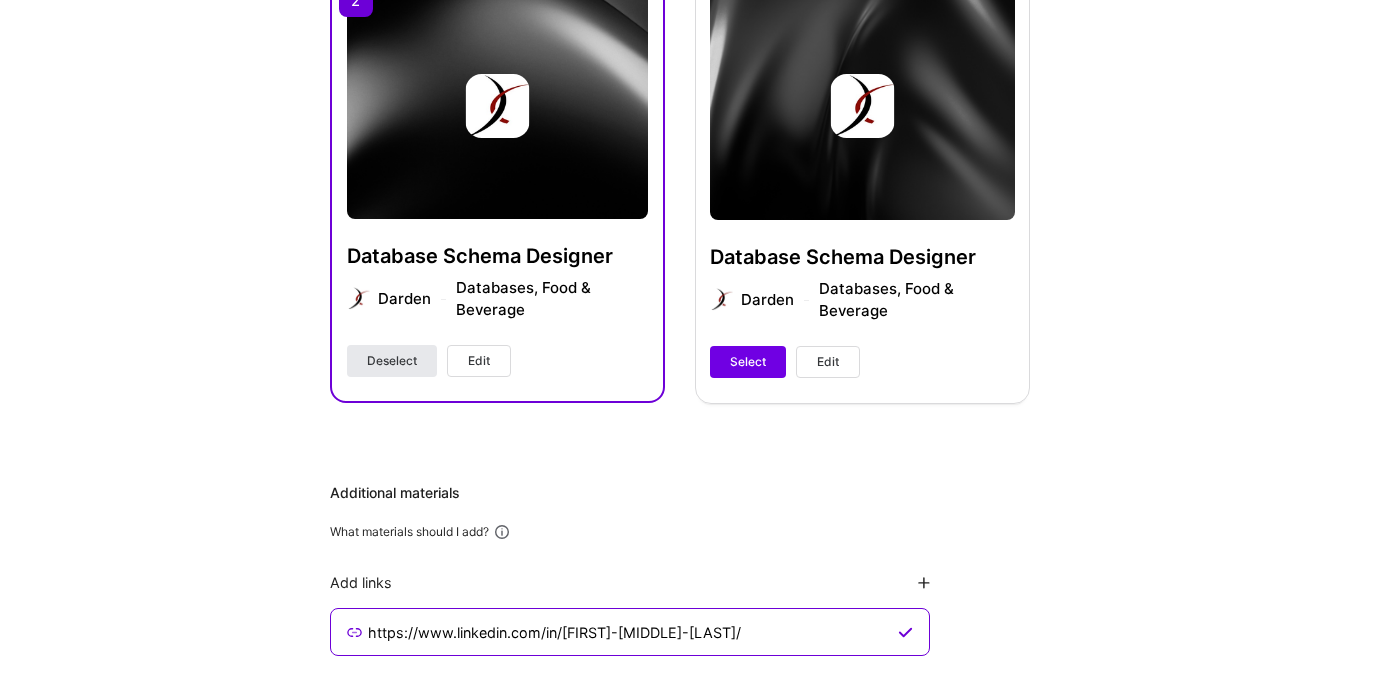 click on "Deselect" at bounding box center [392, 361] 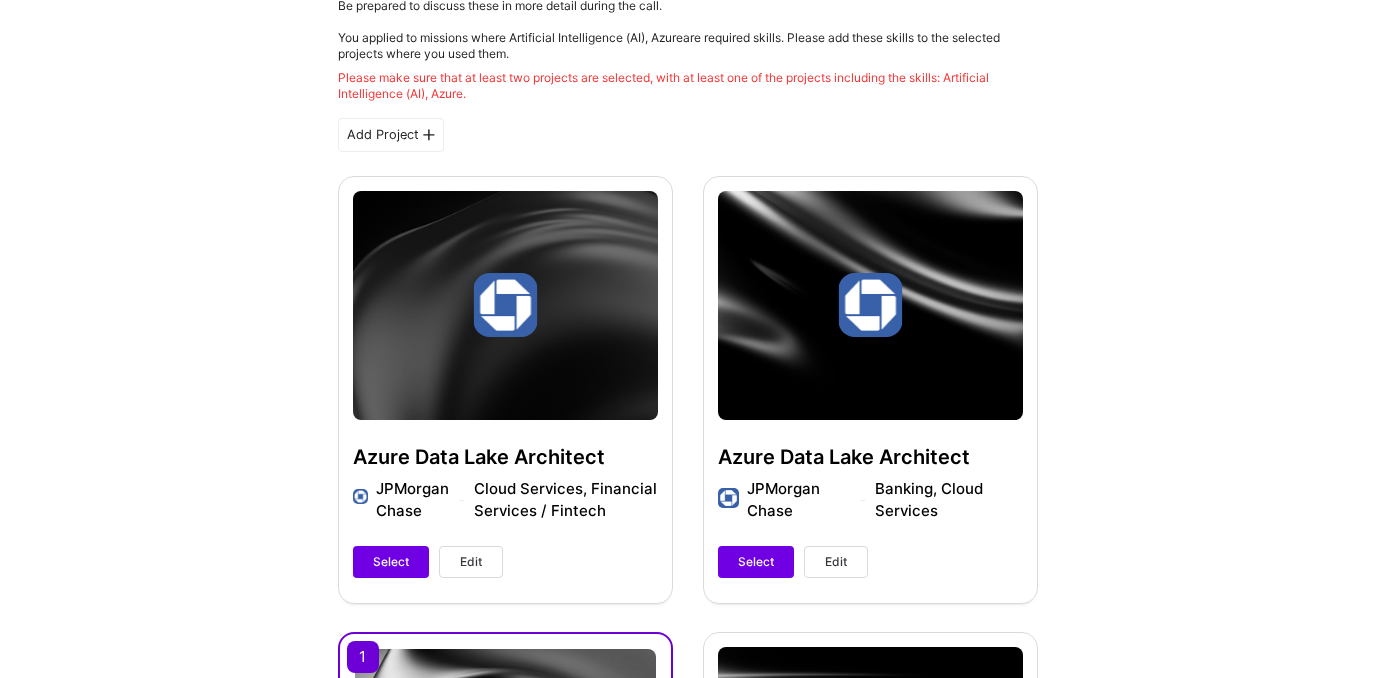 scroll, scrollTop: 542, scrollLeft: 0, axis: vertical 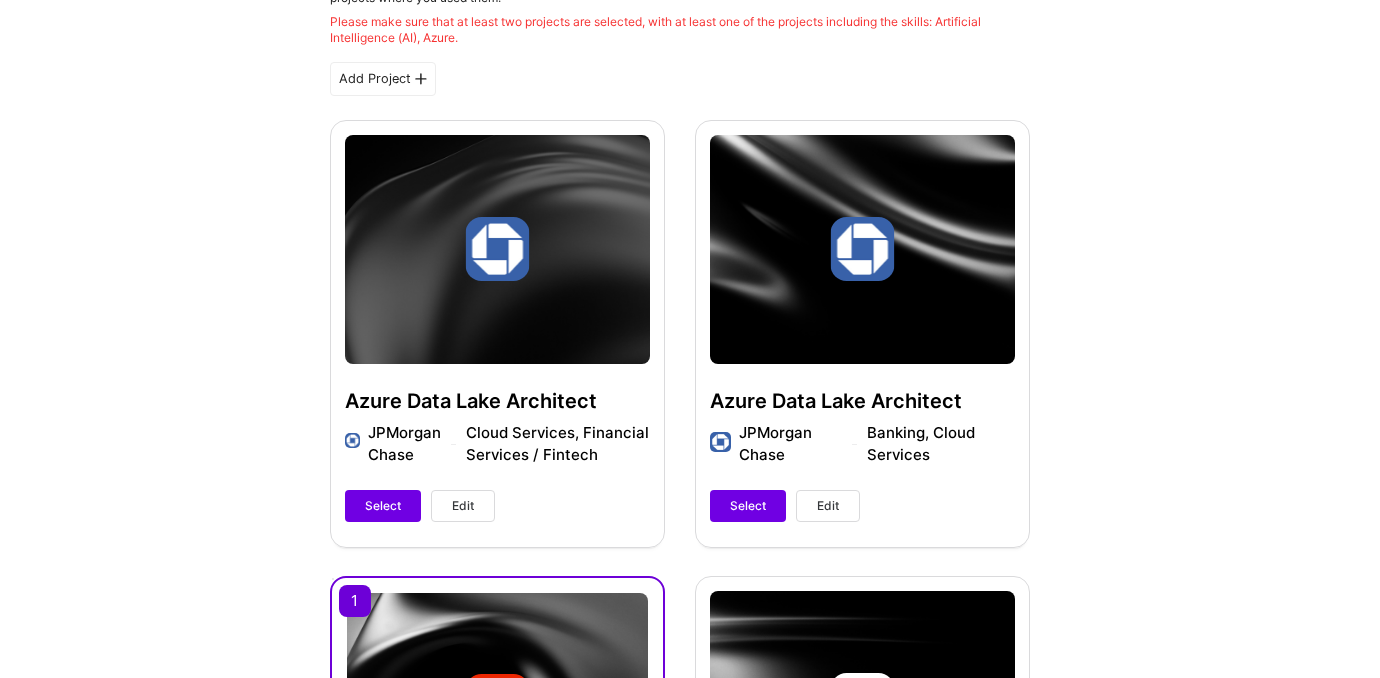 click on "Azure Data Lake Architect JPMorgan Chase   Cloud Services, Financial Services / Fintech Select Edit" at bounding box center [497, 333] 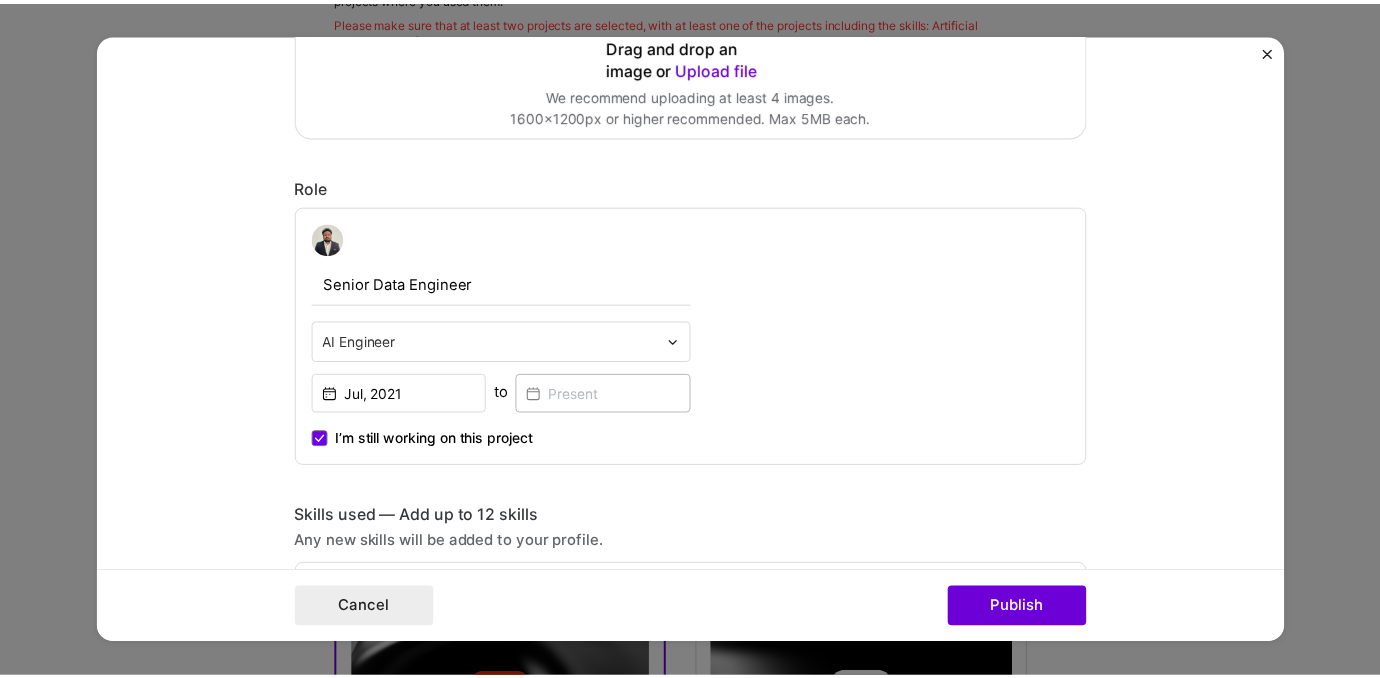 scroll, scrollTop: 458, scrollLeft: 0, axis: vertical 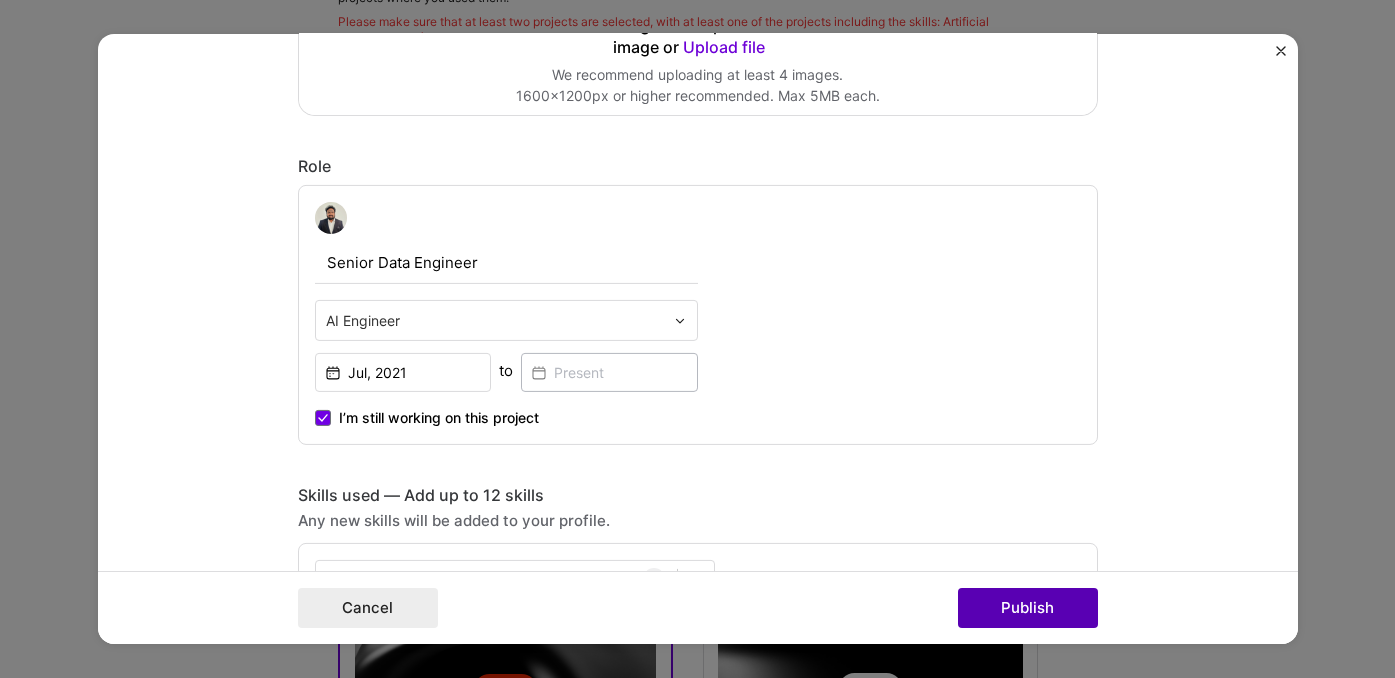click on "Publish" at bounding box center [1028, 608] 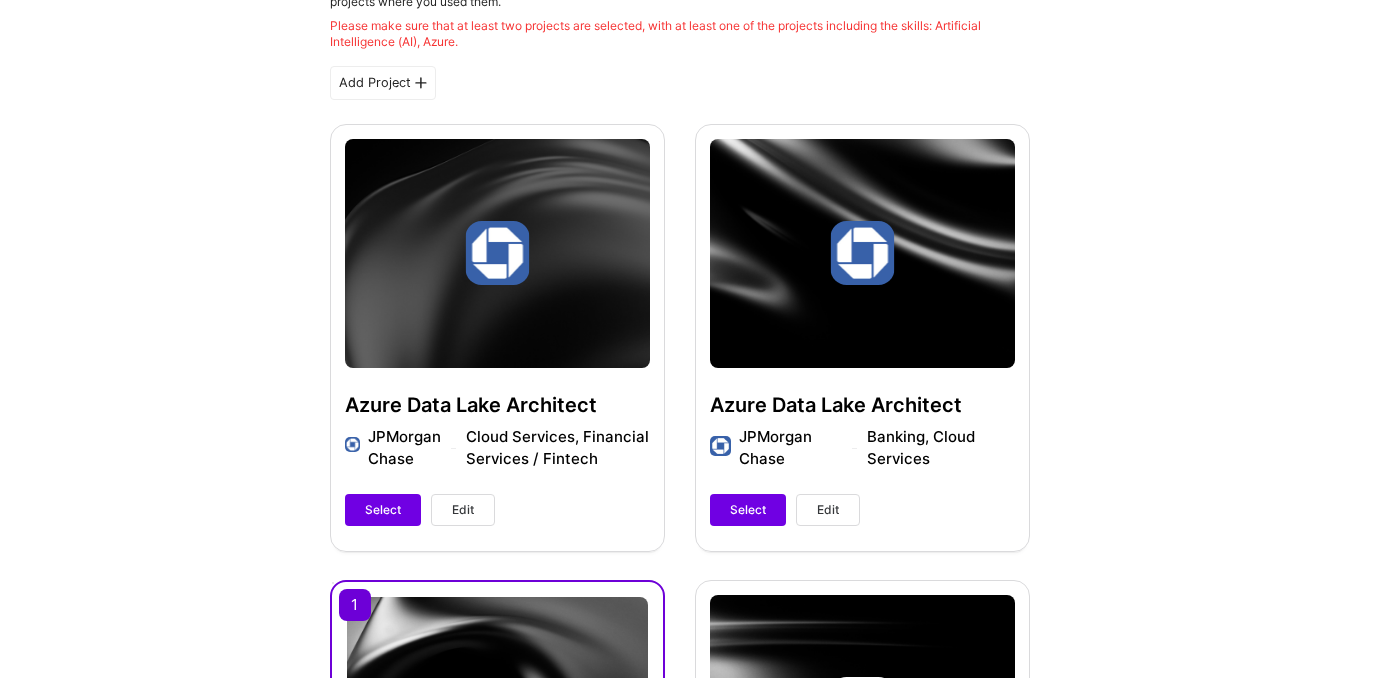 scroll, scrollTop: 538, scrollLeft: 0, axis: vertical 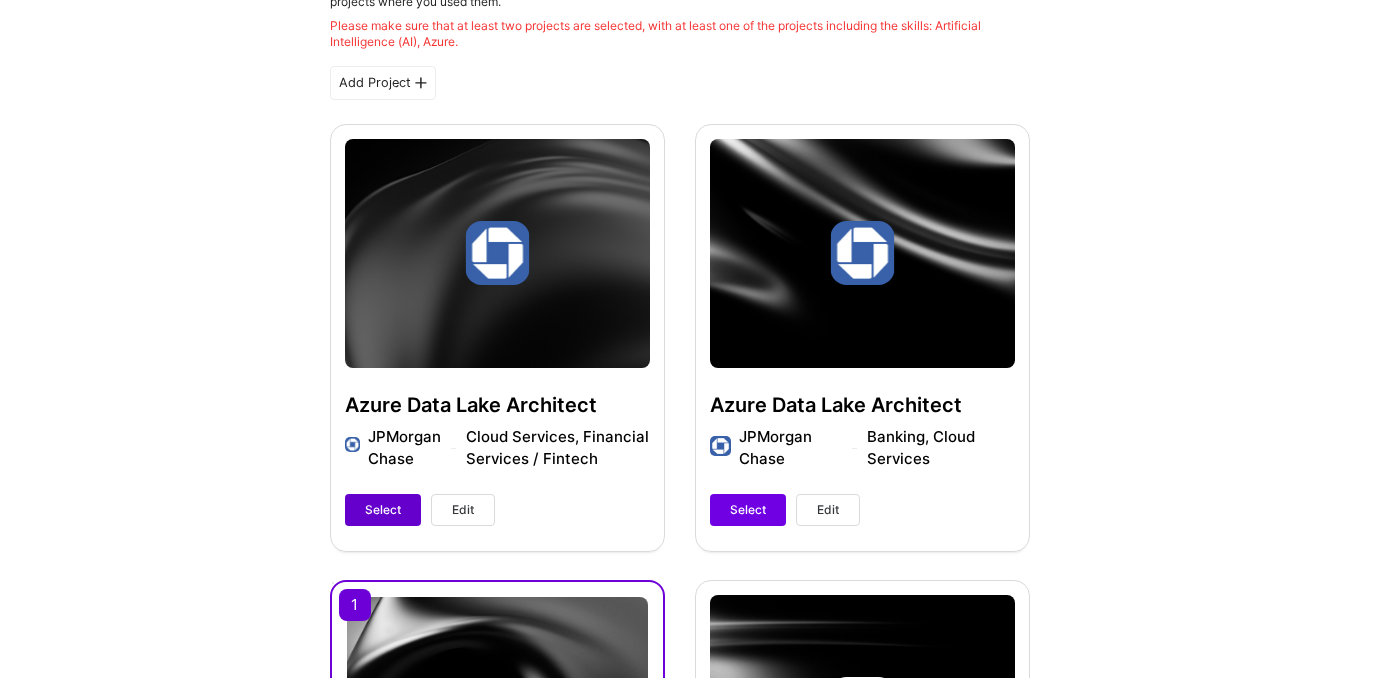 click on "Select" at bounding box center (383, 510) 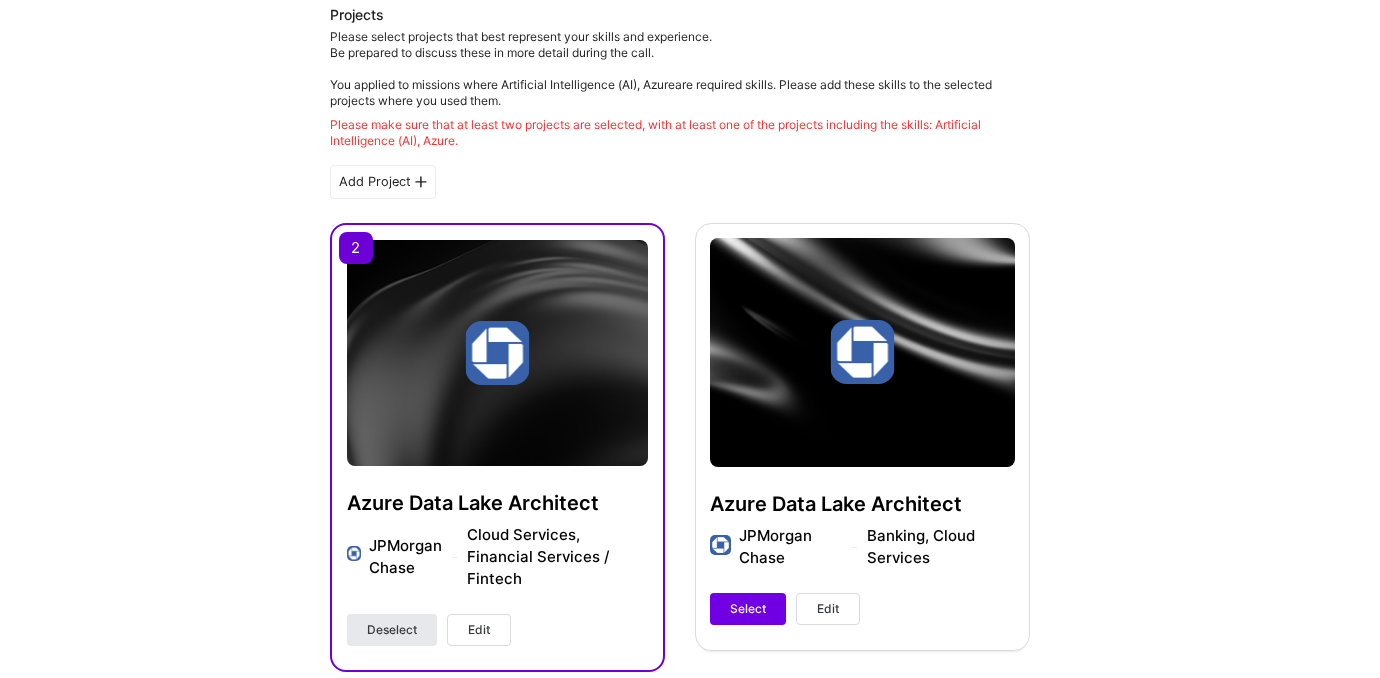 scroll, scrollTop: 433, scrollLeft: 0, axis: vertical 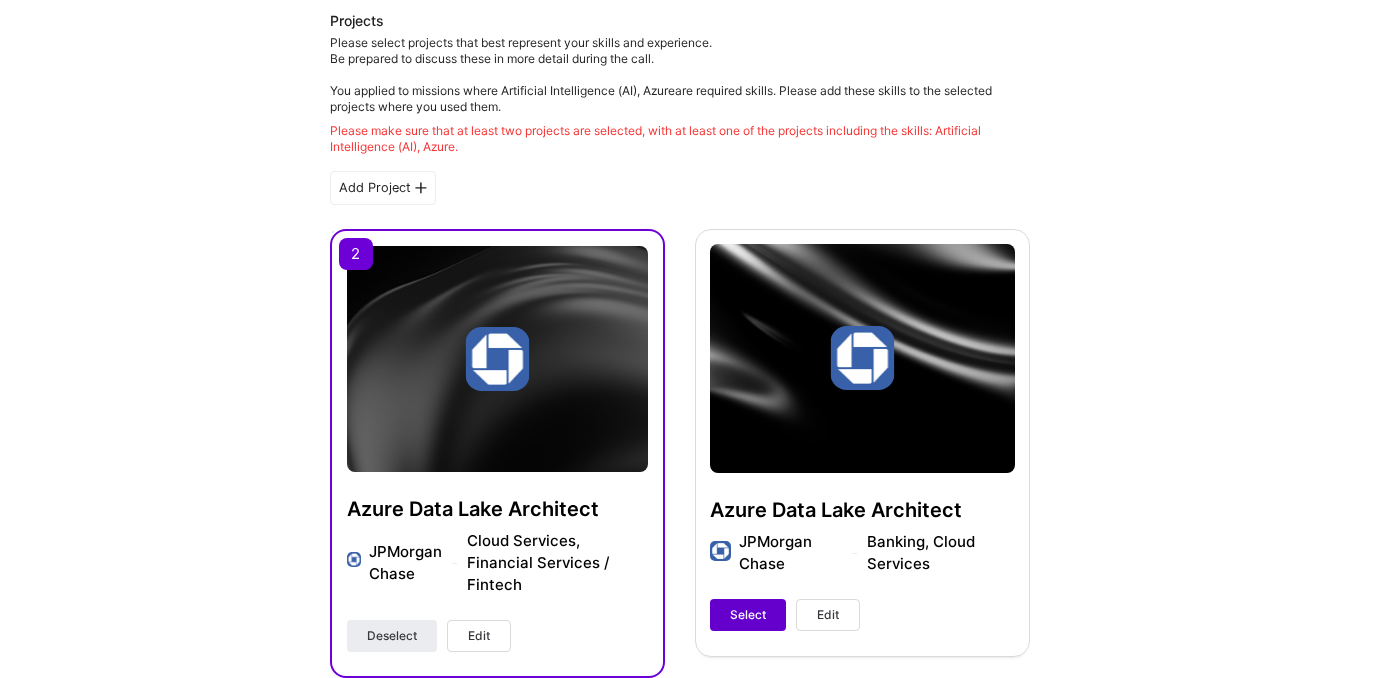 click on "Select" at bounding box center (748, 615) 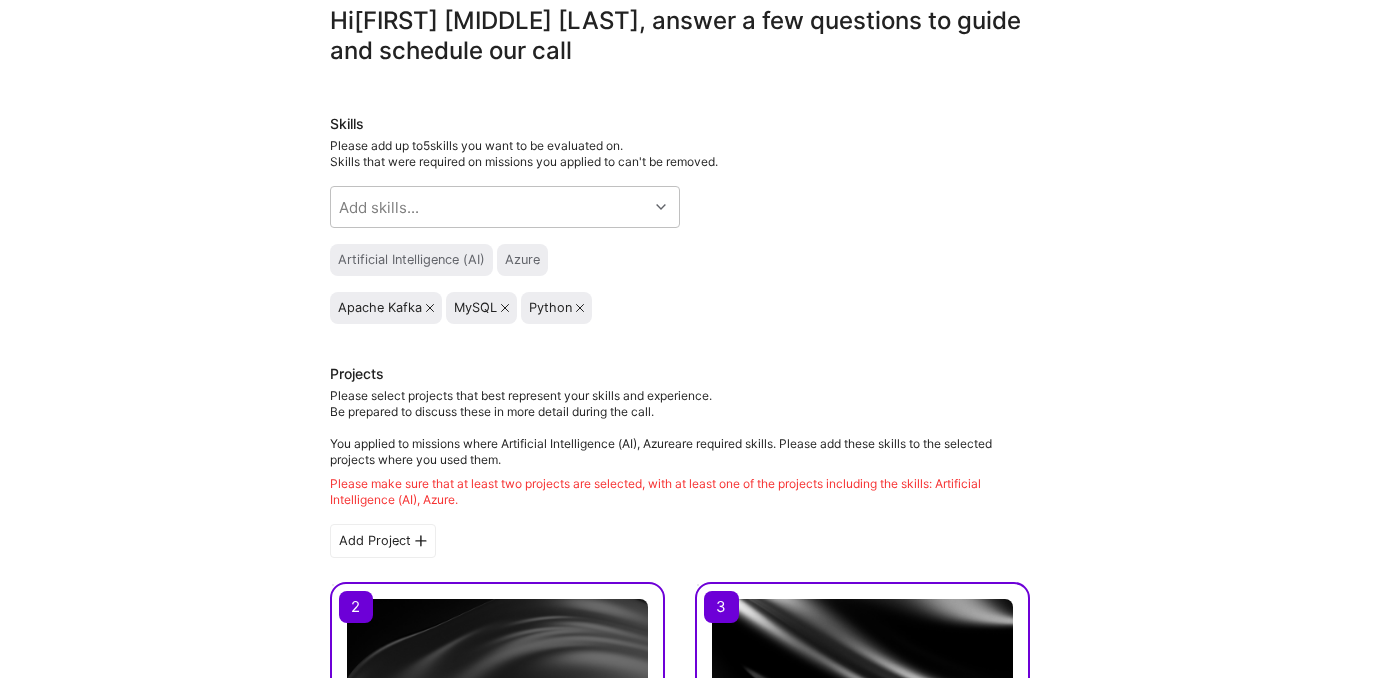 scroll, scrollTop: 217, scrollLeft: 0, axis: vertical 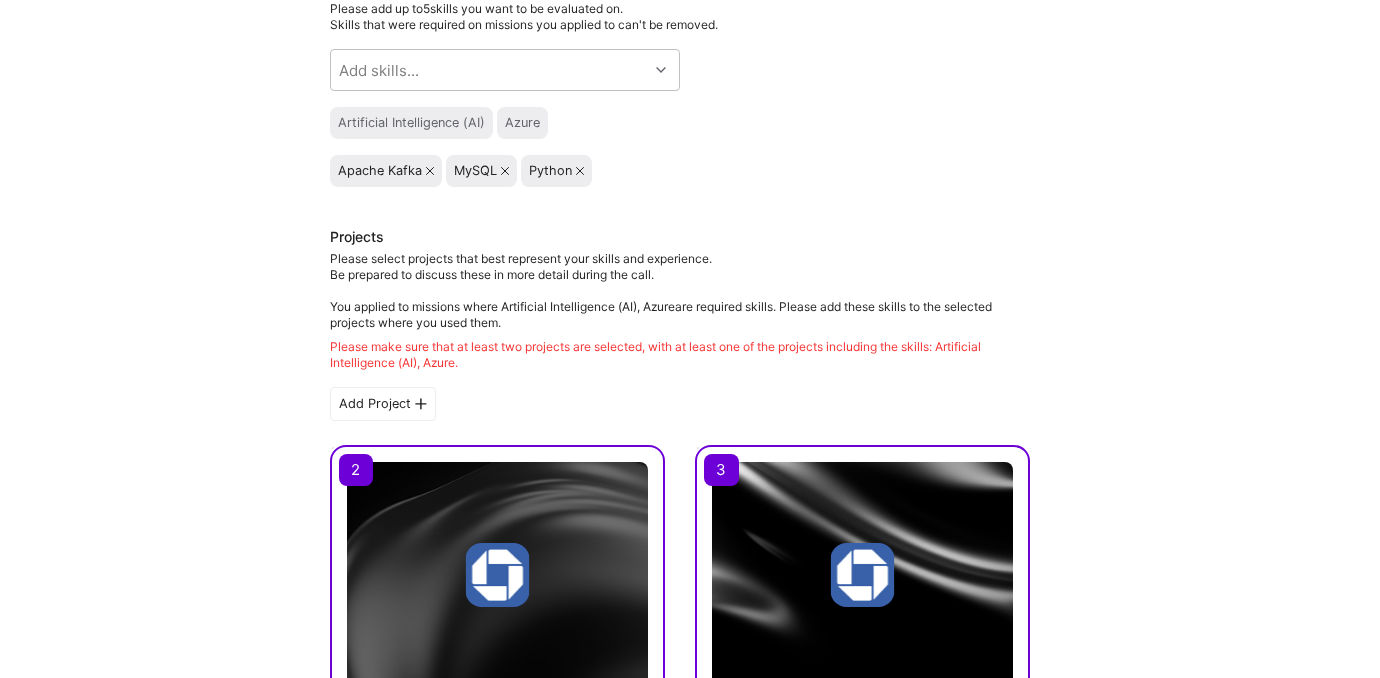 click at bounding box center [421, 404] 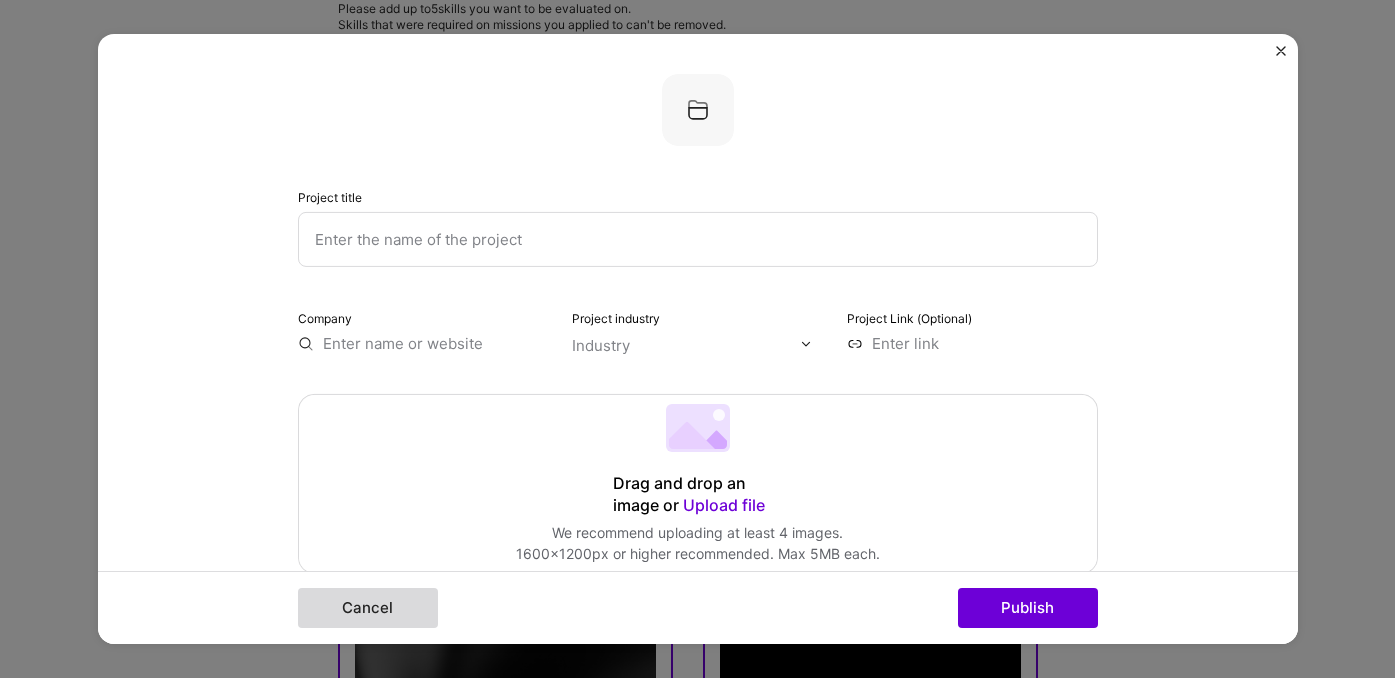 click on "Cancel" at bounding box center [368, 608] 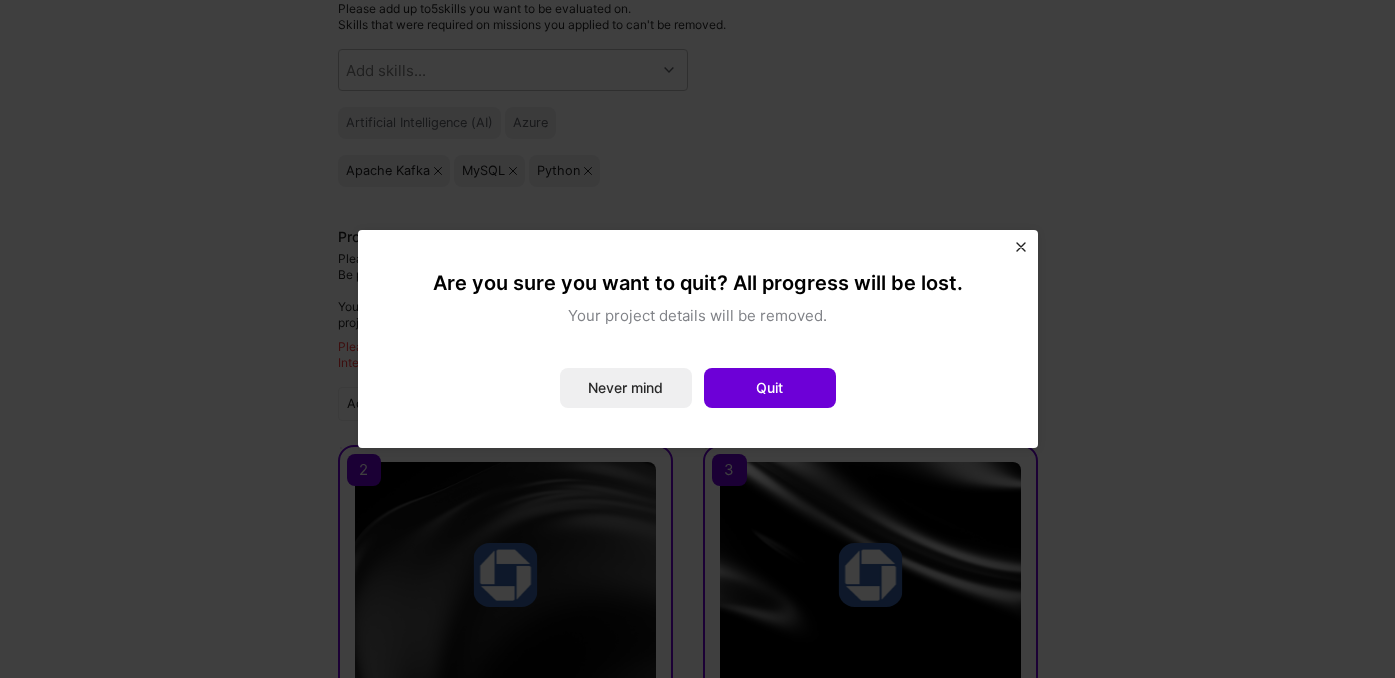 click on "Are you sure you want to quit? All progress will be lost. Your project details will be removed. Never mind Quit" at bounding box center [698, 339] 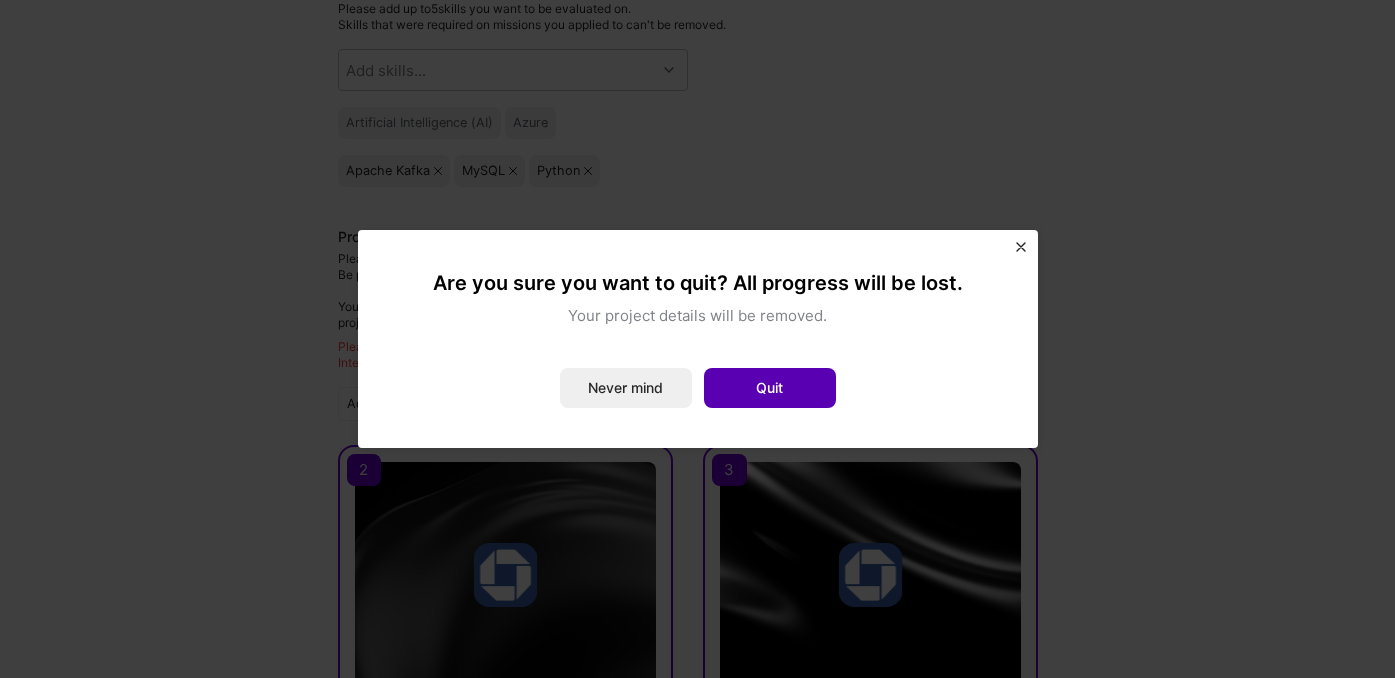 click on "Are you sure you want to quit? All progress will be lost. Your project details will be removed. Never mind Quit" at bounding box center (698, 339) 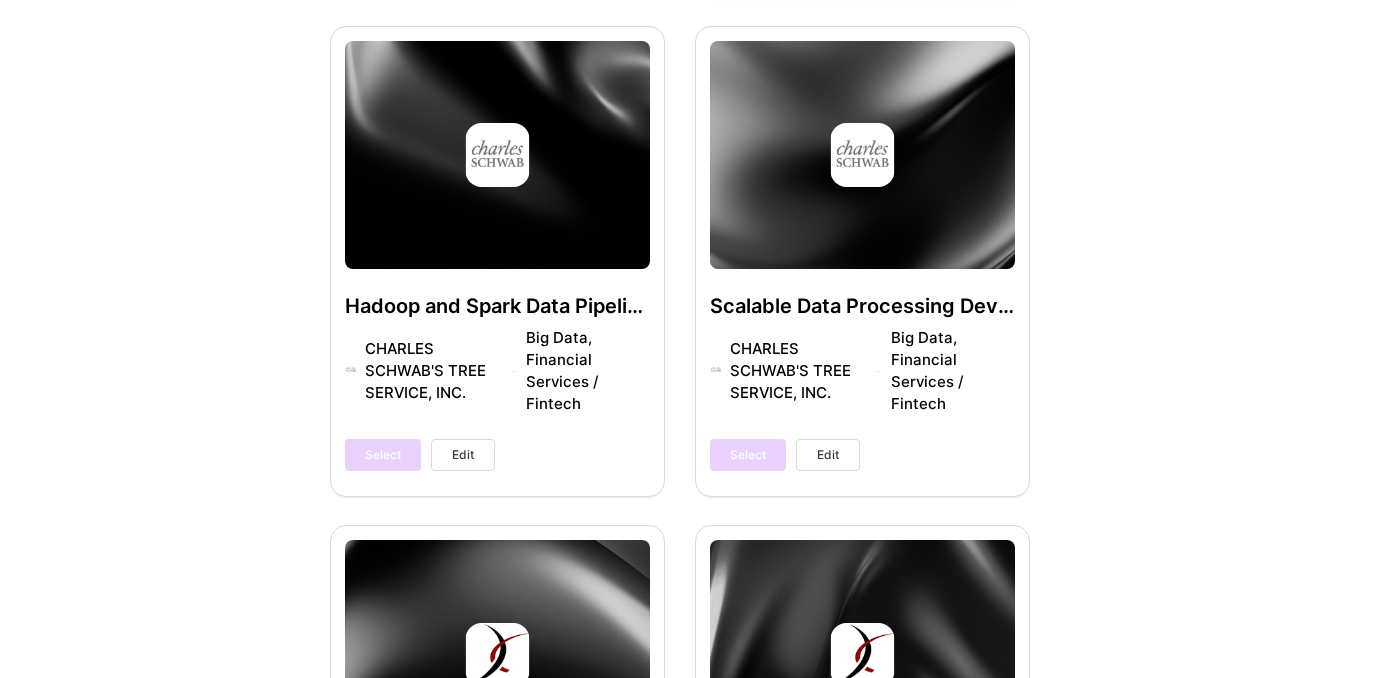 scroll, scrollTop: 0, scrollLeft: 0, axis: both 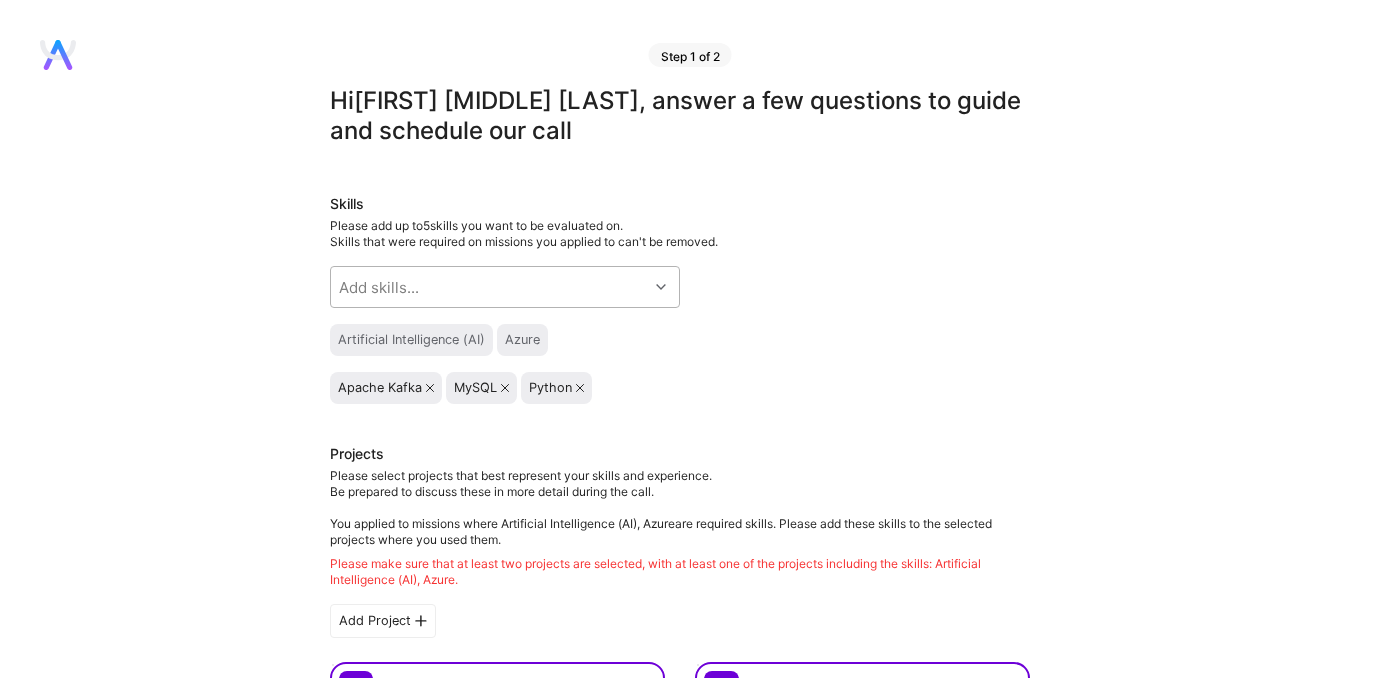 click at bounding box center [661, 287] 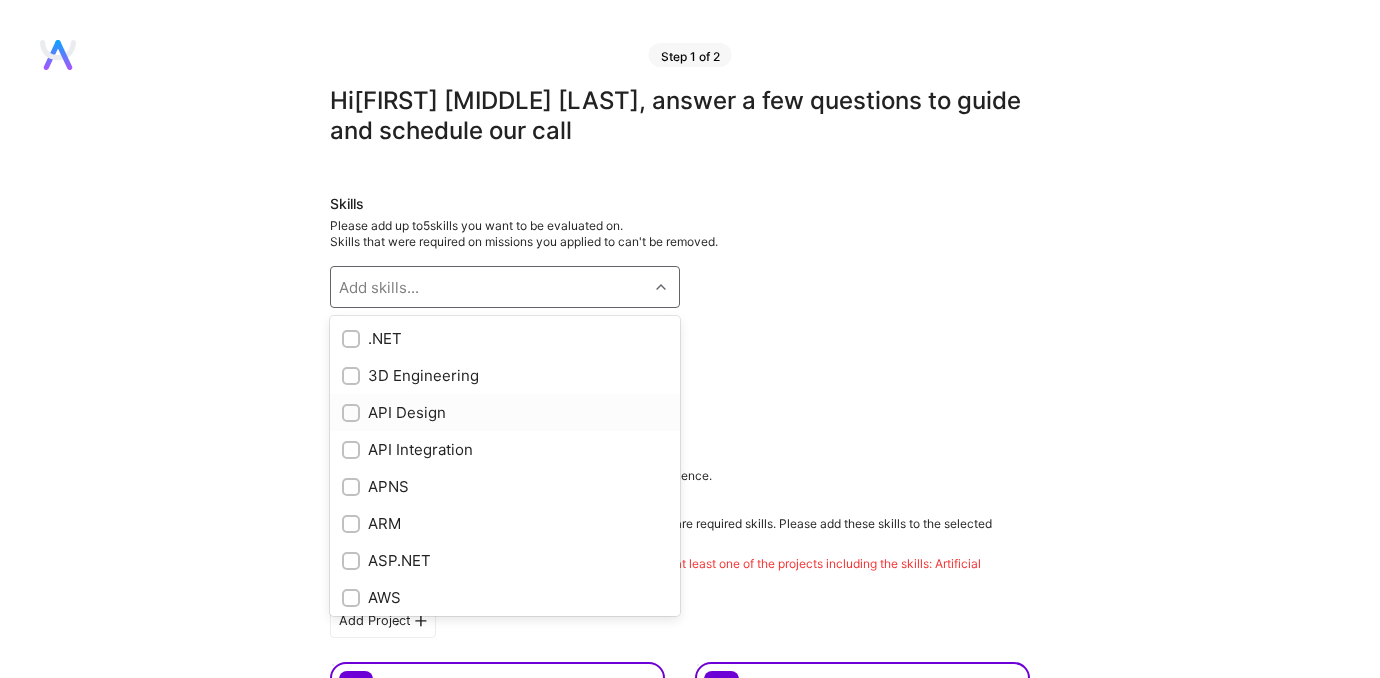 click on "API Design" at bounding box center [505, 412] 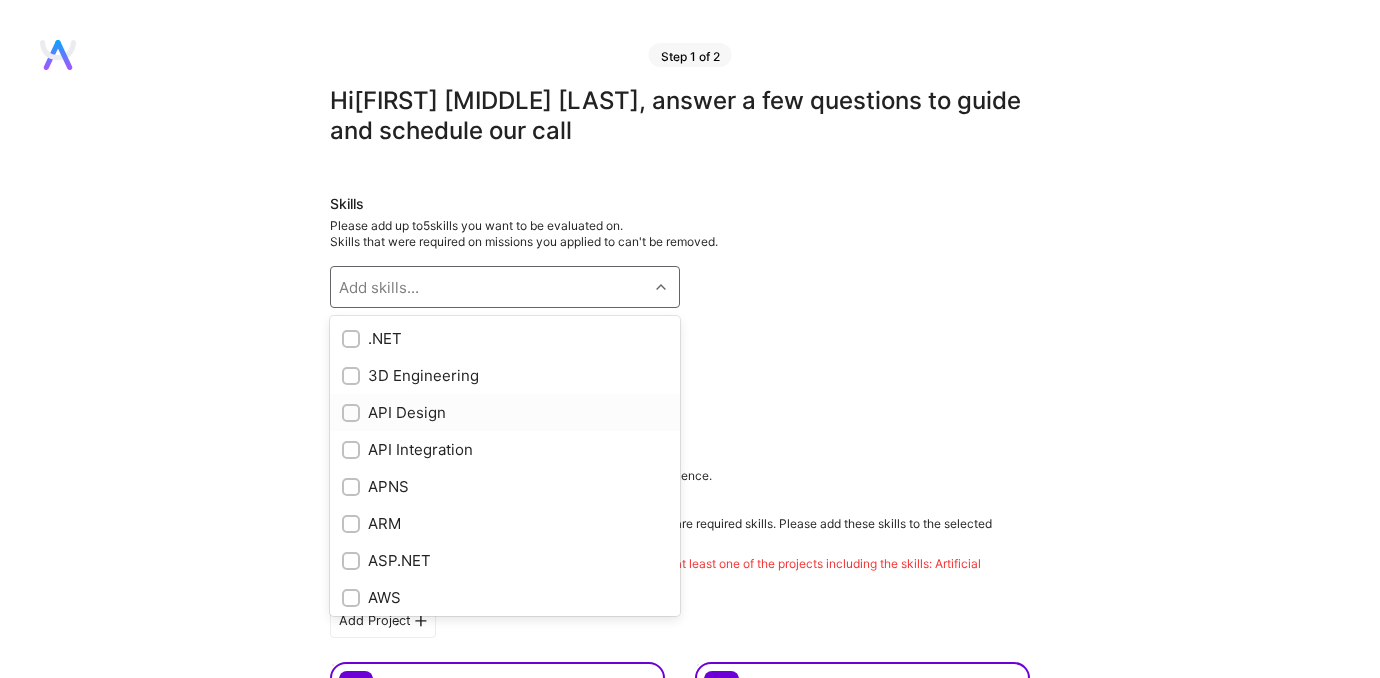 checkbox on "true" 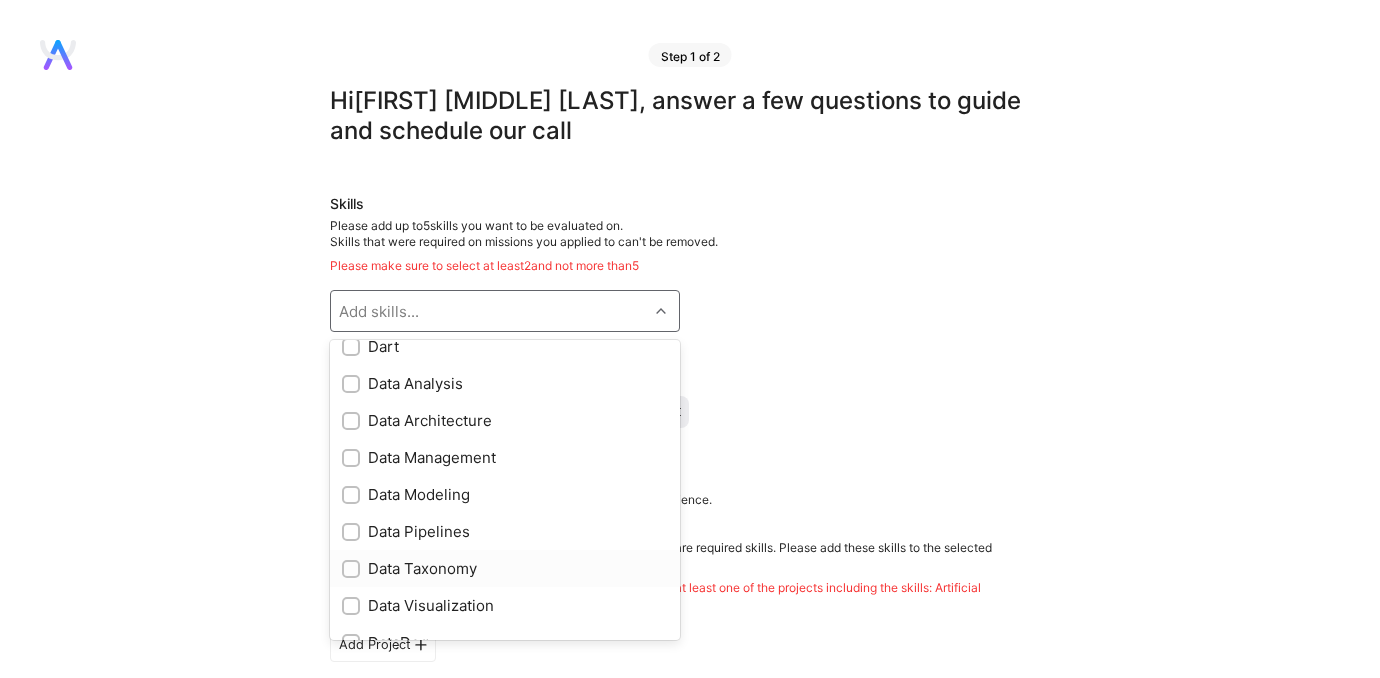 scroll, scrollTop: 2801, scrollLeft: 0, axis: vertical 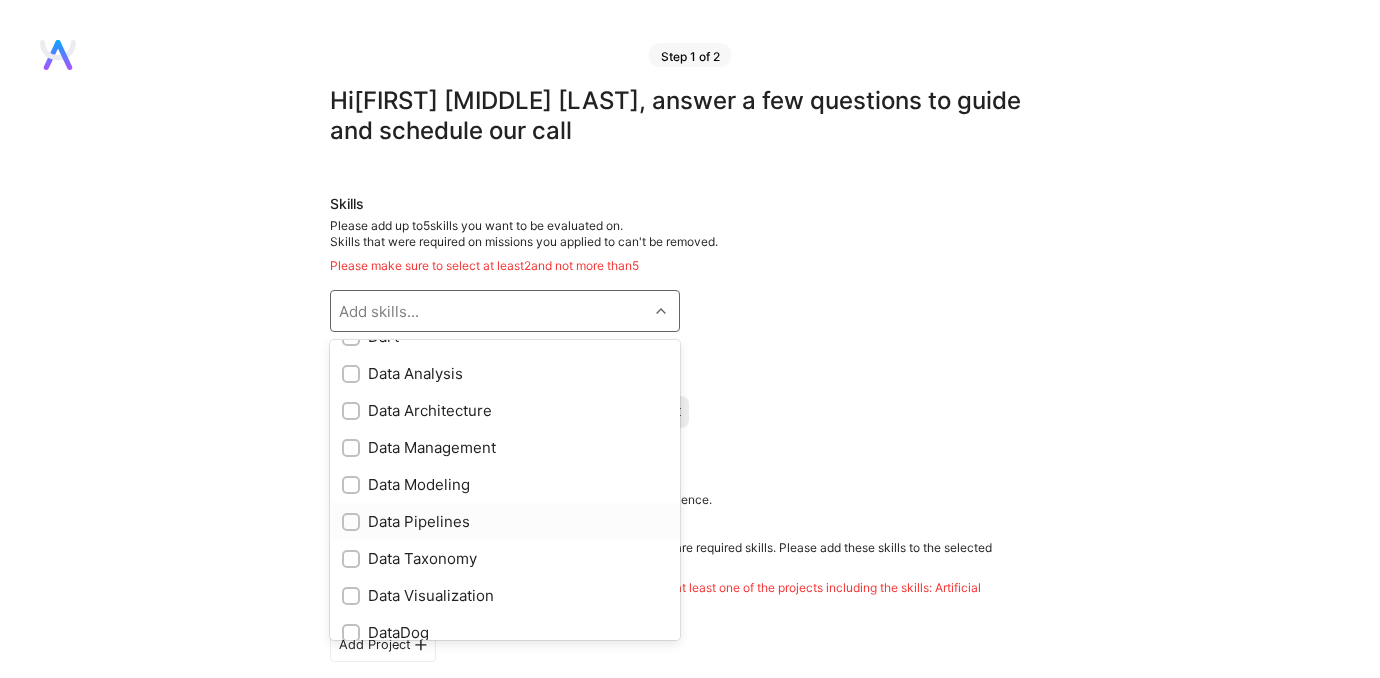 click on "Data Pipelines" at bounding box center [505, 521] 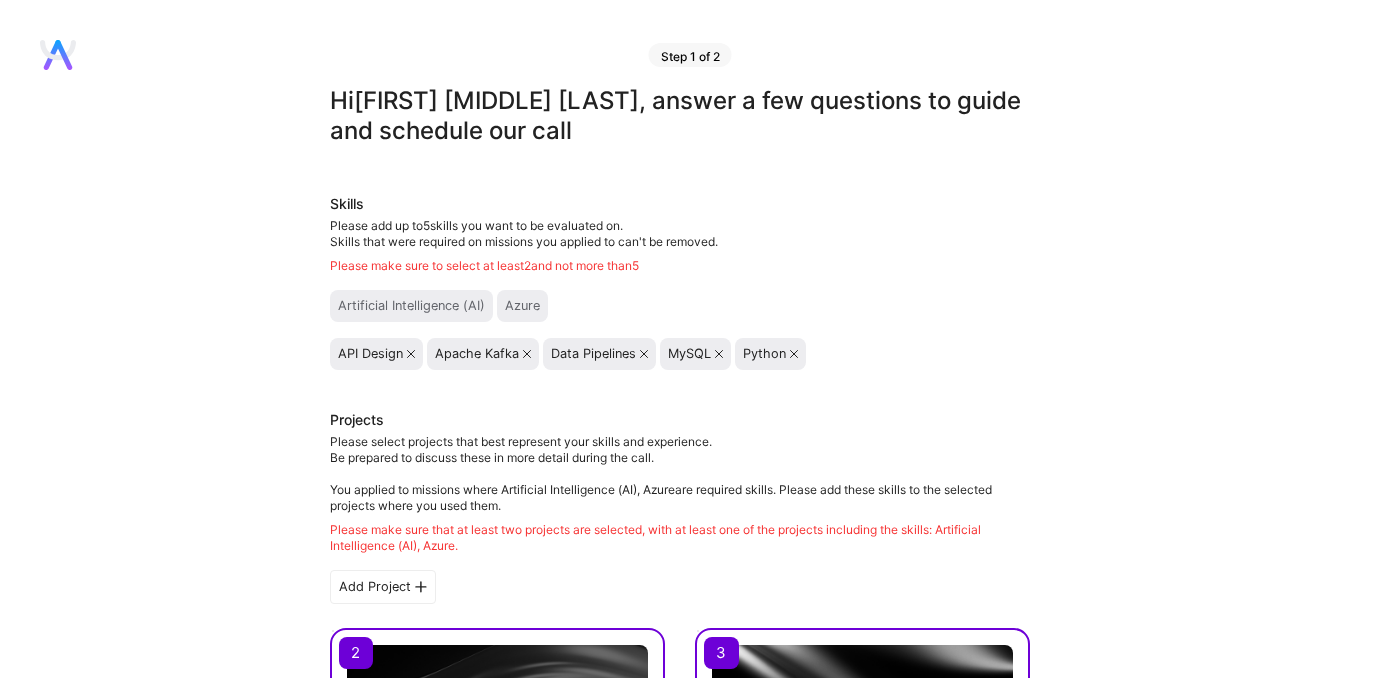 click at bounding box center [411, 354] 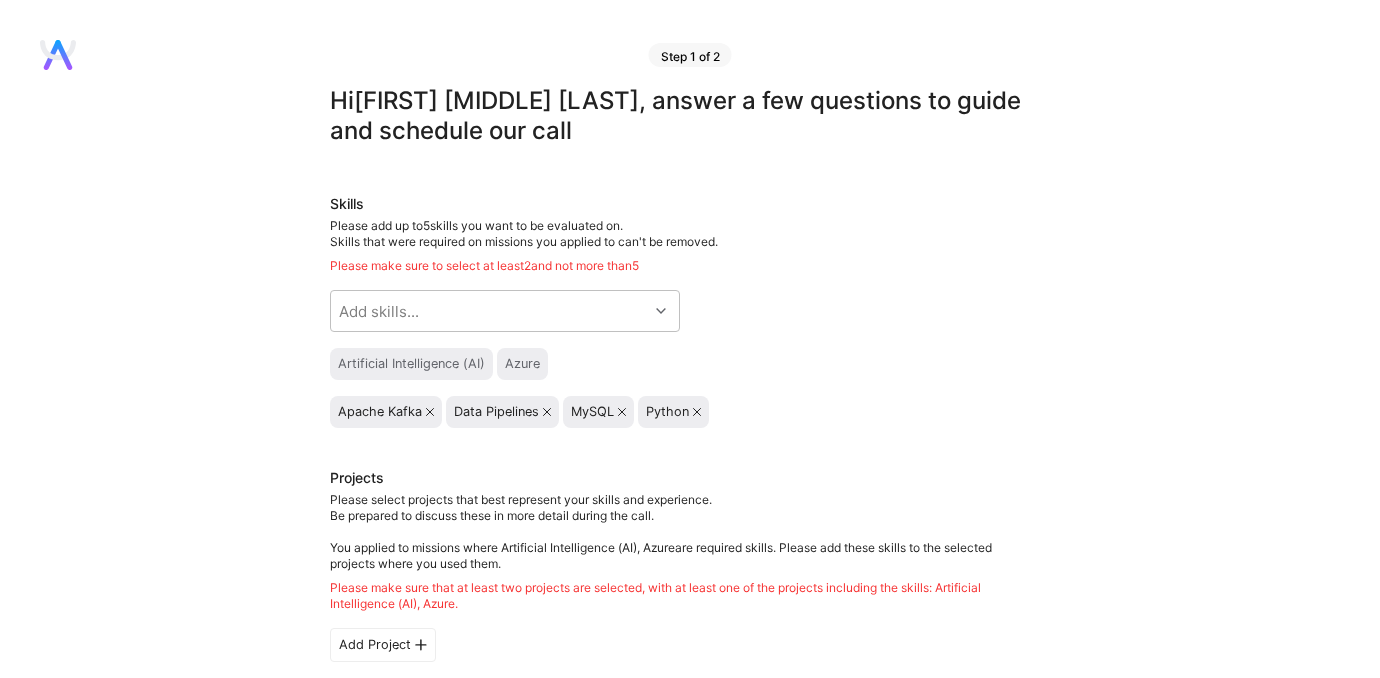 click on "Apache Kafka" at bounding box center [386, 412] 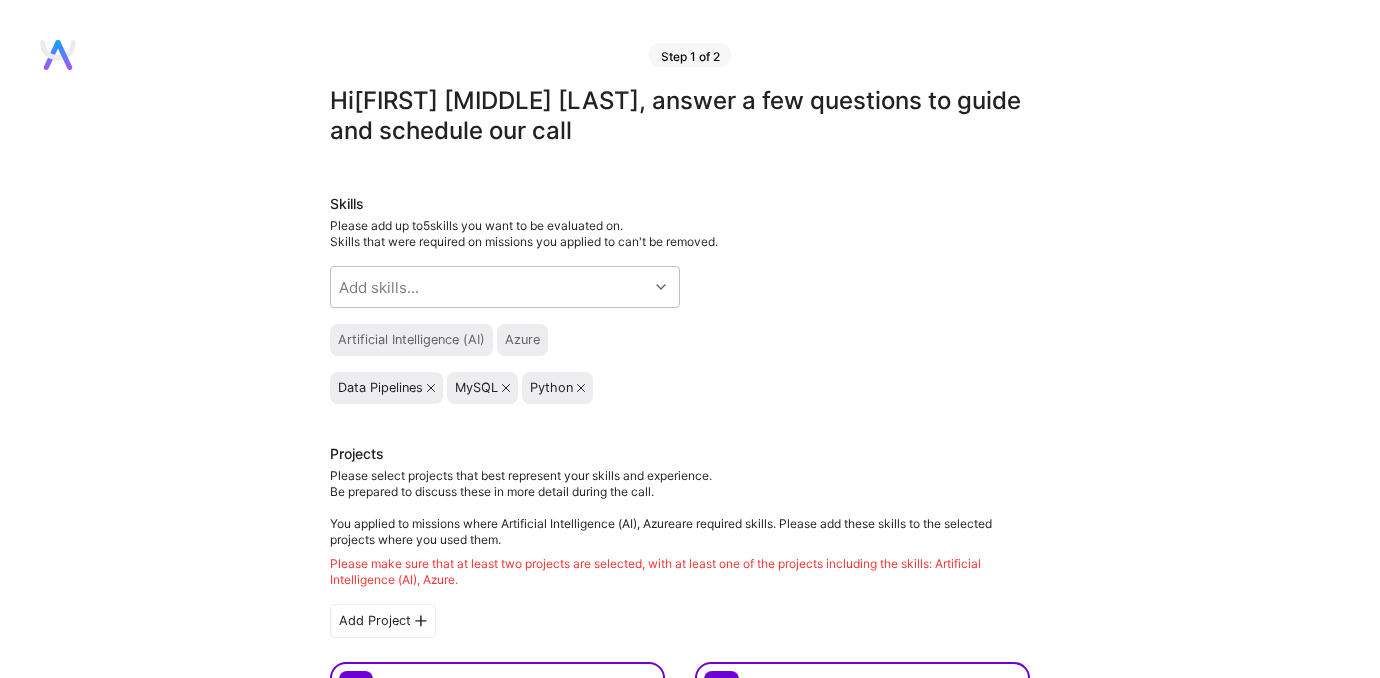 click at bounding box center (431, 388) 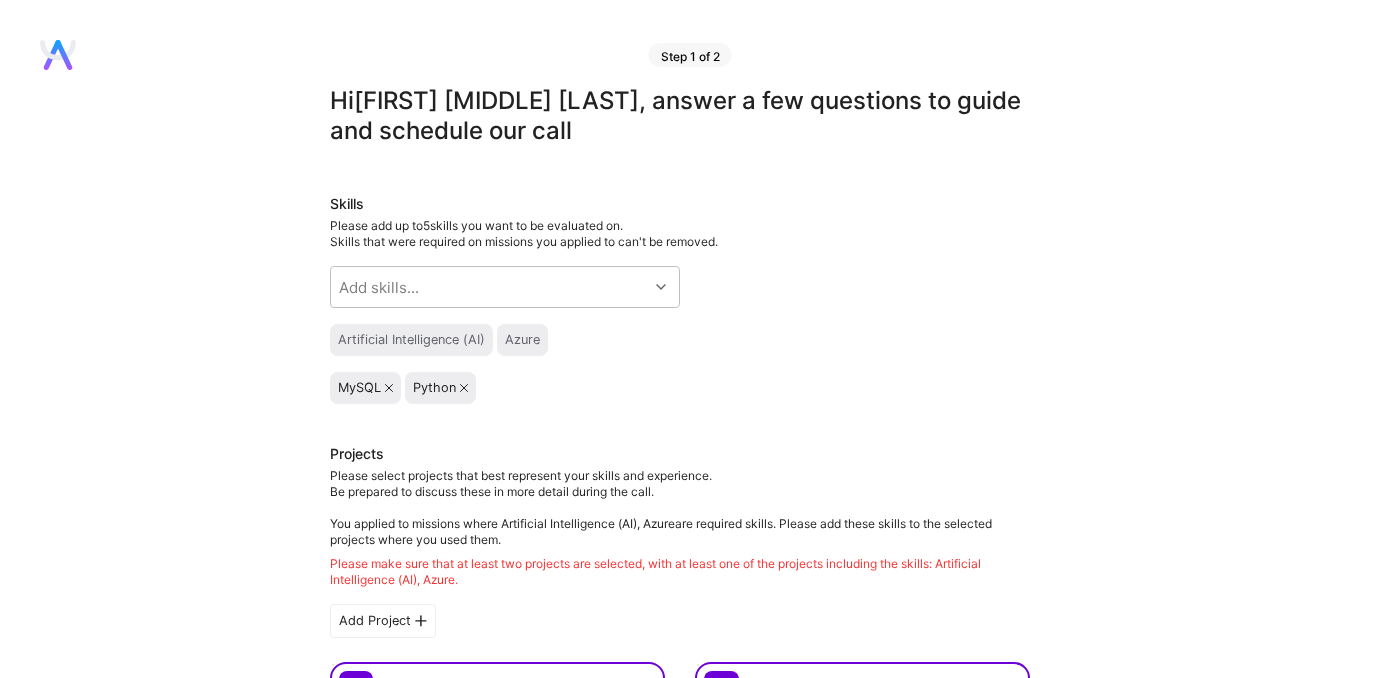 click at bounding box center (389, 388) 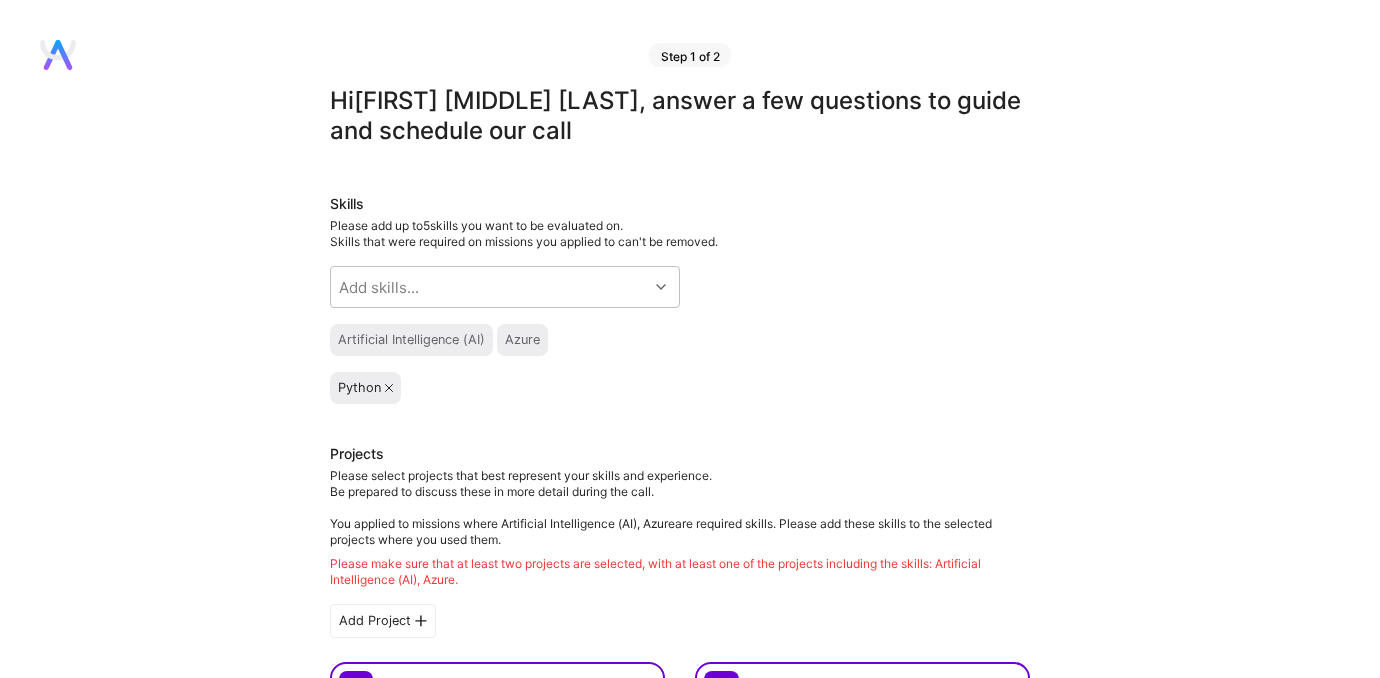 click at bounding box center (389, 388) 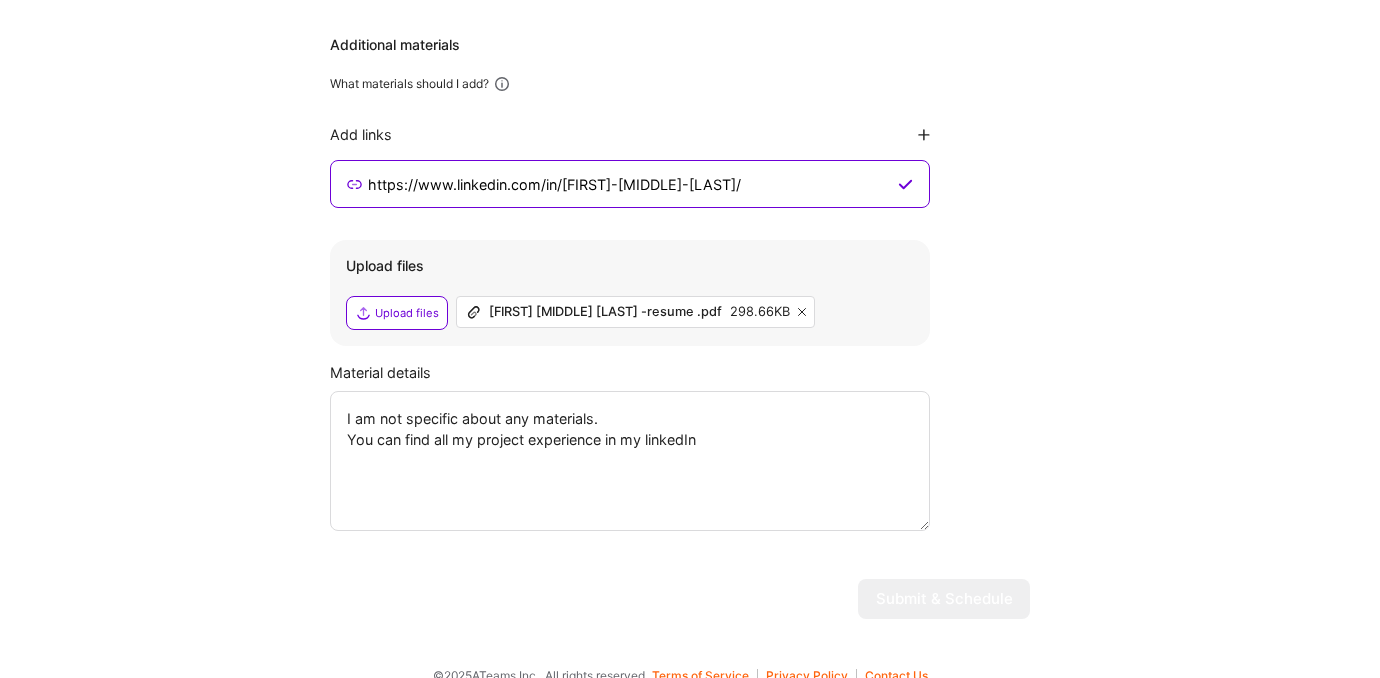 scroll, scrollTop: 2565, scrollLeft: 0, axis: vertical 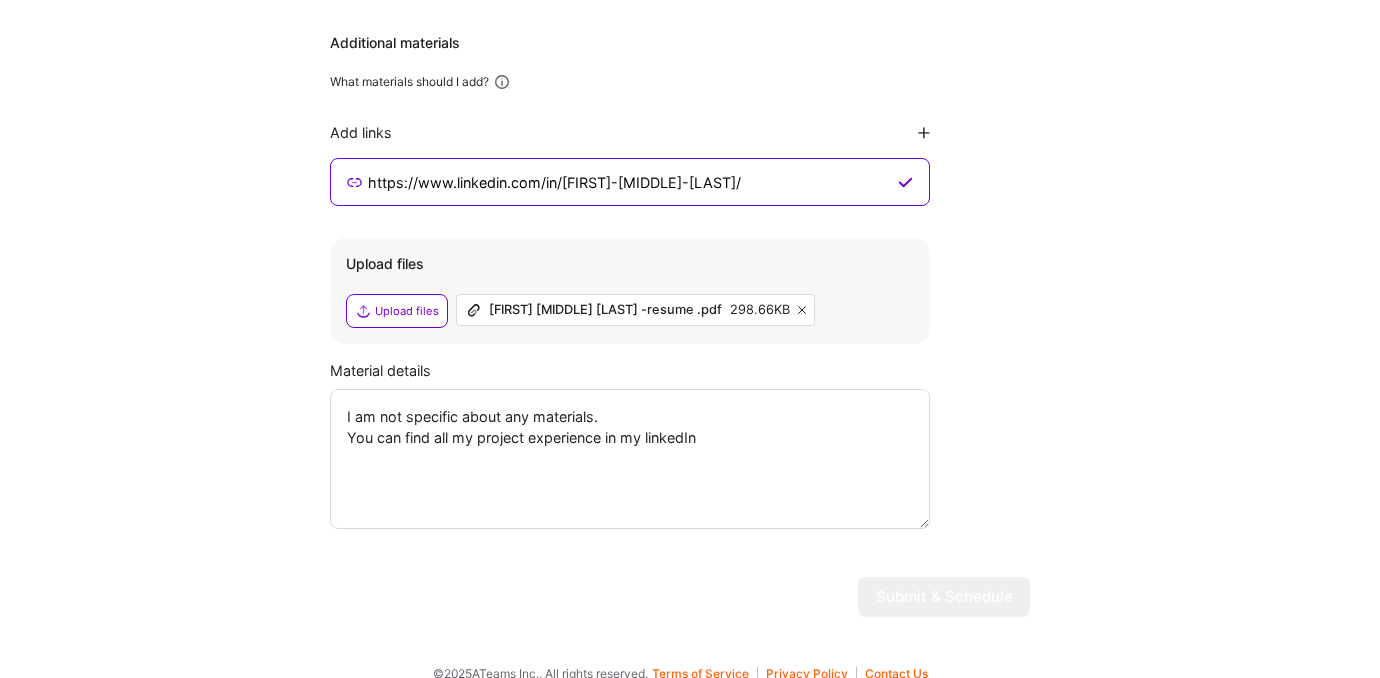 click on "Hi  Teja venkata sai , answer a few questions to guide and schedule our call Skills Please add up to  5  skills you want to be evaluated on.  Skills that were required on missions you applied to can't be removed. Add skills... Artificial Intelligence (AI) Azure Projects Please select projects that best represent your skills and experience. Be prepared to discuss these in more detail during the call.   You applied to missions where   Artificial Intelligence (AI), Azure  are required skills. Please add these skills to the selected projects where you used them. Please make sure that at least two projects are selected, with at least one of the projects including the skills:   Artificial Intelligence (AI), Azure . Add Project Azure Data Lake Architect JPMorgan Chase   Cloud Services, Financial Services / Fintech Deselect Edit Azure Data Lake Architect JPMorgan Chase   Banking, Cloud Services Deselect Edit Azure Data Pipeline Specialist eBay   Cloud Services, E-Commerce Deselect Edit   Select Edit   Select Edit" at bounding box center [680, -923] 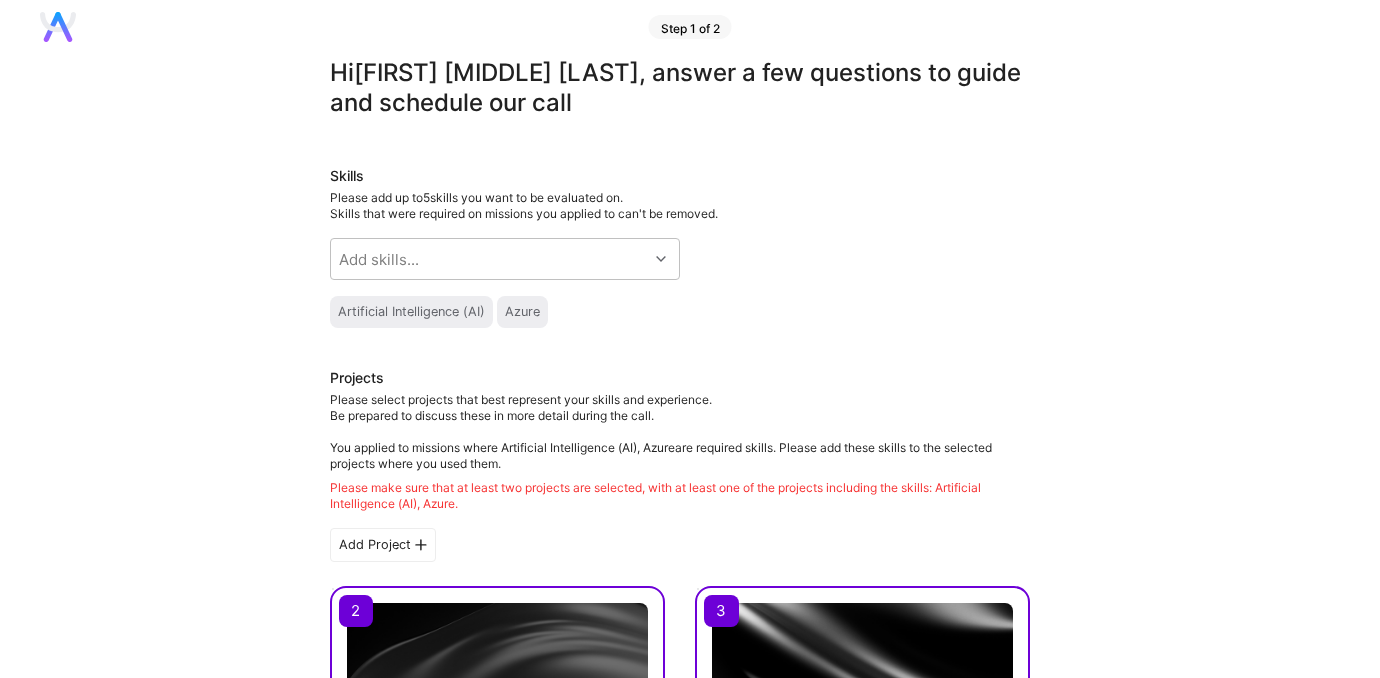 scroll, scrollTop: 0, scrollLeft: 0, axis: both 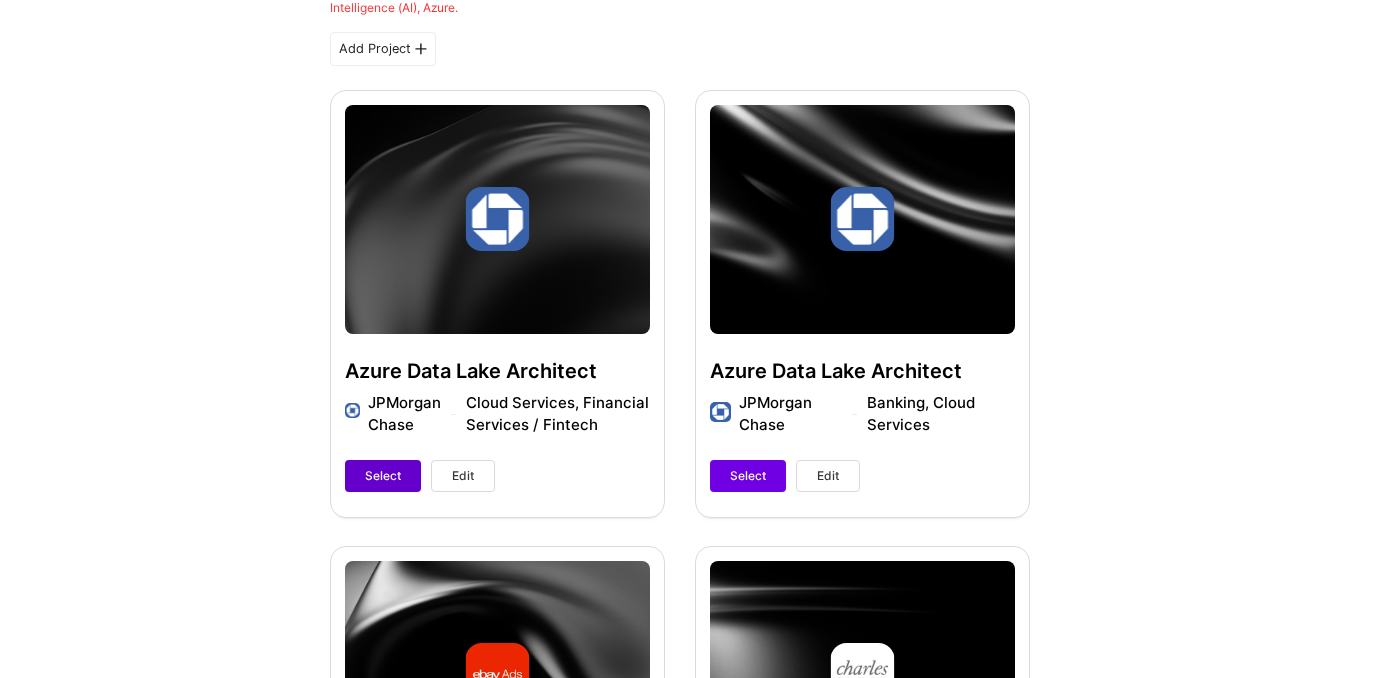 drag, startPoint x: 406, startPoint y: 471, endPoint x: 429, endPoint y: 473, distance: 23.086792 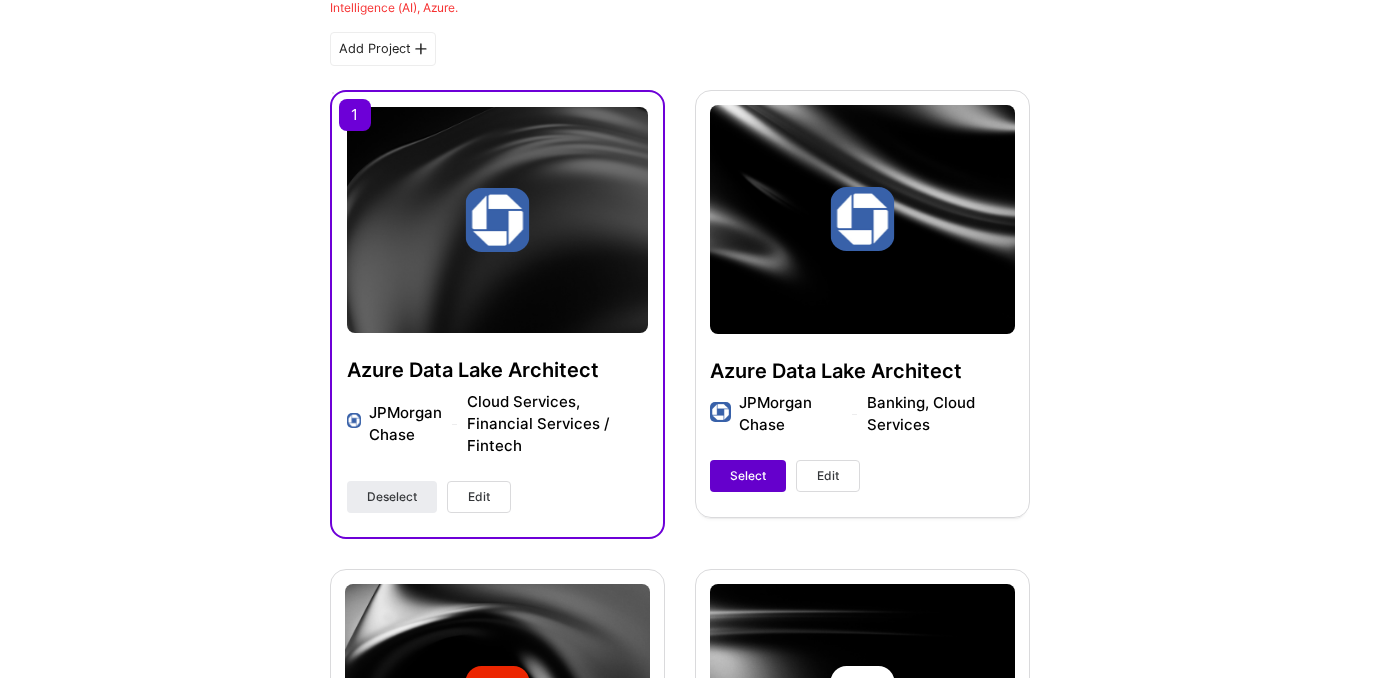 click on "Select" at bounding box center (748, 476) 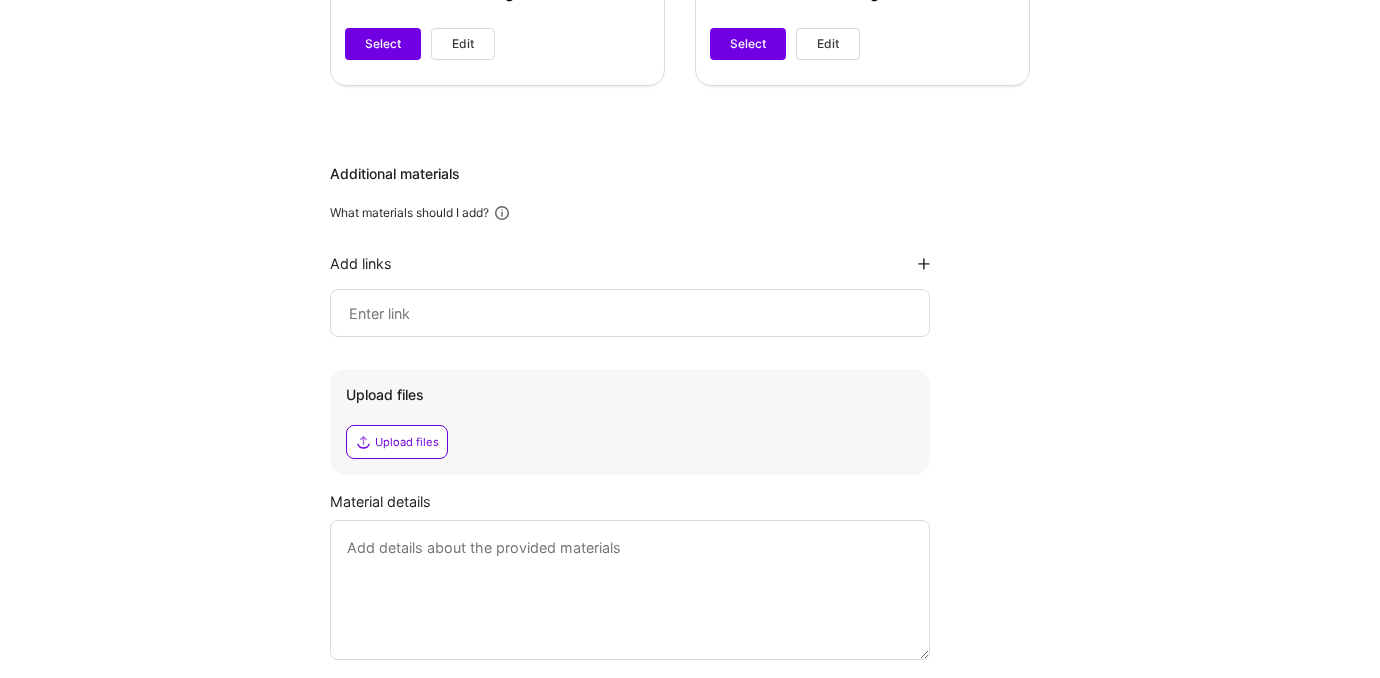 scroll, scrollTop: 2433, scrollLeft: 0, axis: vertical 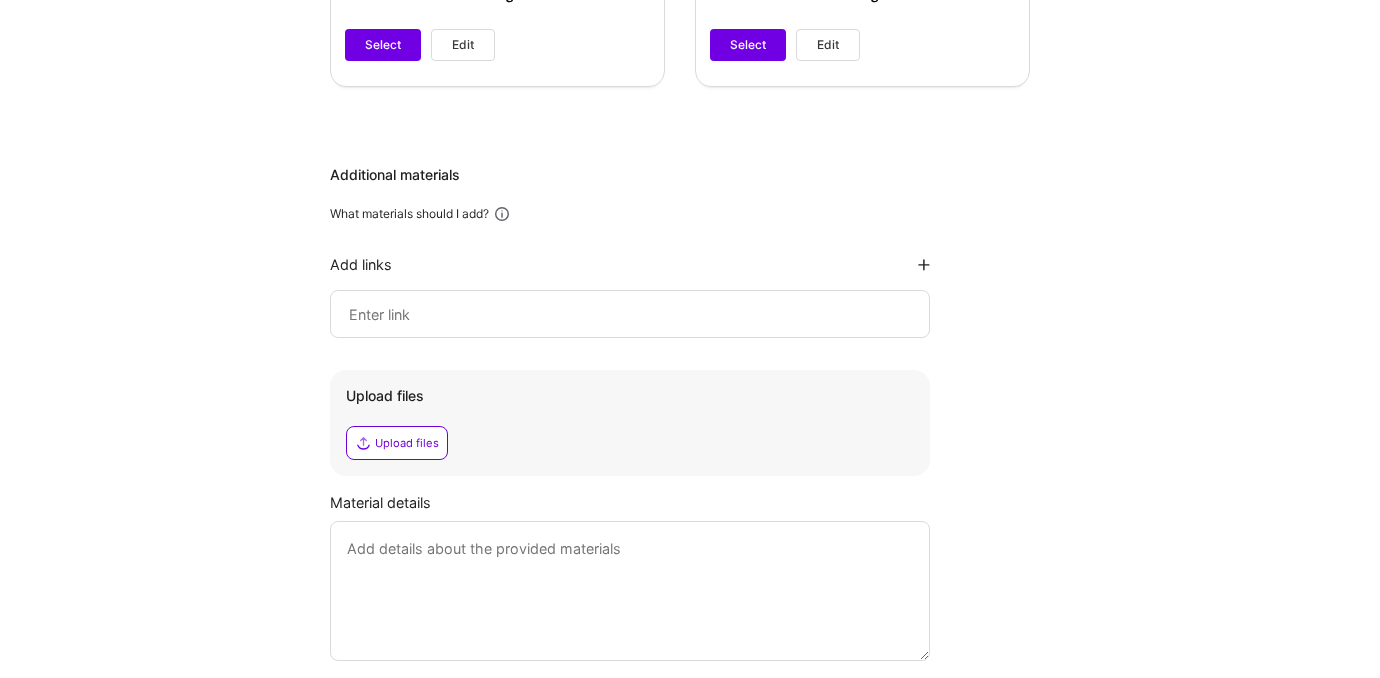 click at bounding box center [630, 314] 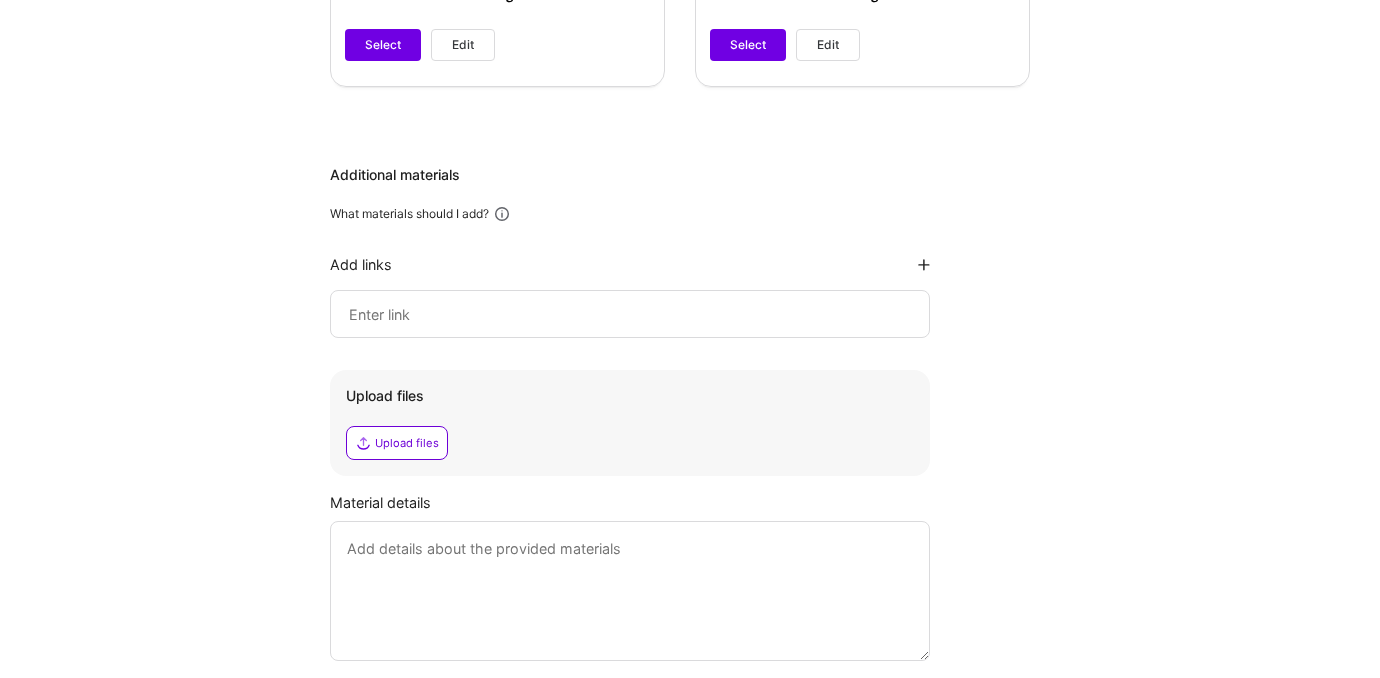 paste on "https://www.linkedin.com/in/[FIRST]-[LAST]/" 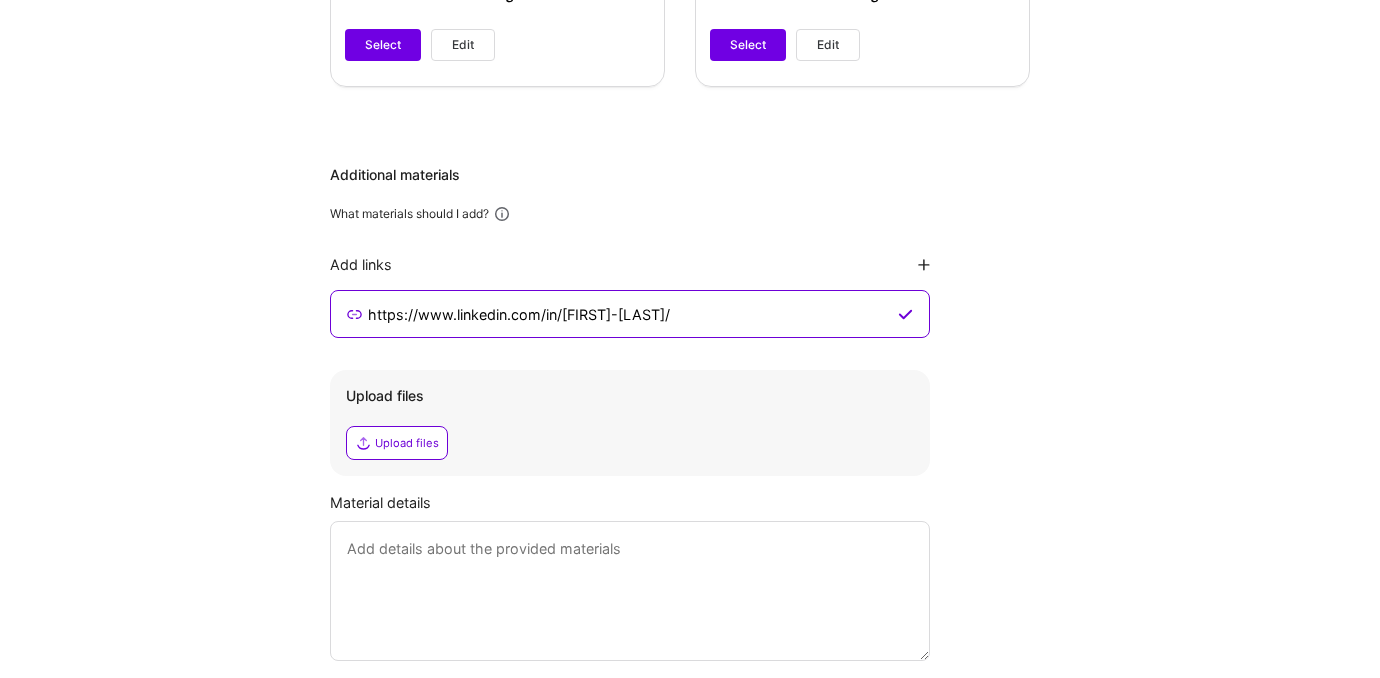 type on "https://www.linkedin.com/in/[FIRST]-[LAST]/" 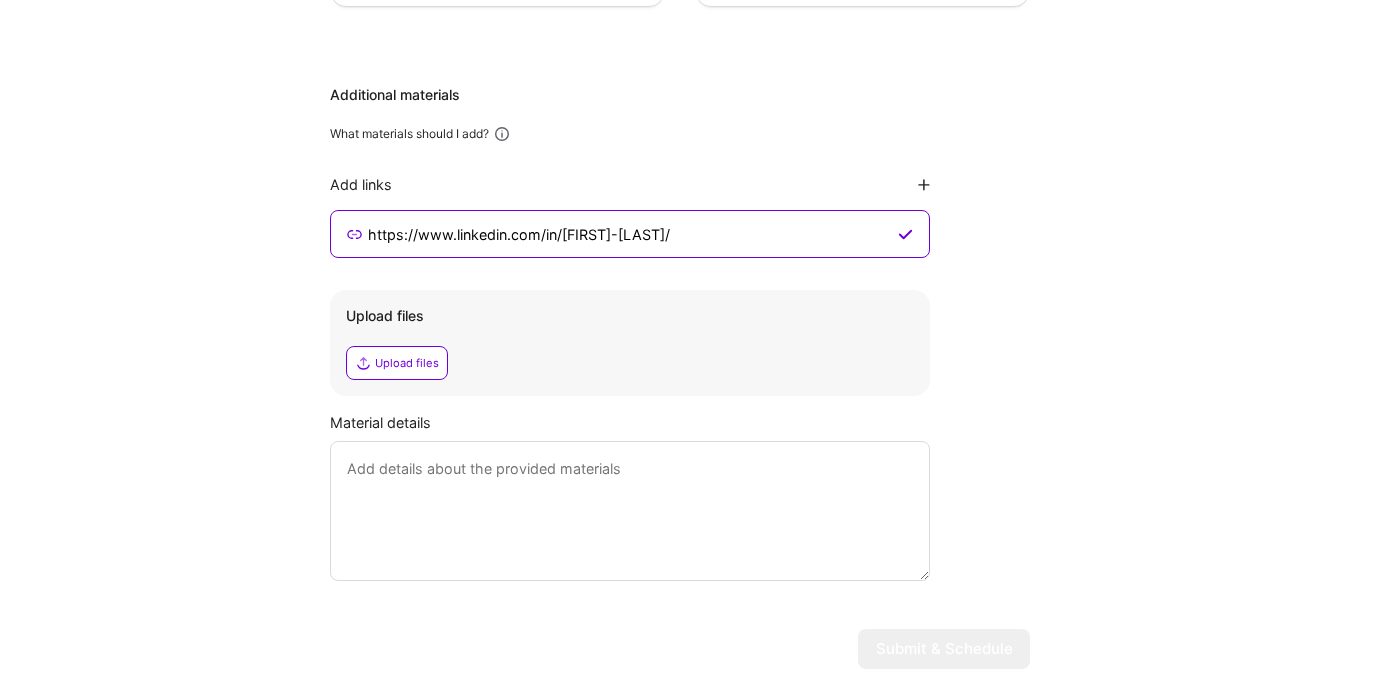 scroll, scrollTop: 2524, scrollLeft: 0, axis: vertical 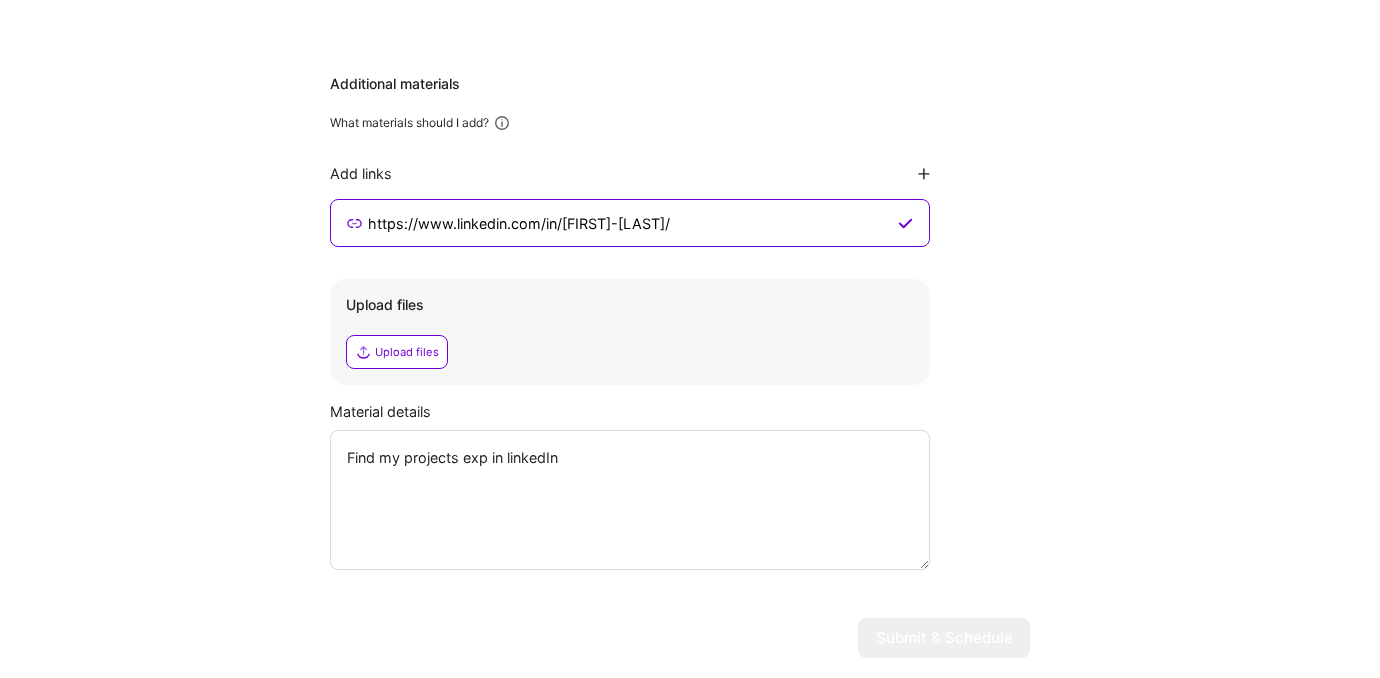 type on "Find my projects exp in linkedIn" 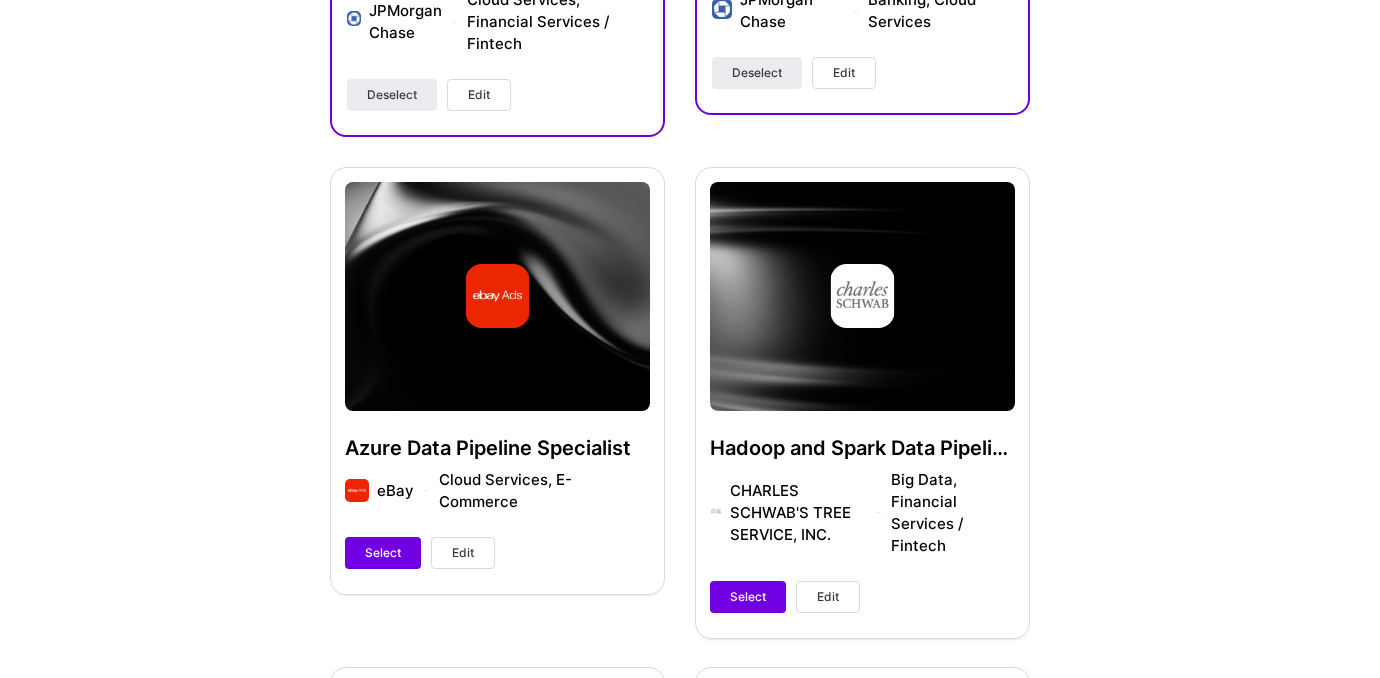 scroll, scrollTop: 981, scrollLeft: 0, axis: vertical 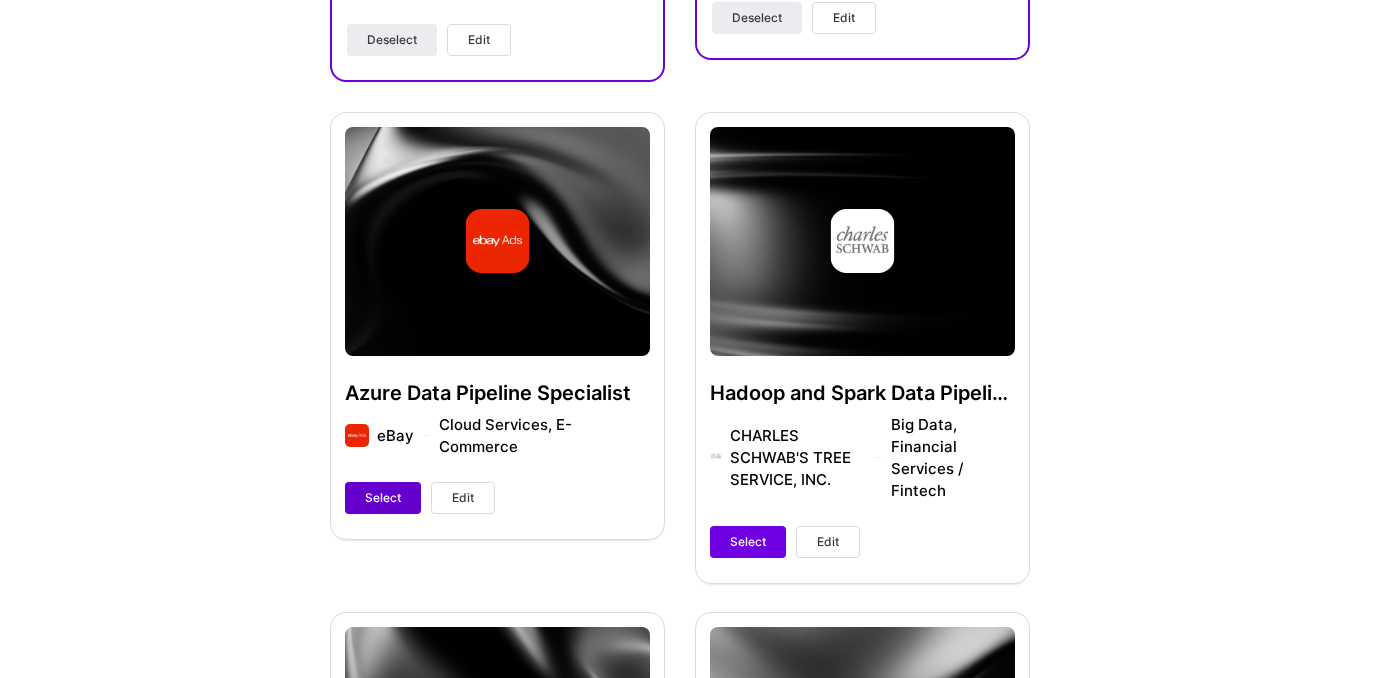 click on "Select" at bounding box center (383, 498) 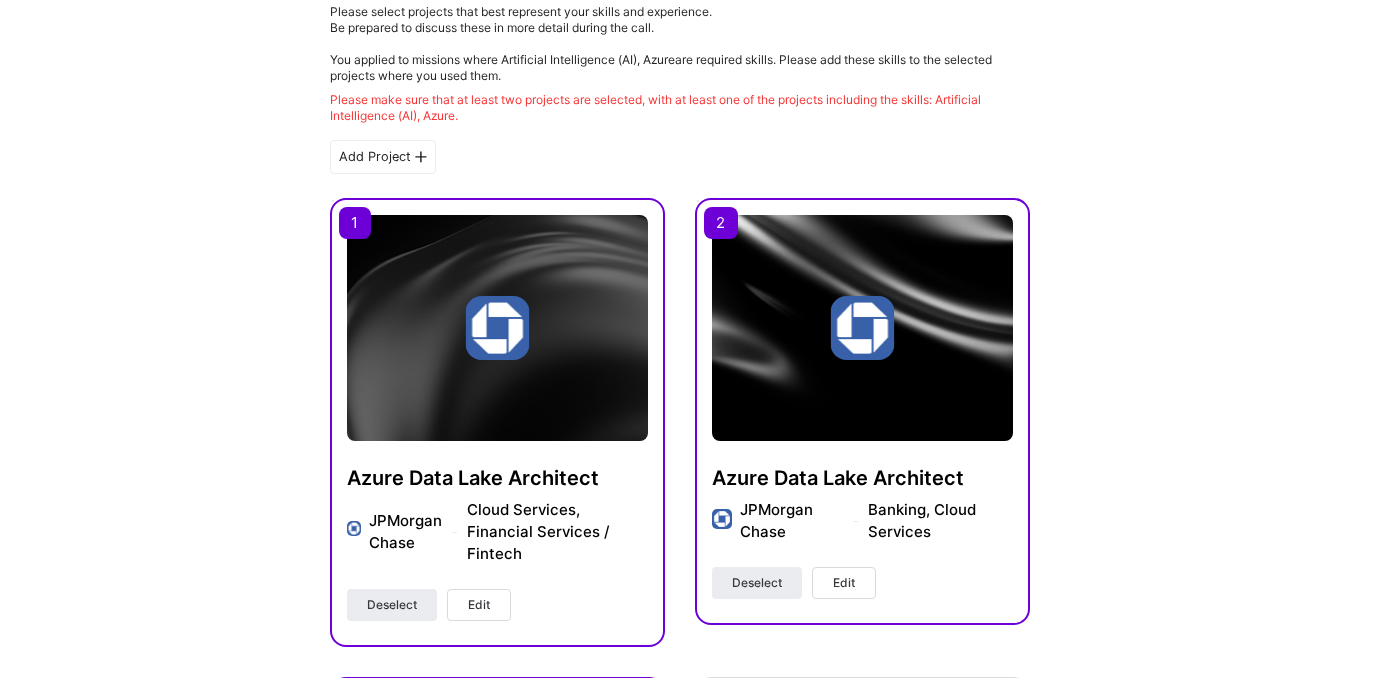 scroll, scrollTop: 0, scrollLeft: 0, axis: both 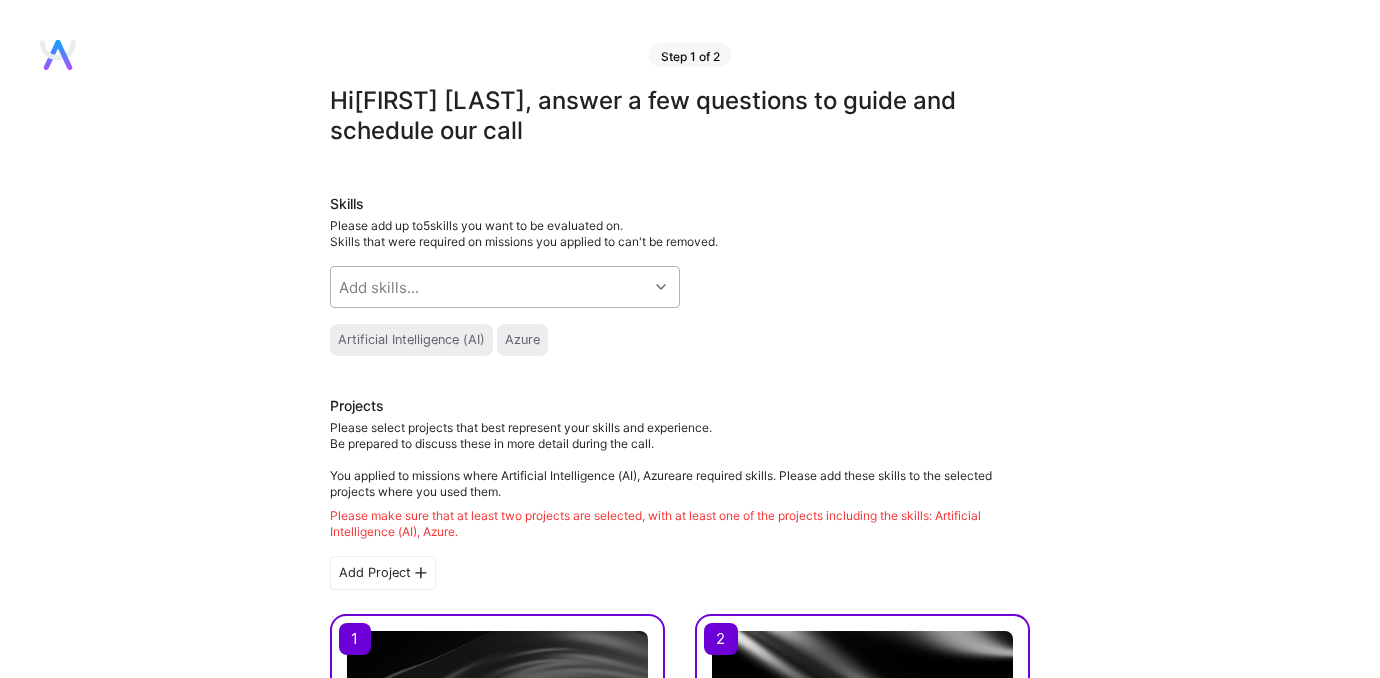 click on "Add skills..." at bounding box center [489, 287] 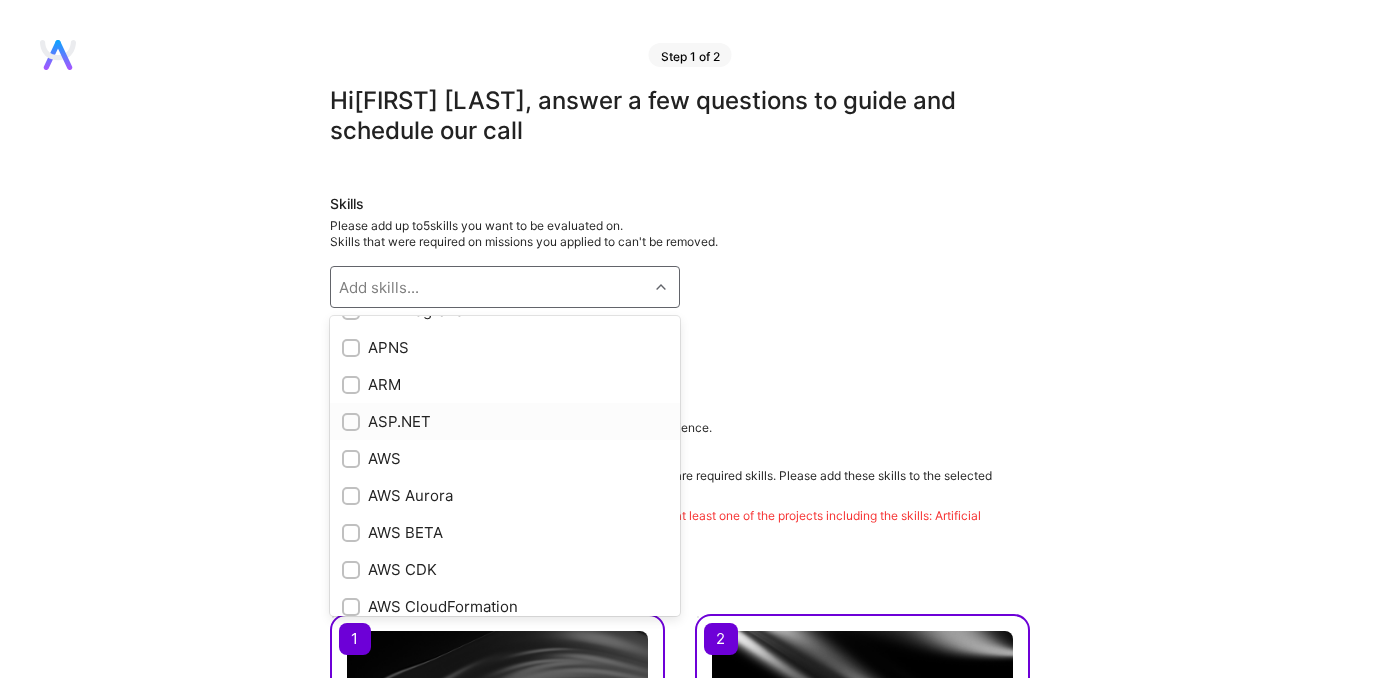 scroll, scrollTop: 871, scrollLeft: 0, axis: vertical 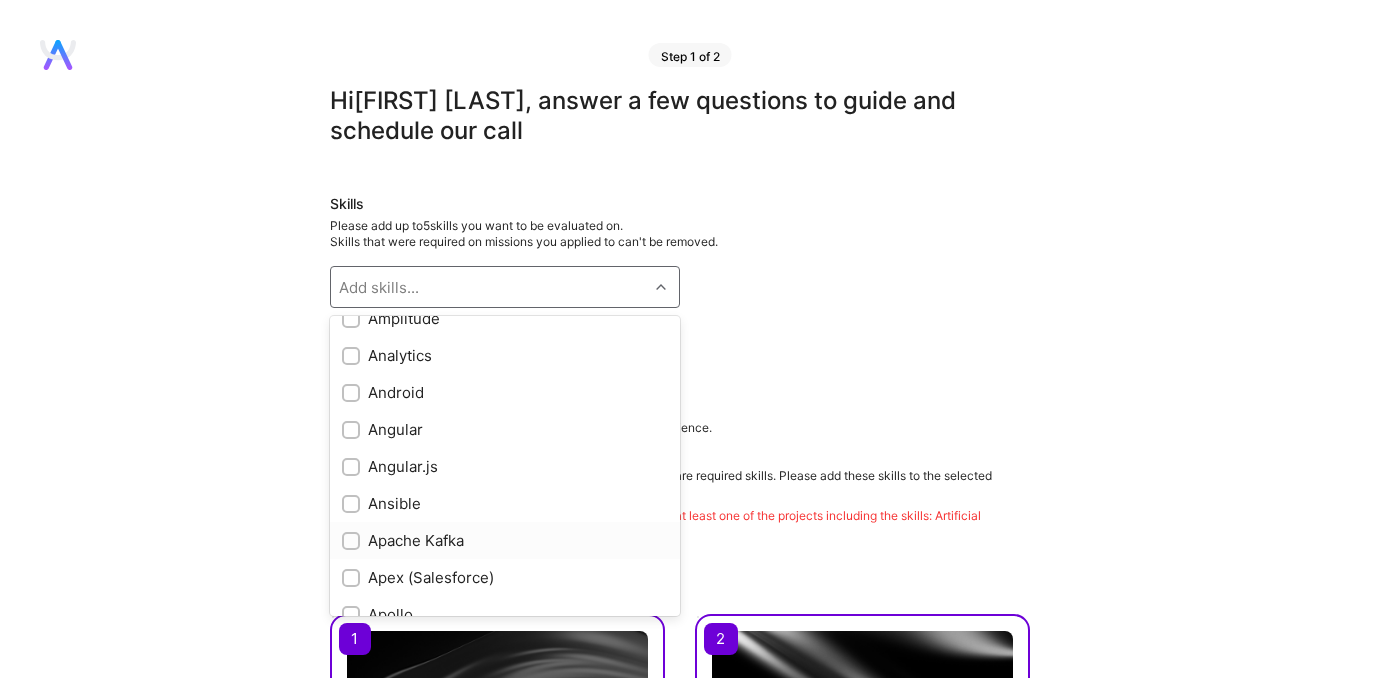 click on "Apache Kafka" at bounding box center (505, 540) 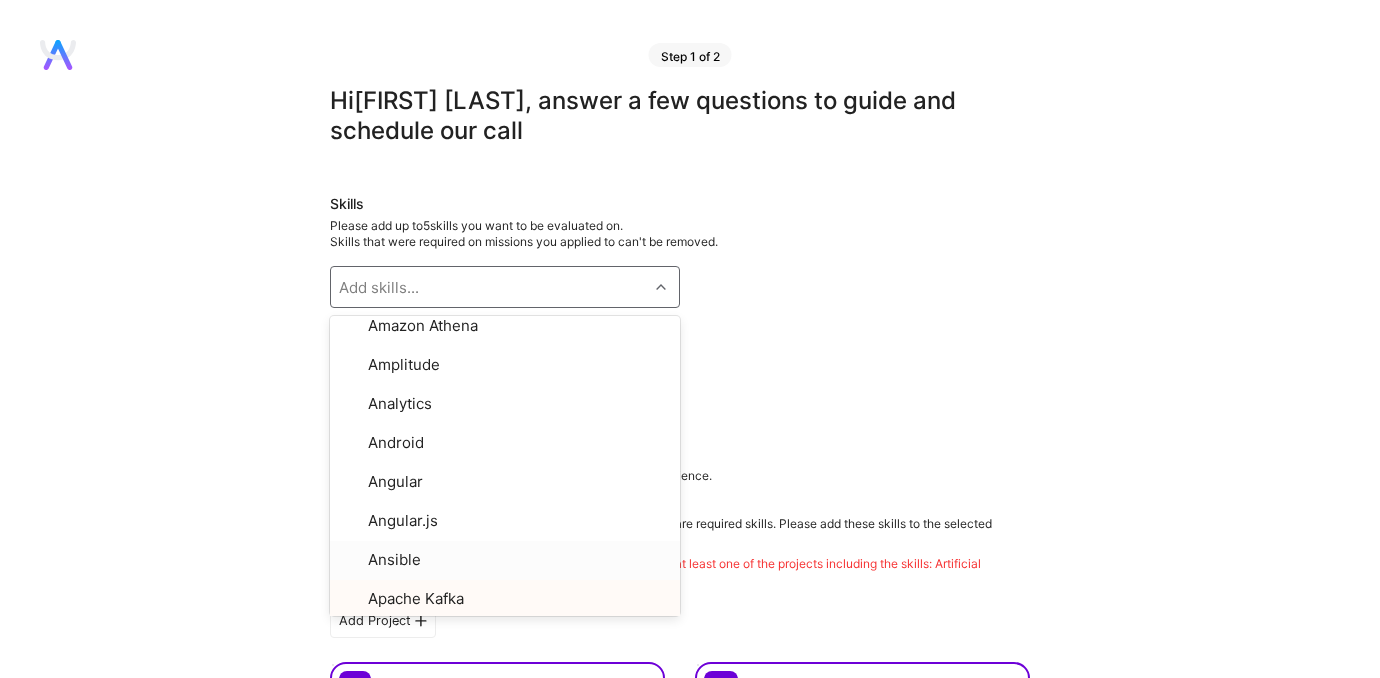 click on "Please select projects that best represent your skills and experience. Be prepared to discuss these in more detail during the call.   You applied to missions where   Artificial Intelligence (AI), Azure  are required skills. Please add these skills to the selected projects where you used them. Please make sure that at least two projects are selected, with at least one of the projects including the skills:   Artificial Intelligence (AI), Azure ." at bounding box center [680, 528] 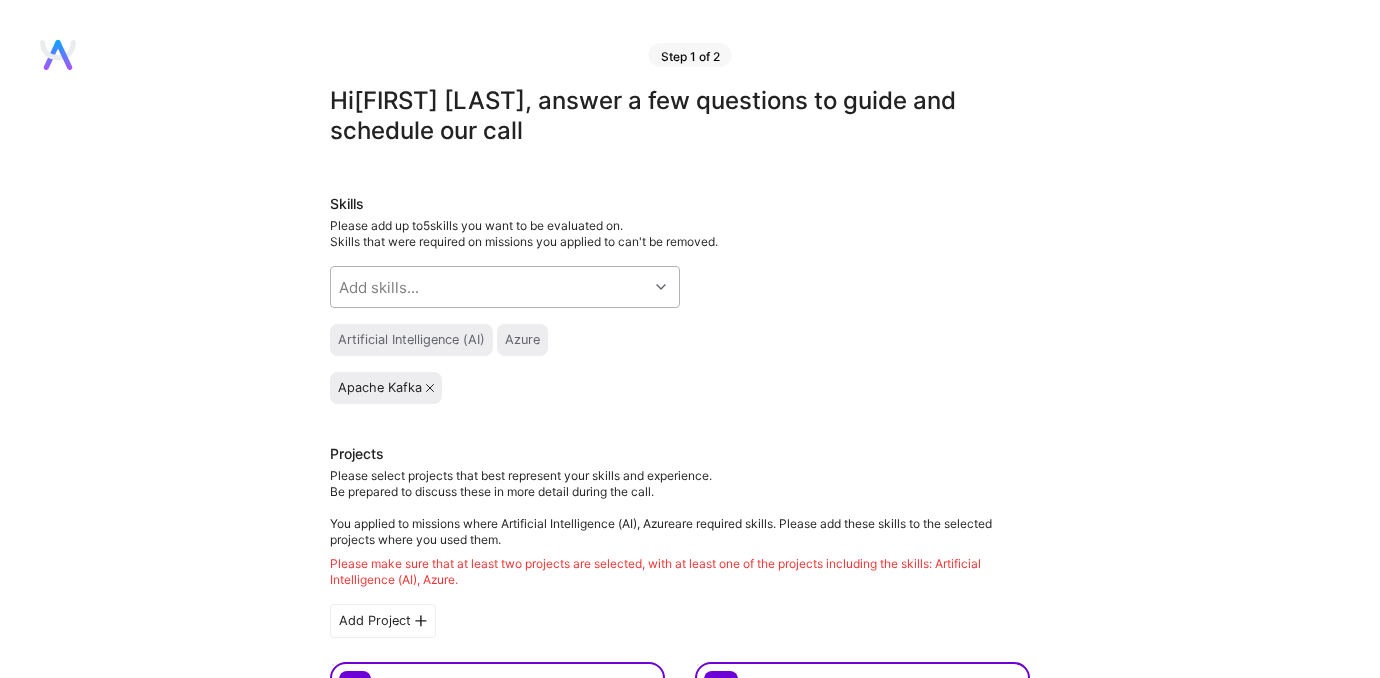click on "Add skills..." at bounding box center [489, 287] 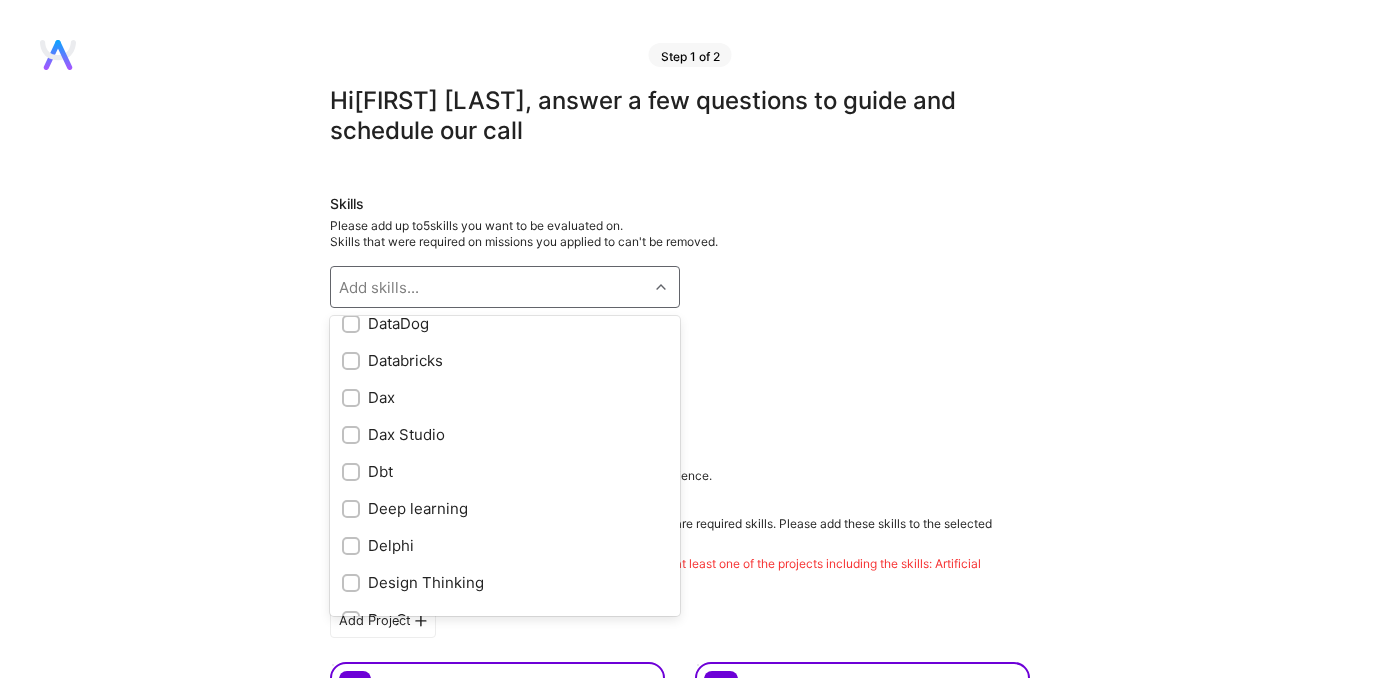 scroll, scrollTop: 3138, scrollLeft: 0, axis: vertical 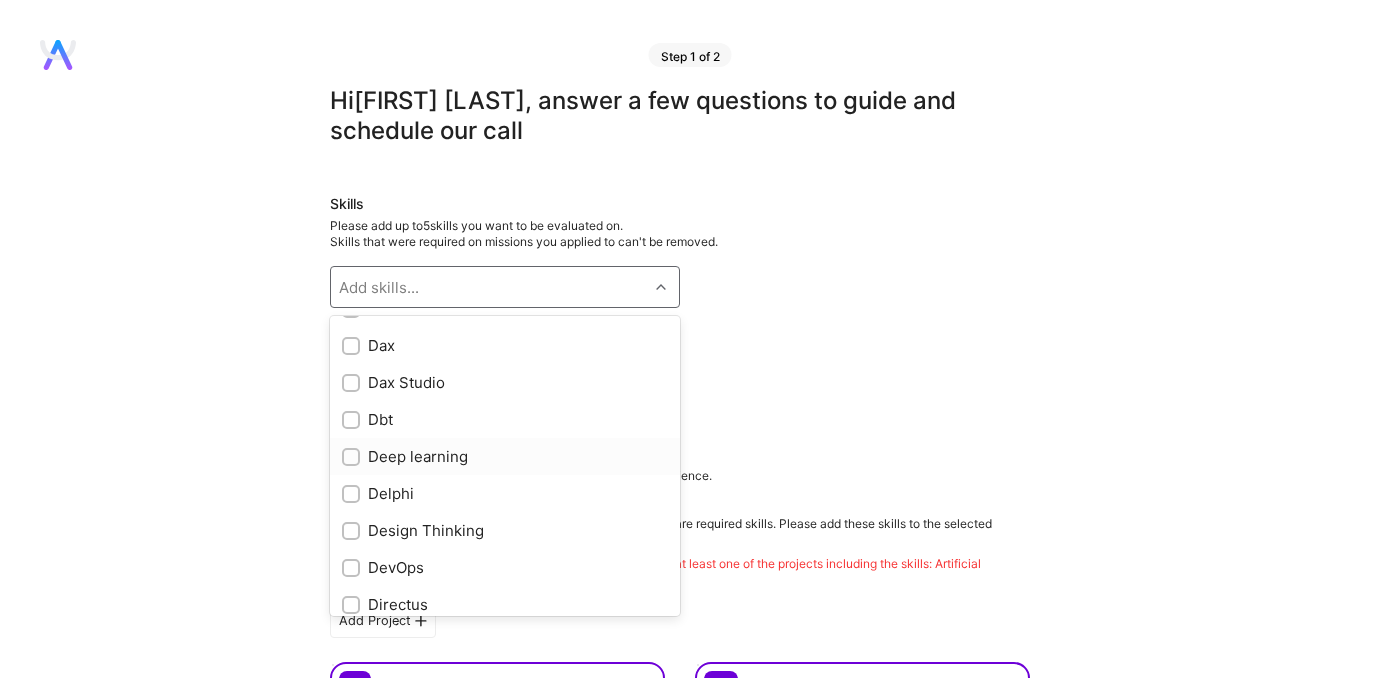 click on "Deep learning" at bounding box center (505, 456) 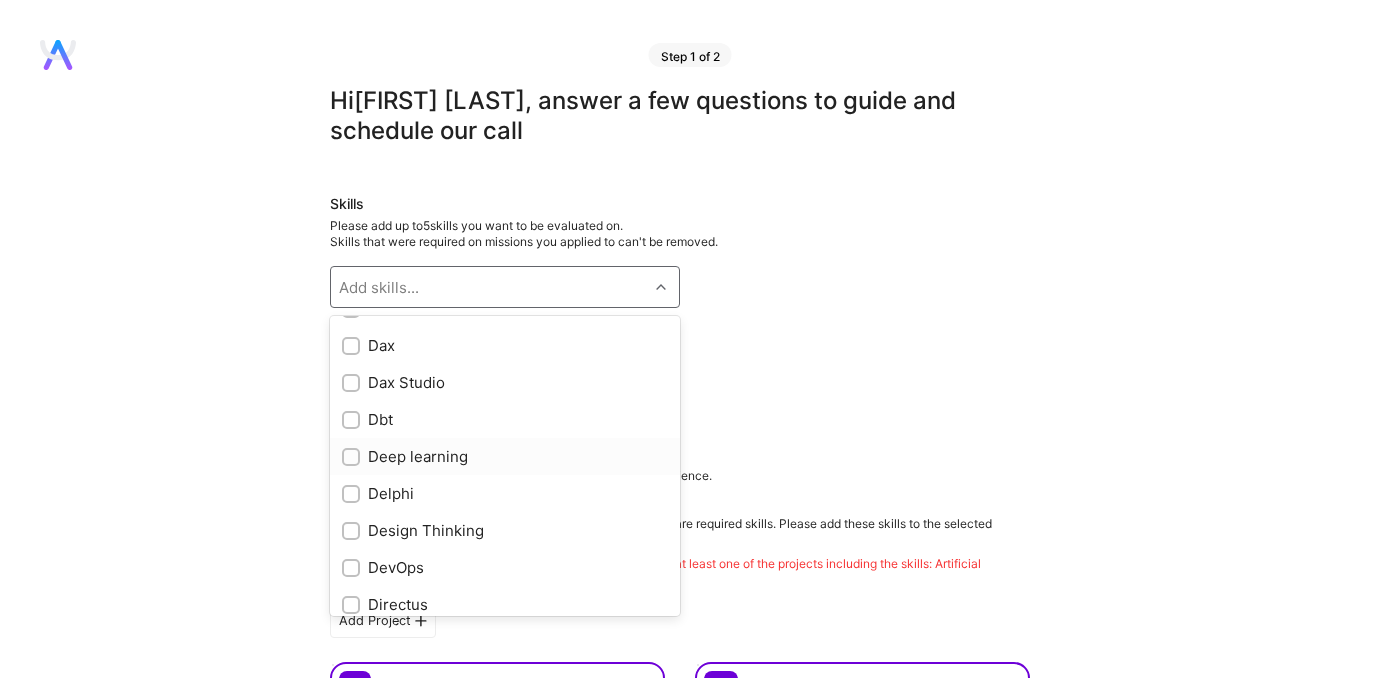 checkbox on "true" 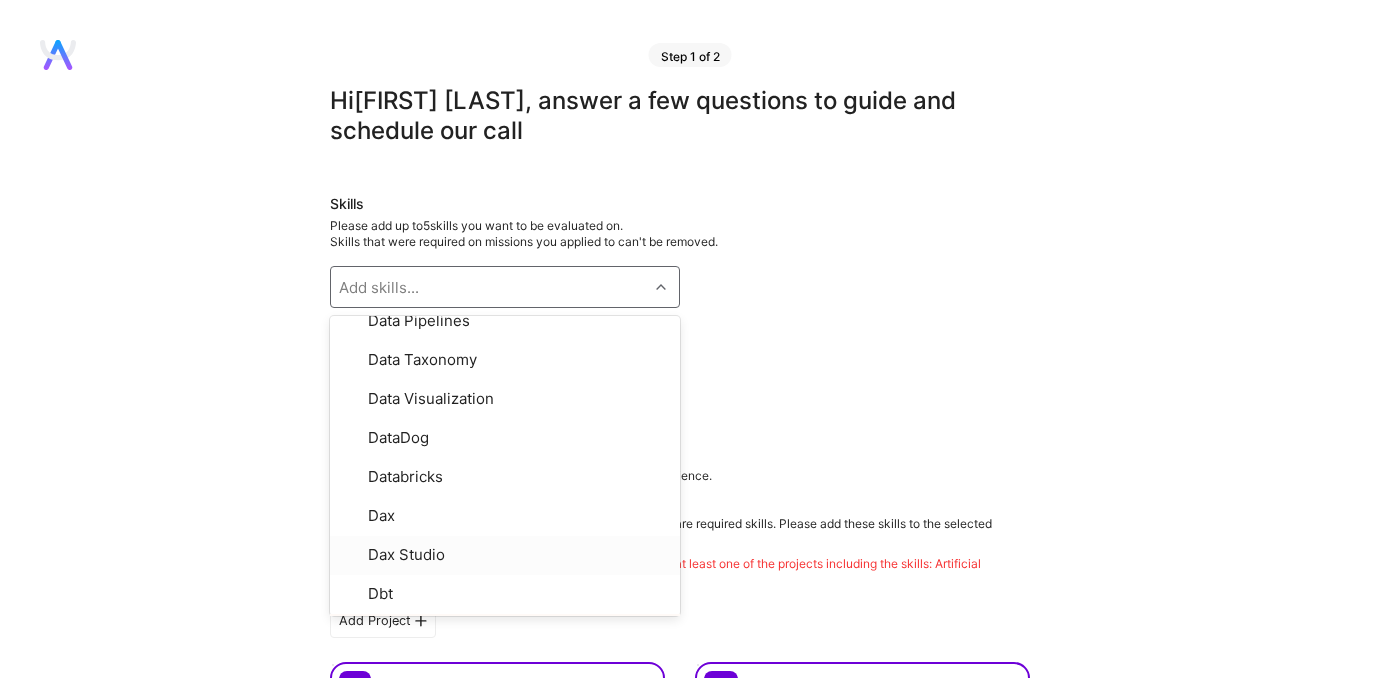 click on "Hi  Teja venkata sai , answer a few questions to guide and schedule our call Skills Please add up to  5  skills you want to be evaluated on.  Skills that were required on missions you applied to can't be removed. option Deep learning, selected. option Dax Studio focused, 87 of 331. 331 results available. Use Up and Down to choose options, press Enter to select the currently focused option, press Escape to exit the menu, press Tab to select the option and exit the menu. Add skills... .NET 3D Engineering API Design API Integration APNS ARM ASP.NET AWS AWS Aurora AWS BETA AWS CDK AWS CloudFormation AWS Lambda AWS Neptune AWS RDS Ada Adobe Experience Manager Agile Agora Airflow Airtable Algorithm Design Amazon Athena Amplitude Analytics Android Angular Angular.js Ansible Apache Kafka Apex (Salesforce) Apollo App Clip (iOS) ArangoDB Artifactory Artificial Intelligence (AI) Assembly Async.io Aurelia Authentication Automated Testing Azure BLE (Bluetooth) Babylon.js Backbone.js BigQuery Blockchain / Crypto Bloomreach" at bounding box center [680, 1666] 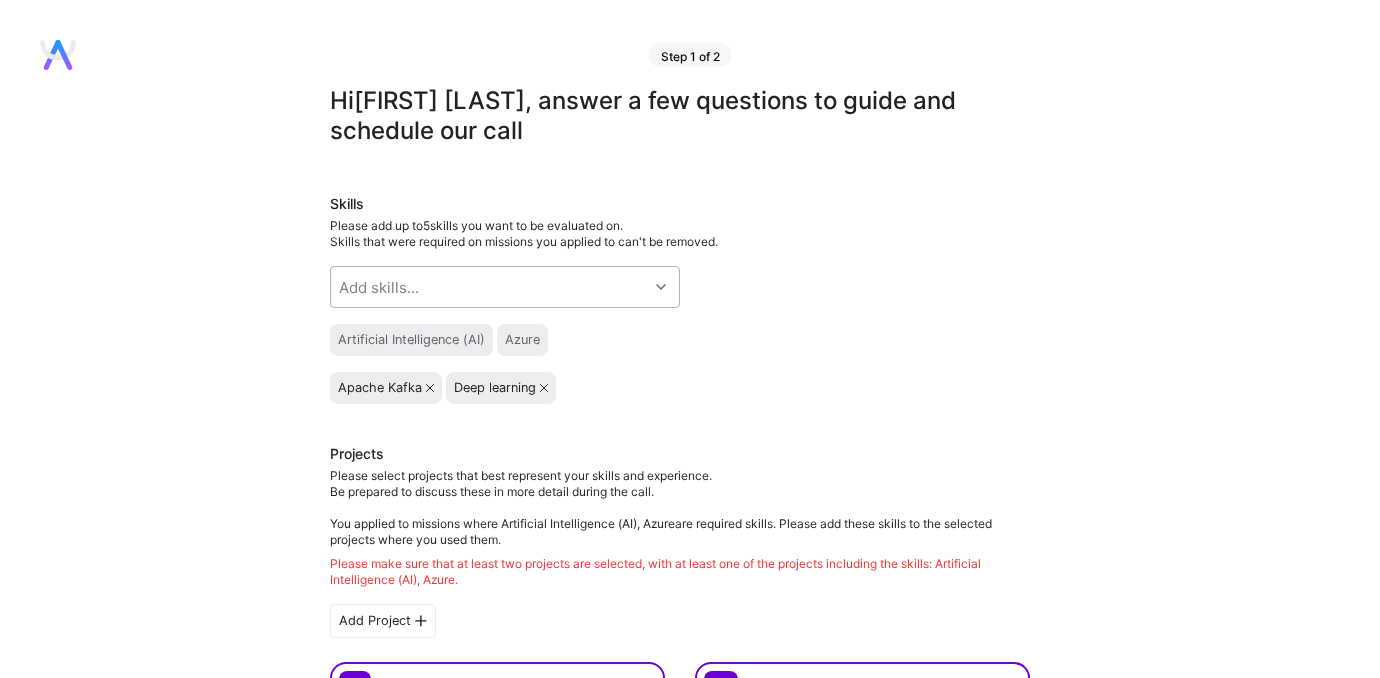 click on "Add skills..." at bounding box center [489, 287] 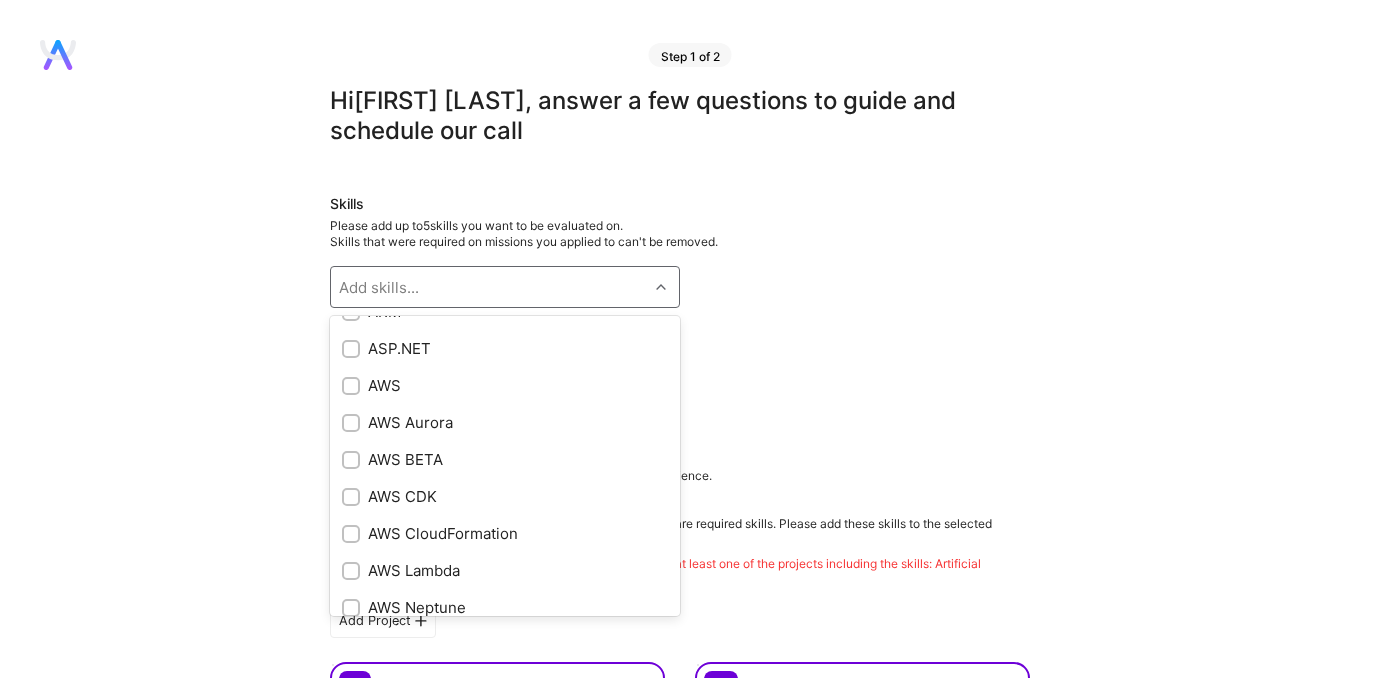 scroll, scrollTop: 499, scrollLeft: 0, axis: vertical 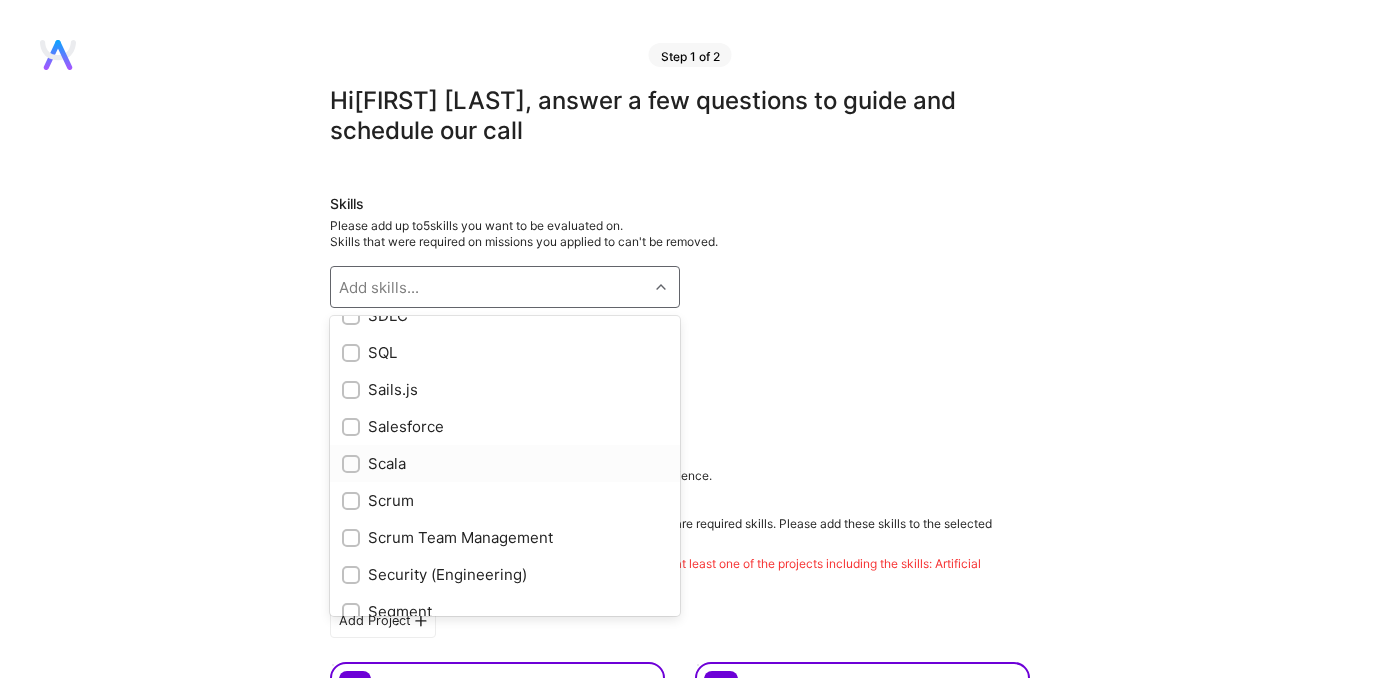 click on "Scala" at bounding box center [505, 463] 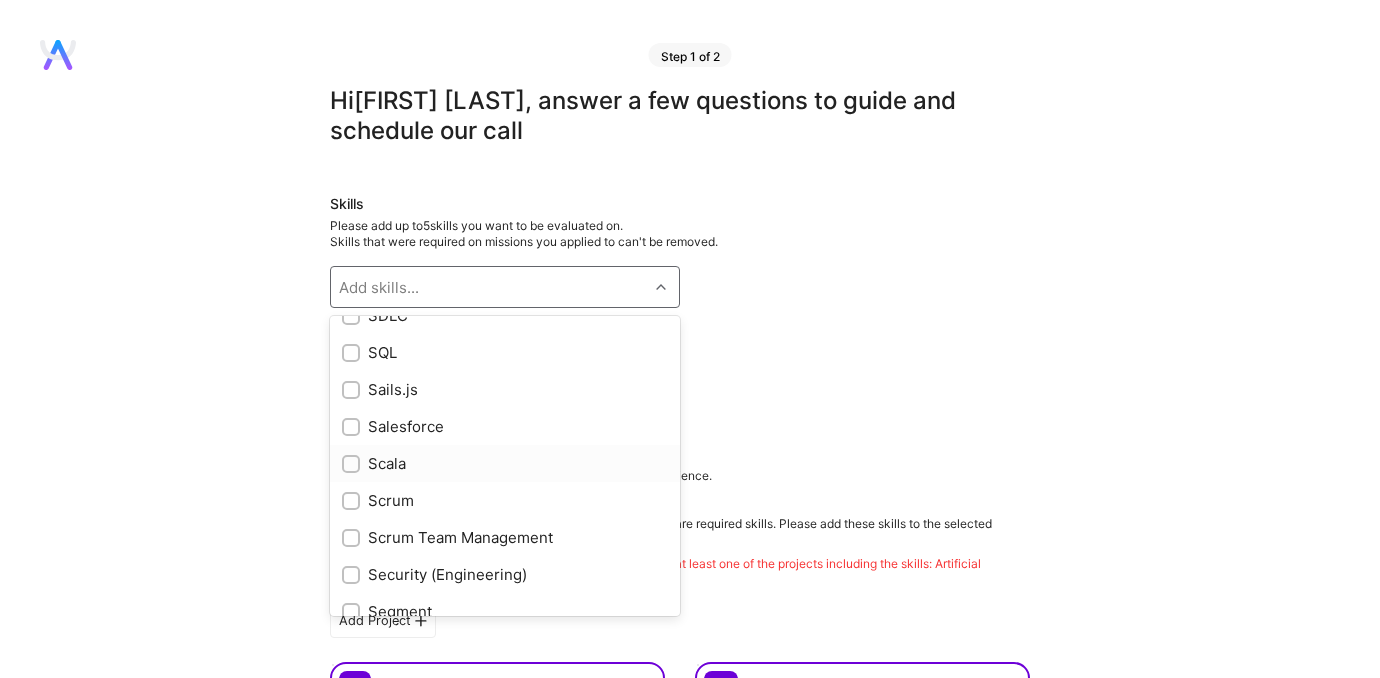 checkbox on "true" 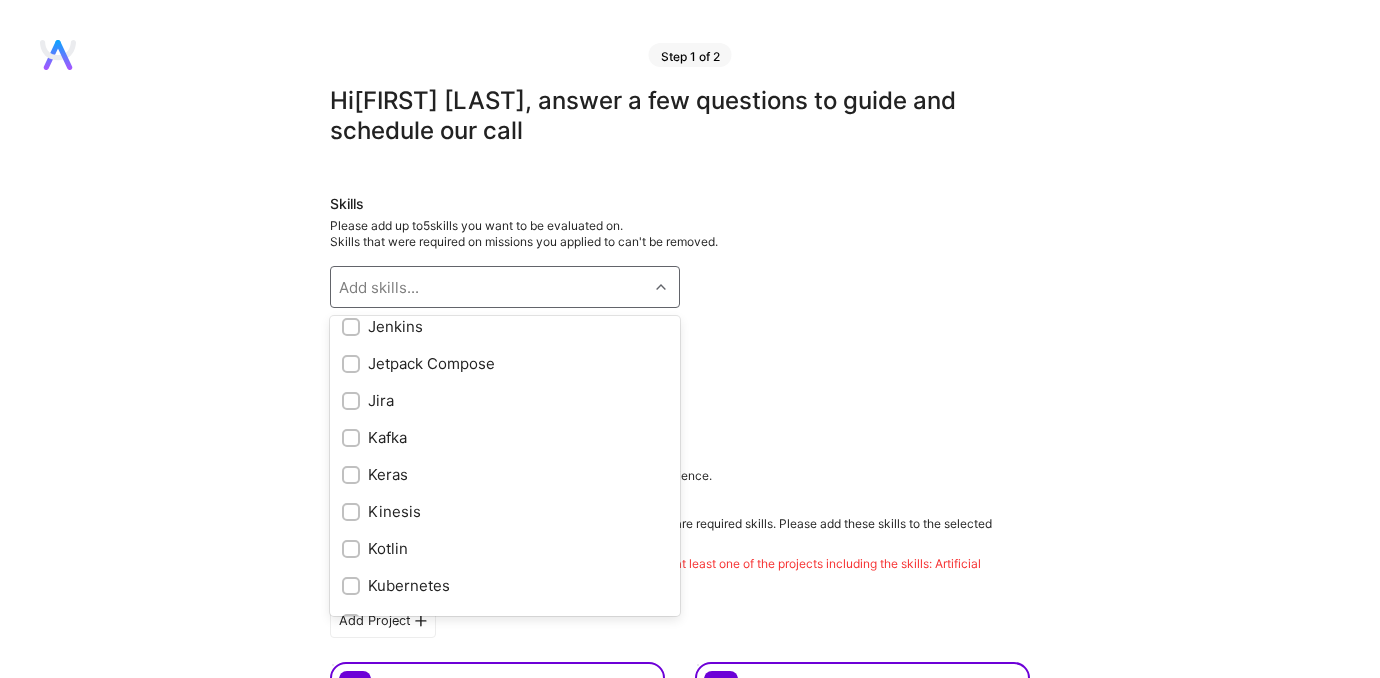 scroll, scrollTop: 5370, scrollLeft: 0, axis: vertical 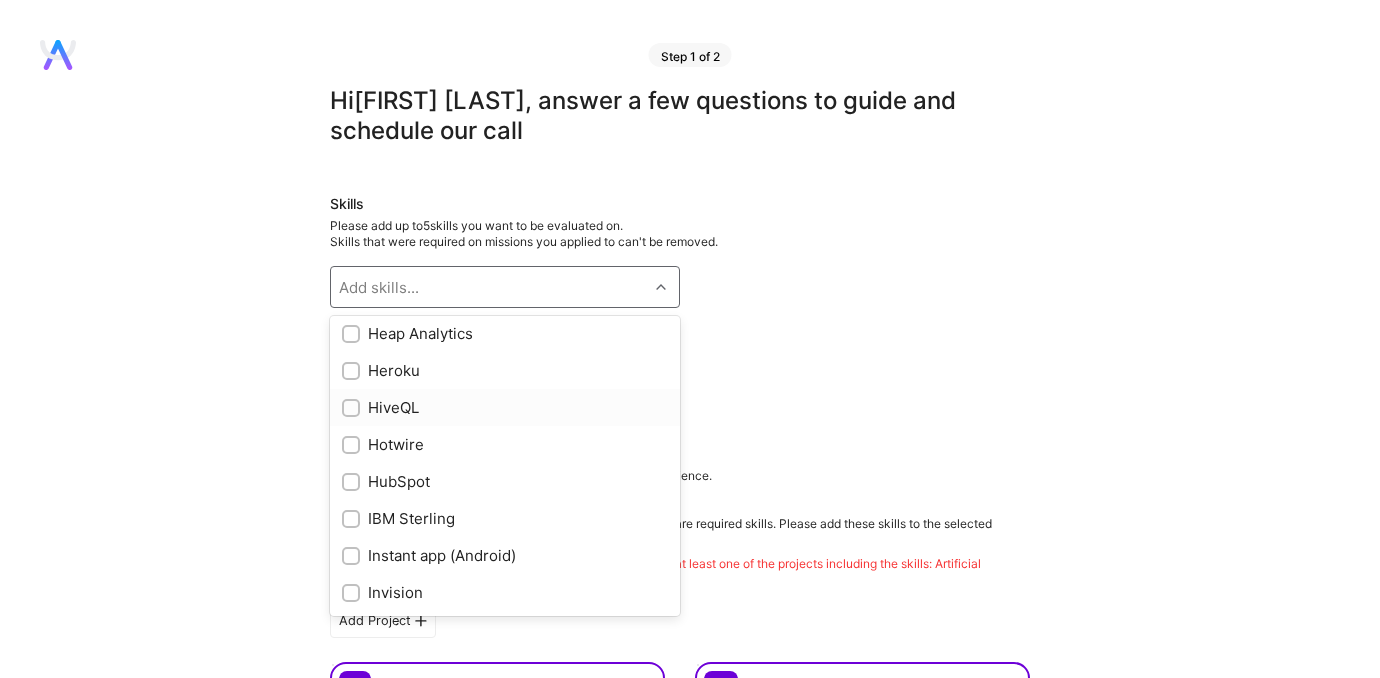 click on "HiveQL" at bounding box center [505, 407] 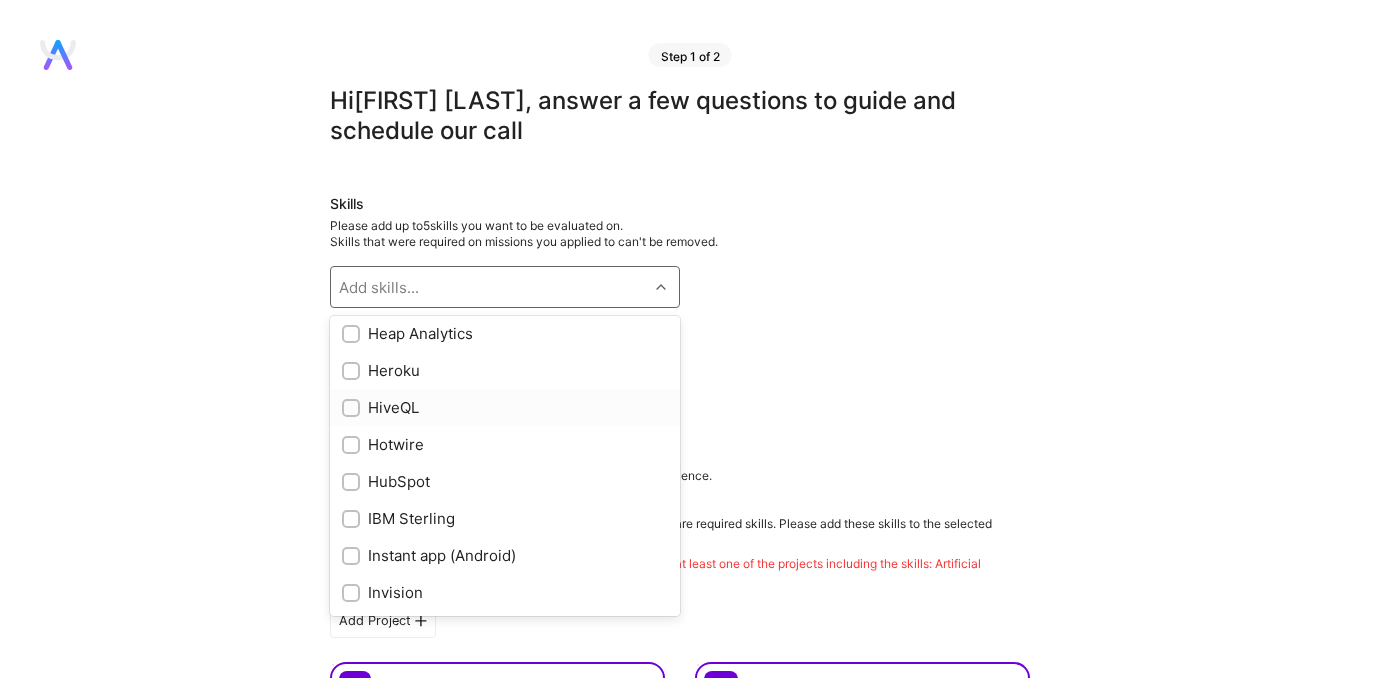checkbox on "true" 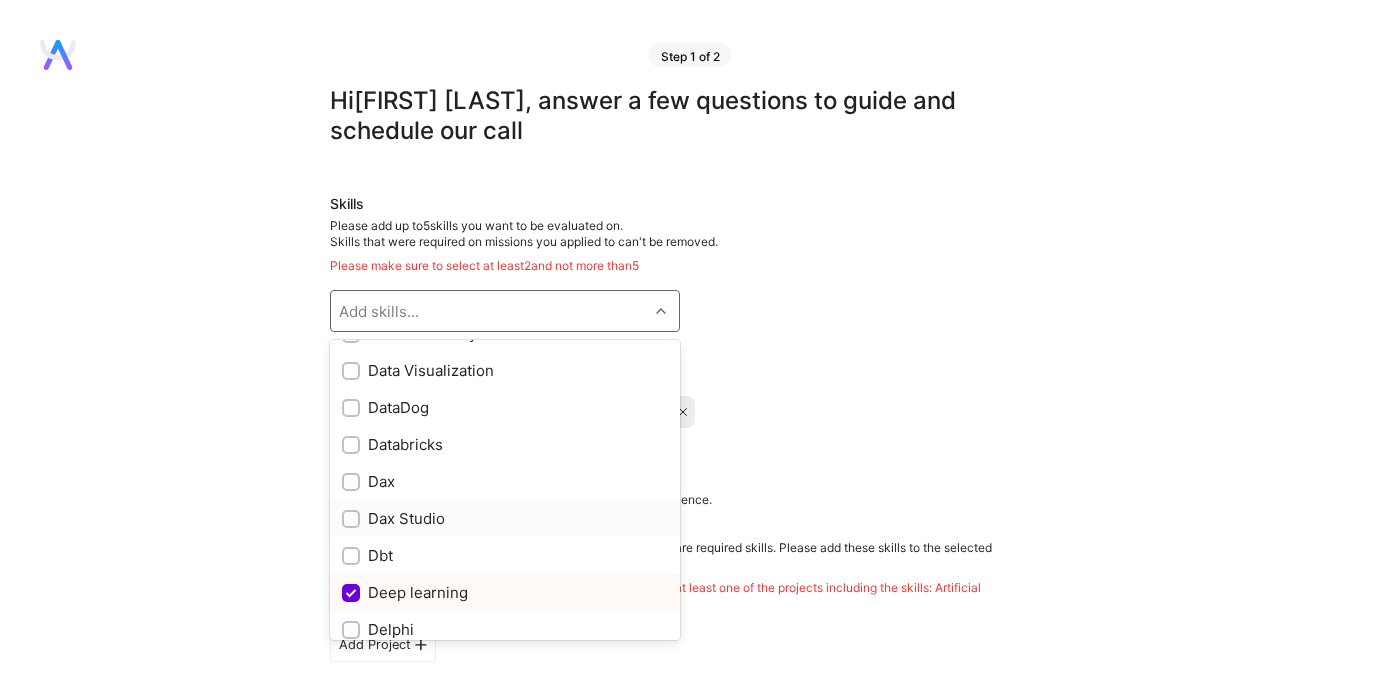 scroll, scrollTop: 2968, scrollLeft: 0, axis: vertical 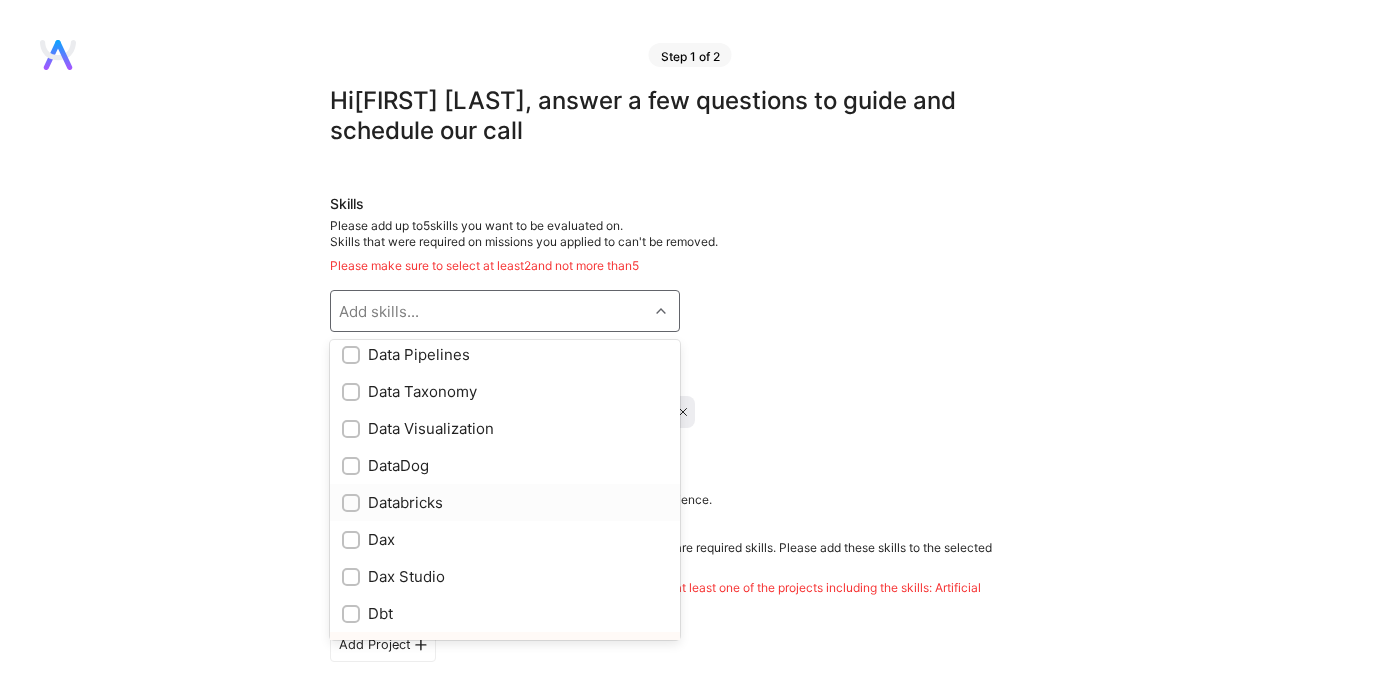 click on "Databricks" at bounding box center (505, 502) 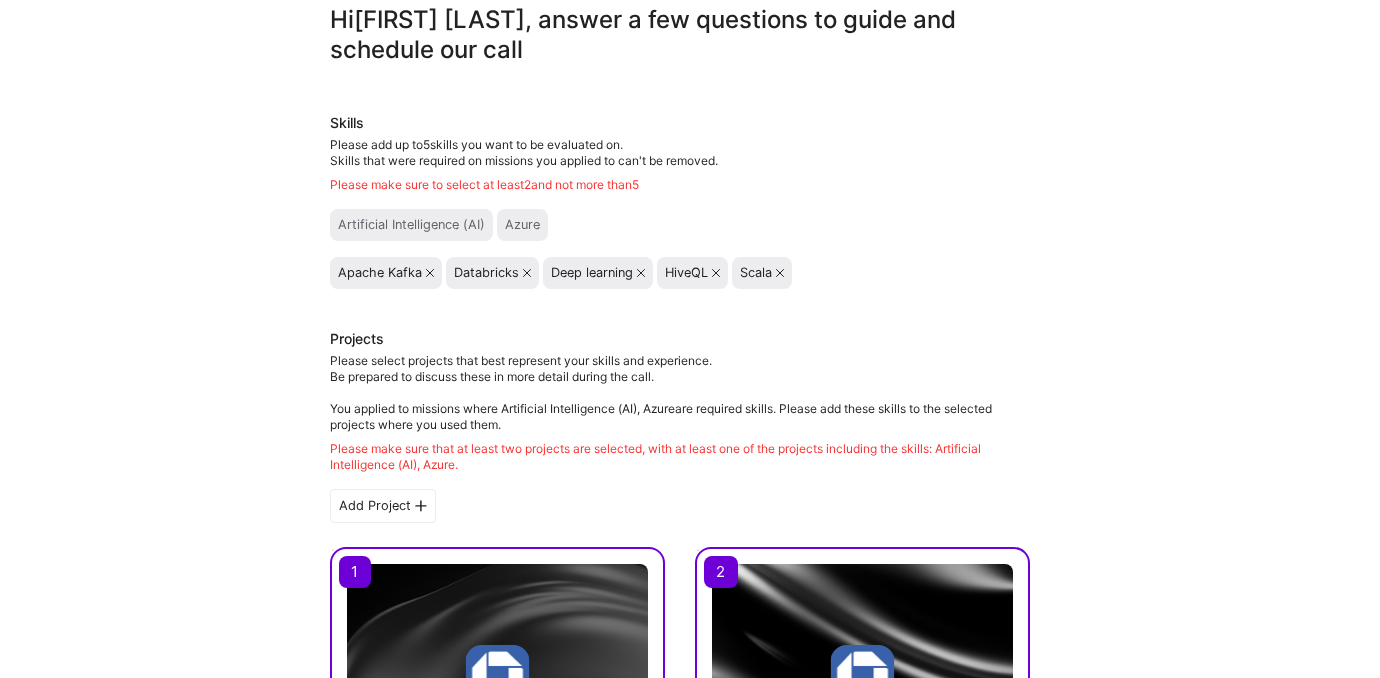 scroll, scrollTop: 83, scrollLeft: 0, axis: vertical 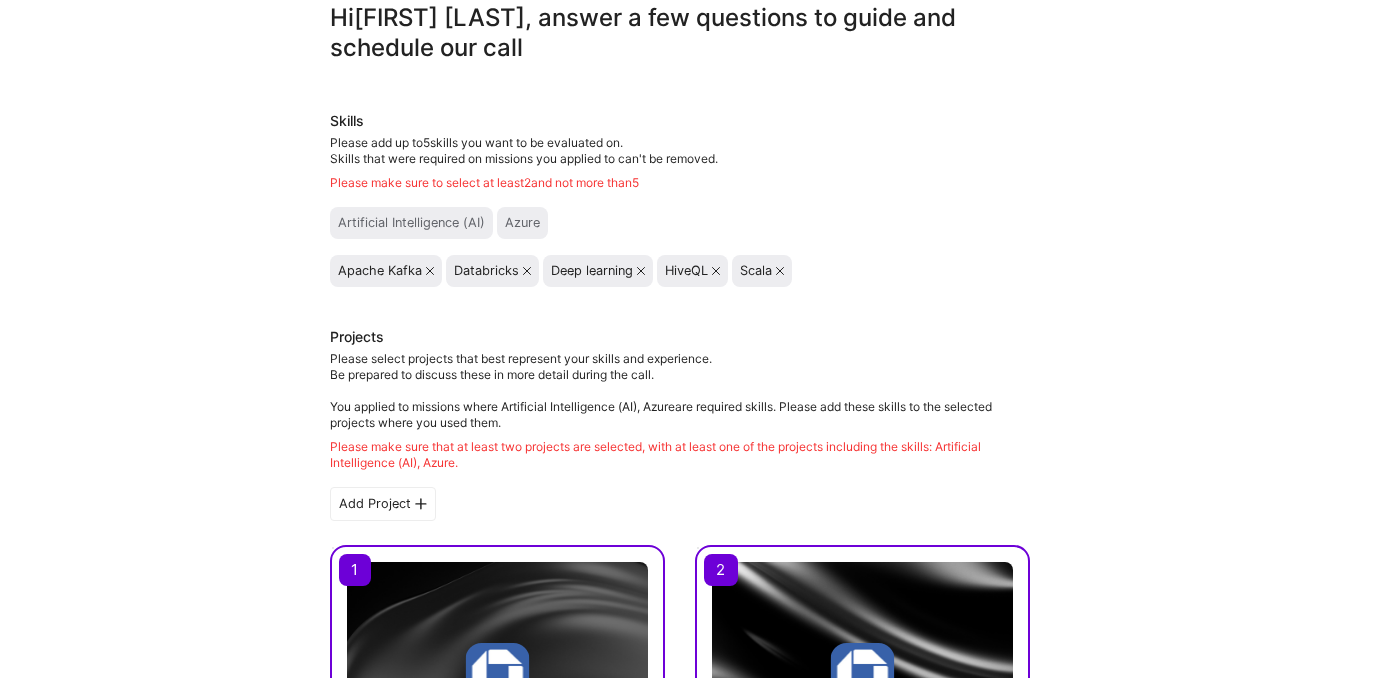 click on "Artificial Intelligence (AI)" at bounding box center (411, 223) 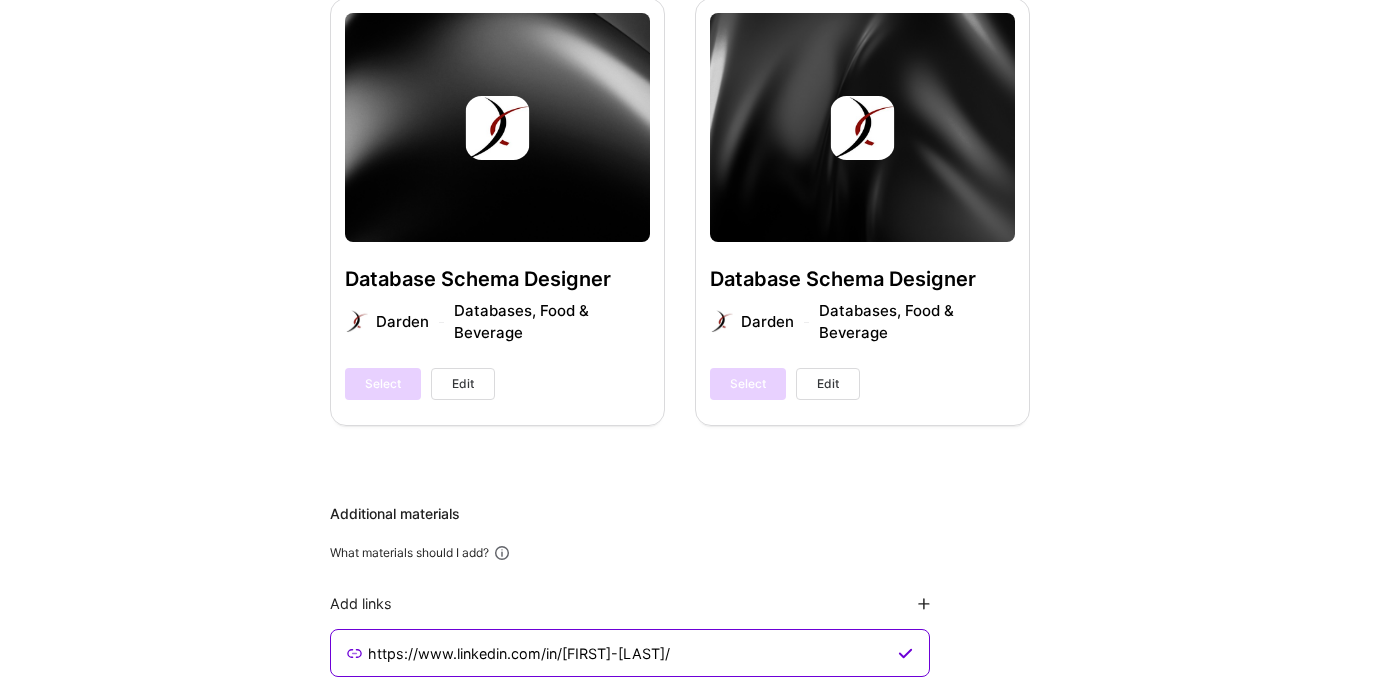 scroll, scrollTop: 2327, scrollLeft: 0, axis: vertical 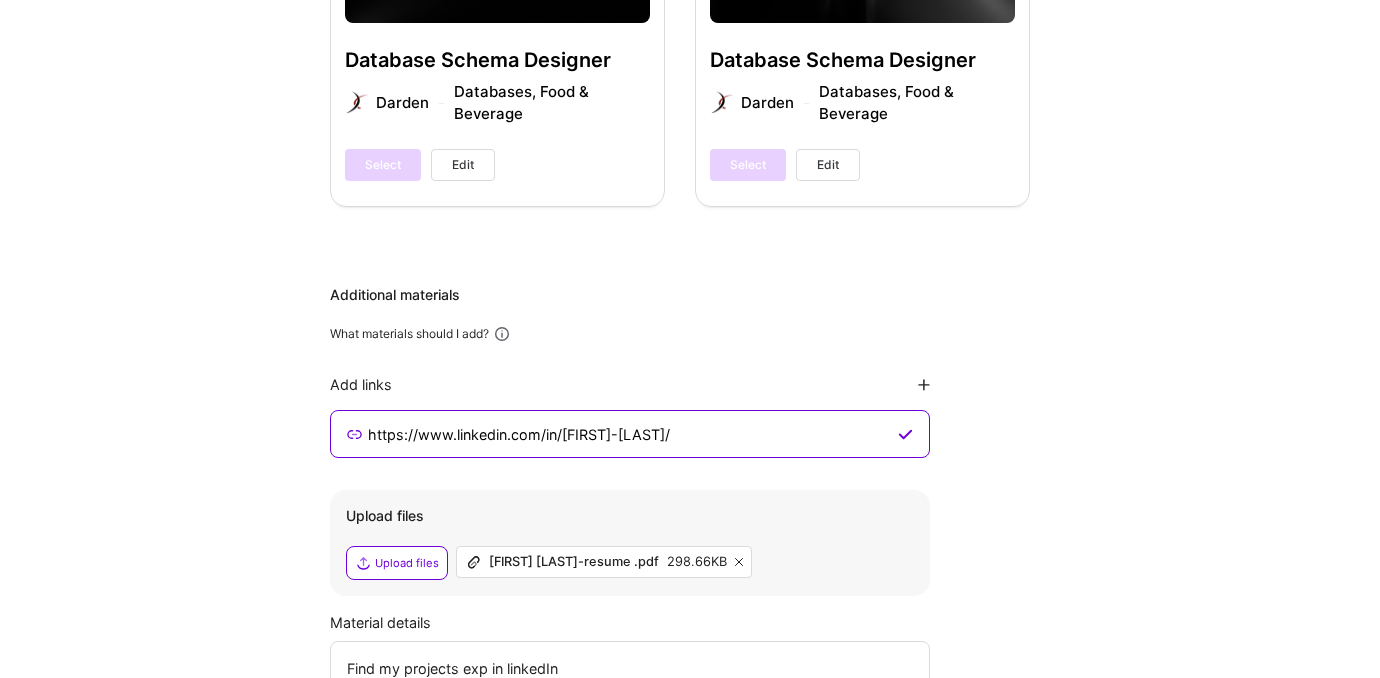 click at bounding box center [924, 385] 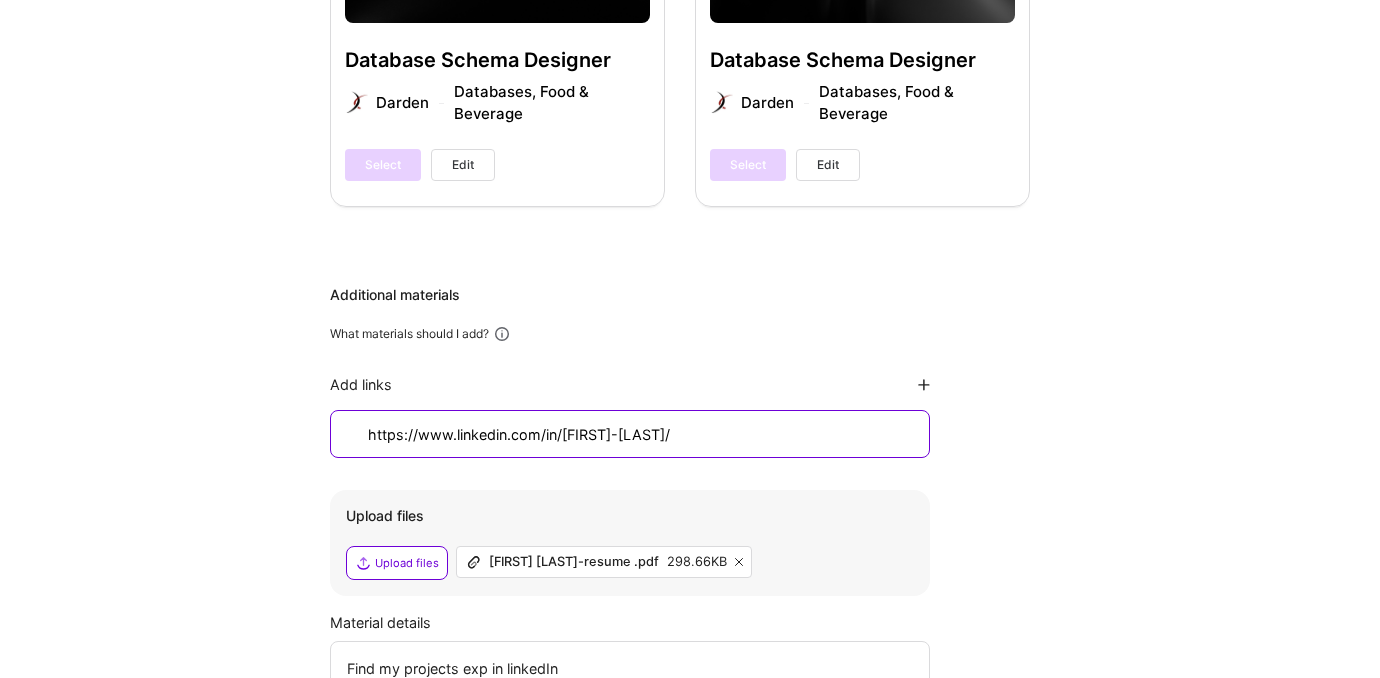 type 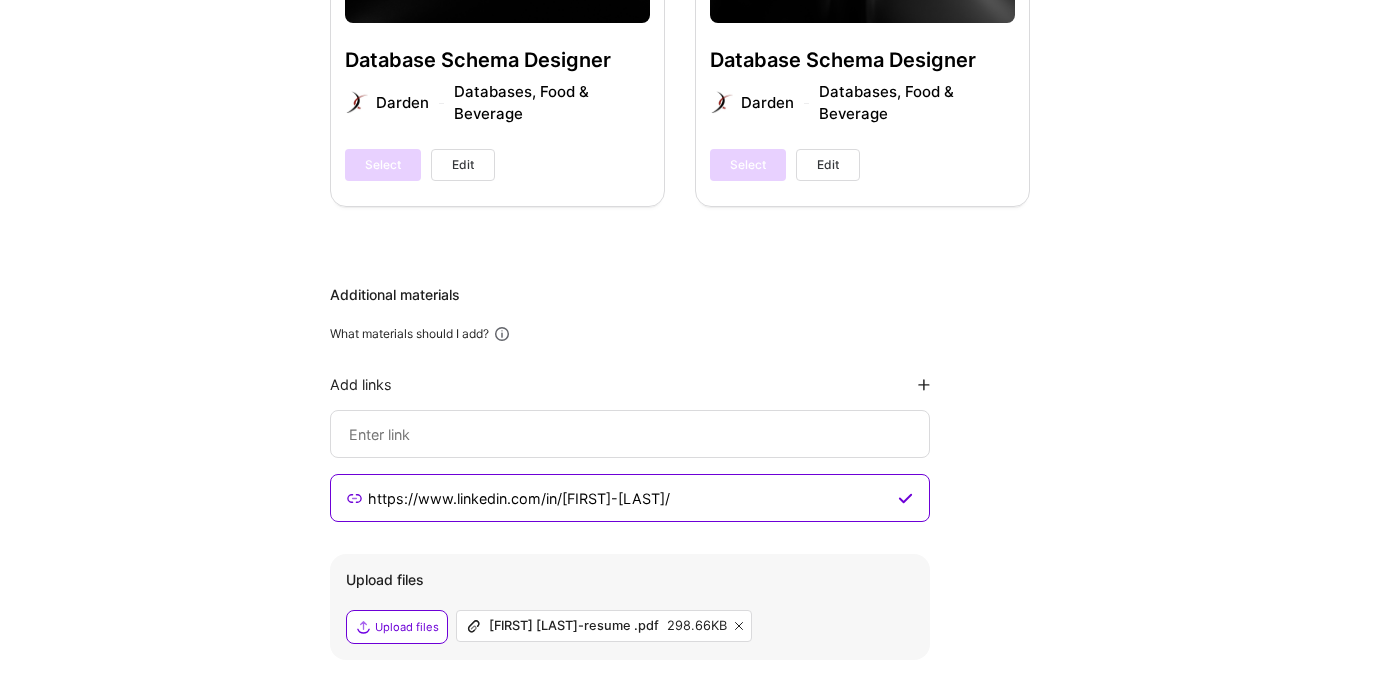 click 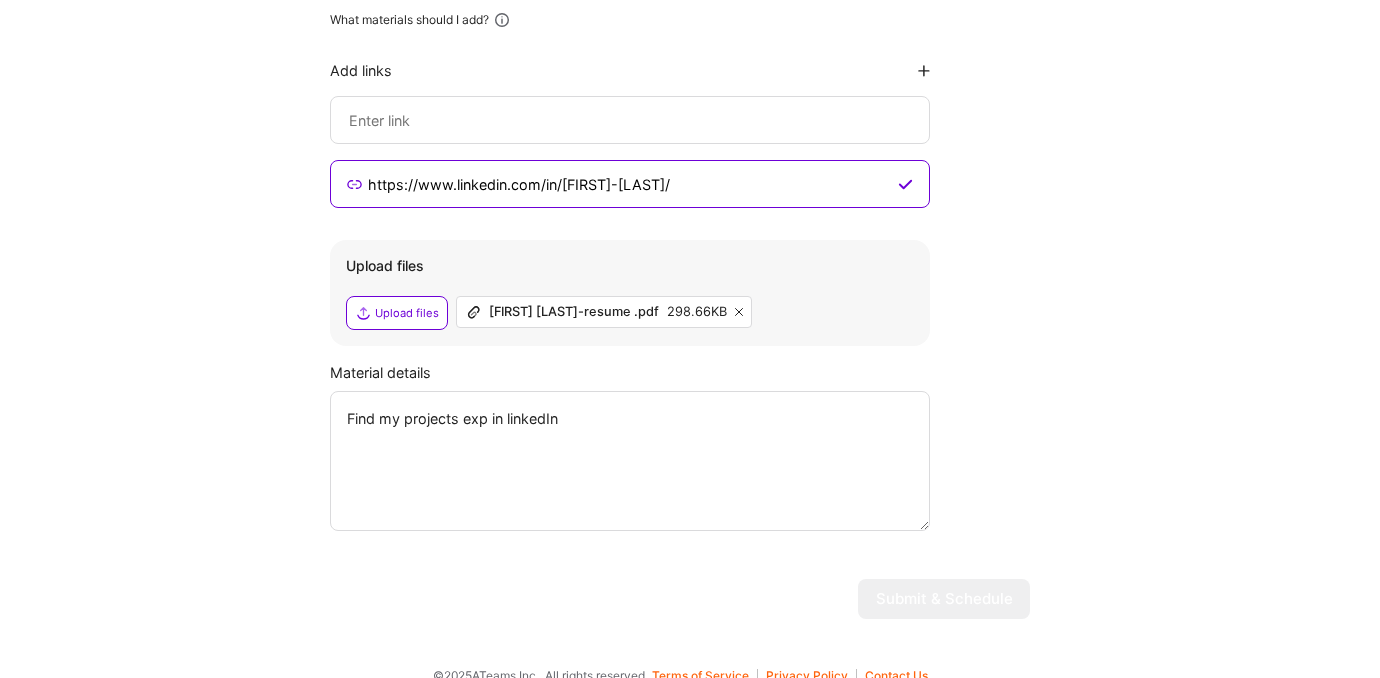 scroll, scrollTop: 2643, scrollLeft: 0, axis: vertical 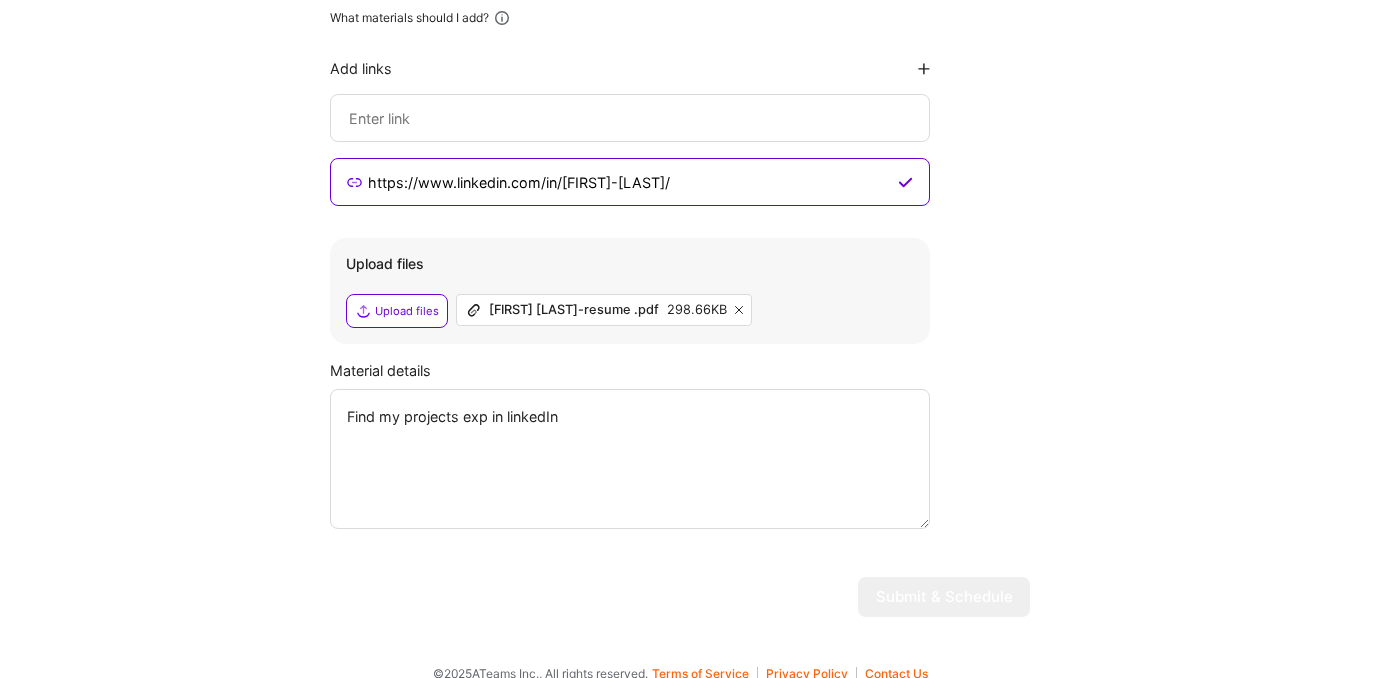 click on "Find my projects exp in linkedIn" at bounding box center (630, 459) 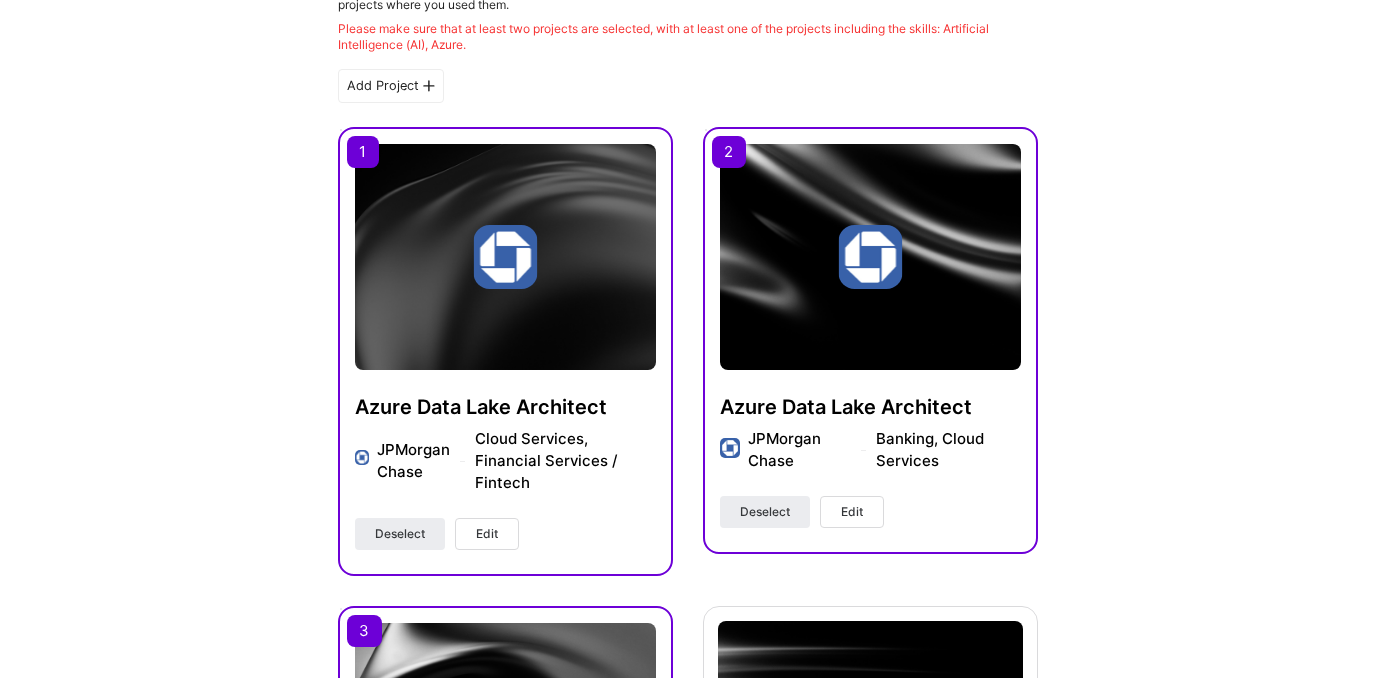 scroll, scrollTop: 500, scrollLeft: 0, axis: vertical 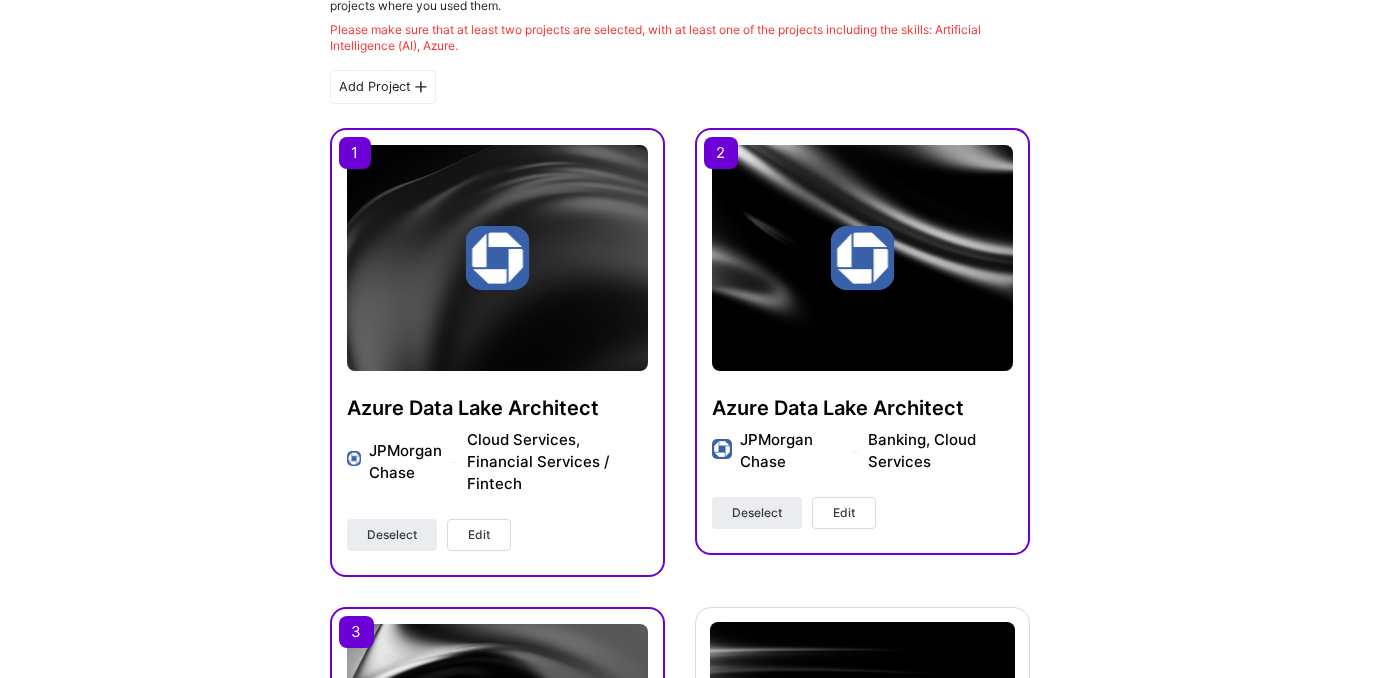 type on "Find my projects exp in linkedIn.
I provide all project details in the resume" 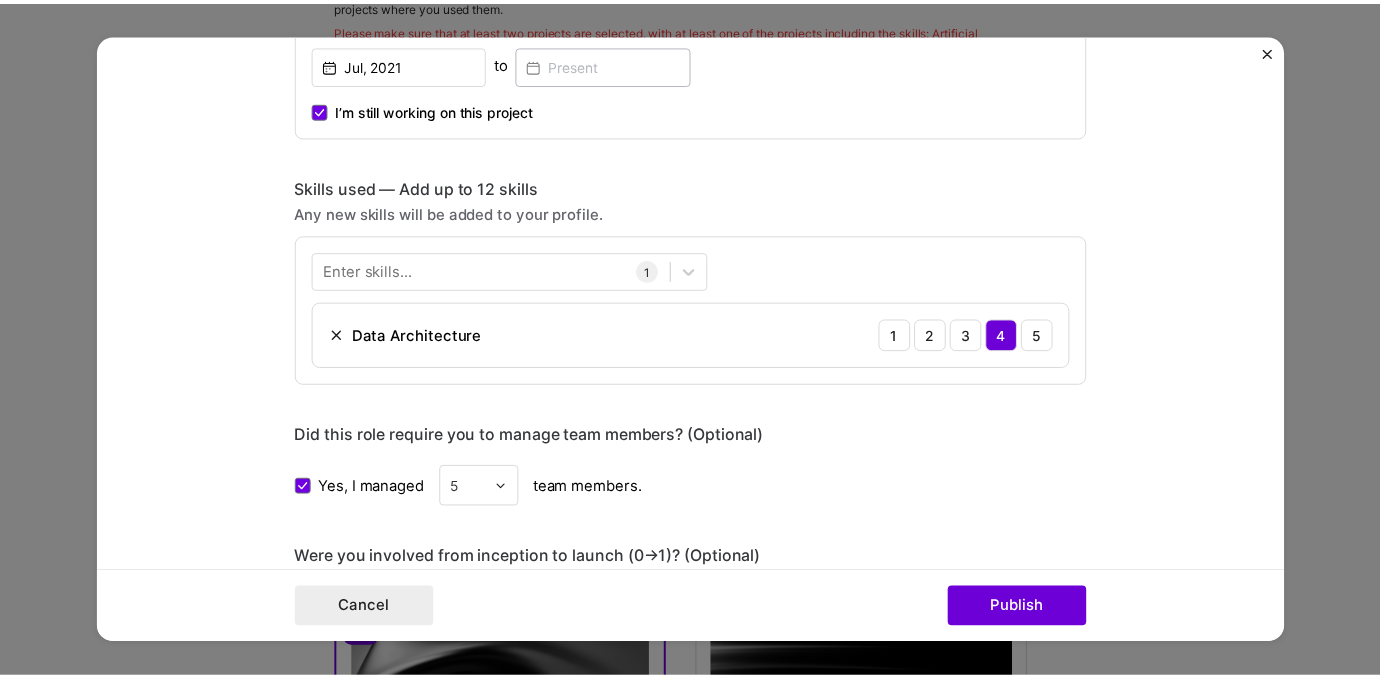 scroll, scrollTop: 776, scrollLeft: 0, axis: vertical 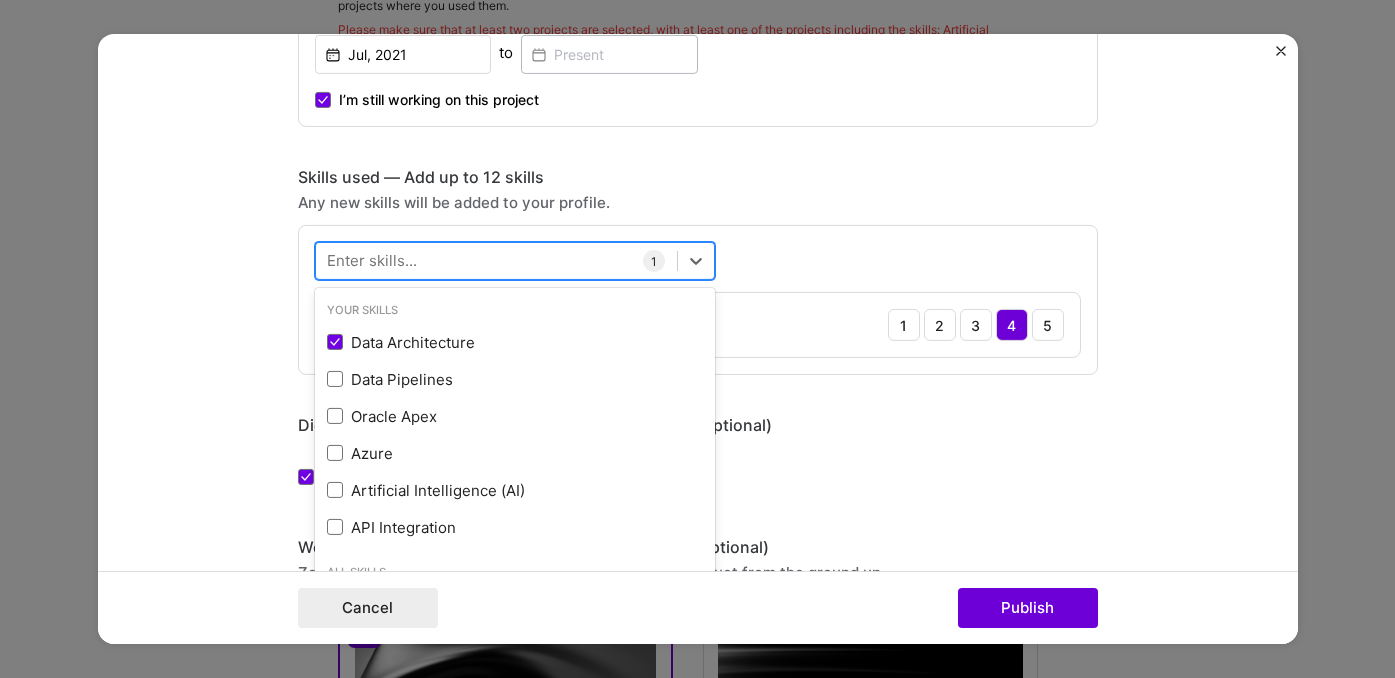 click at bounding box center (496, 260) 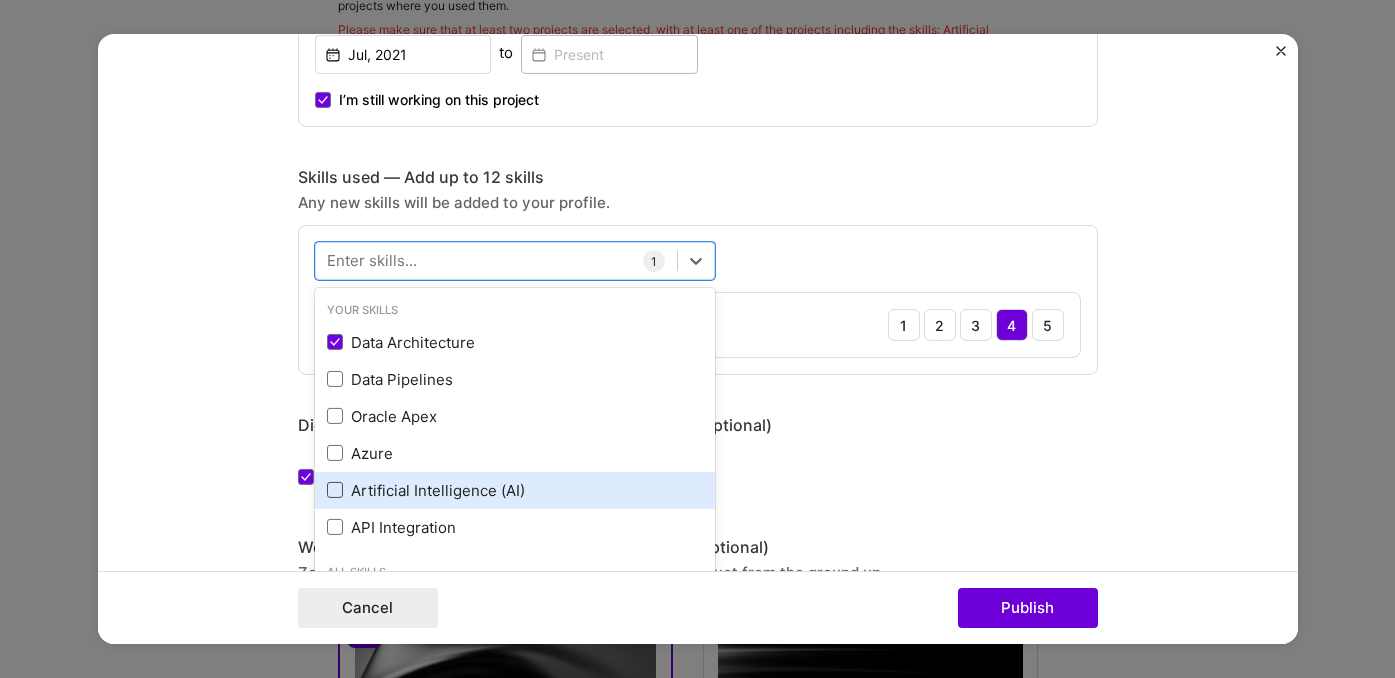 click at bounding box center [335, 490] 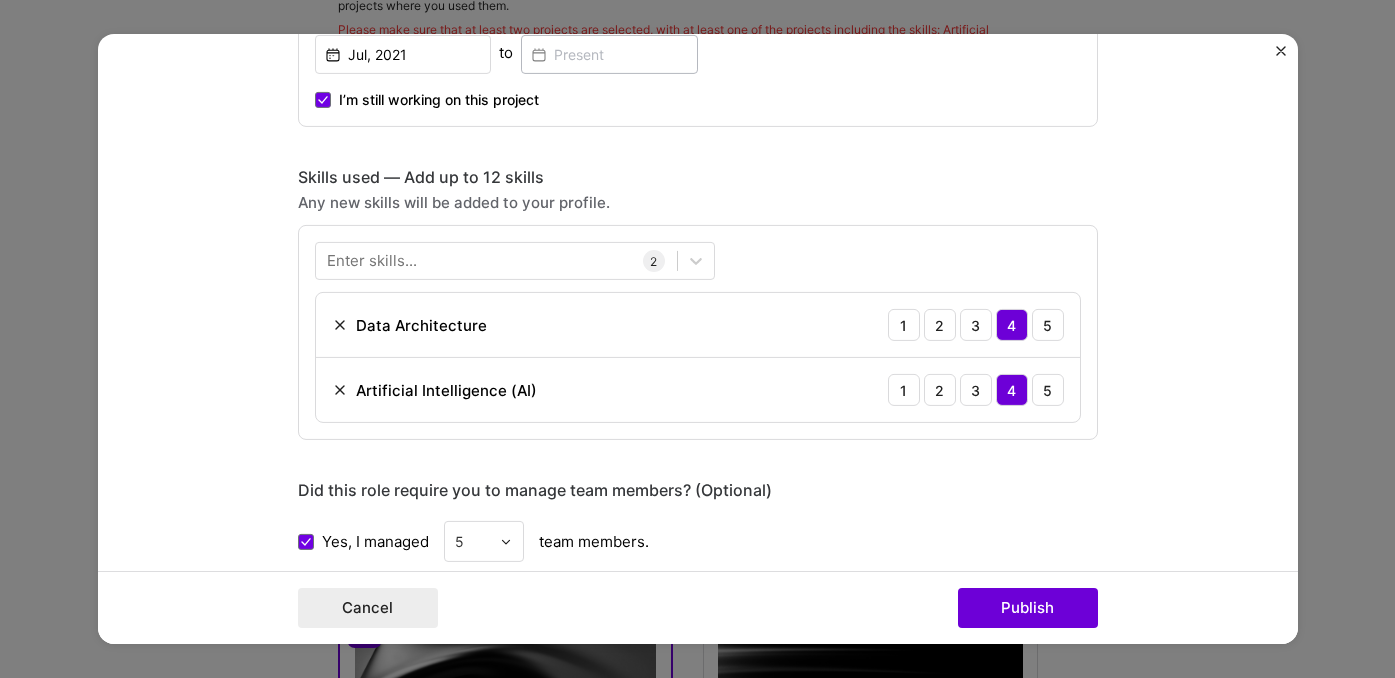 click on "Project title Azure Data Lake Architect Company JPMorgan Chase
Project industry Industry 2 Project Link (Optional)
Drag and drop an image or   Upload file Upload file We recommend uploading at least 4 images. 1600x1200px or higher recommended. Max 5MB each. Role Senior Data Engineer AI Engineer Jul, 2021
to
I’m still working on this project Skills used — Add up to 12 skills Any new skills will be added to your profile. Enter skills... 2 Data Architecture 1 2 3 4 5 Artificial Intelligence (AI) 1 2 3 4 5 Did this role require you to manage team members? (Optional) Yes, I managed 5 team members. Were you involved from inception to launch (0  ->  1)? (Optional) Zero to one is creation and development of a unique product from the ground up. I was involved in zero to one with this project Add metrics (Optional) Metrics help you visually show the outcome of a project. You can add up to 3 metrics. Project details   297 / 1,000" at bounding box center (698, 468) 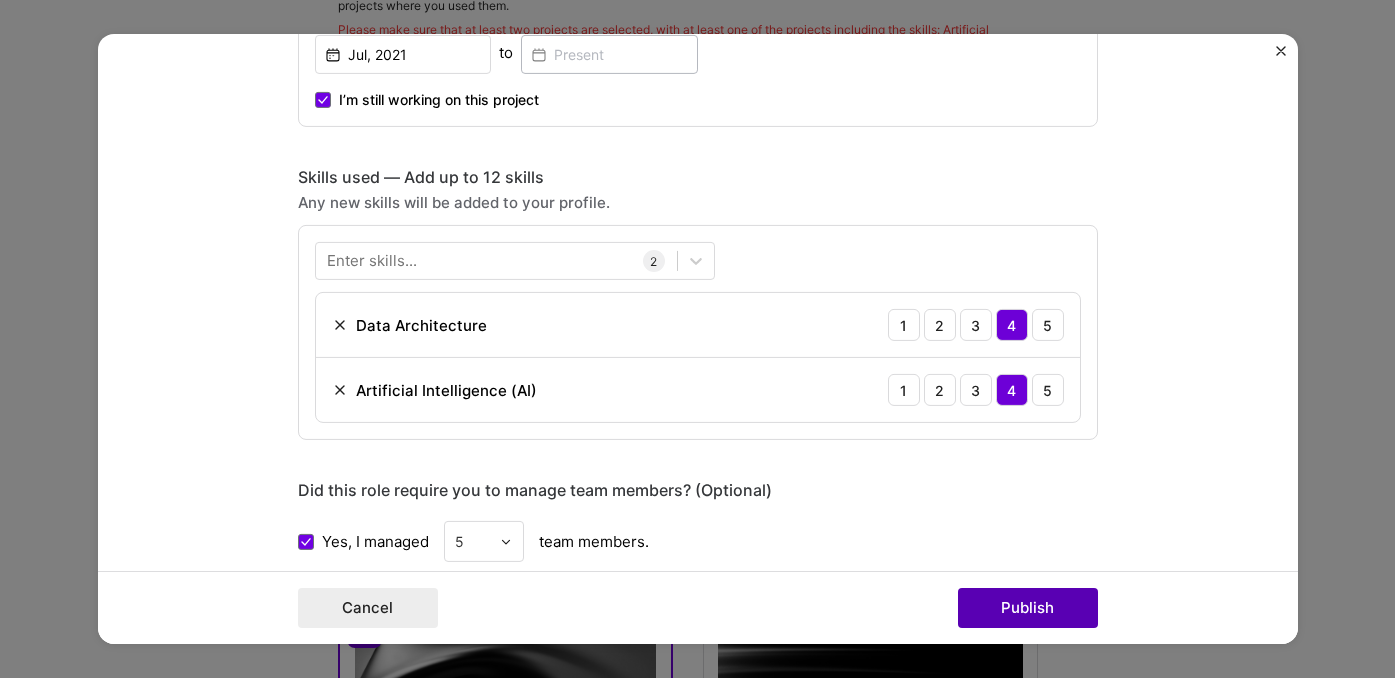 click on "Publish" at bounding box center (1028, 608) 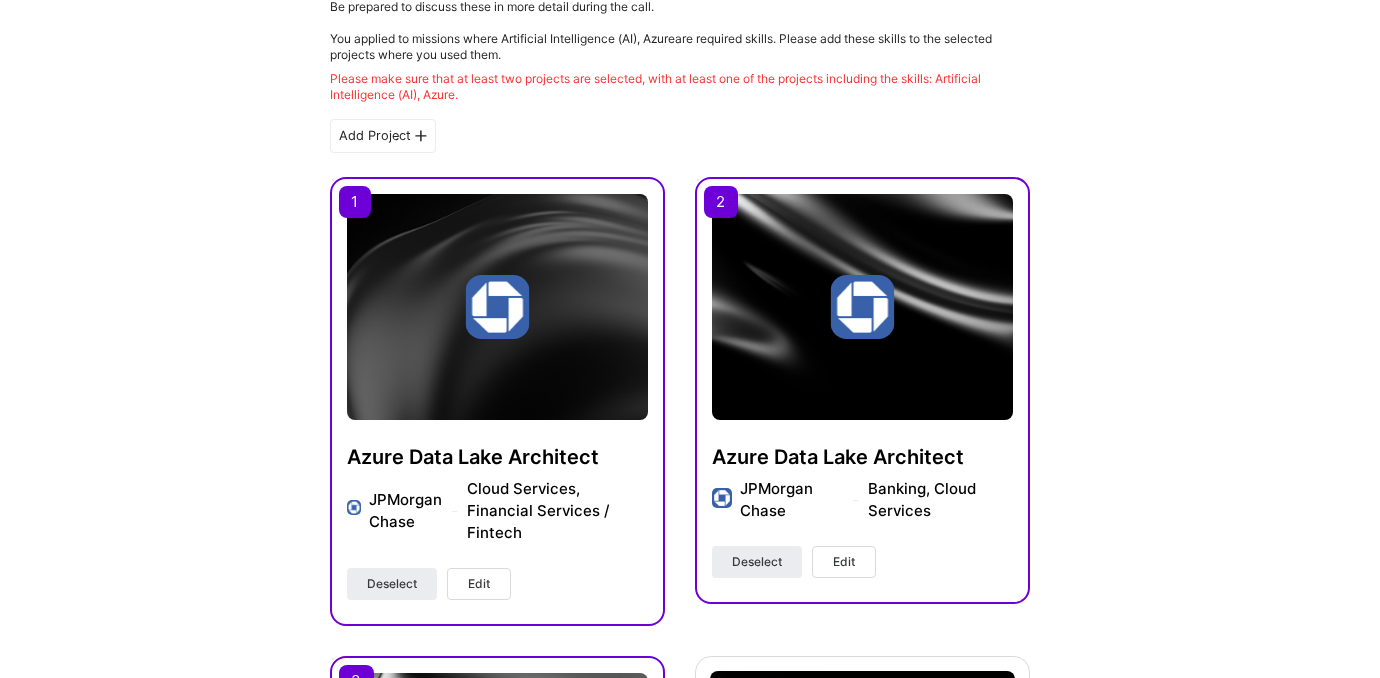 scroll, scrollTop: 413, scrollLeft: 0, axis: vertical 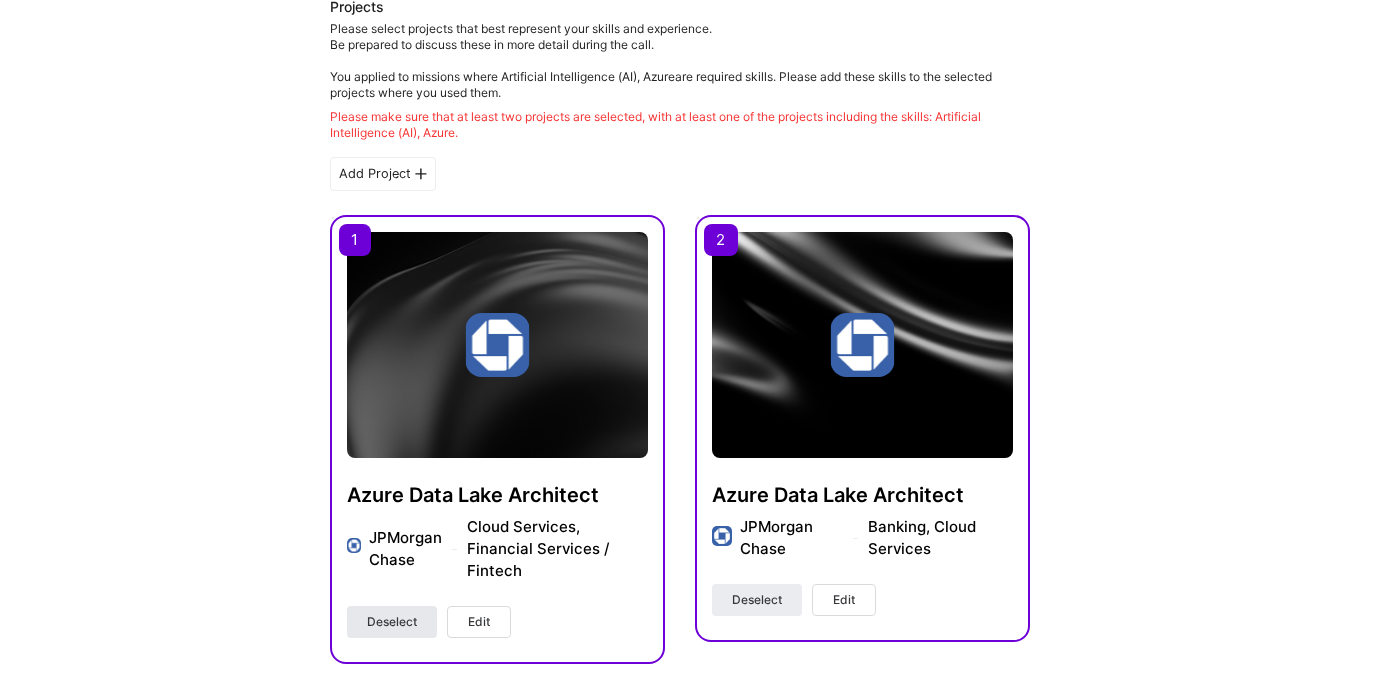 click on "Deselect" at bounding box center [392, 622] 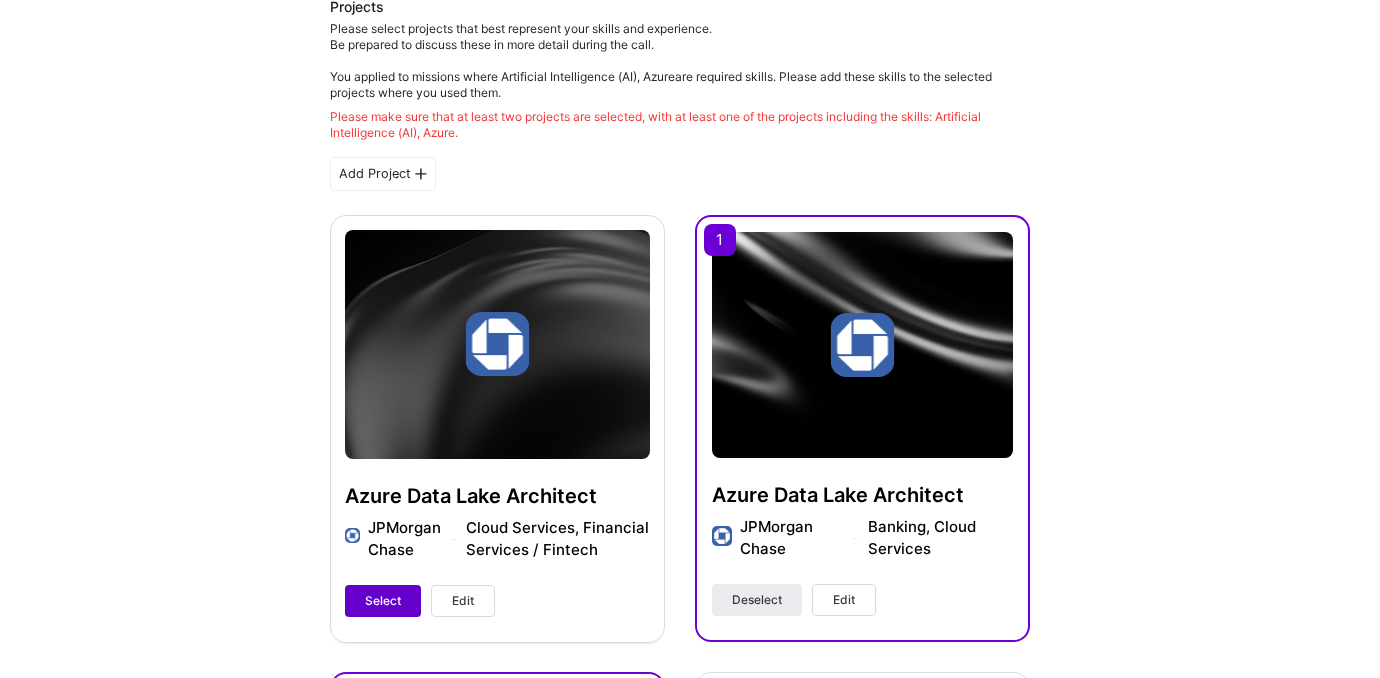 click on "Select" at bounding box center [383, 601] 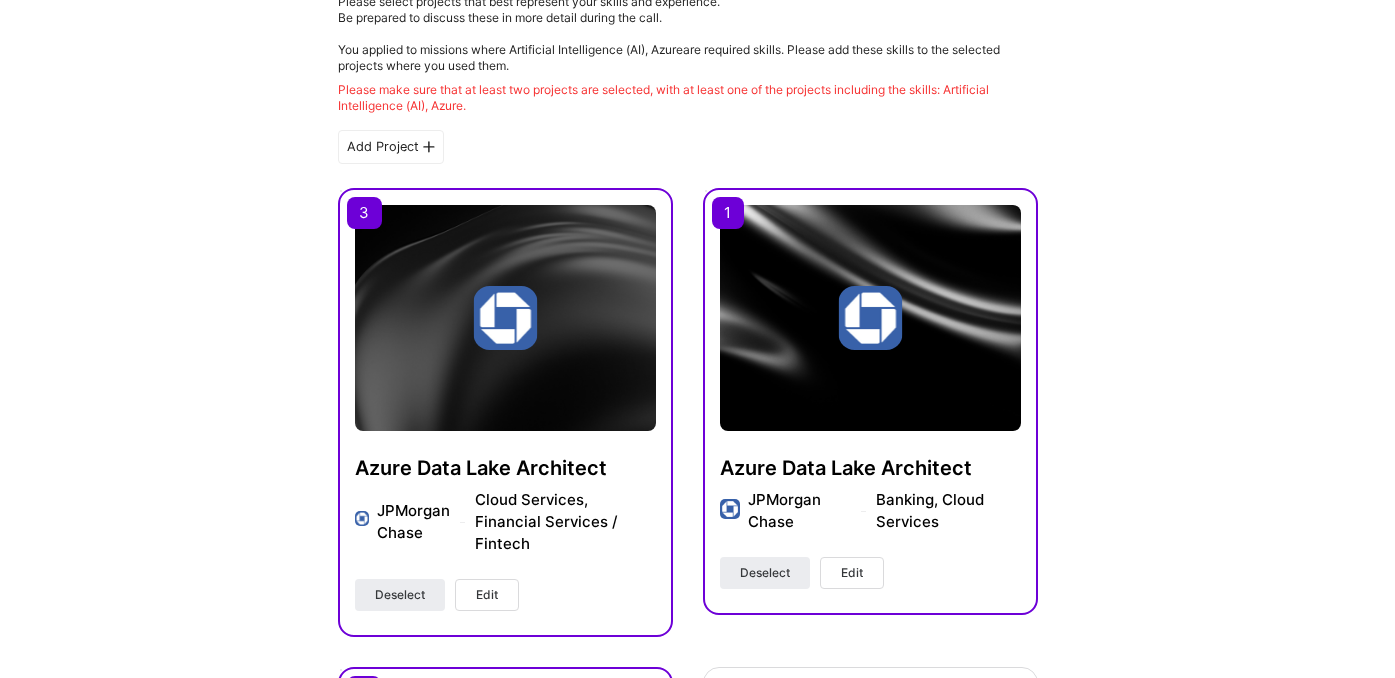 scroll, scrollTop: 444, scrollLeft: 0, axis: vertical 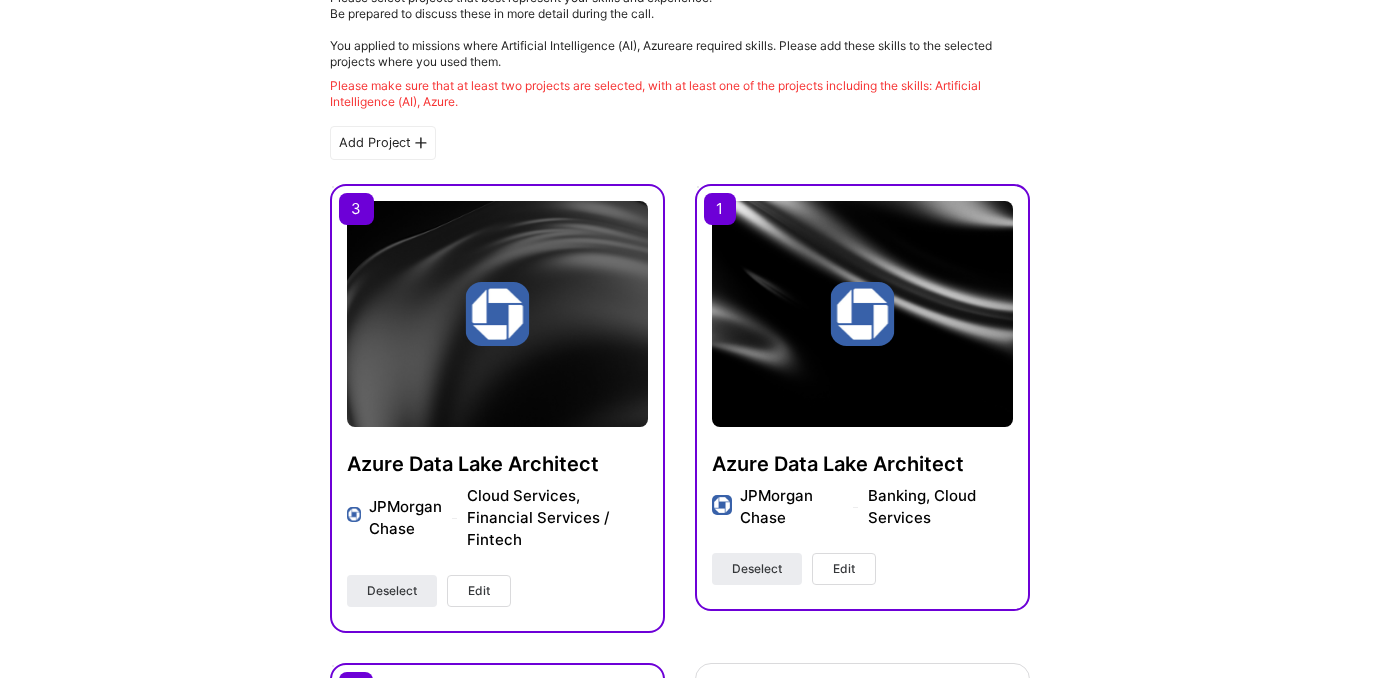 click on "Edit" at bounding box center [479, 591] 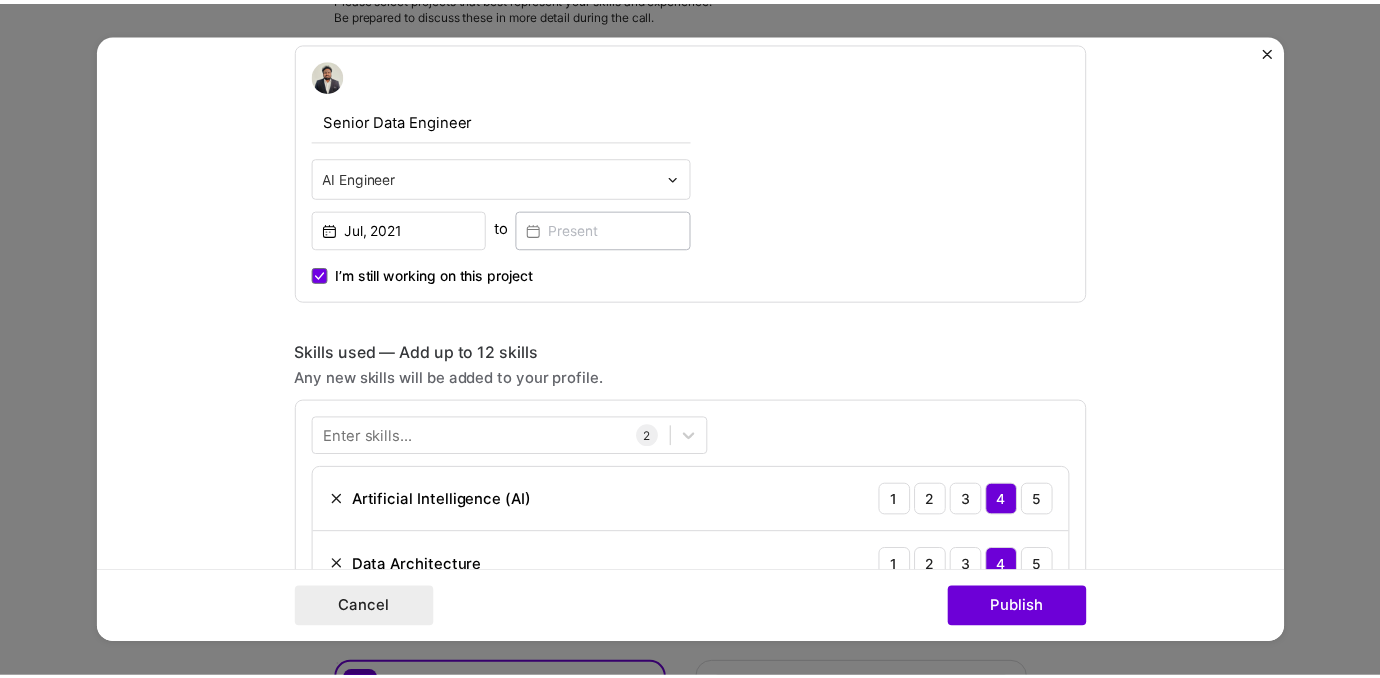 scroll, scrollTop: 773, scrollLeft: 0, axis: vertical 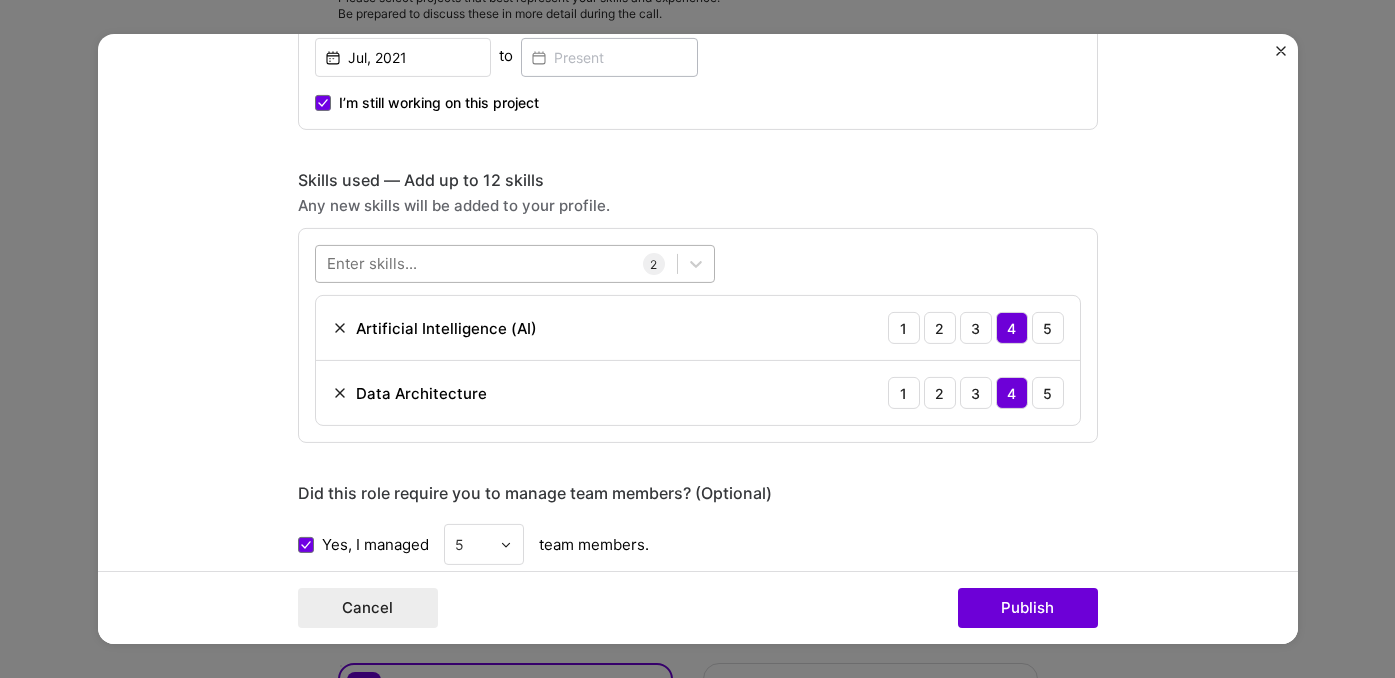 click at bounding box center [496, 263] 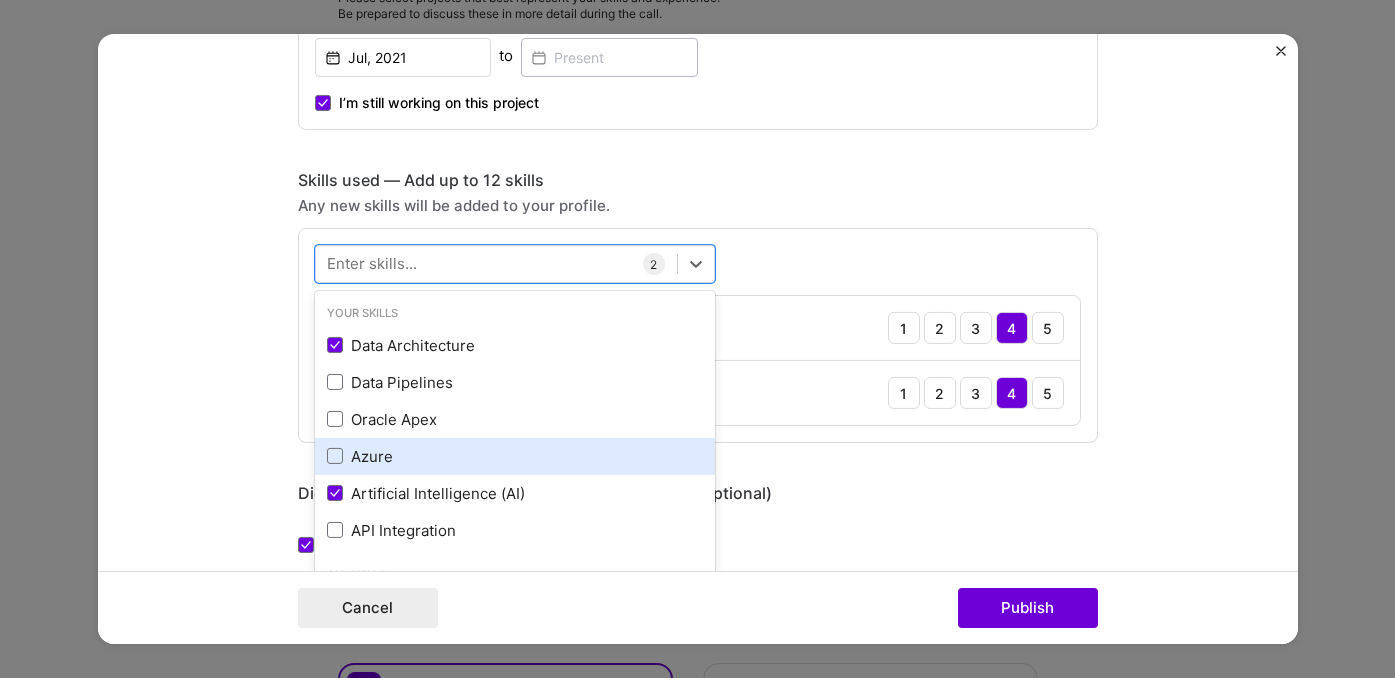 click on "Azure" at bounding box center (515, 456) 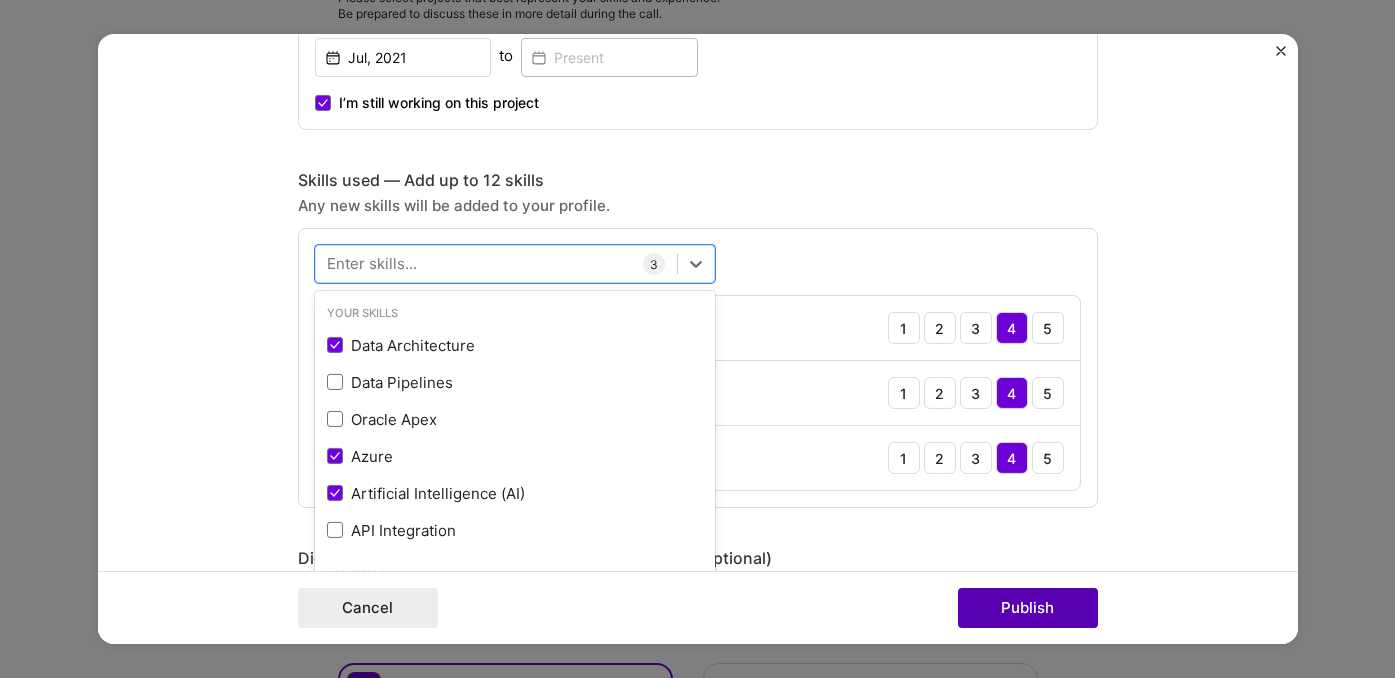click on "Publish" at bounding box center [1028, 608] 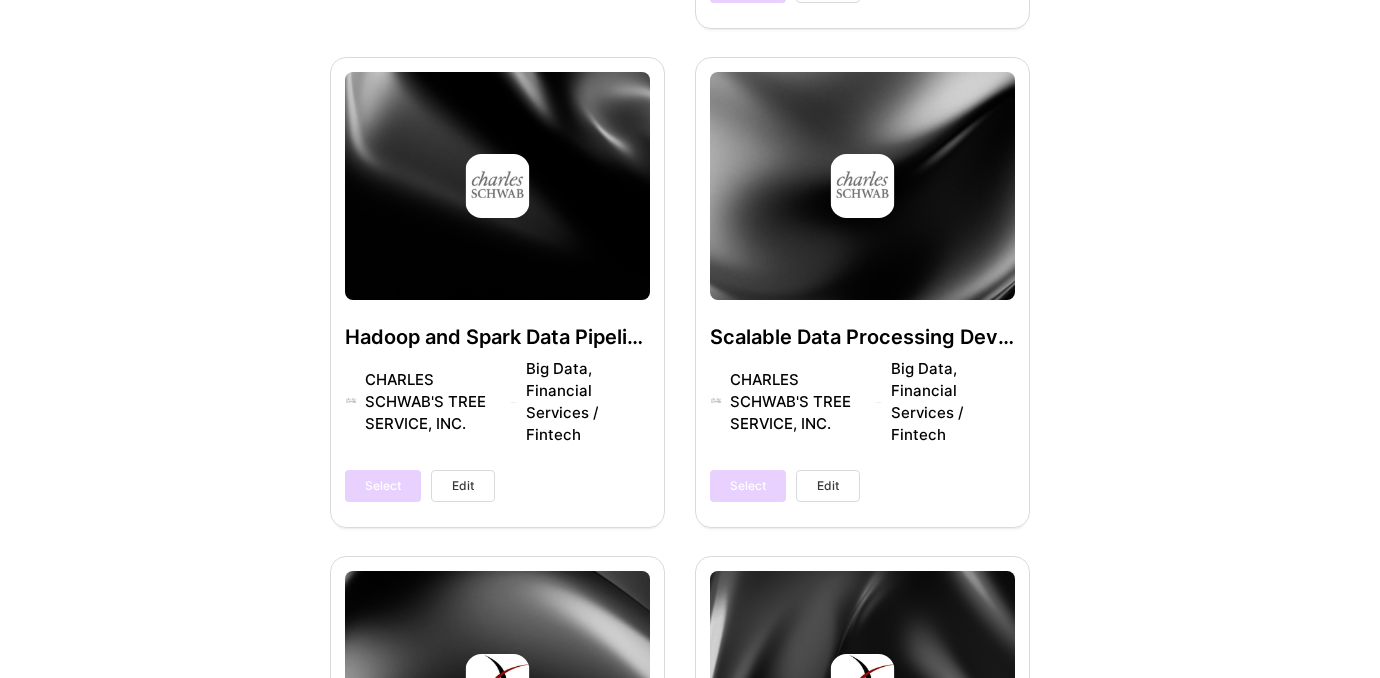 scroll, scrollTop: 0, scrollLeft: 0, axis: both 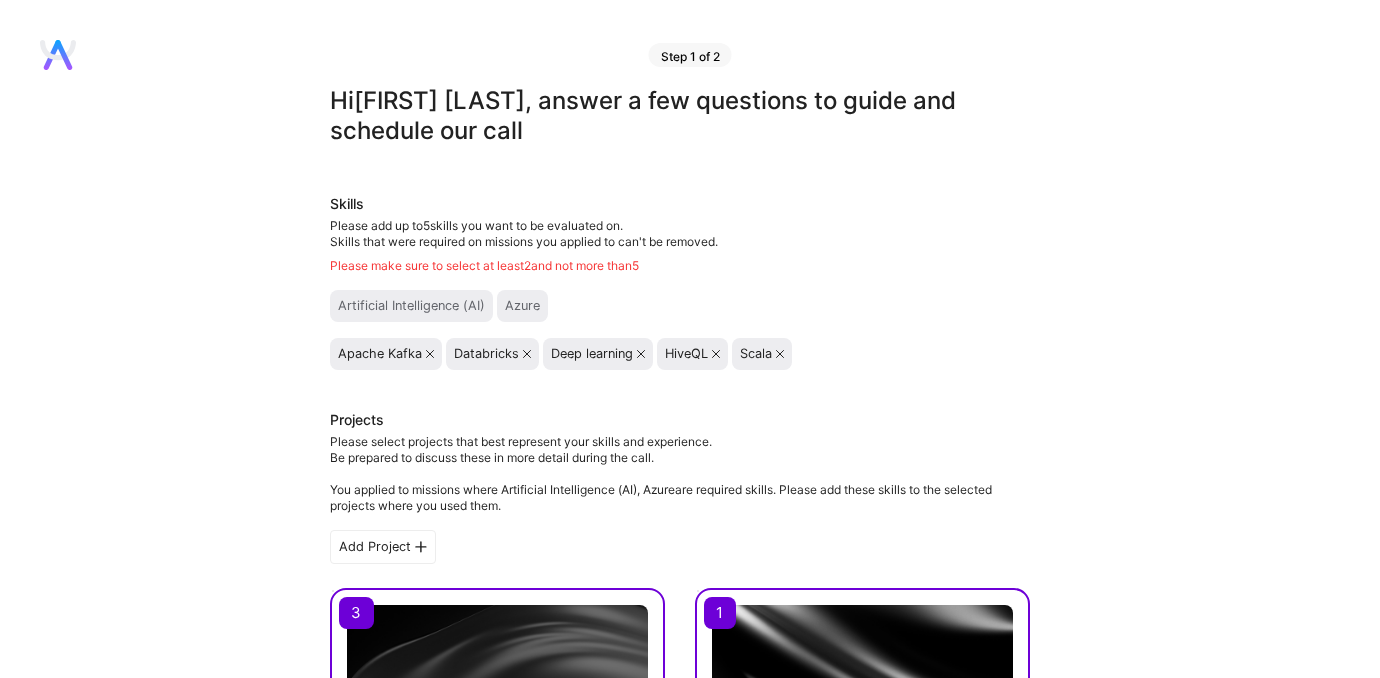 click at bounding box center (716, 354) 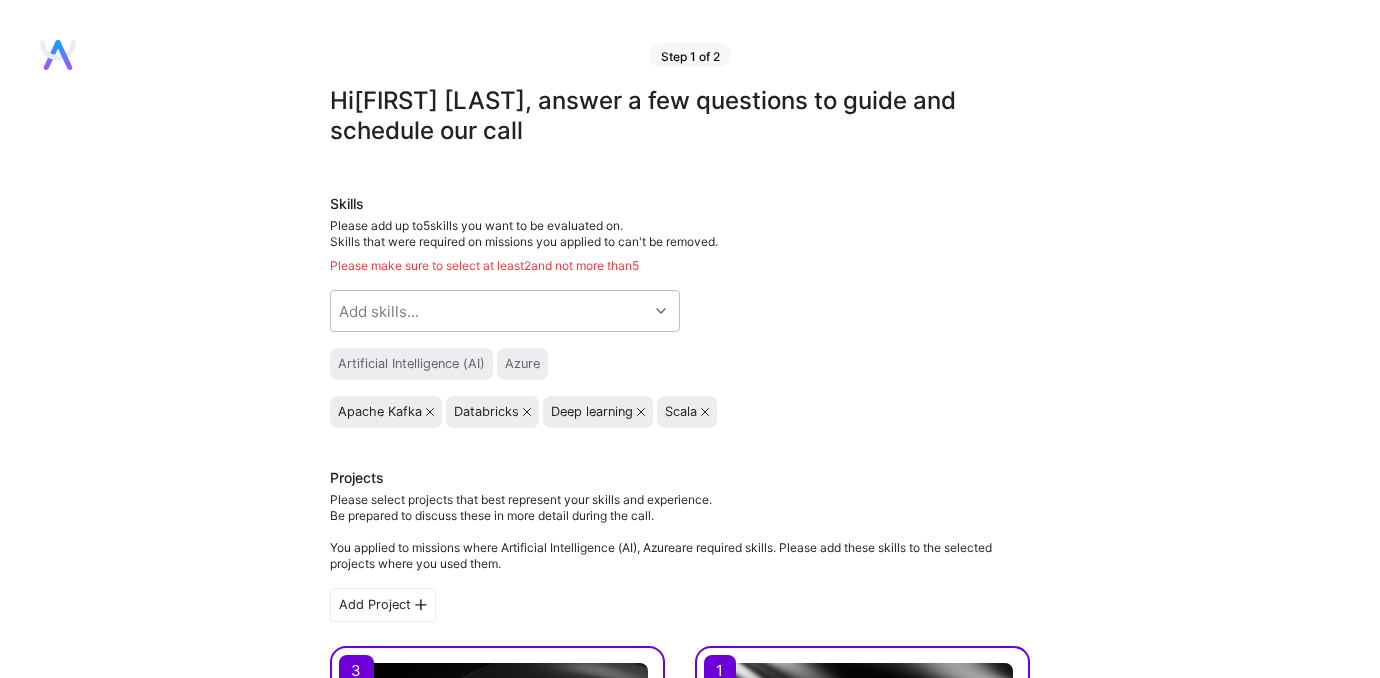 click on "Scala" at bounding box center (687, 412) 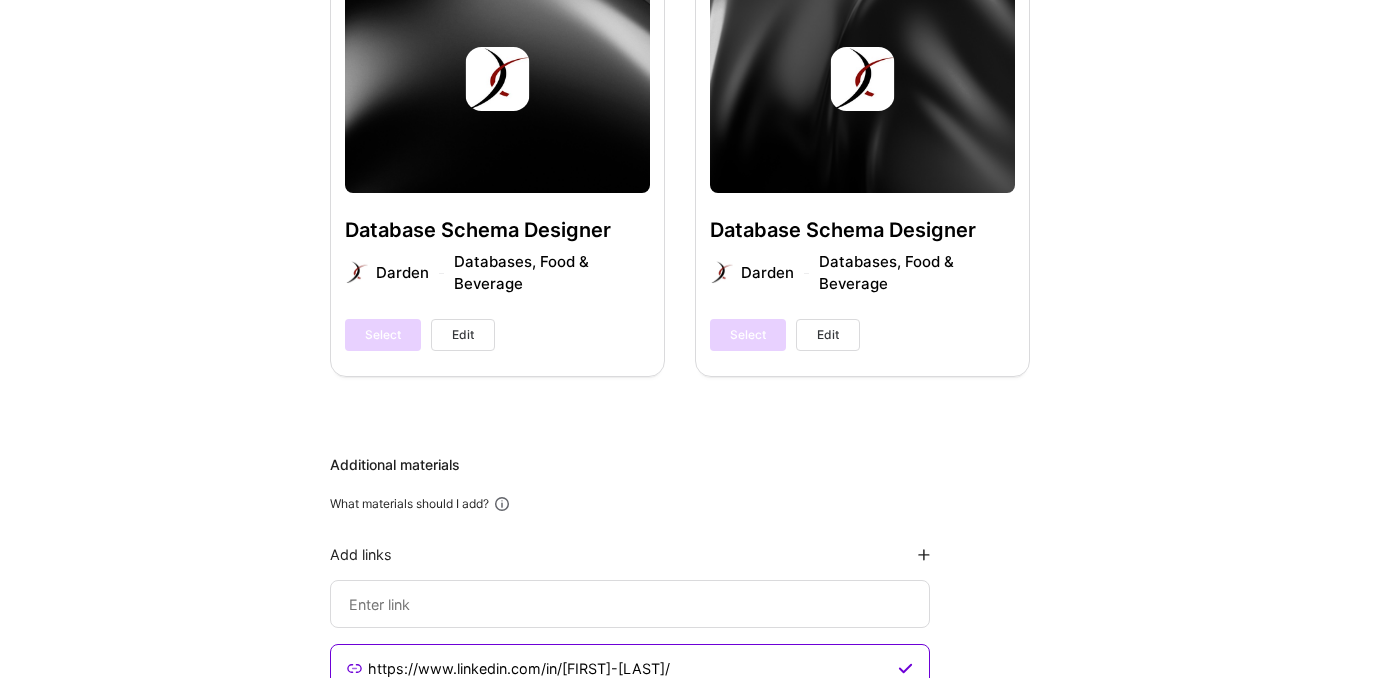scroll, scrollTop: 2637, scrollLeft: 0, axis: vertical 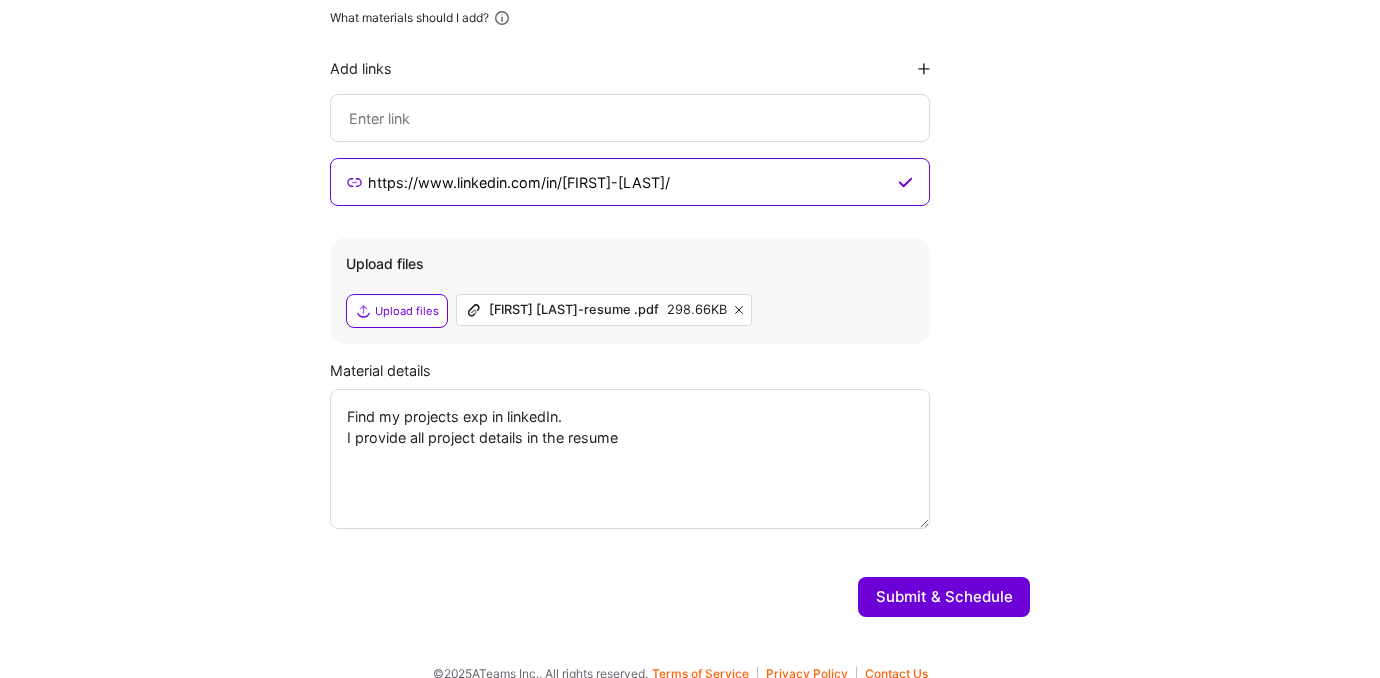 click on "Submit & Schedule" at bounding box center (944, 597) 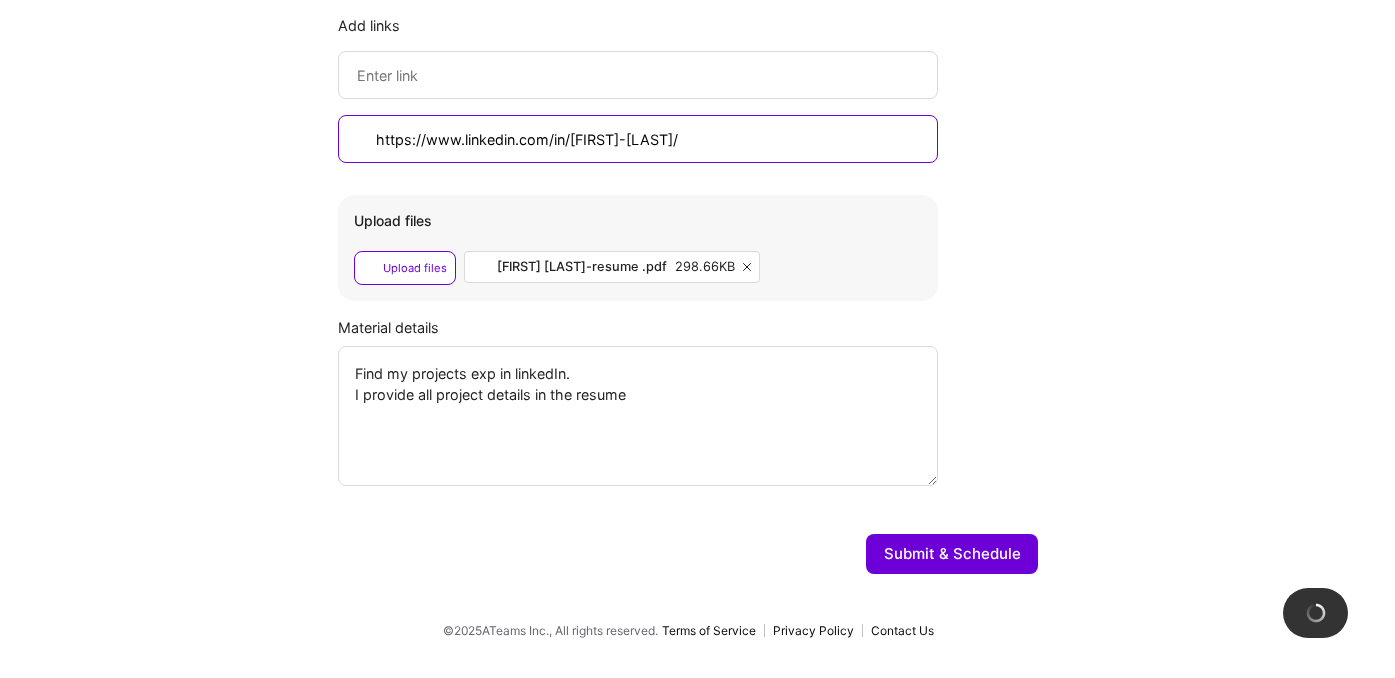 scroll, scrollTop: 0, scrollLeft: 0, axis: both 